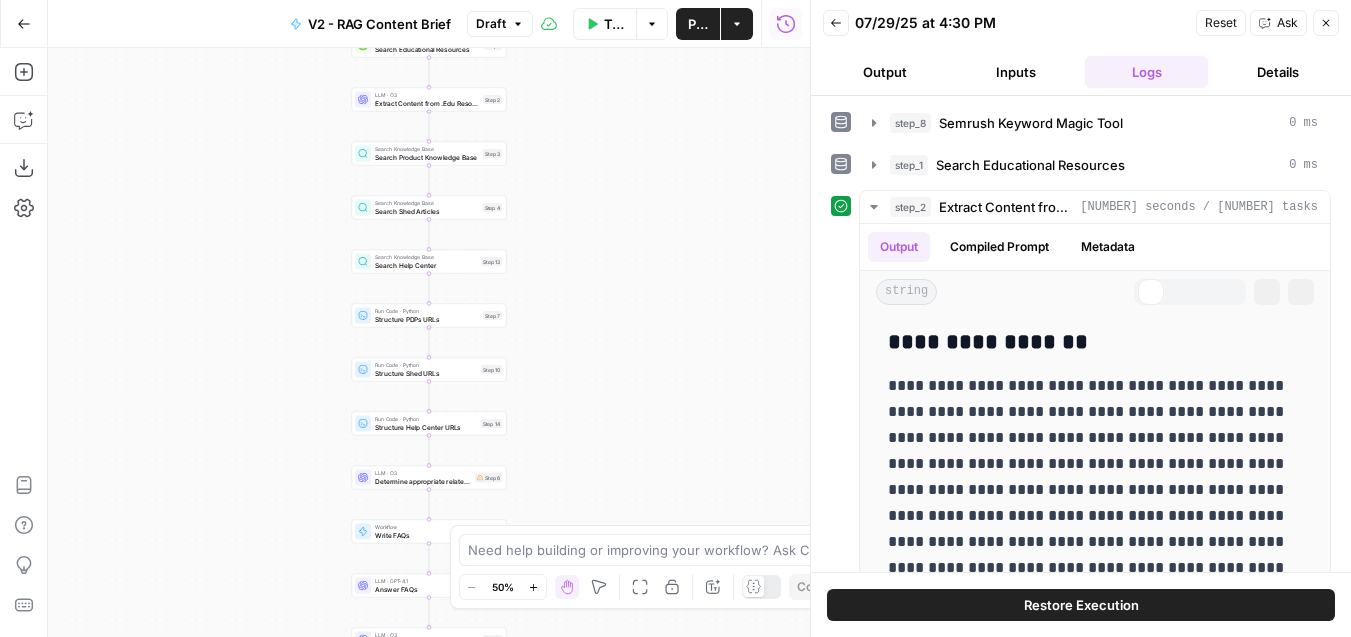 scroll, scrollTop: 0, scrollLeft: 0, axis: both 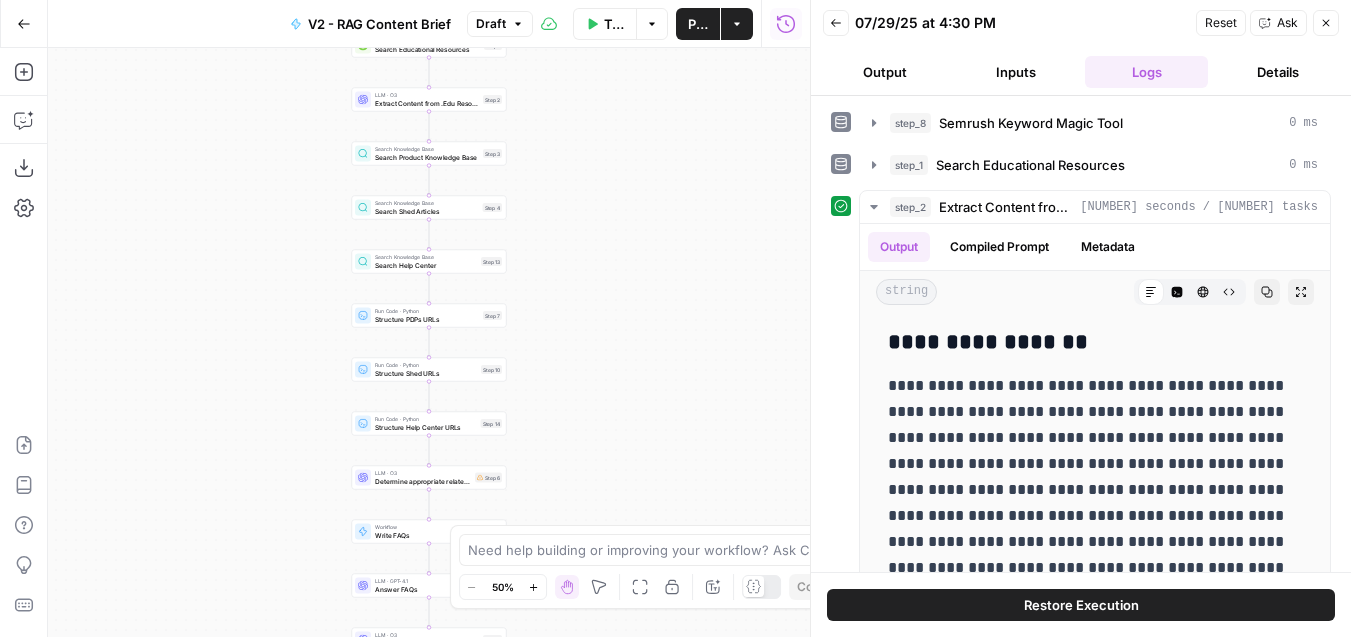 click 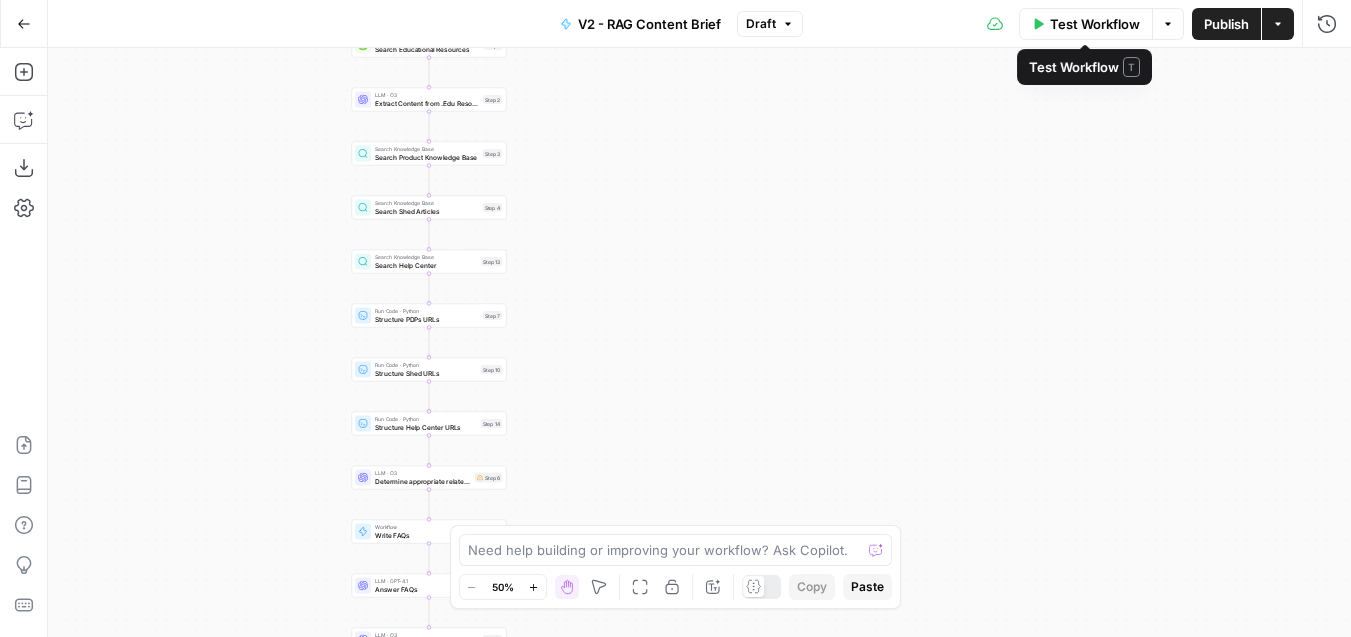 click on "Test Workflow" at bounding box center [1095, 24] 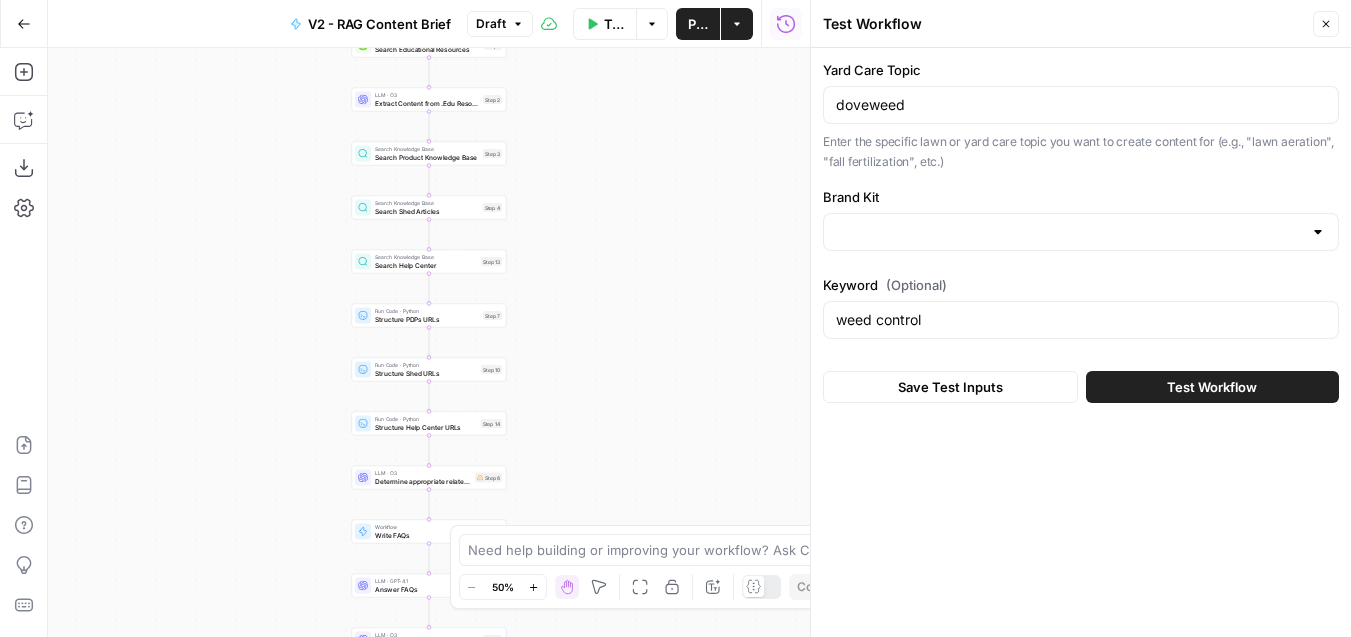 type on "Sunny" 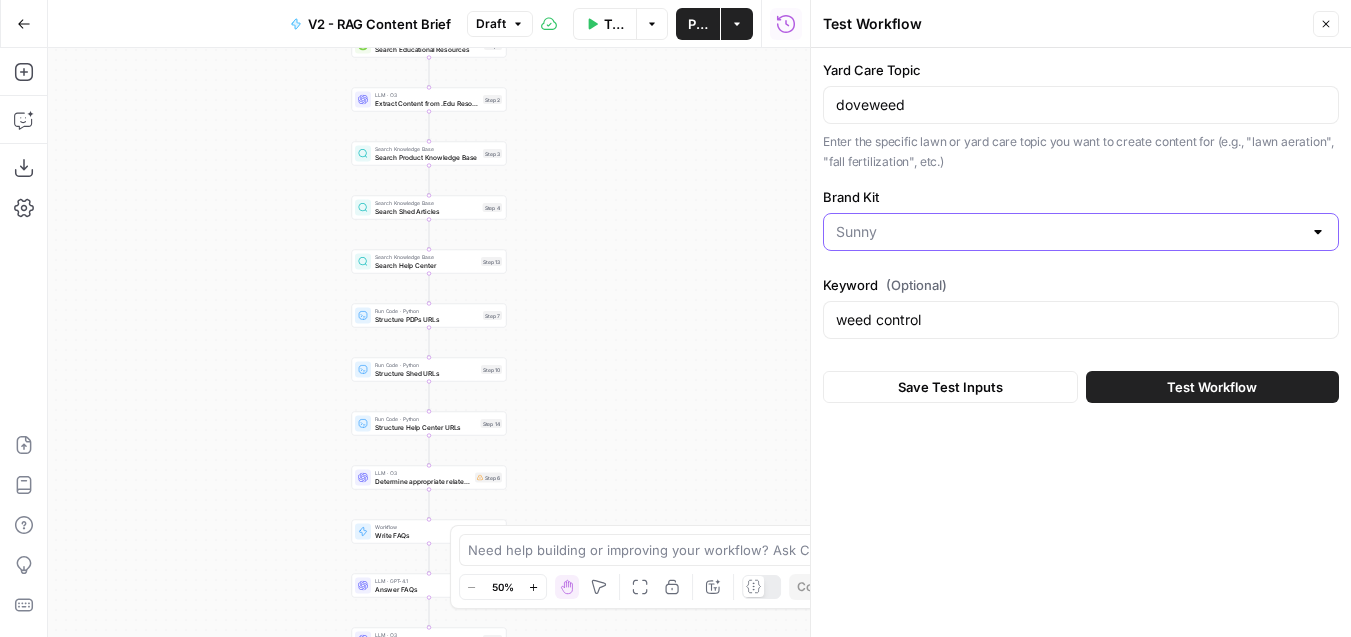 click on "Brand Kit" at bounding box center (1069, 232) 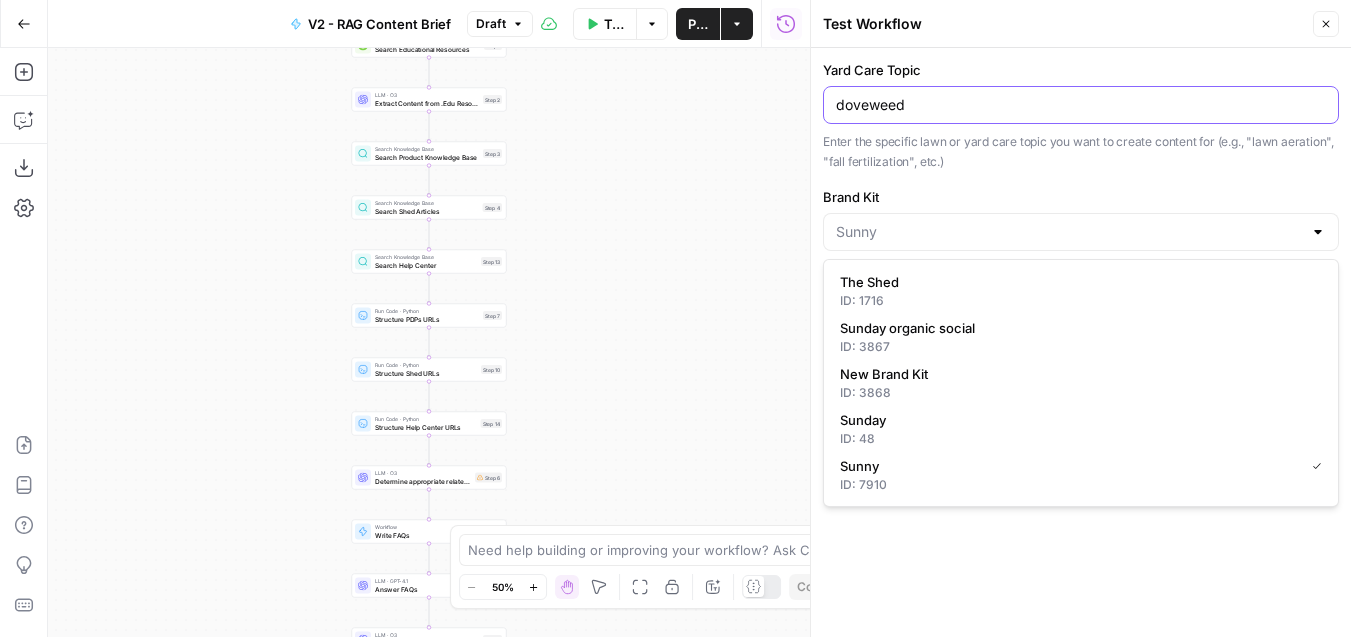 type on "Sunny" 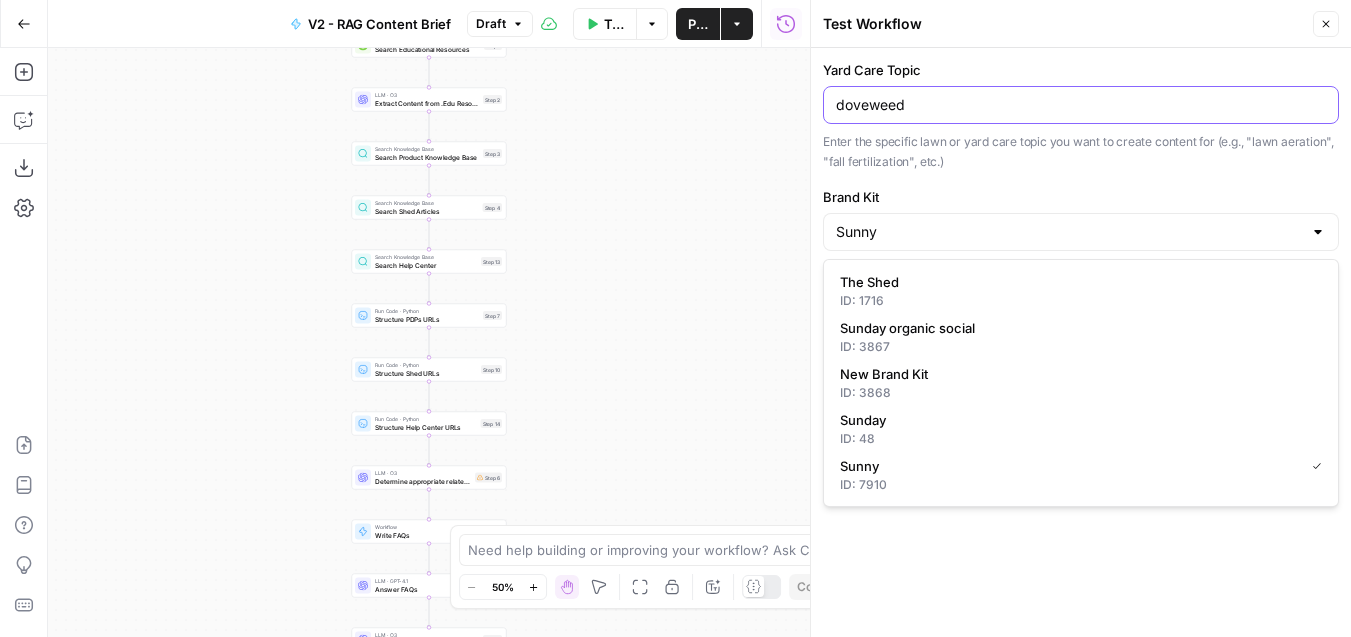 click on "doveweed" at bounding box center [1081, 105] 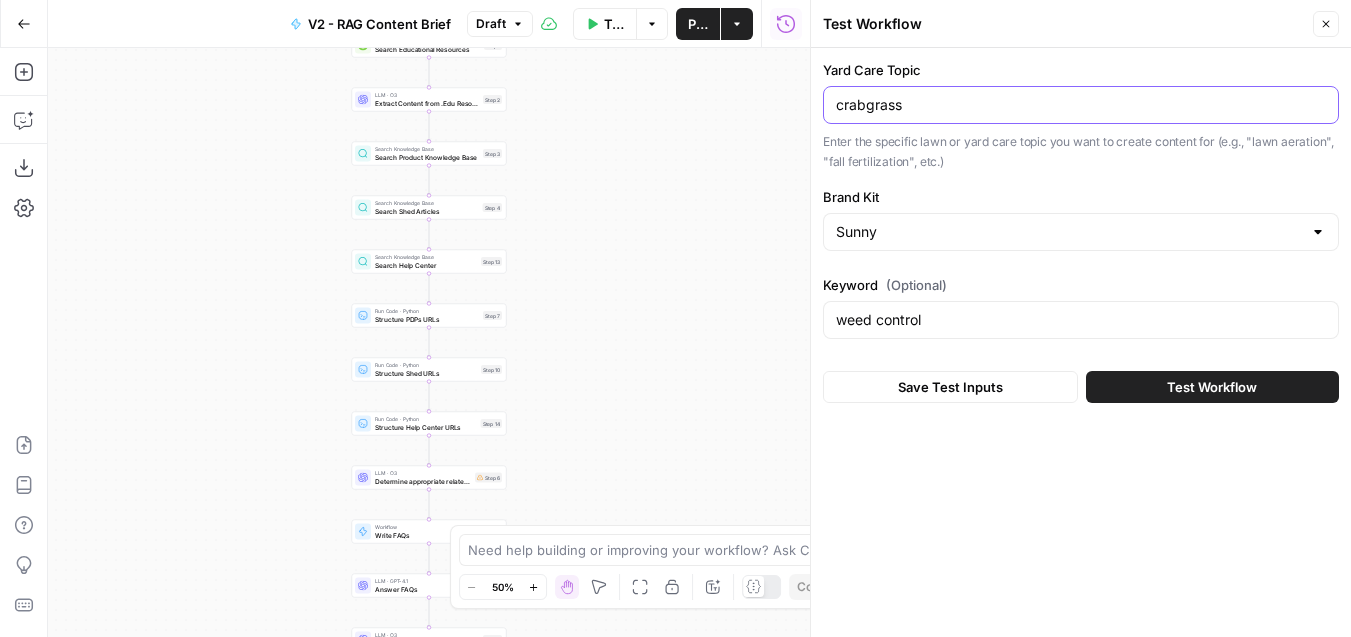 type on "crabgrass" 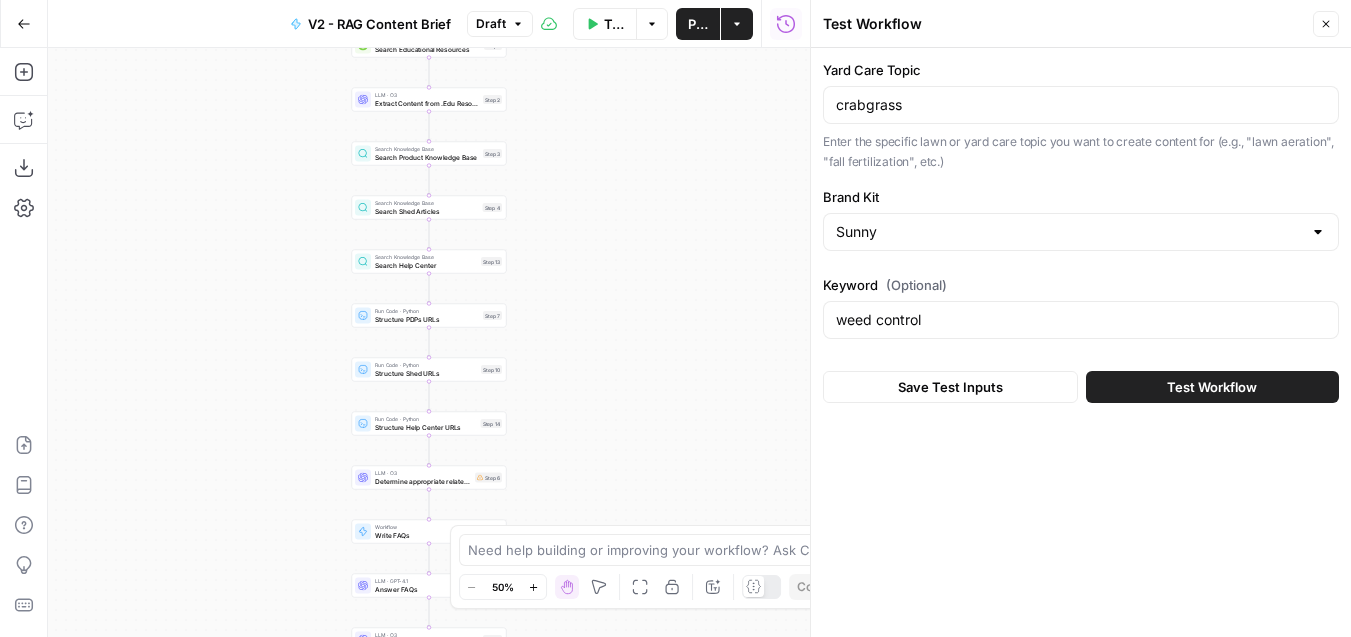 click on "Brand Kit Sunny" at bounding box center (1081, 155) 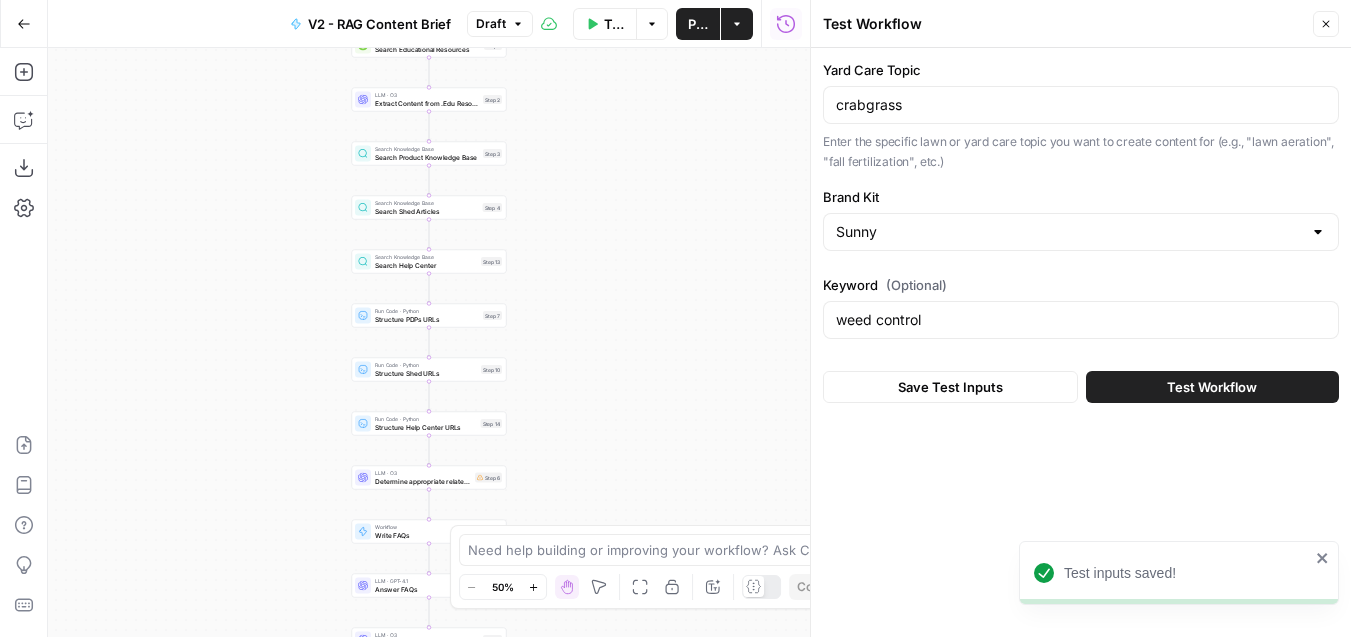 click on "Close" at bounding box center (1326, 24) 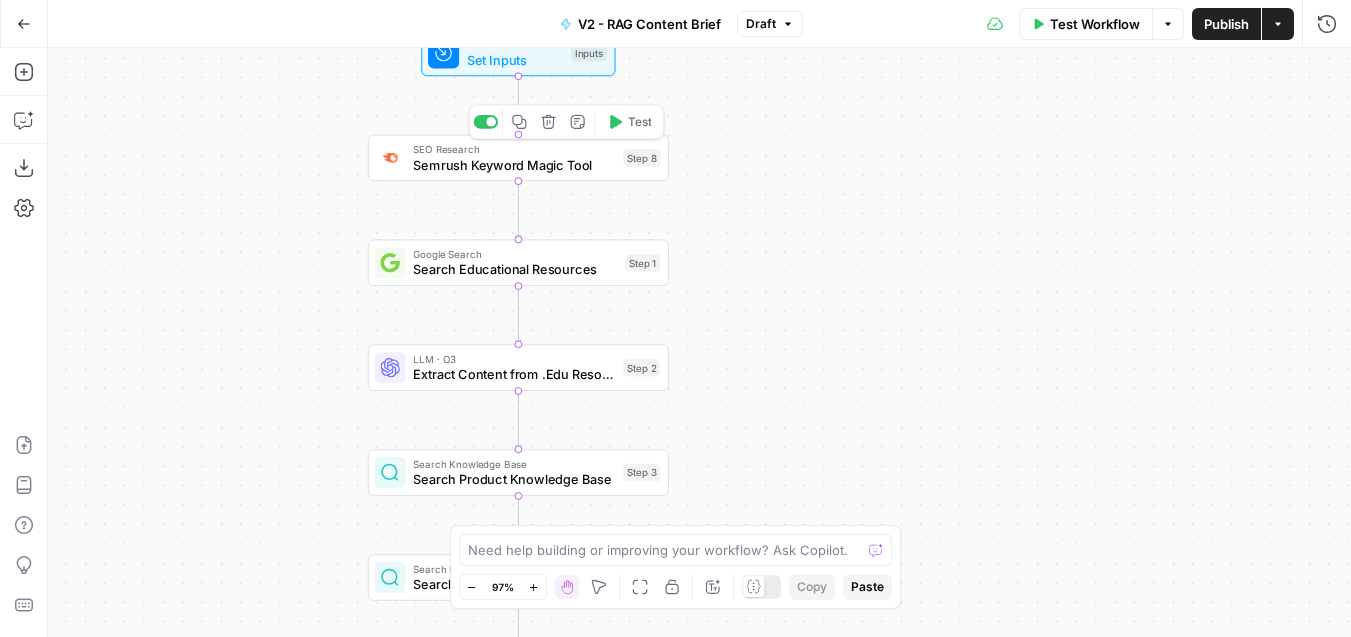 click on "Semrush Keyword Magic Tool" at bounding box center [514, 164] 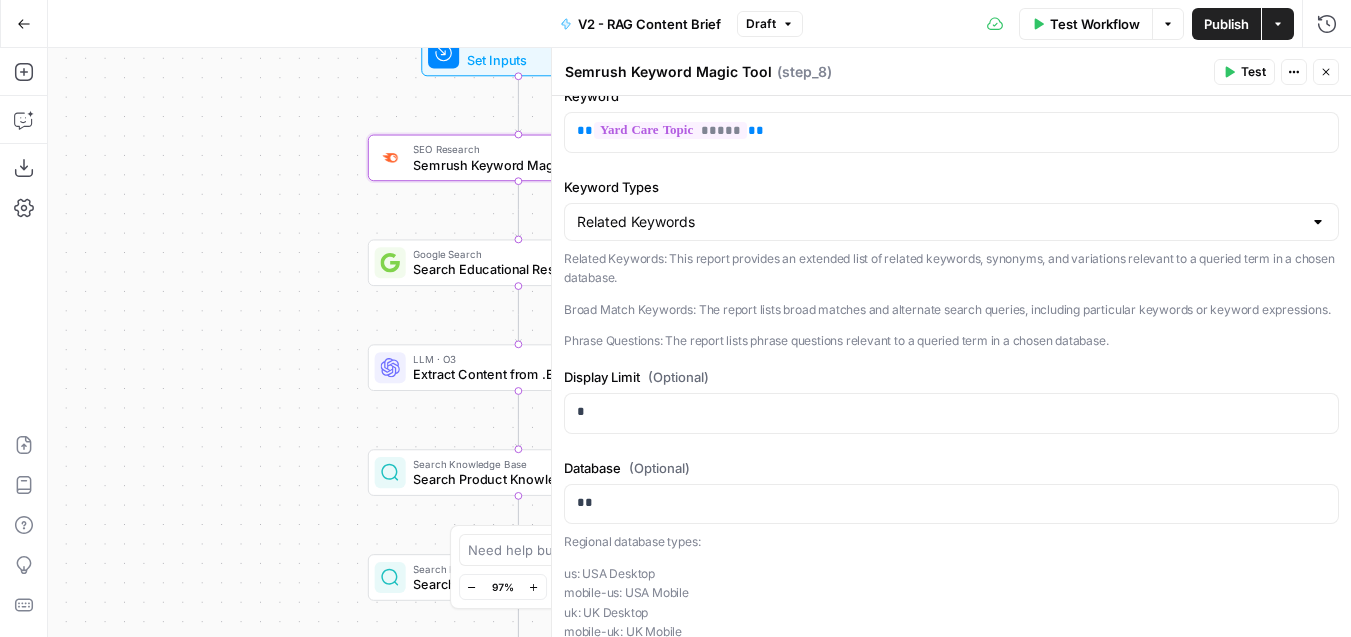 scroll, scrollTop: 29, scrollLeft: 0, axis: vertical 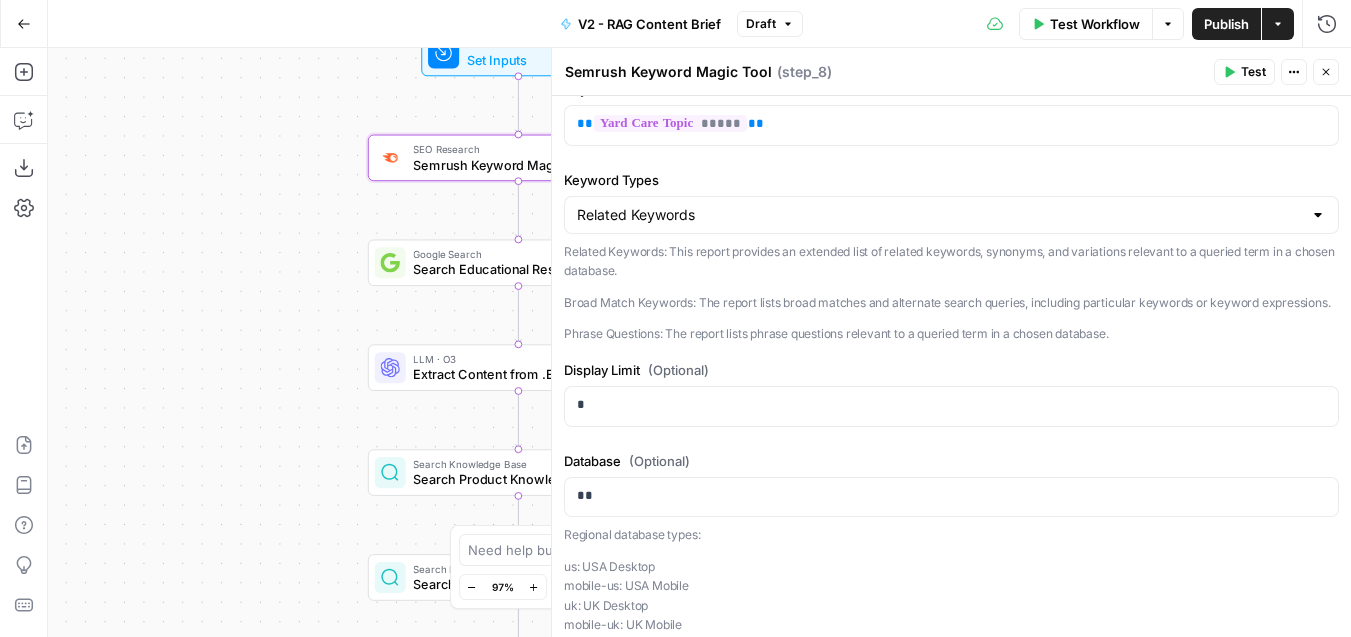 click 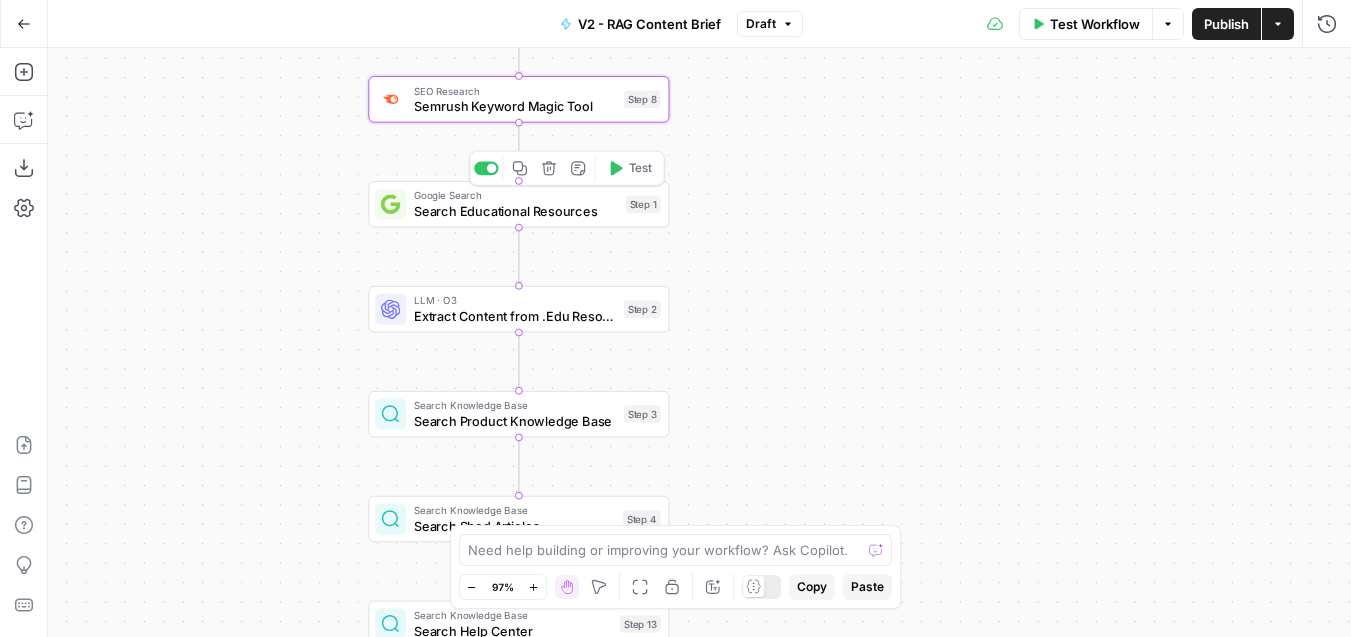 click on "Search Educational Resources" at bounding box center [516, 210] 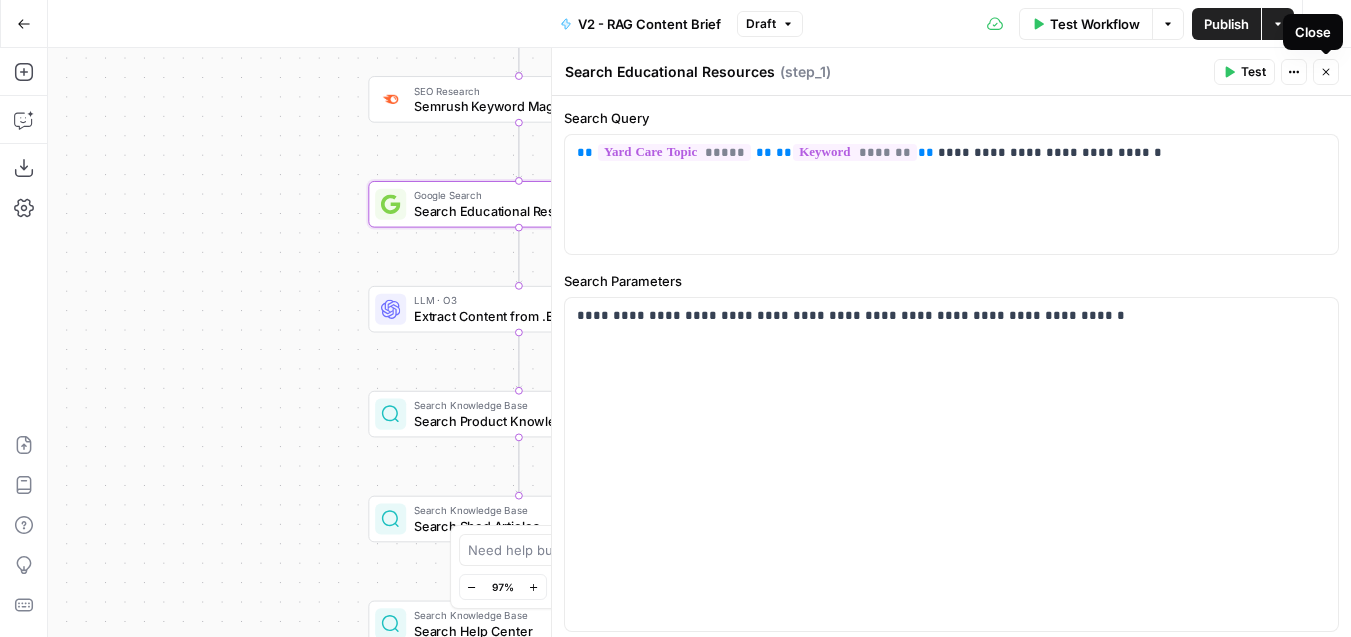 click 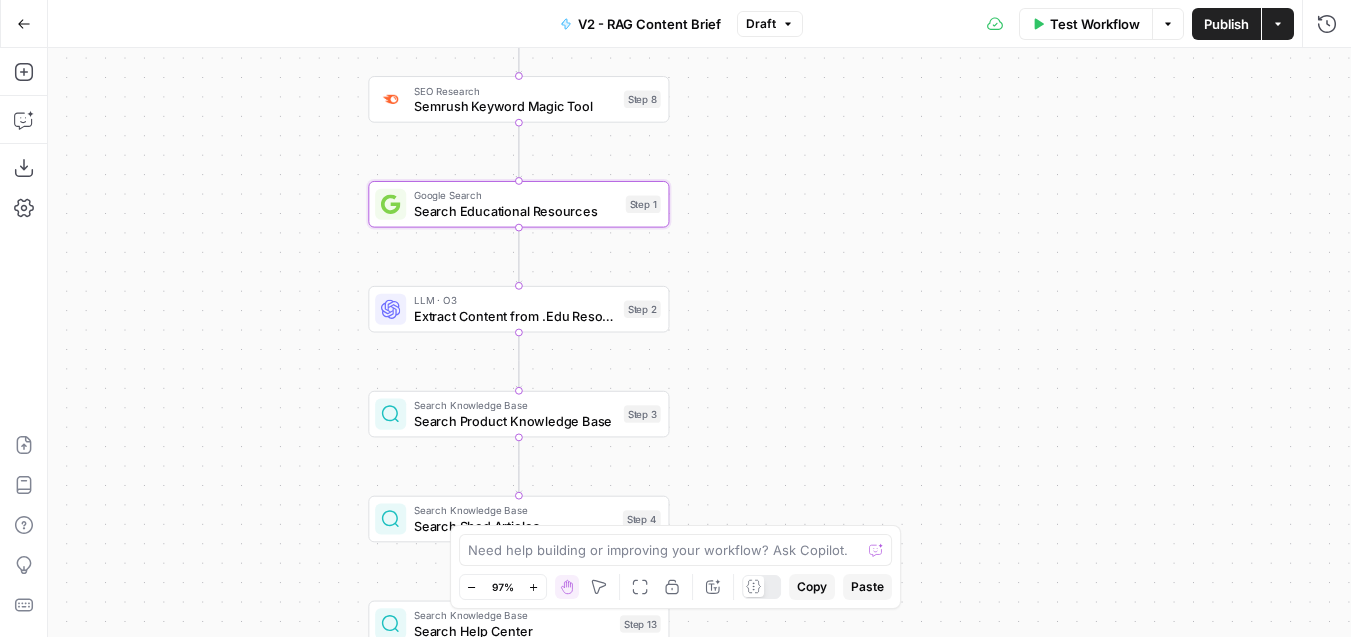click on "Workflow Set Inputs Inputs SEO Research Semrush Keyword Magic Tool Step [NUMBER] Google Search Search Educational Resources Step [NUMBER] LLM · O3 Extract Content from .Edu Resources Step [NUMBER] Search Knowledge Base Search Product Knowledge Base Step [NUMBER] Search Knowledge Base Search Shed Articles Step [NUMBER] Search Knowledge Base Search Help Center Step [NUMBER] Run Code · Python Structure PDPs URLs Step [NUMBER] Run Code · Python Structure Shed URLs Step [NUMBER] Run Code · Python Structure Help Center URLs Step [NUMBER] LLM · O3 Determine appropriate related articles and products Step [NUMBER] Workflow Write FAQs Step [NUMBER] LLM · GPT-[NUMBER].[NUMBER] Answer FAQs Step [NUMBER] LLM · O3 Generate Content Brief Step [NUMBER] Format JSON Format JSON Step [NUMBER] End Output" at bounding box center (699, 342) 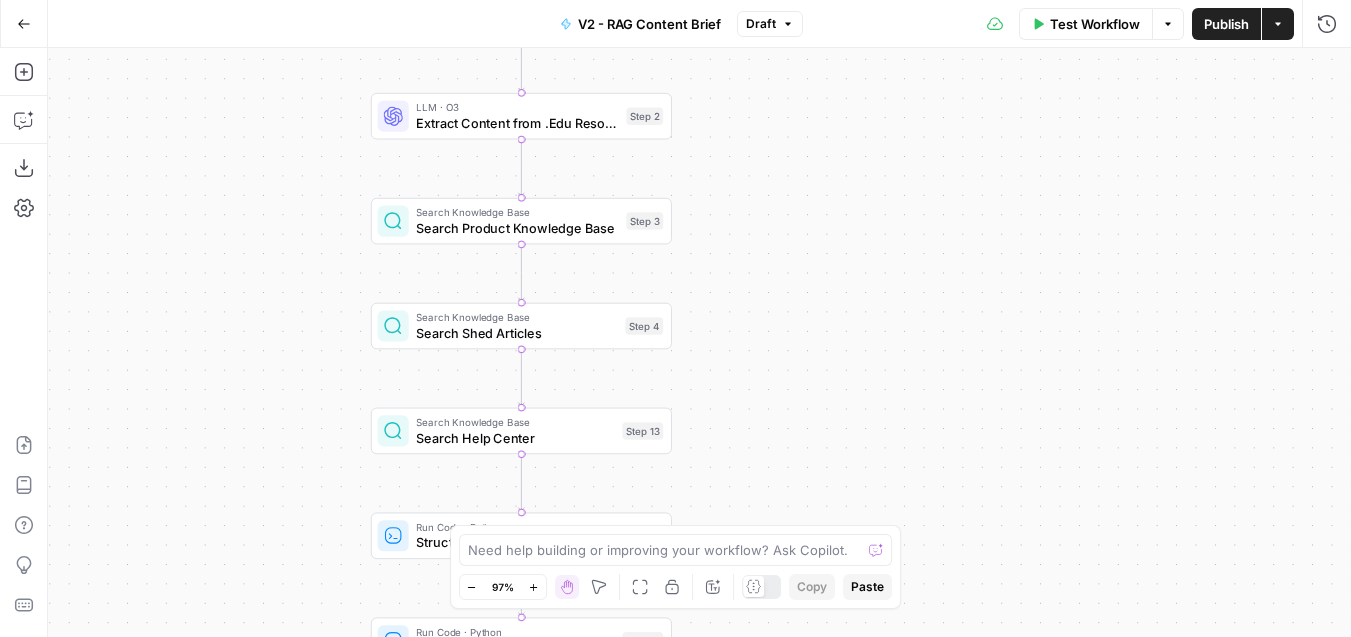 click on "Extract Content from .Edu Resources" at bounding box center [517, 122] 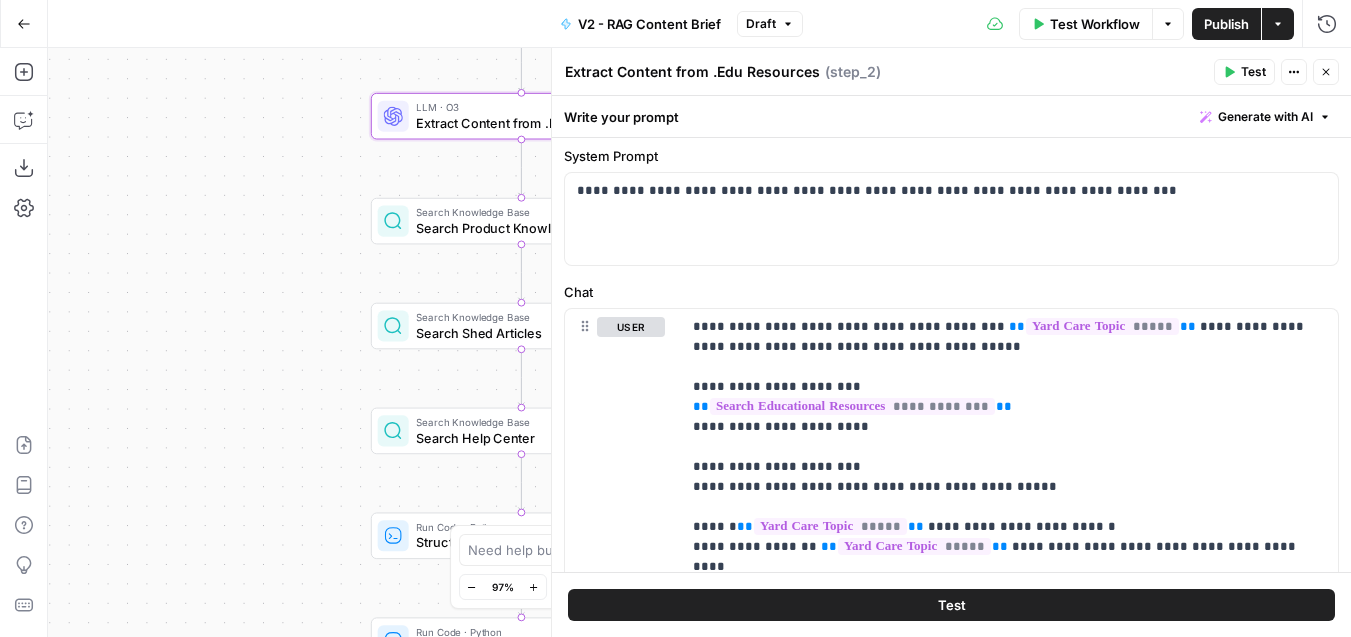scroll, scrollTop: 62, scrollLeft: 0, axis: vertical 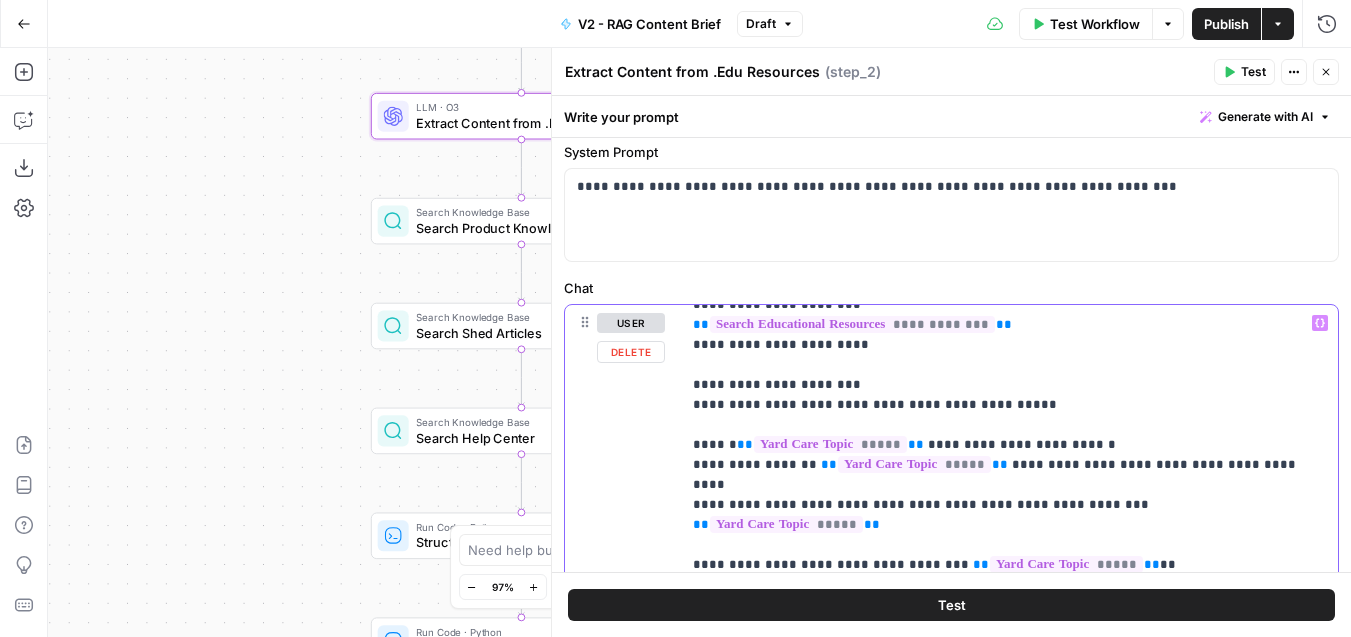 click on "**********" at bounding box center (1009, 925) 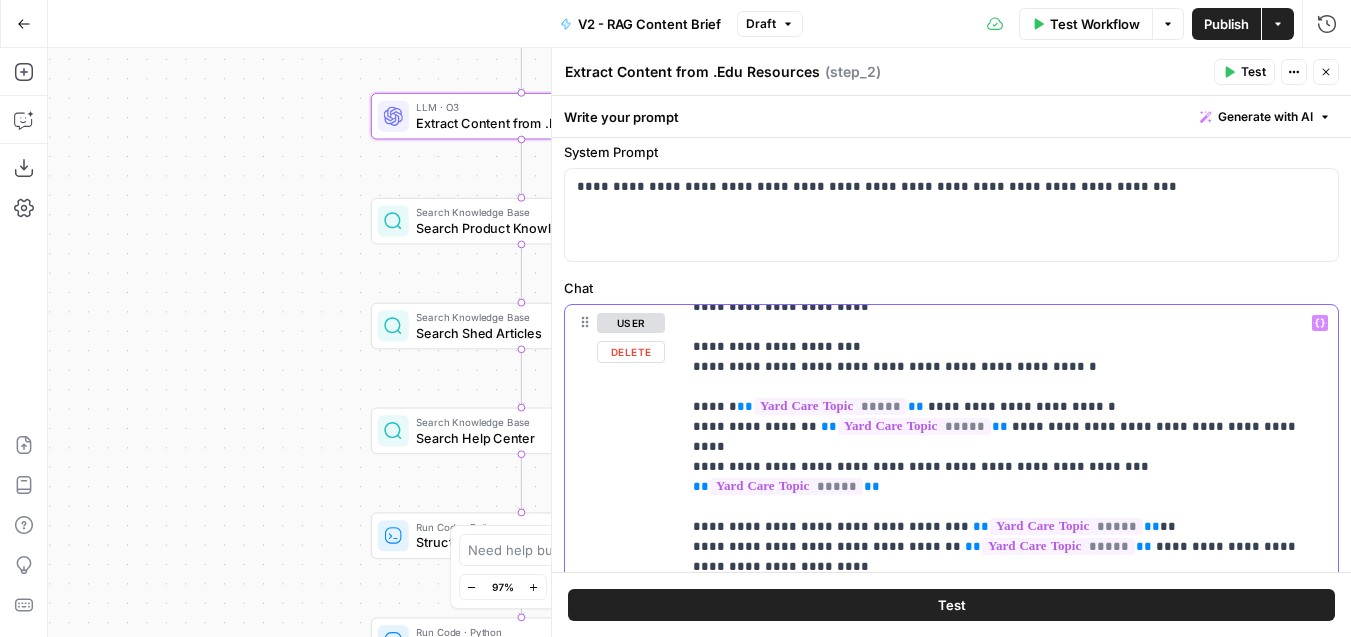 scroll, scrollTop: 117, scrollLeft: 0, axis: vertical 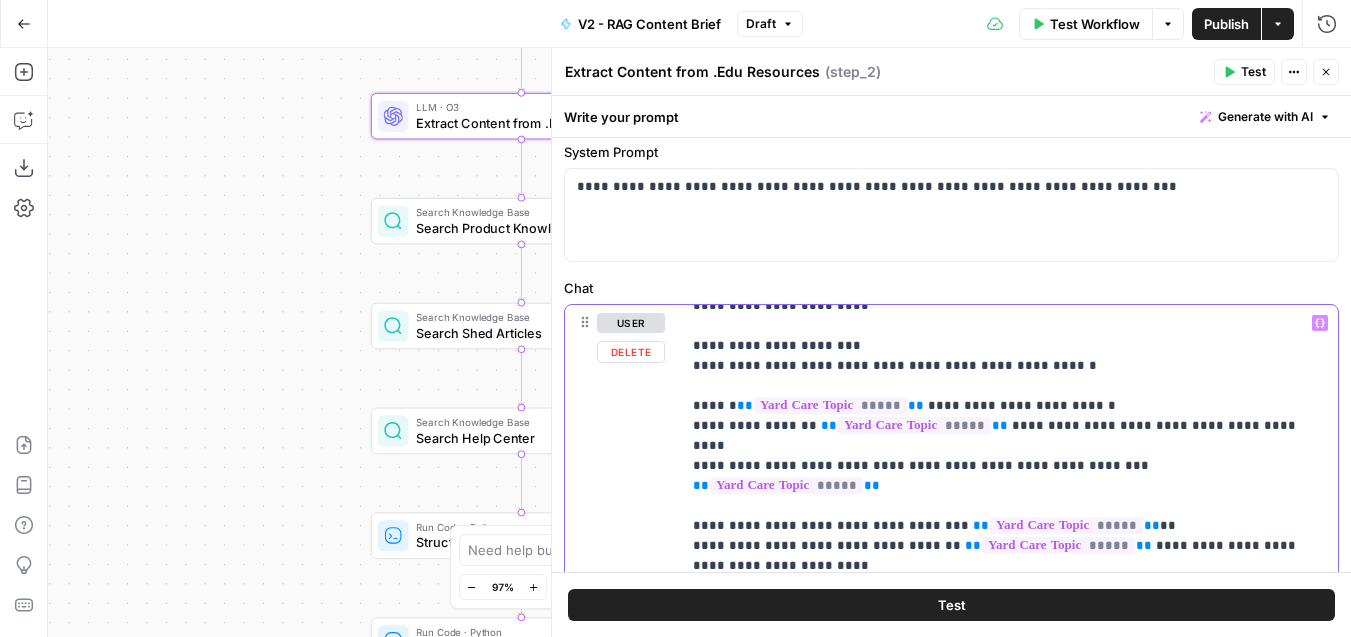 click on "[STARS]" at bounding box center [1009, 886] 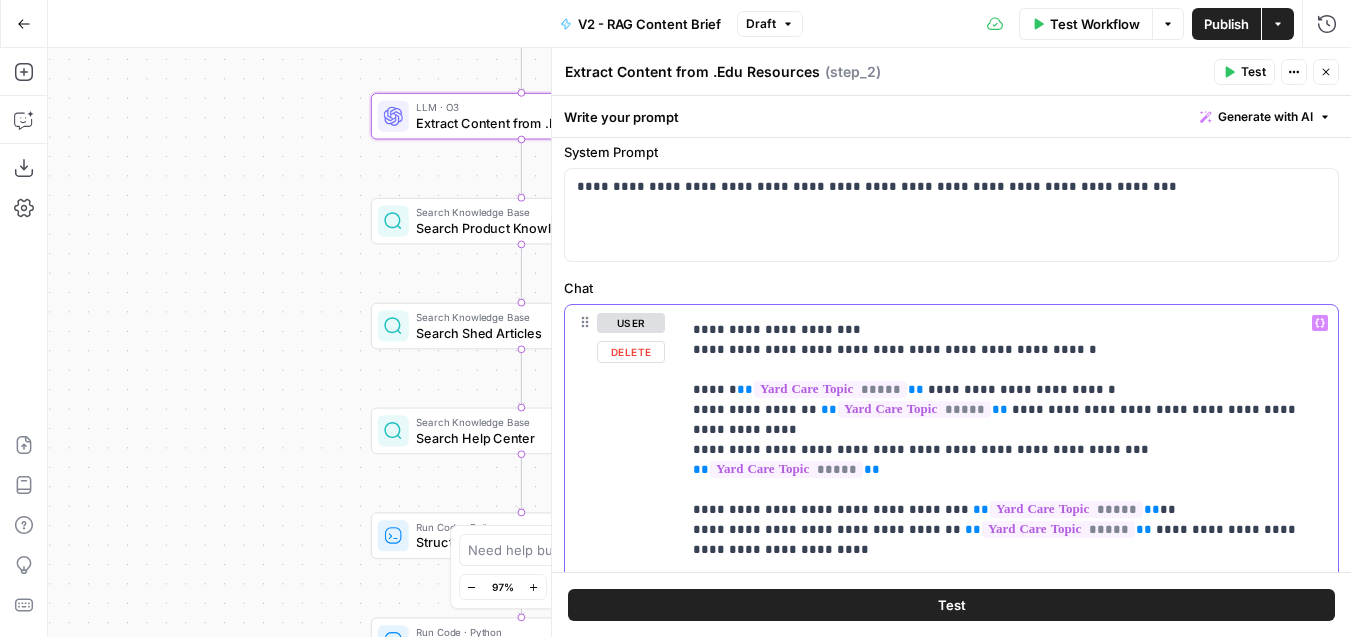 scroll, scrollTop: 143, scrollLeft: 0, axis: vertical 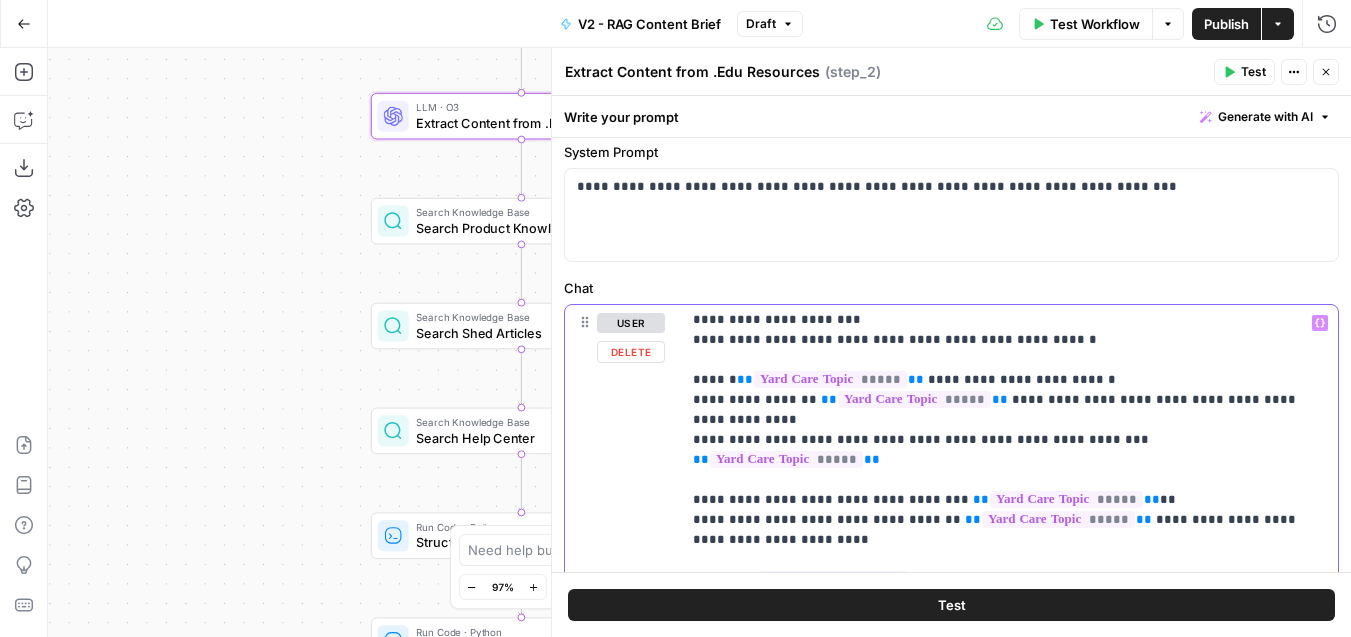 click on "**********" at bounding box center [1009, 860] 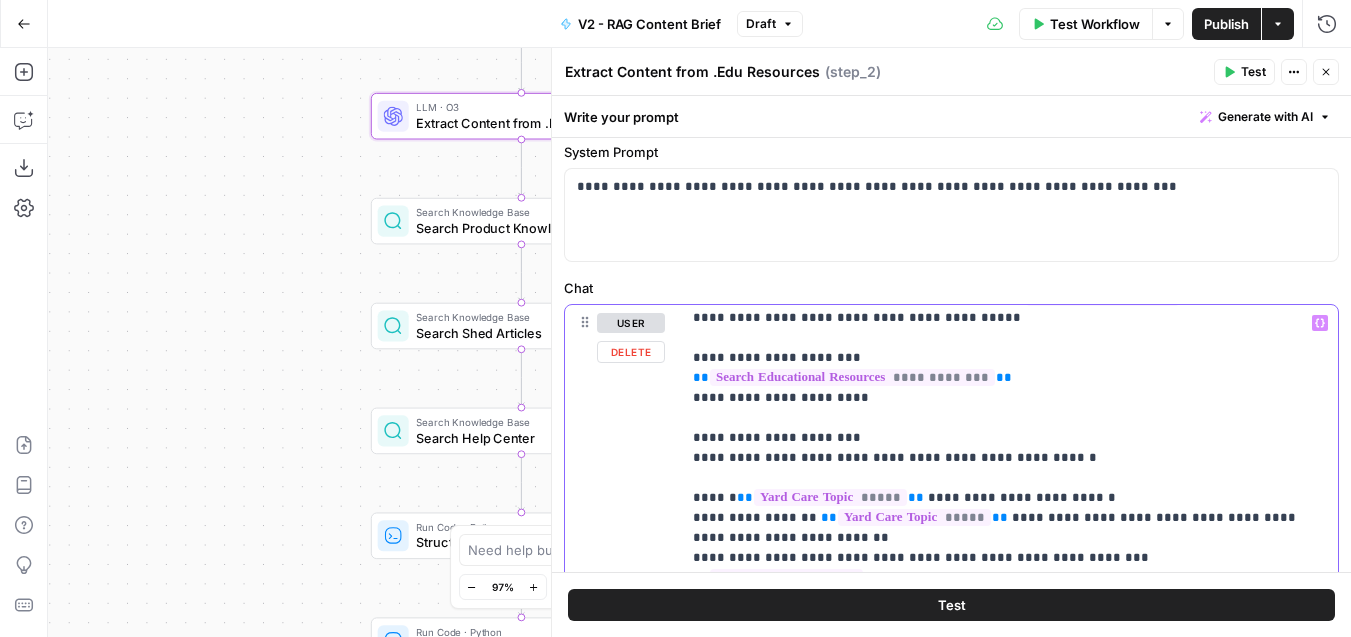 scroll, scrollTop: 0, scrollLeft: 0, axis: both 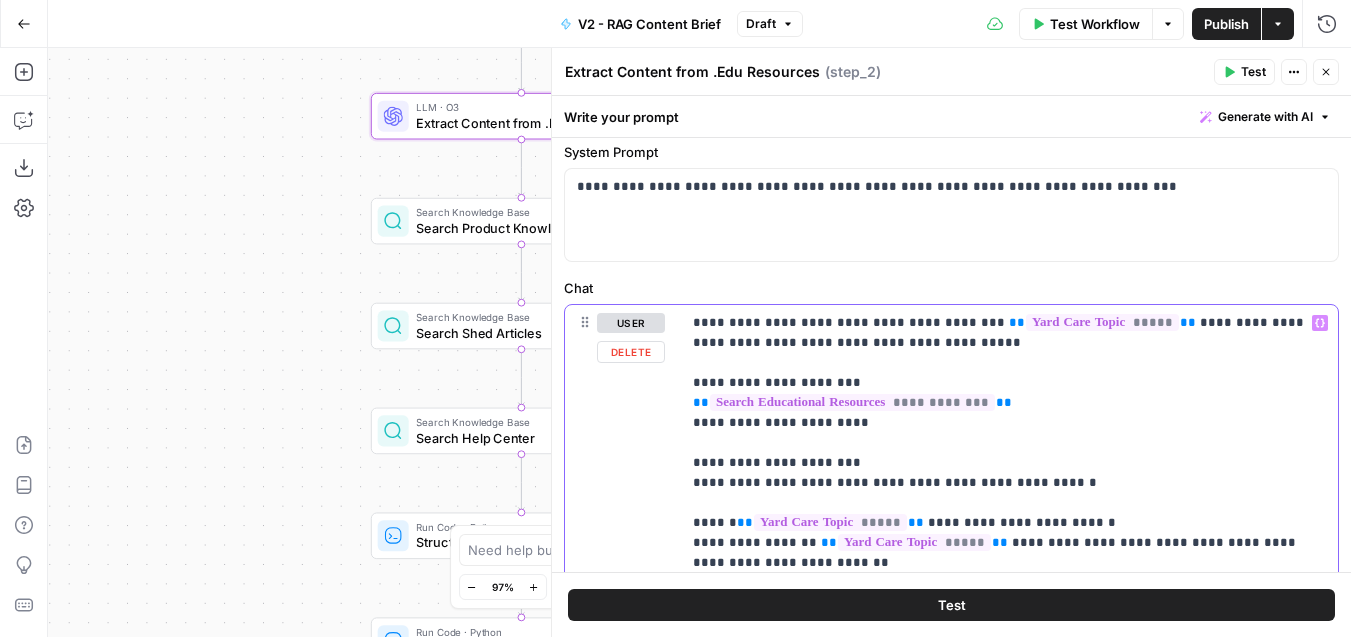 click on "**********" at bounding box center (1009, 1013) 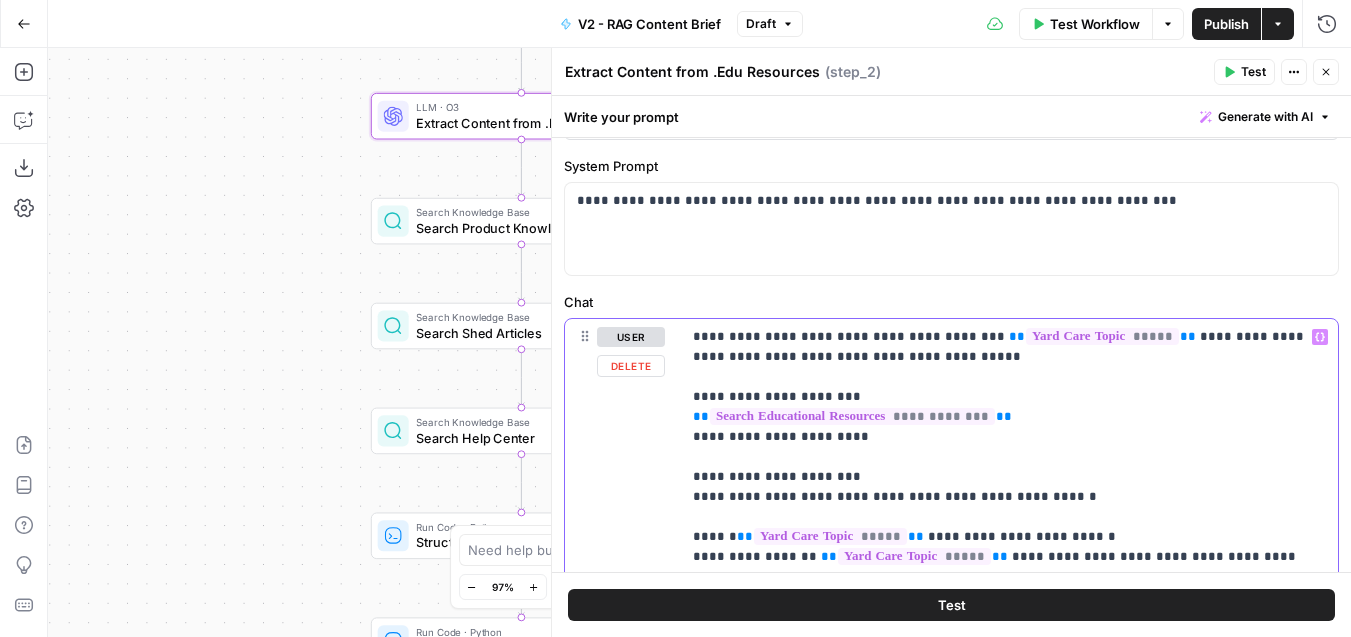 scroll, scrollTop: 61, scrollLeft: 0, axis: vertical 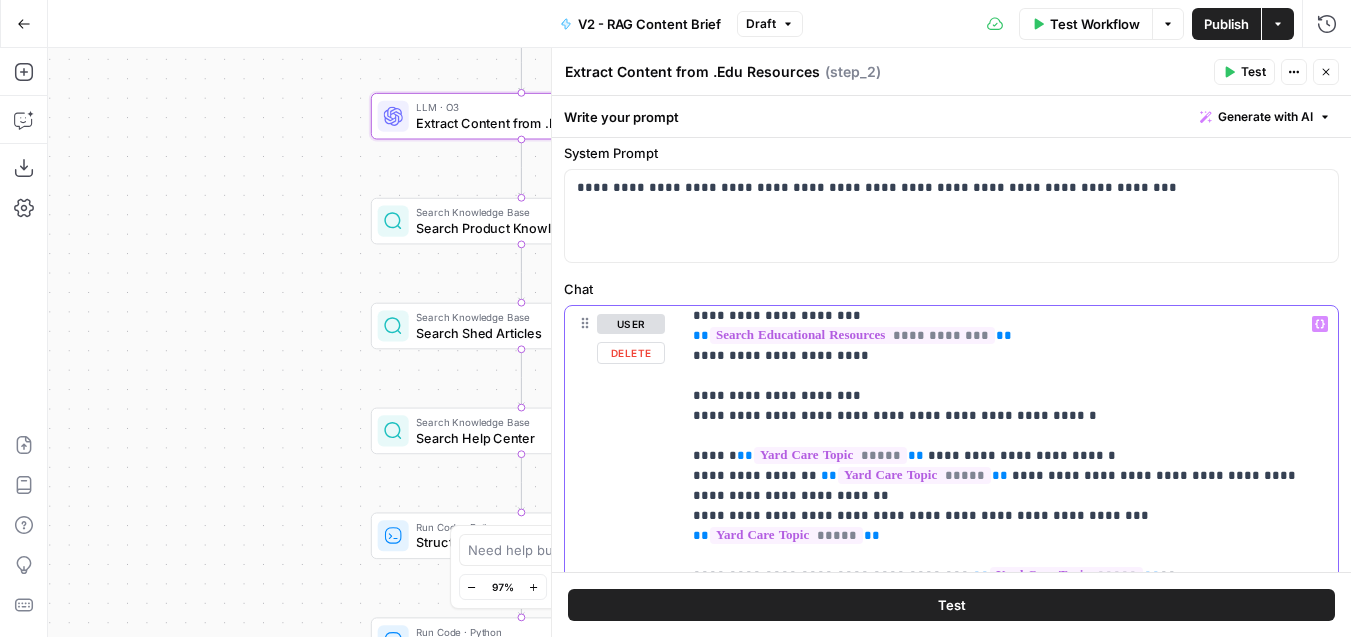 click on "**********" at bounding box center [1009, 946] 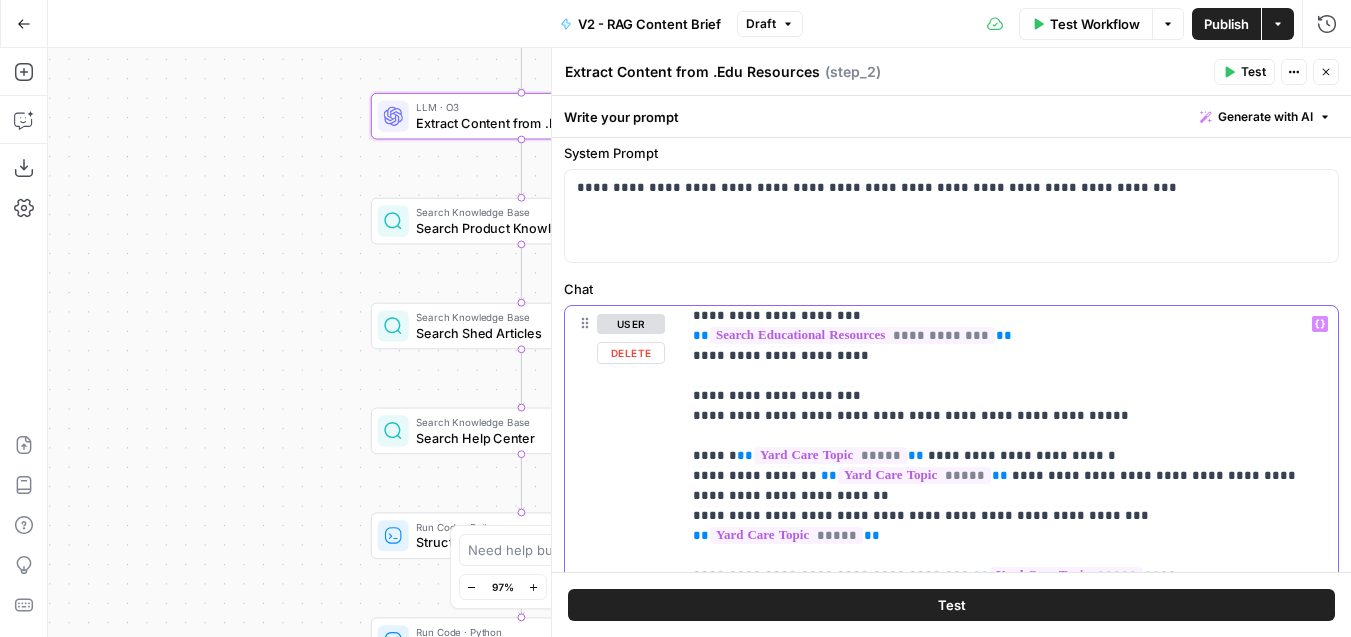 drag, startPoint x: 863, startPoint y: 312, endPoint x: 690, endPoint y: 320, distance: 173.18488 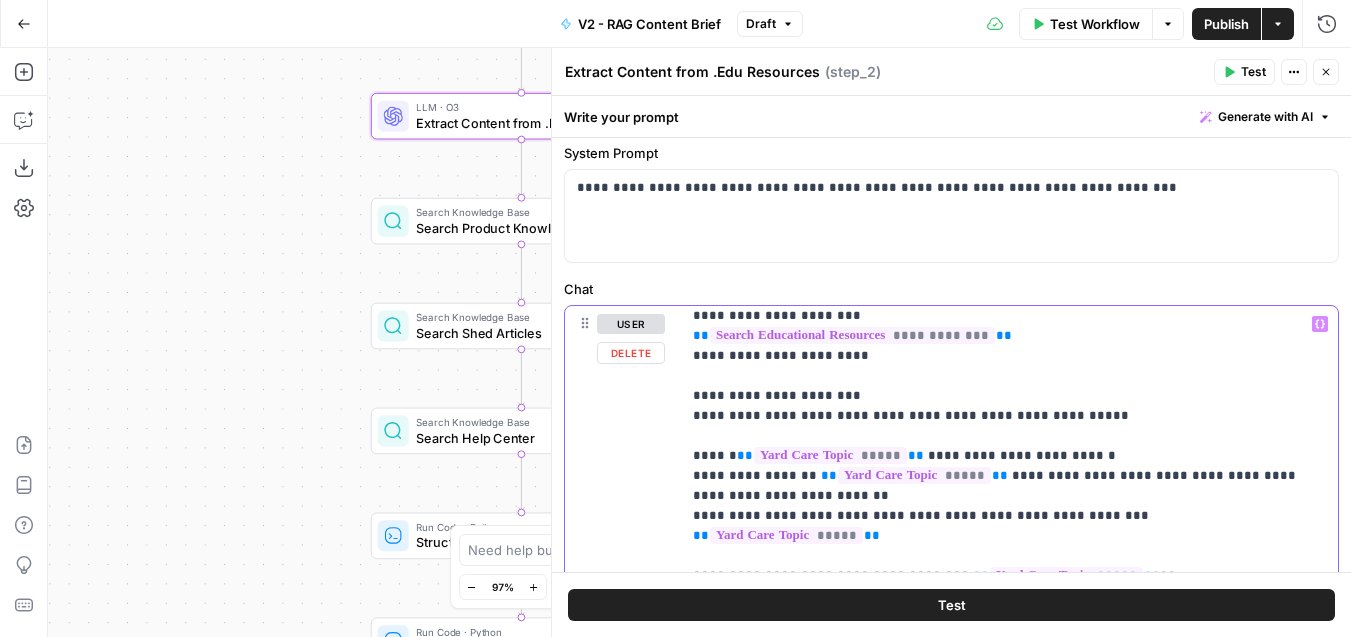click on "**********" at bounding box center [1009, 713] 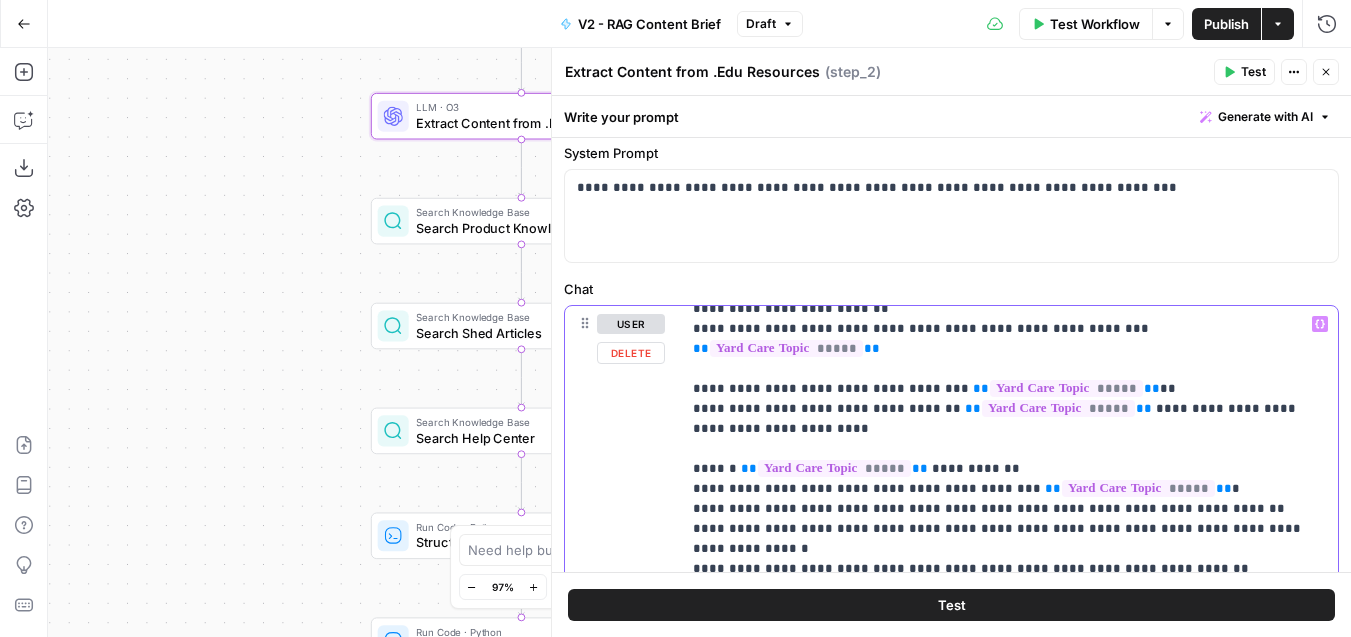 scroll, scrollTop: 280, scrollLeft: 0, axis: vertical 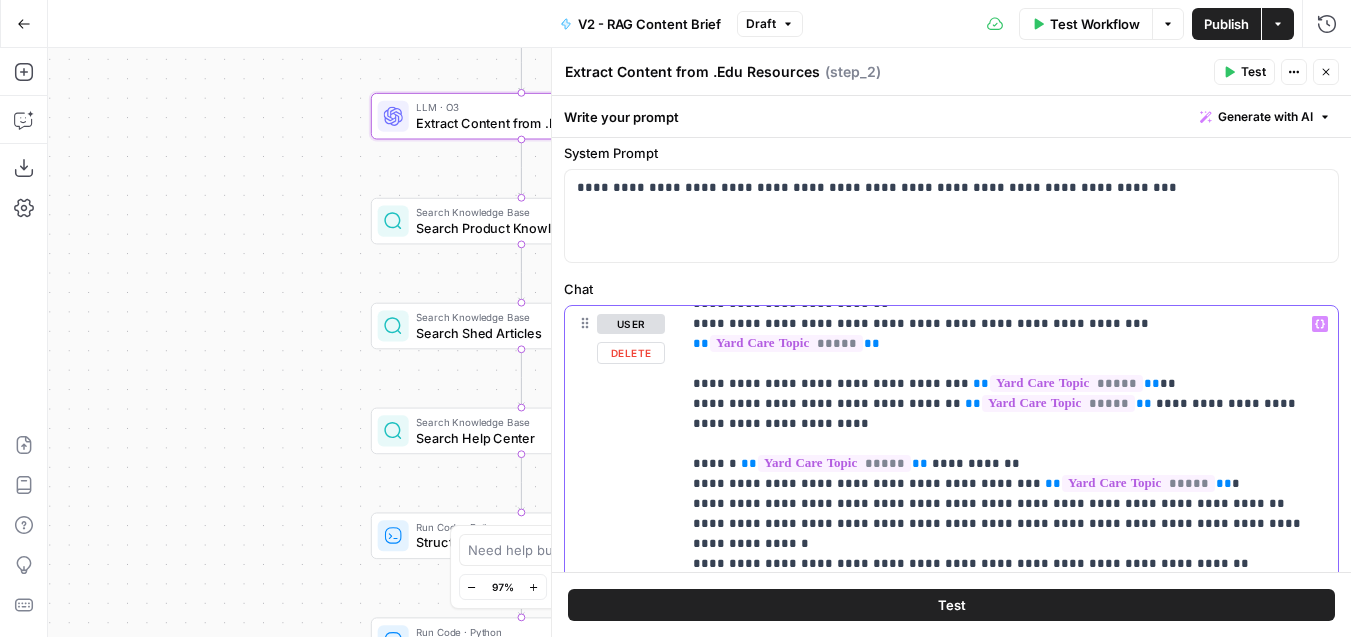 drag, startPoint x: 929, startPoint y: 362, endPoint x: 867, endPoint y: 362, distance: 62 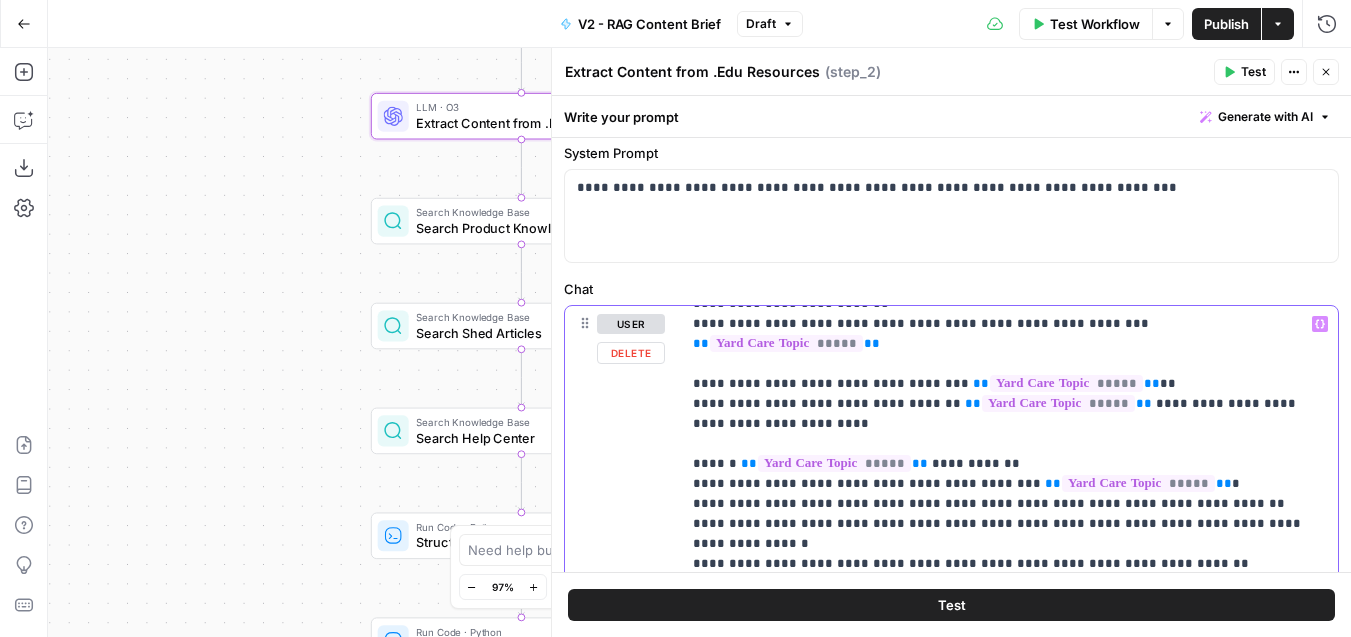 click on "**********" at bounding box center (1009, 744) 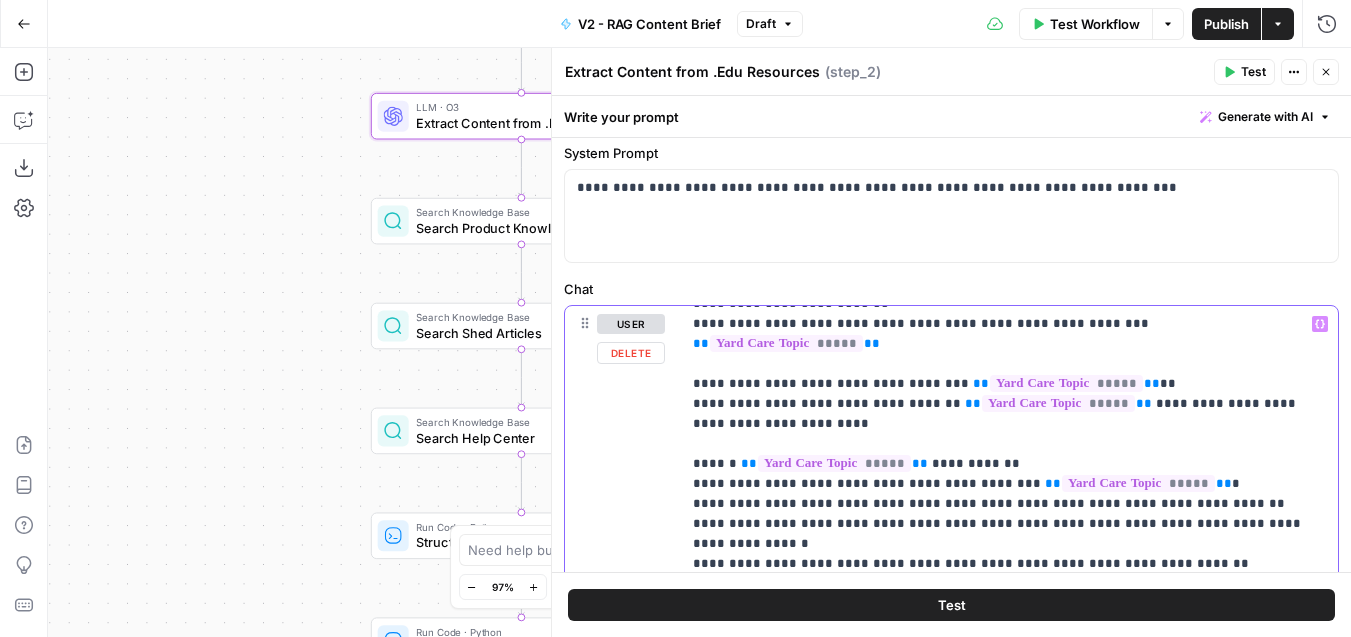 drag, startPoint x: 746, startPoint y: 384, endPoint x: 712, endPoint y: 383, distance: 34.0147 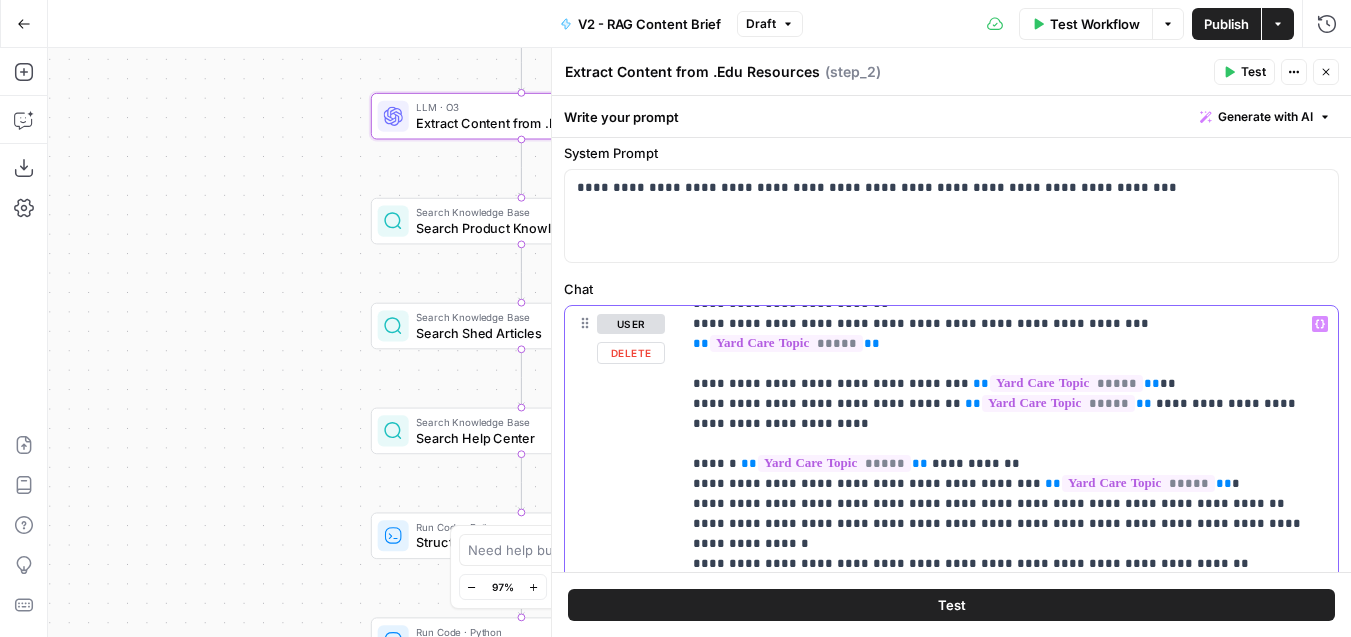 click on "**********" at bounding box center (1009, 744) 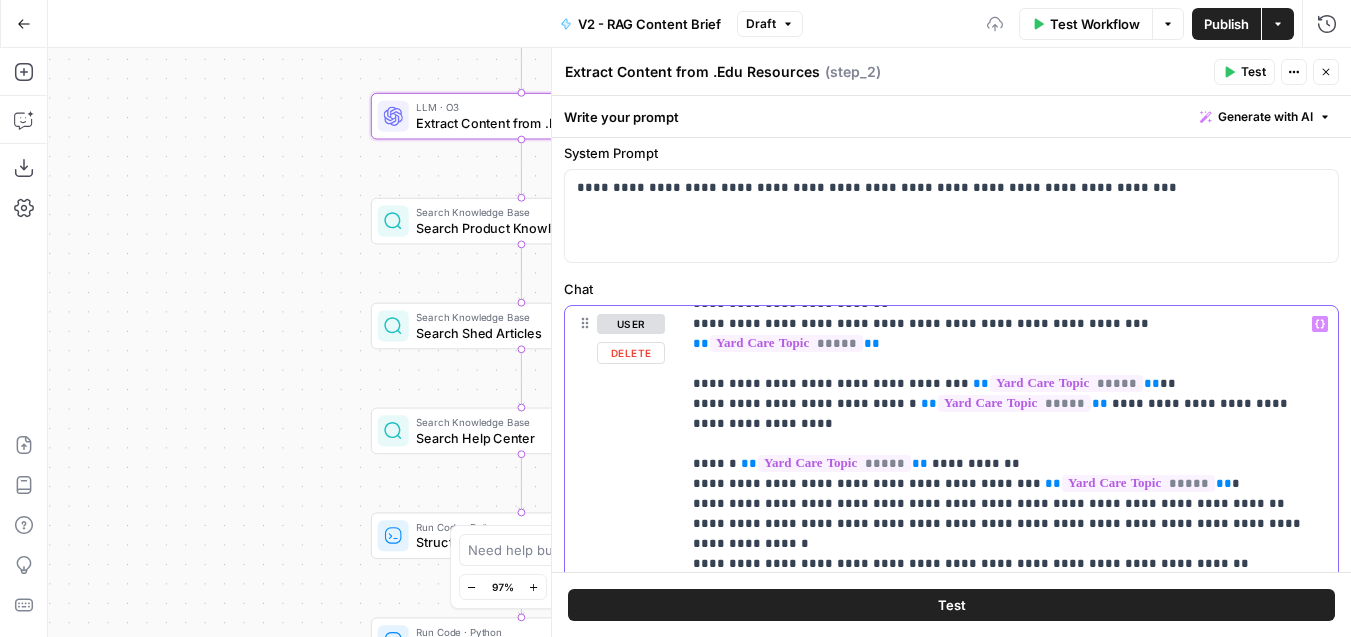 click on "**********" at bounding box center (1009, 744) 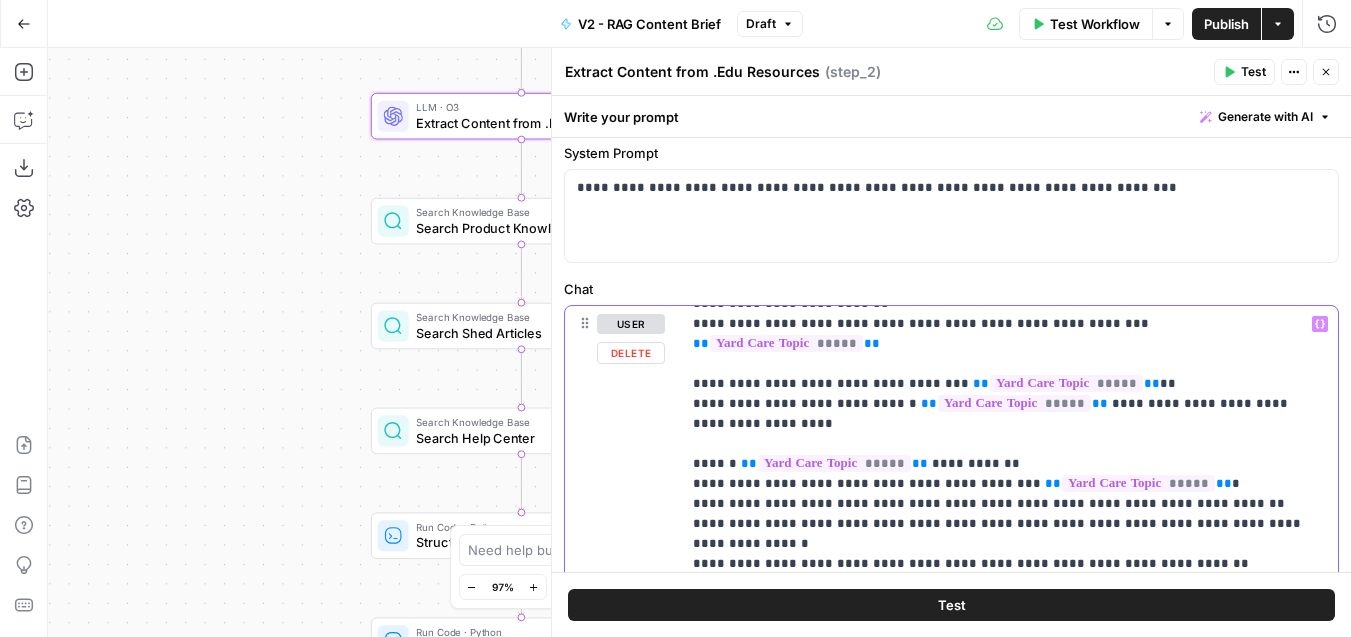 click on "**********" at bounding box center [1009, 744] 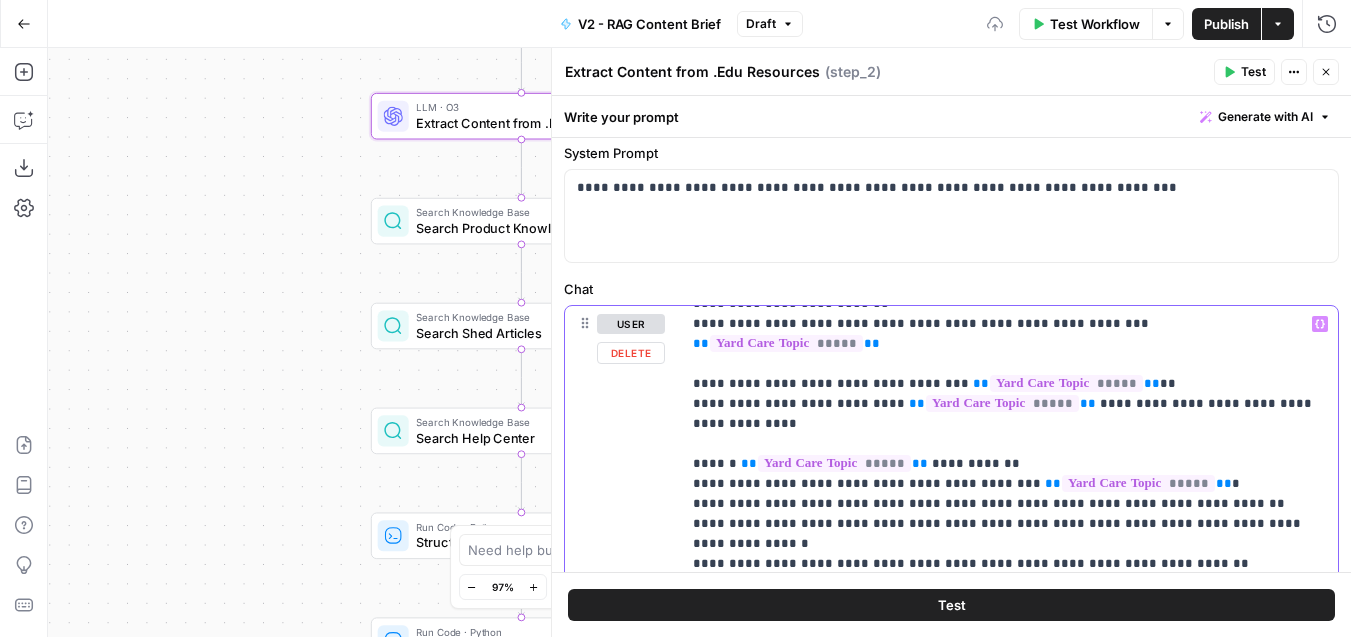click on "**********" at bounding box center (1009, 744) 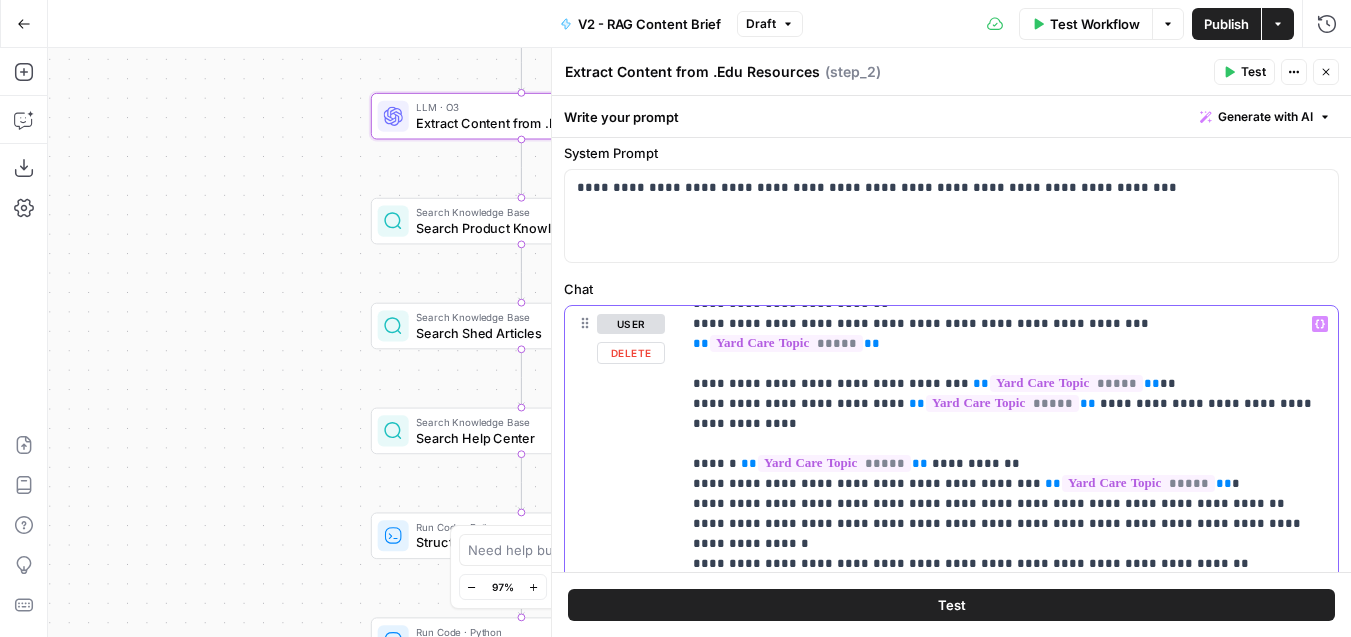 click on "**********" at bounding box center (1009, 744) 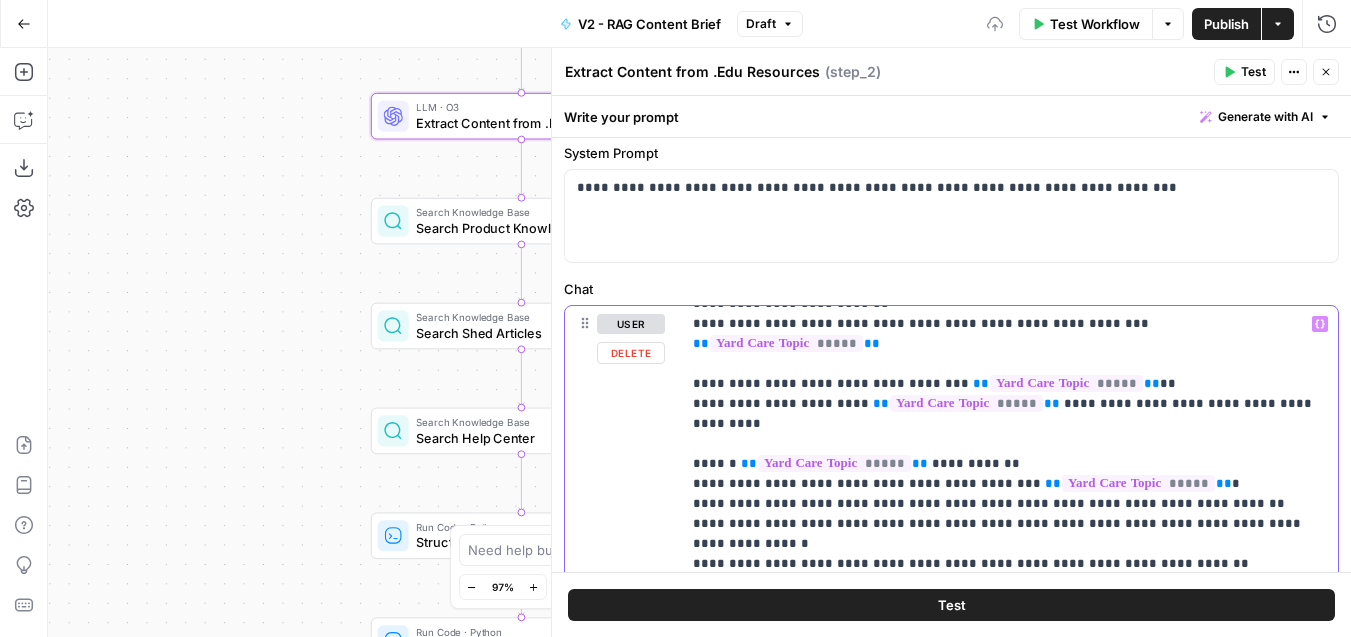 click on "**********" at bounding box center (1009, 734) 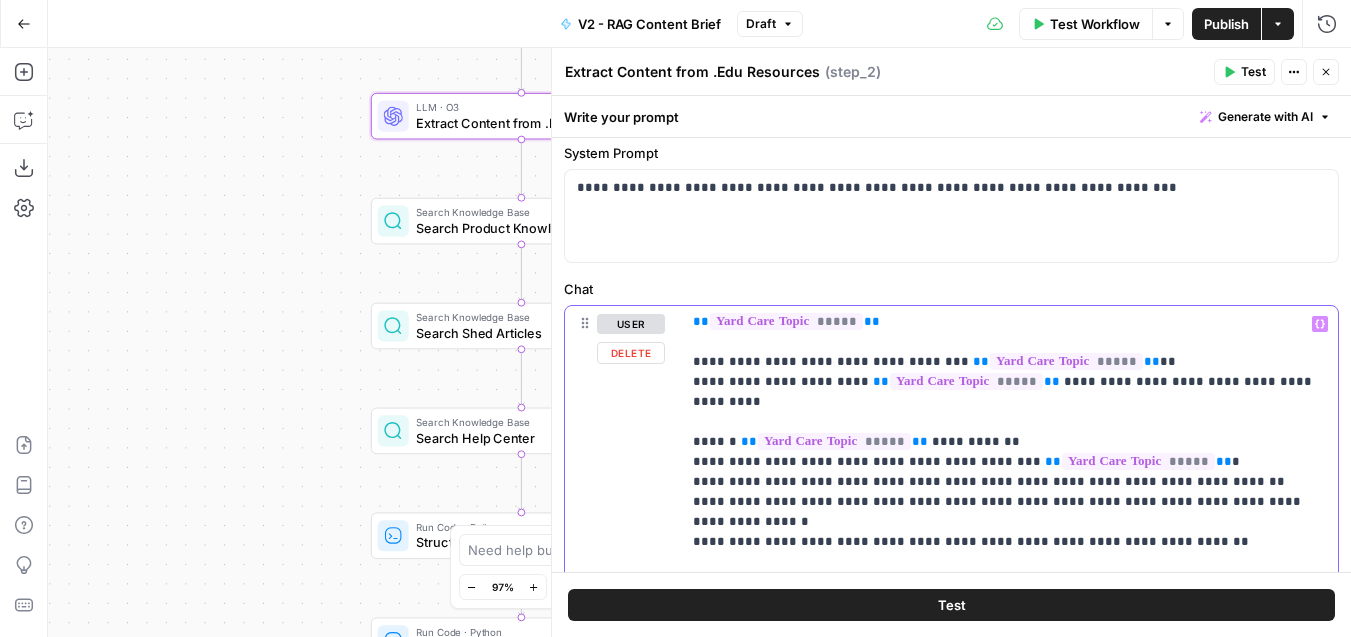 scroll, scrollTop: 303, scrollLeft: 0, axis: vertical 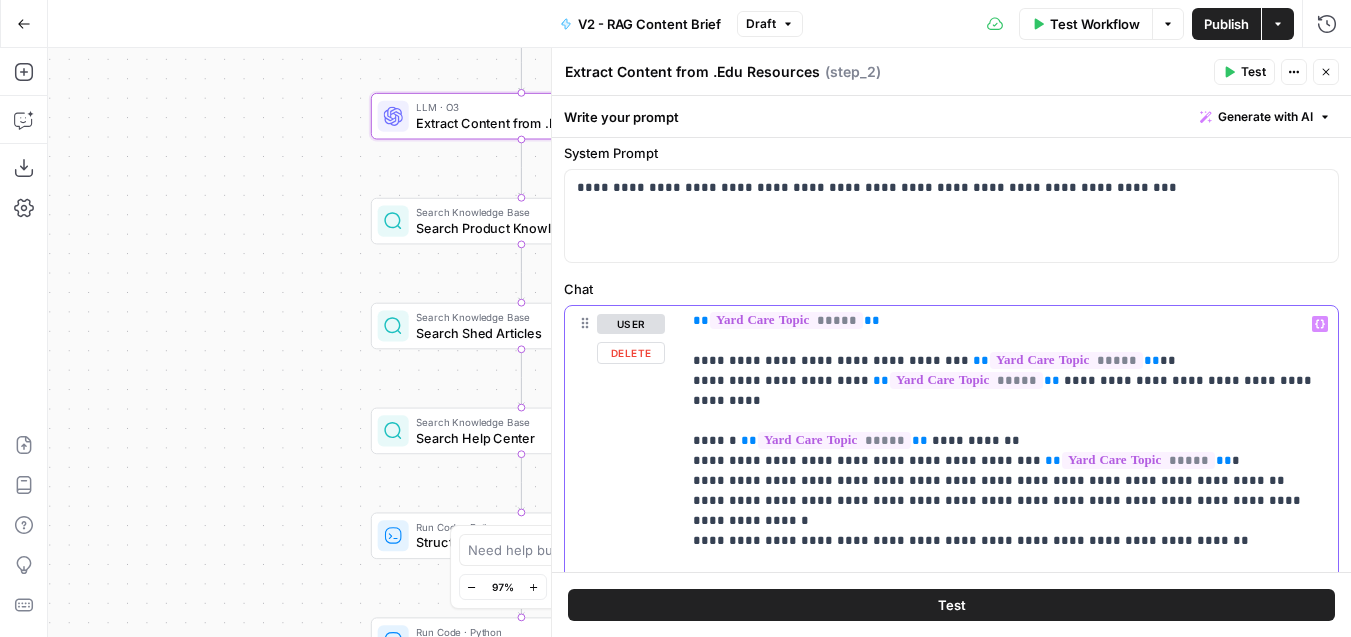 drag, startPoint x: 846, startPoint y: 362, endPoint x: 778, endPoint y: 361, distance: 68.007355 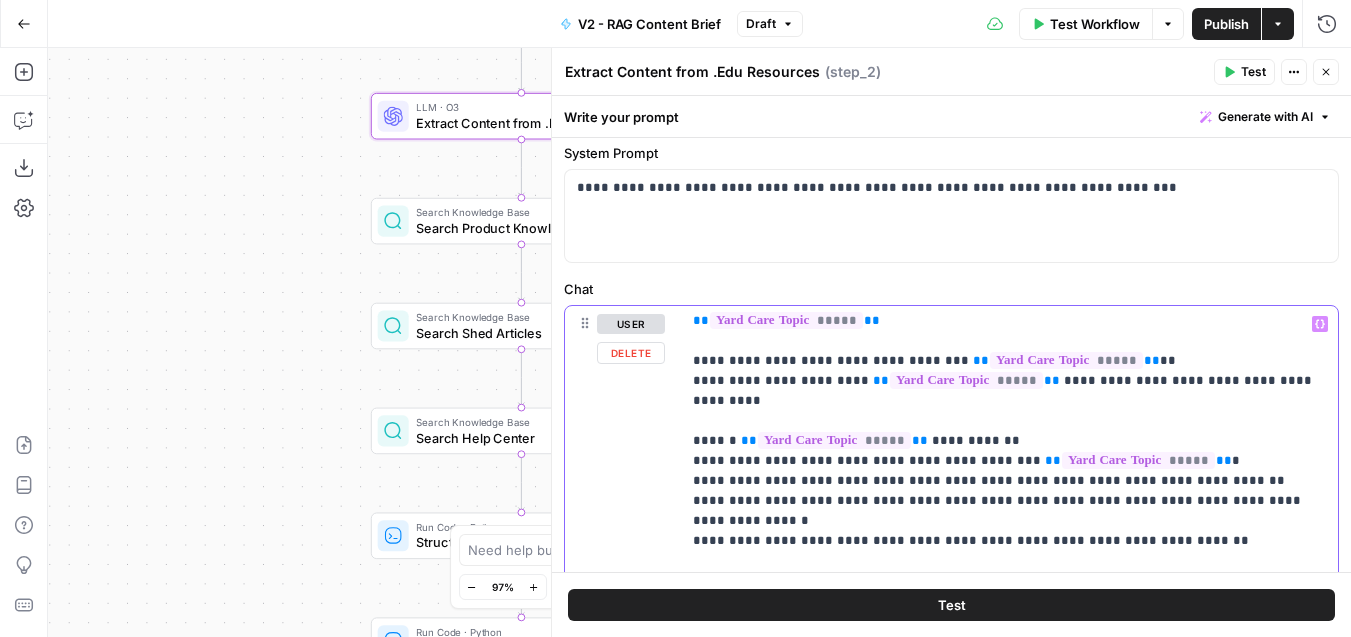 click on "**********" at bounding box center (1009, 711) 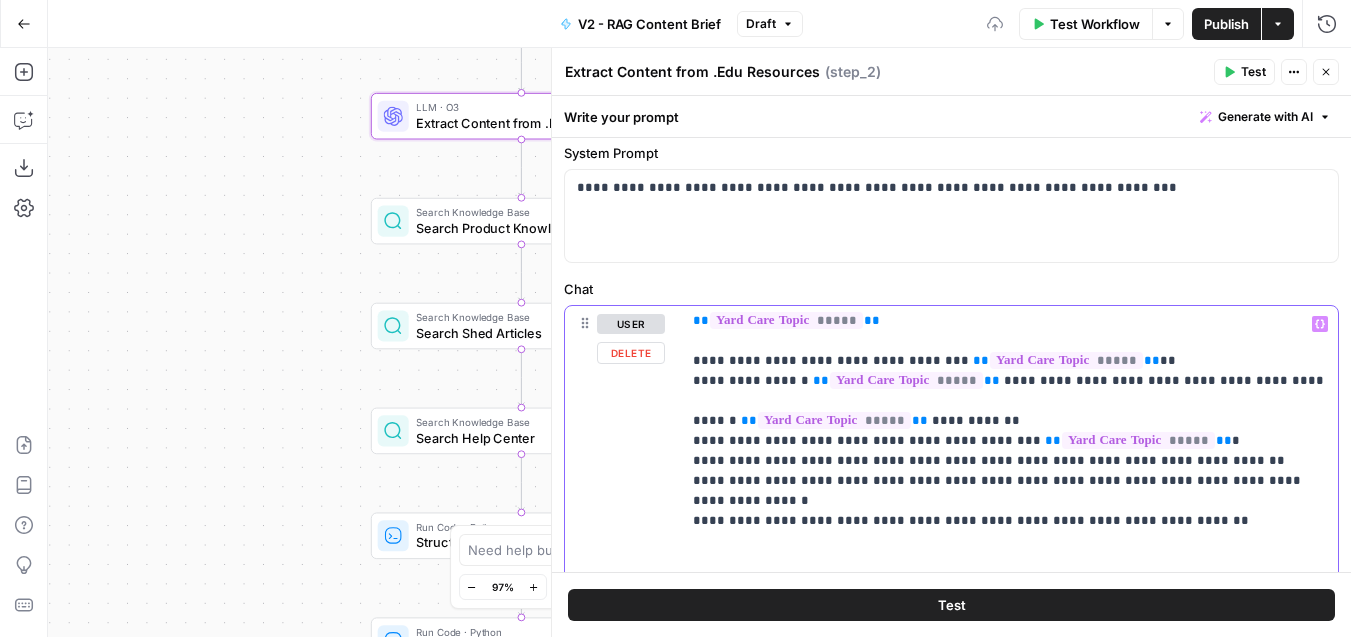 click on "**********" at bounding box center [1009, 711] 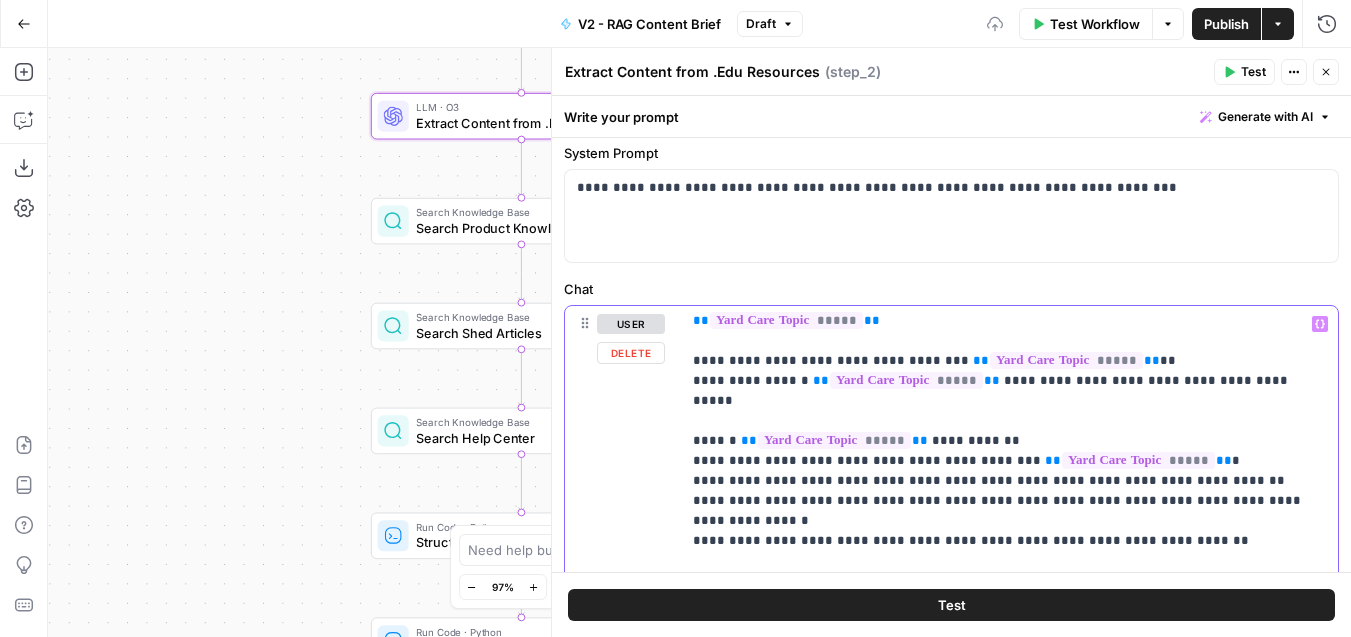 click on "**********" at bounding box center [1009, 711] 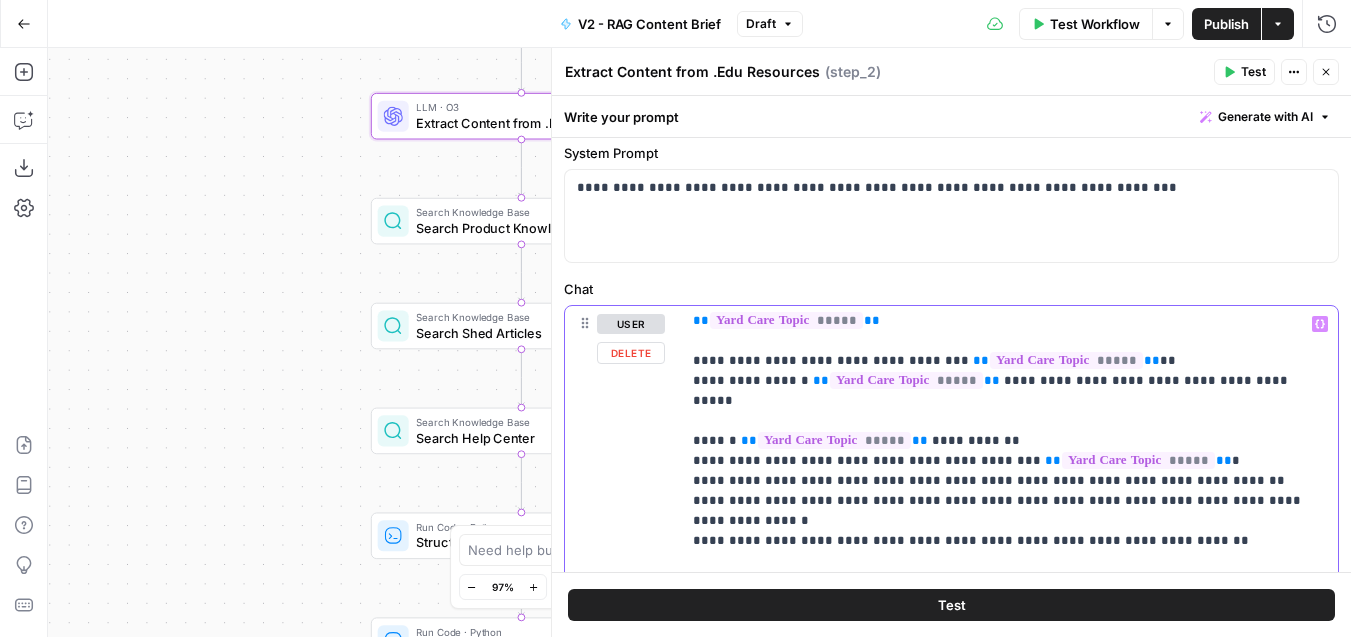click on "**********" at bounding box center [1009, 711] 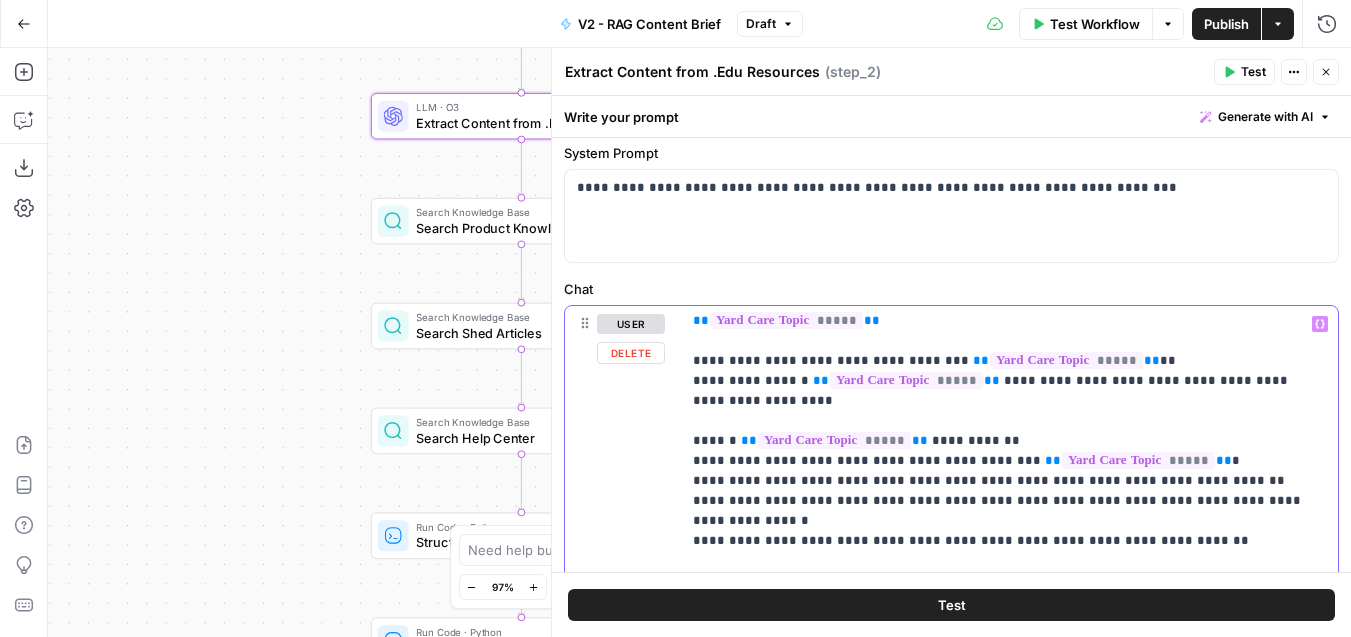 click on "**********" at bounding box center (1009, 721) 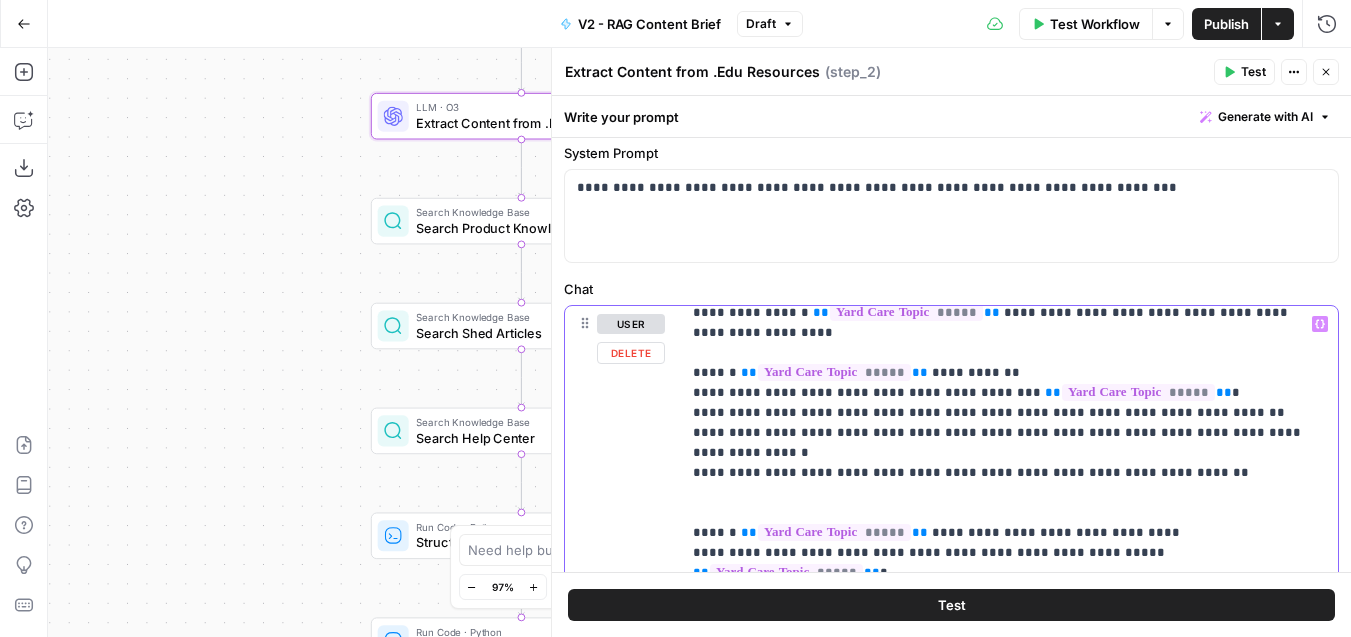 scroll, scrollTop: 370, scrollLeft: 0, axis: vertical 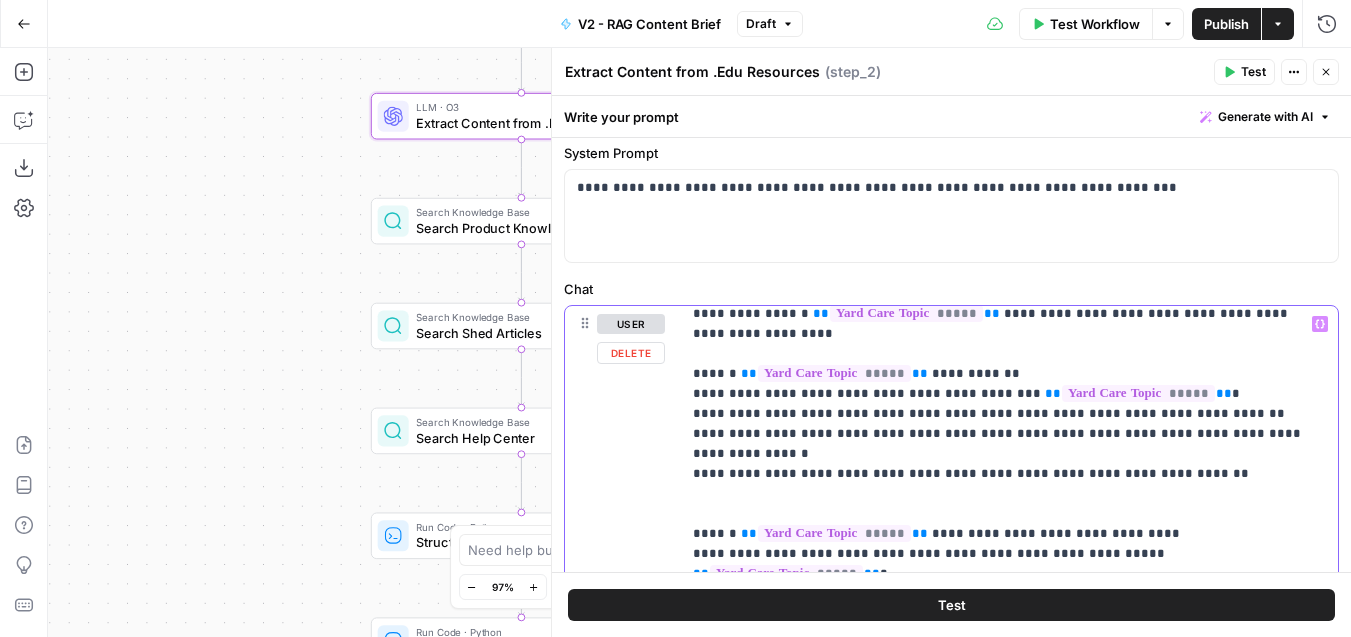 click on "**********" at bounding box center (1009, 654) 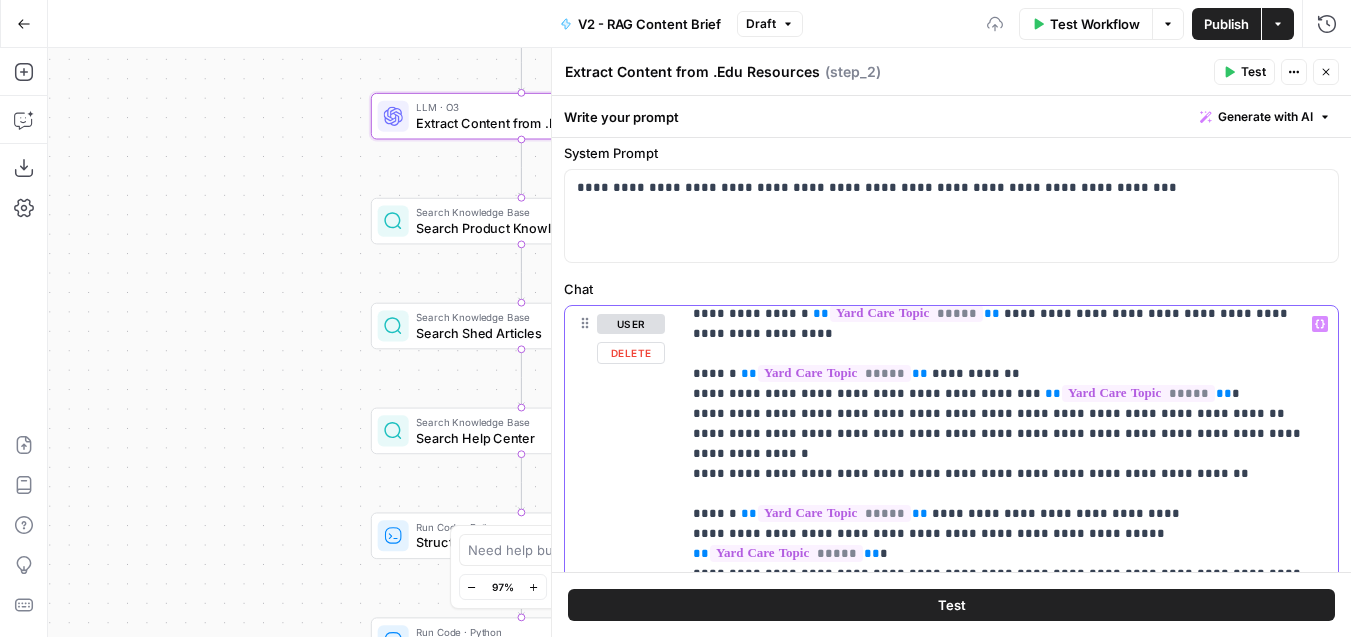 click on "**********" at bounding box center [1009, 644] 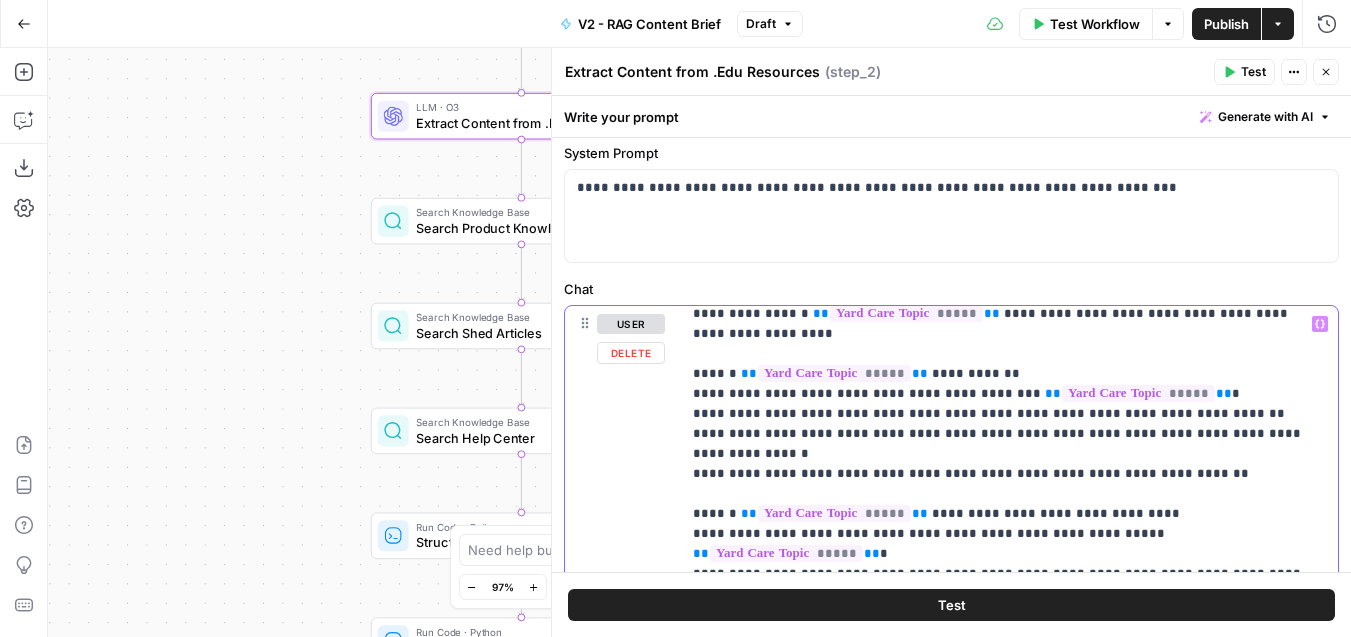 click on "**********" at bounding box center [1009, 644] 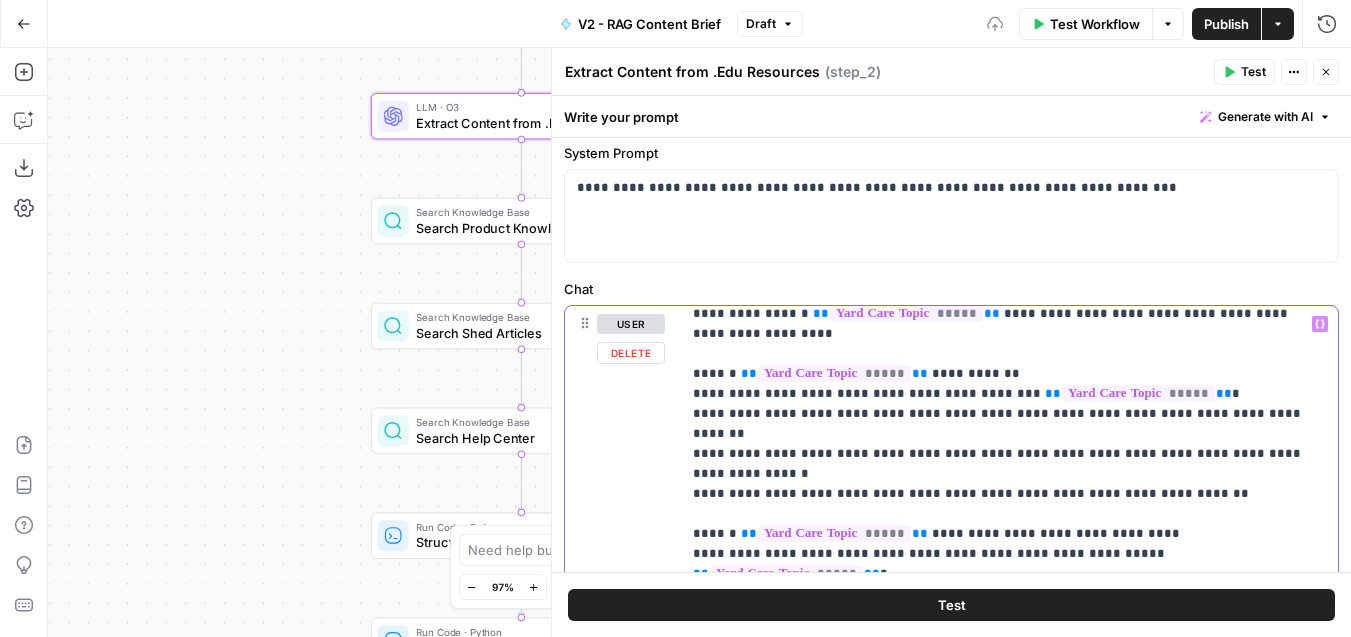click on "**********" at bounding box center (1009, 644) 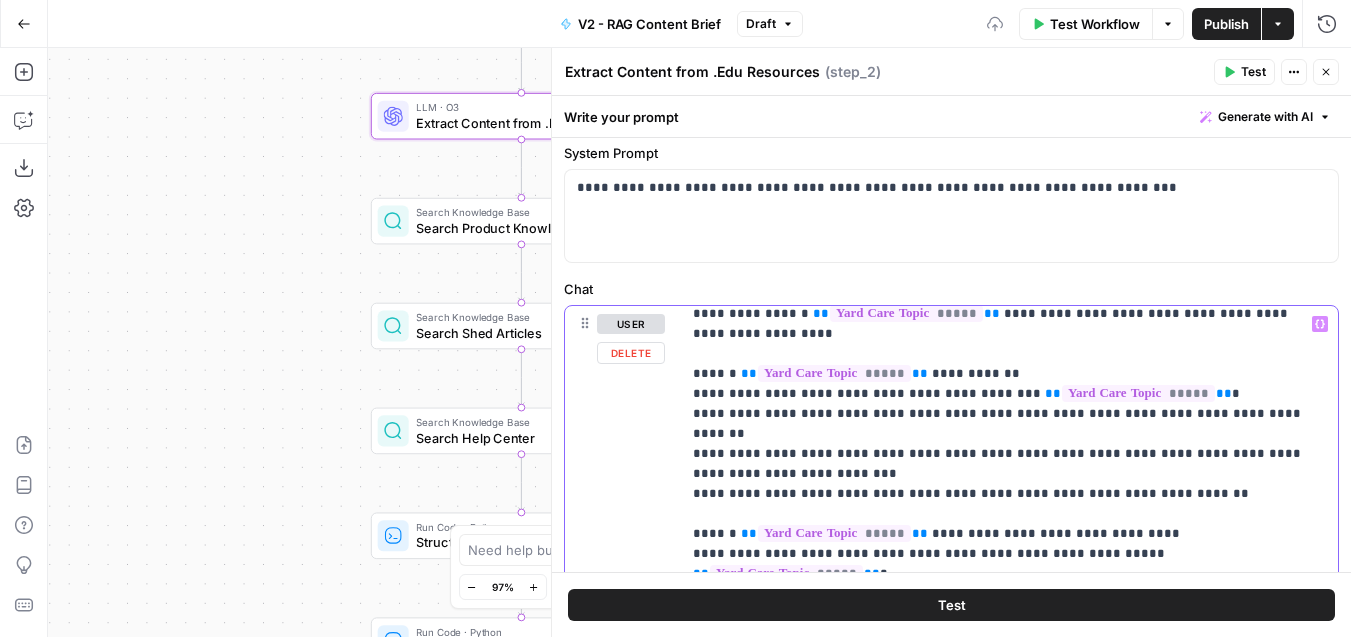 click on "**********" at bounding box center [1009, 654] 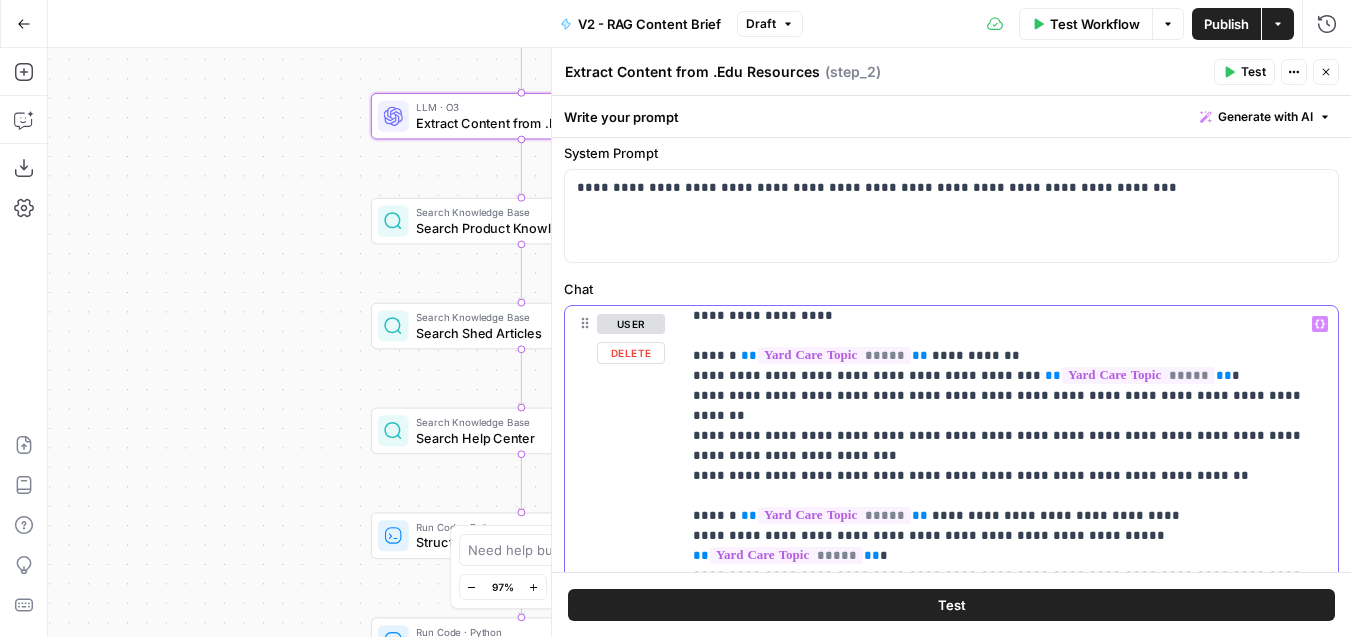 scroll, scrollTop: 389, scrollLeft: 0, axis: vertical 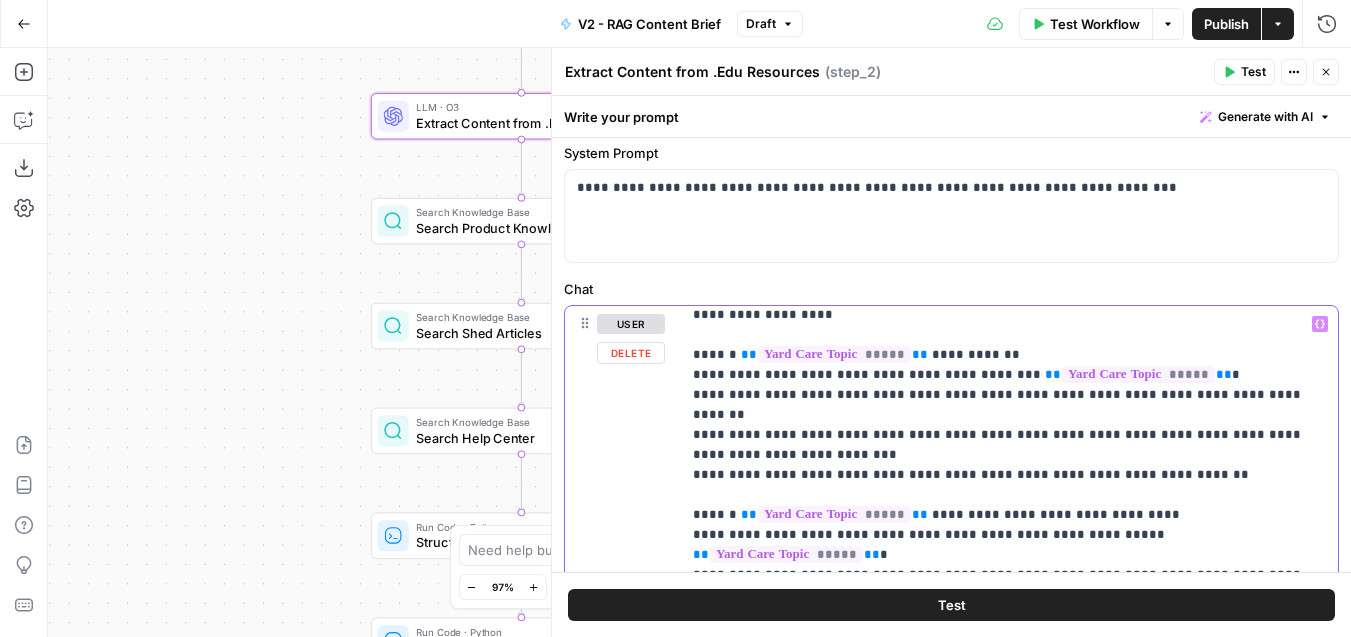 click on "**********" at bounding box center [1009, 635] 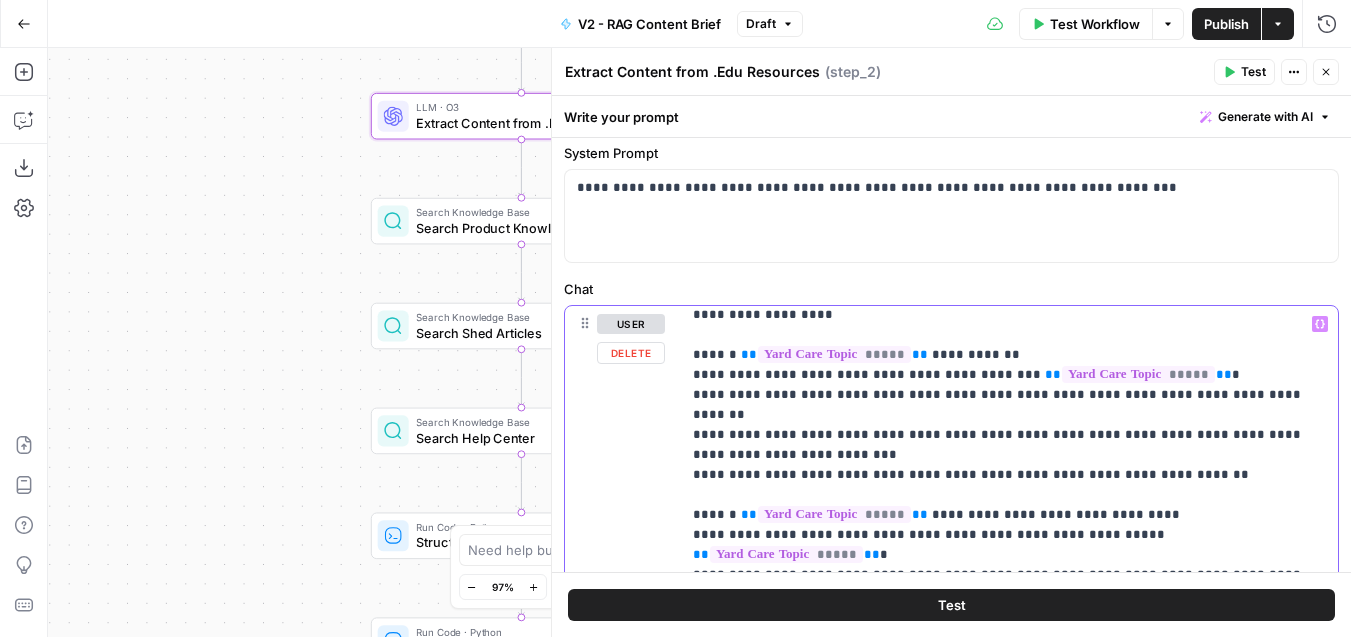 click on "**********" at bounding box center (1009, 635) 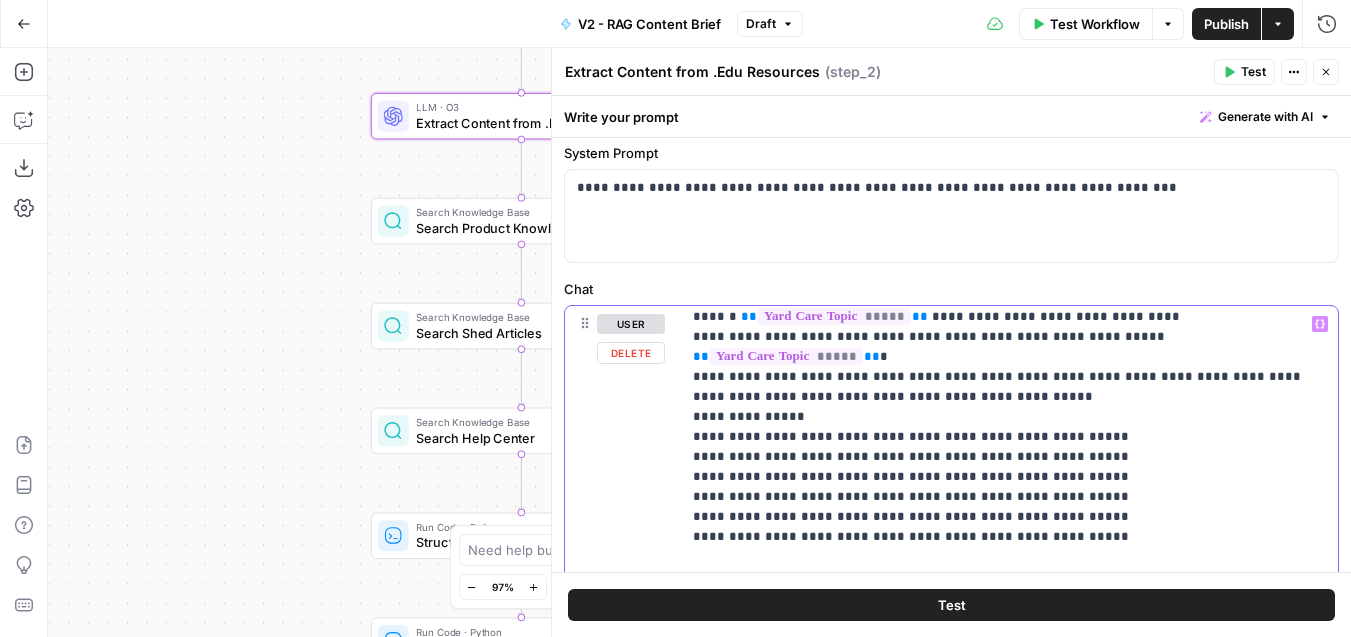 scroll, scrollTop: 621, scrollLeft: 0, axis: vertical 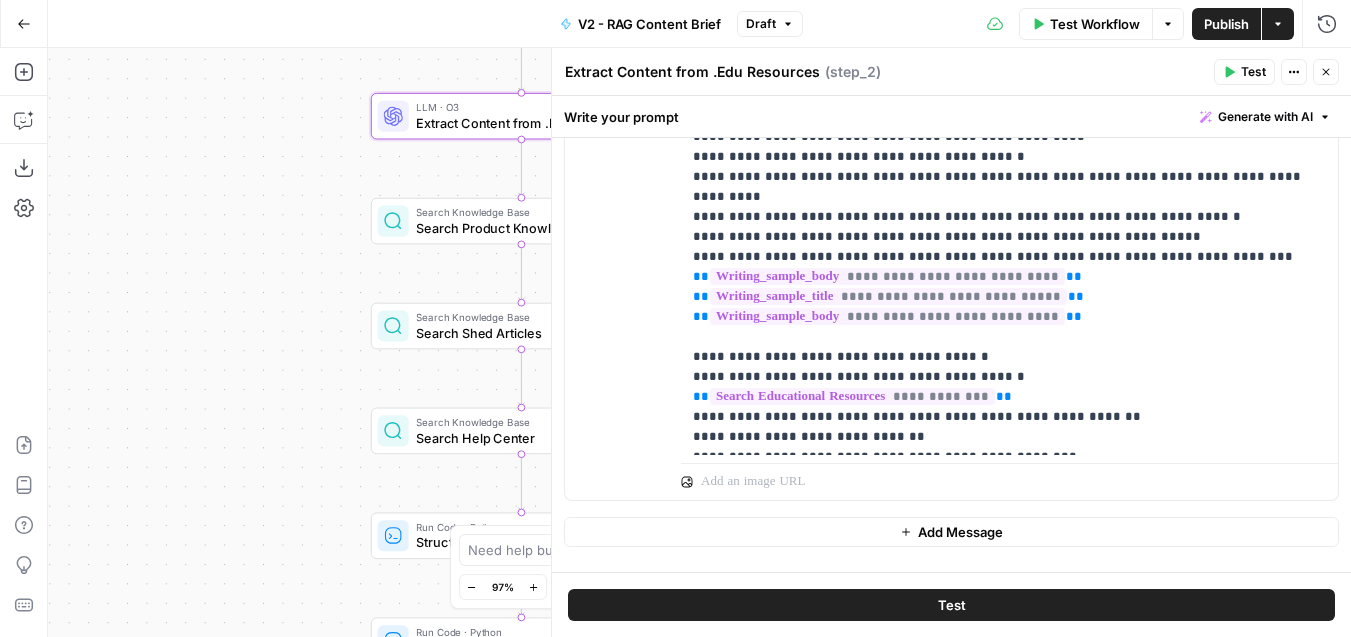 click 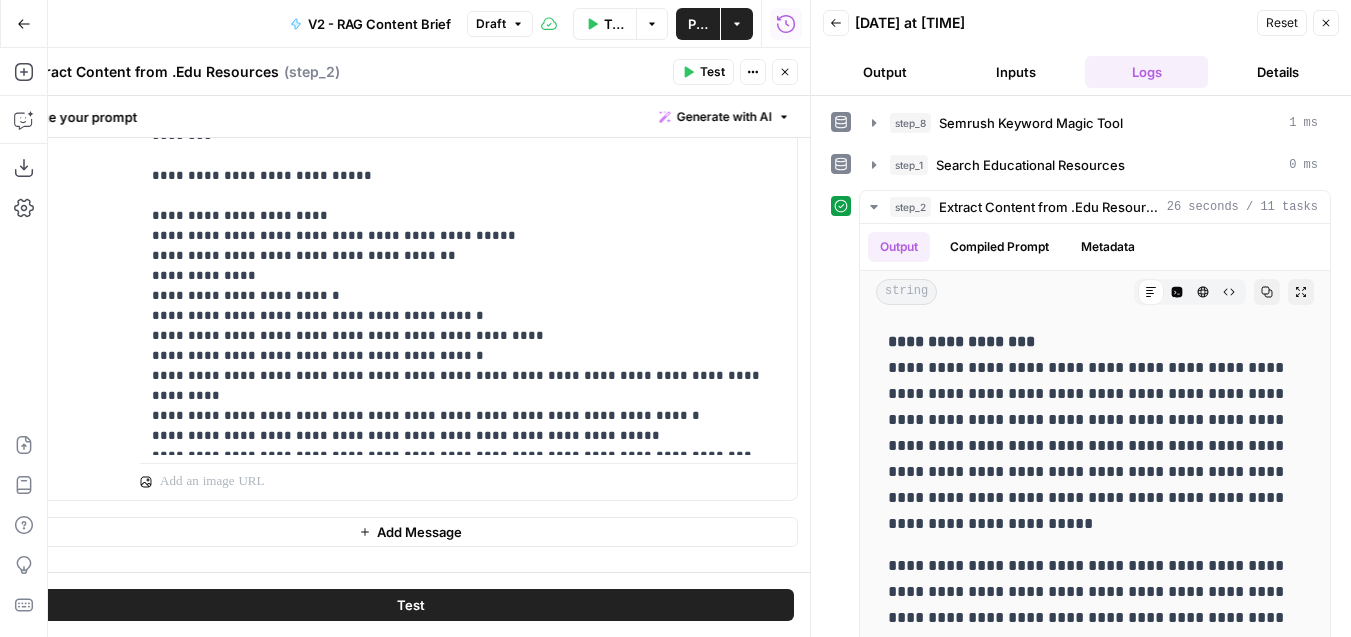 scroll, scrollTop: 396, scrollLeft: 0, axis: vertical 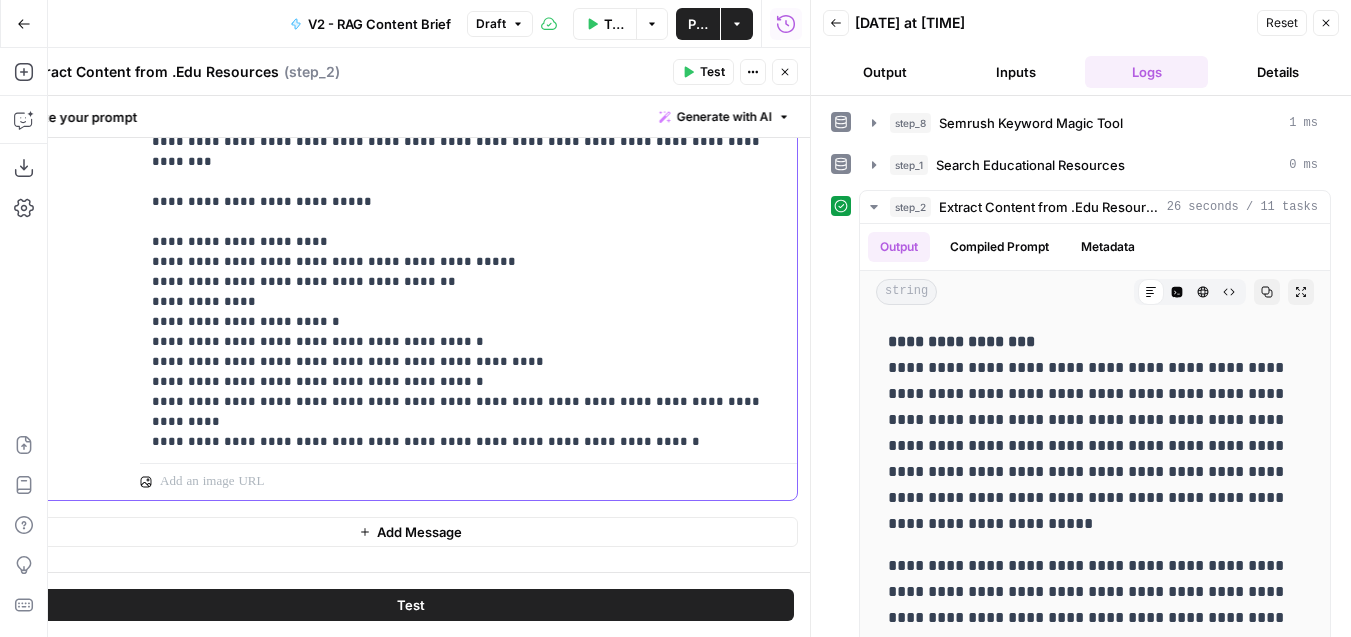 click on "**********" at bounding box center (468, -38) 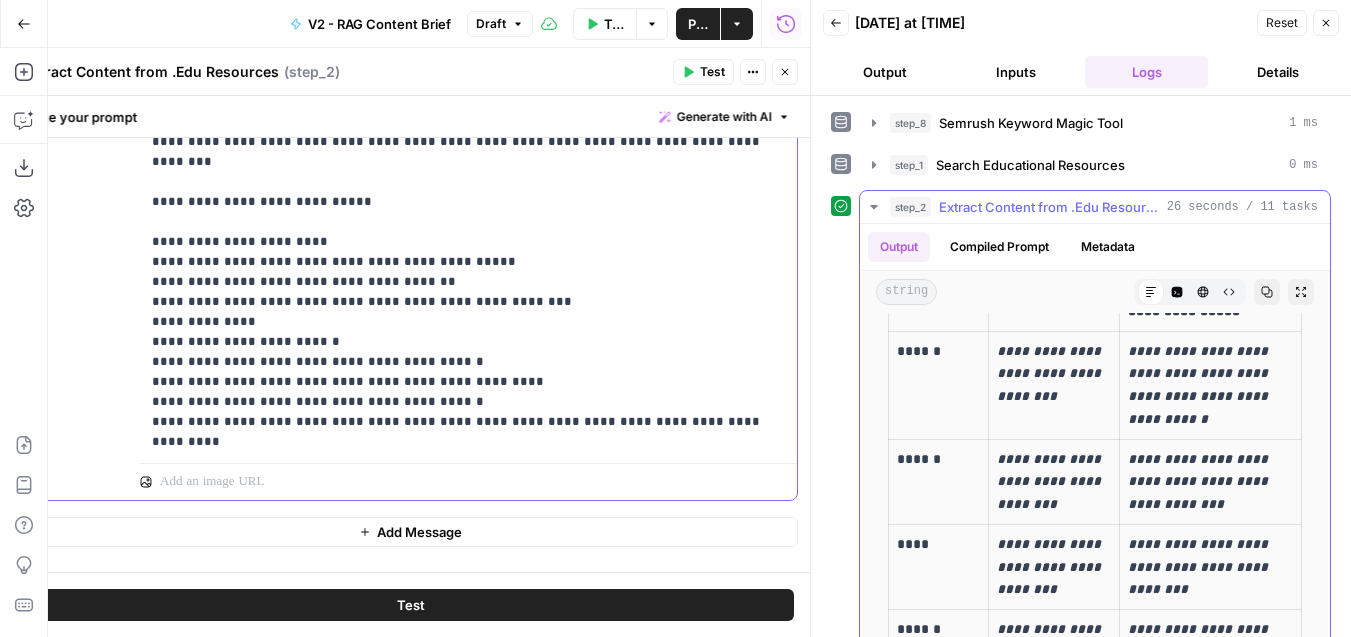 scroll, scrollTop: 1298, scrollLeft: 0, axis: vertical 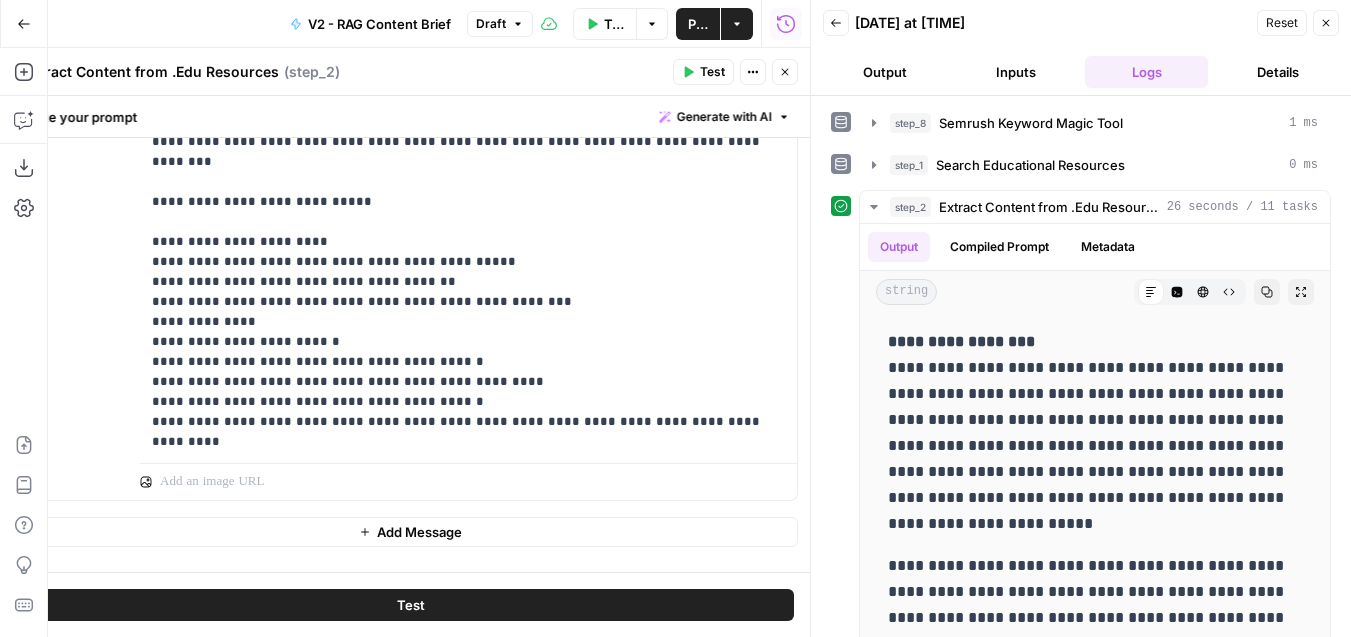 click on "Test Workflow" at bounding box center (605, 24) 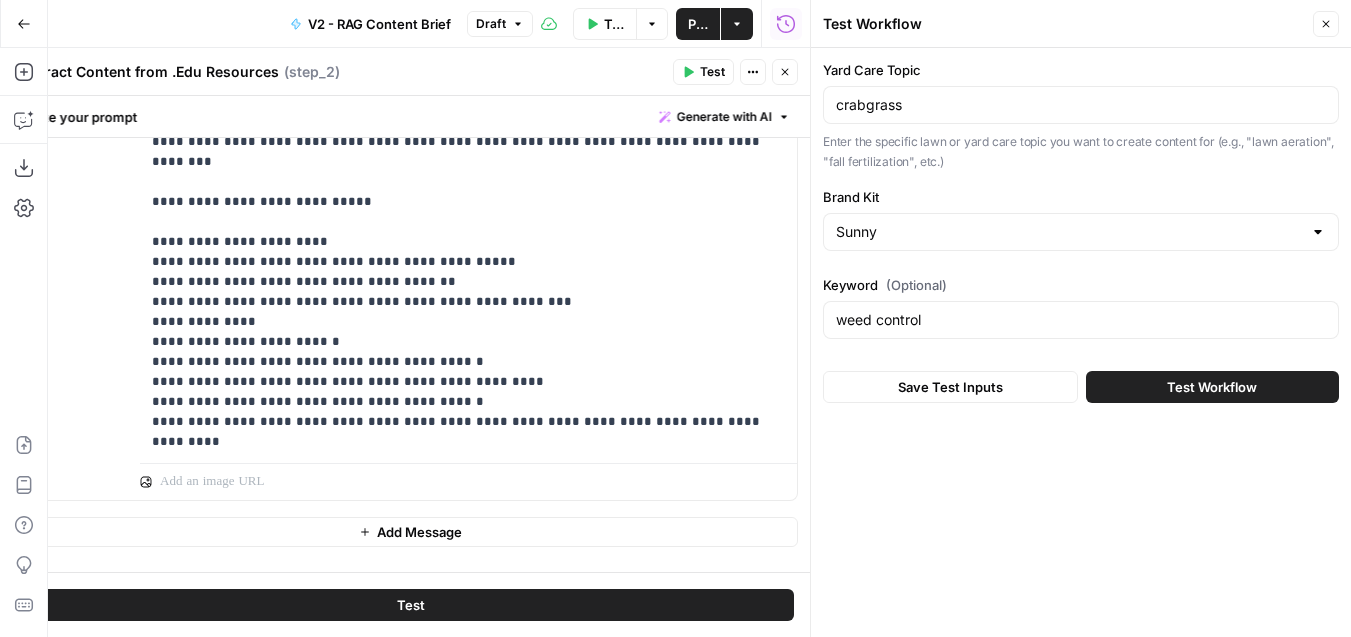 click on "Test Workflow" at bounding box center (1212, 387) 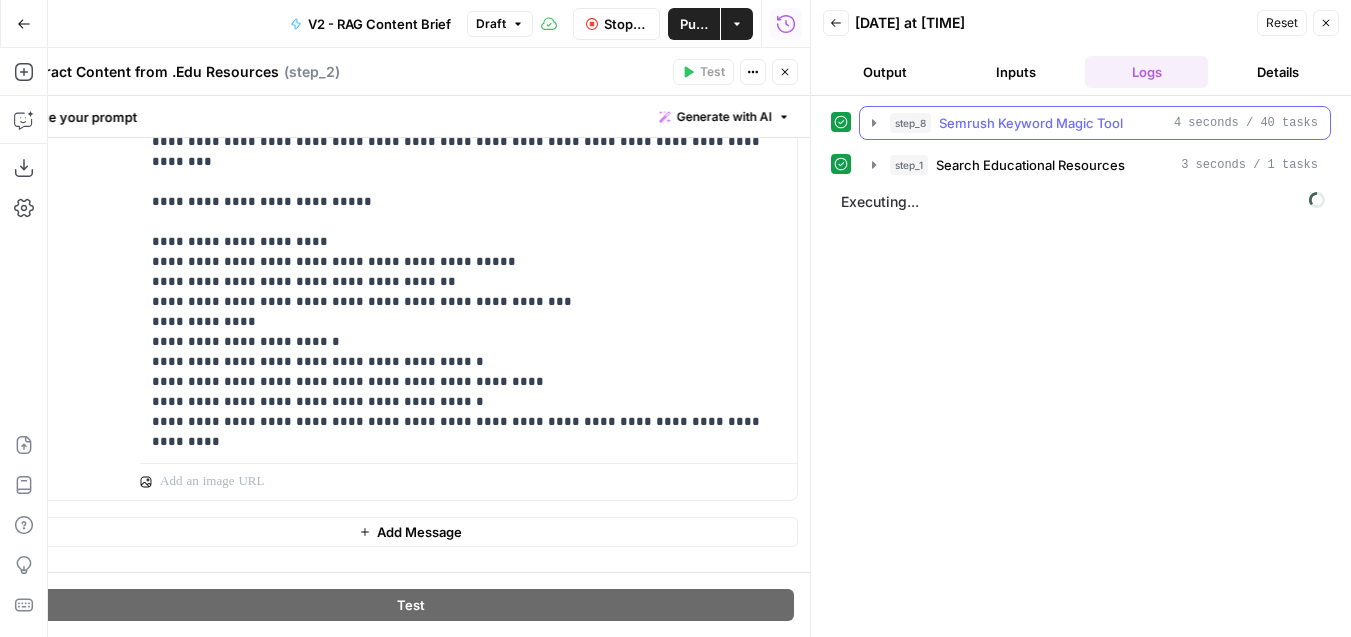 click 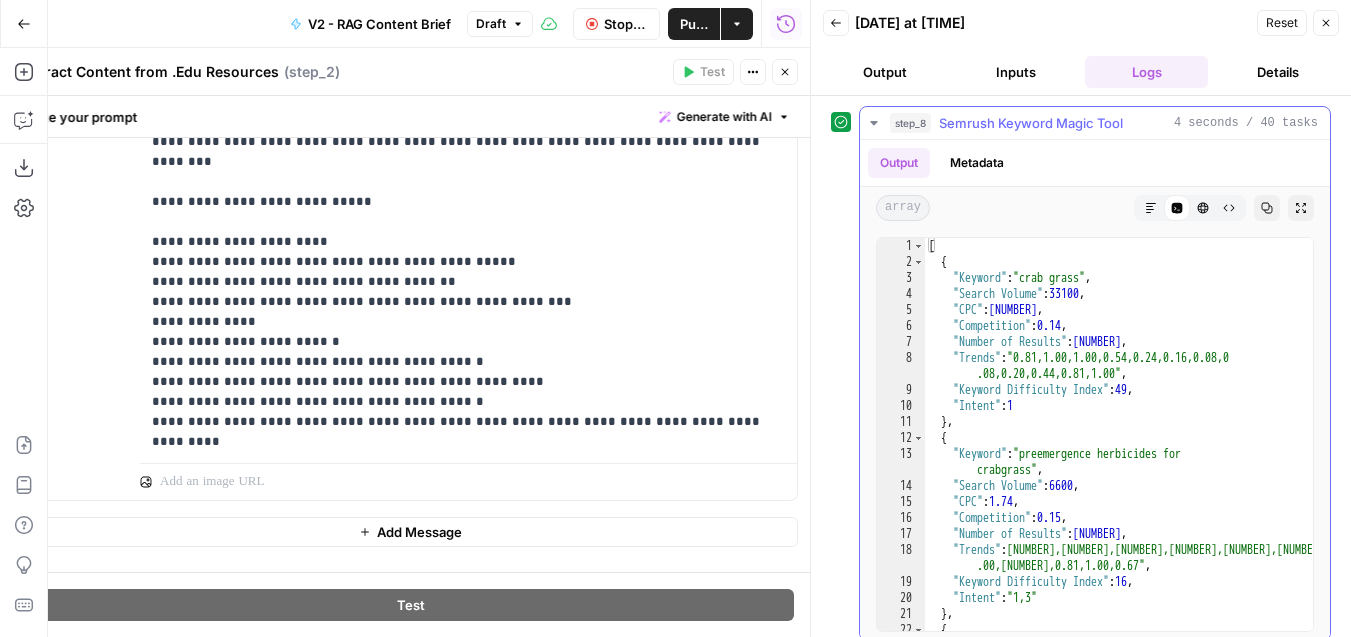 click 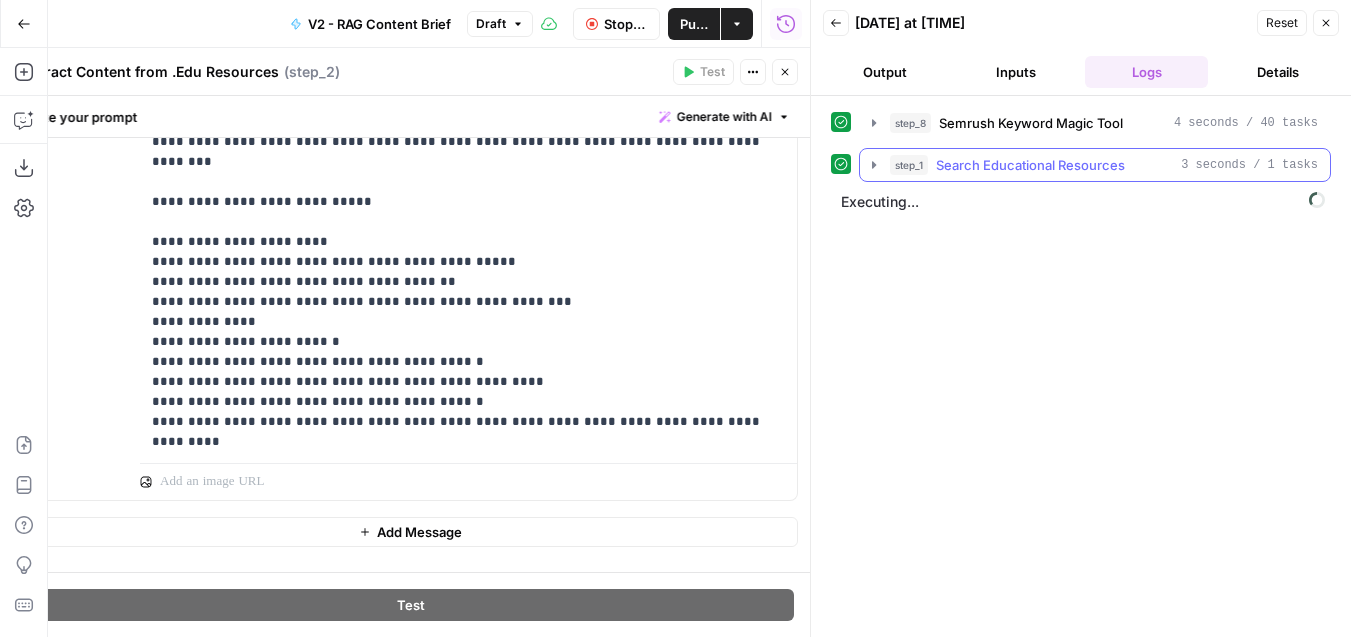 click 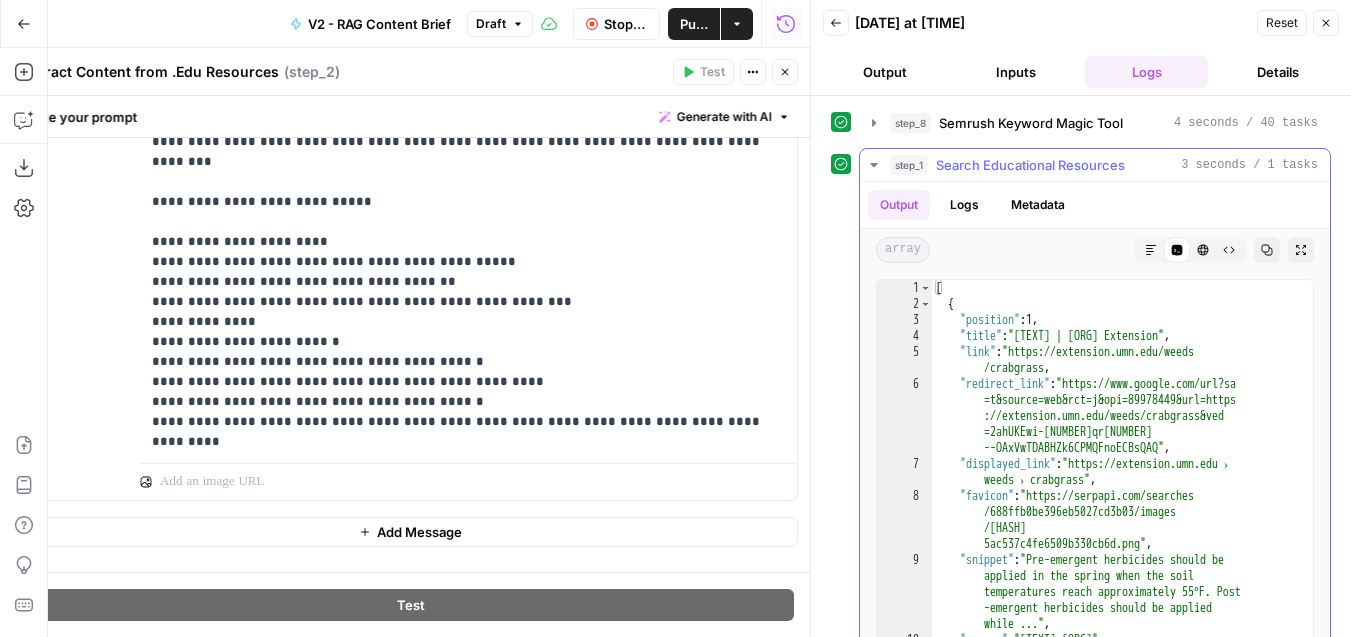 click 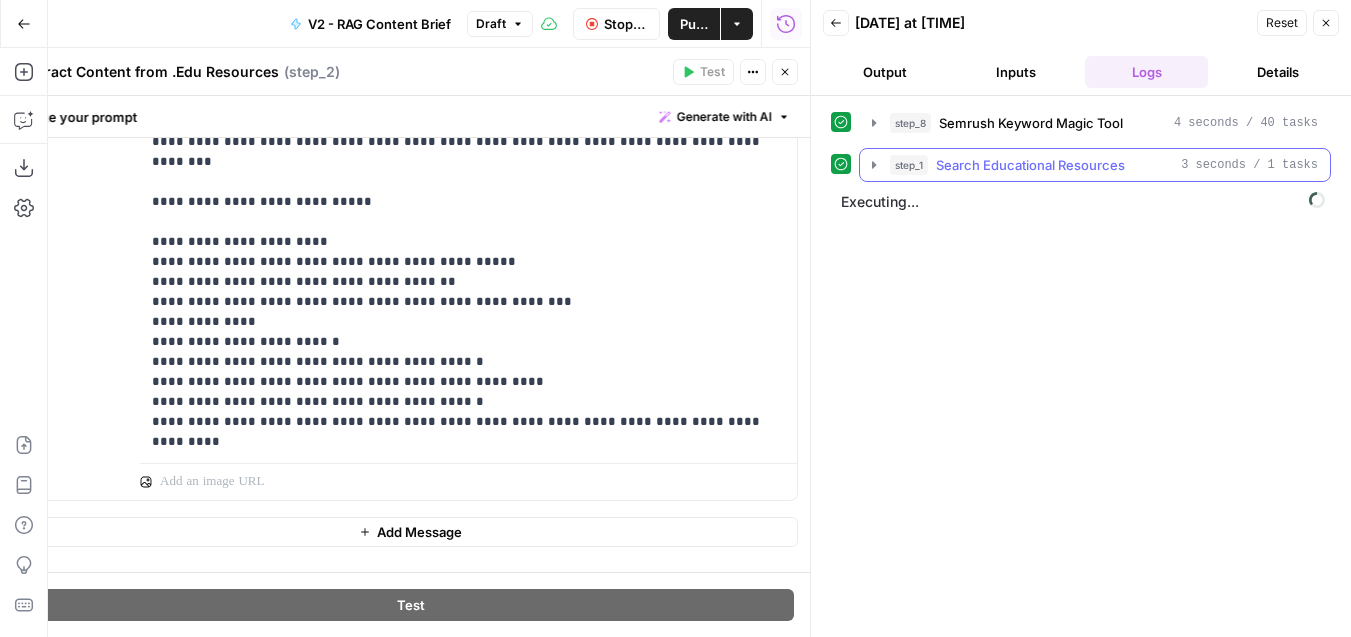 click 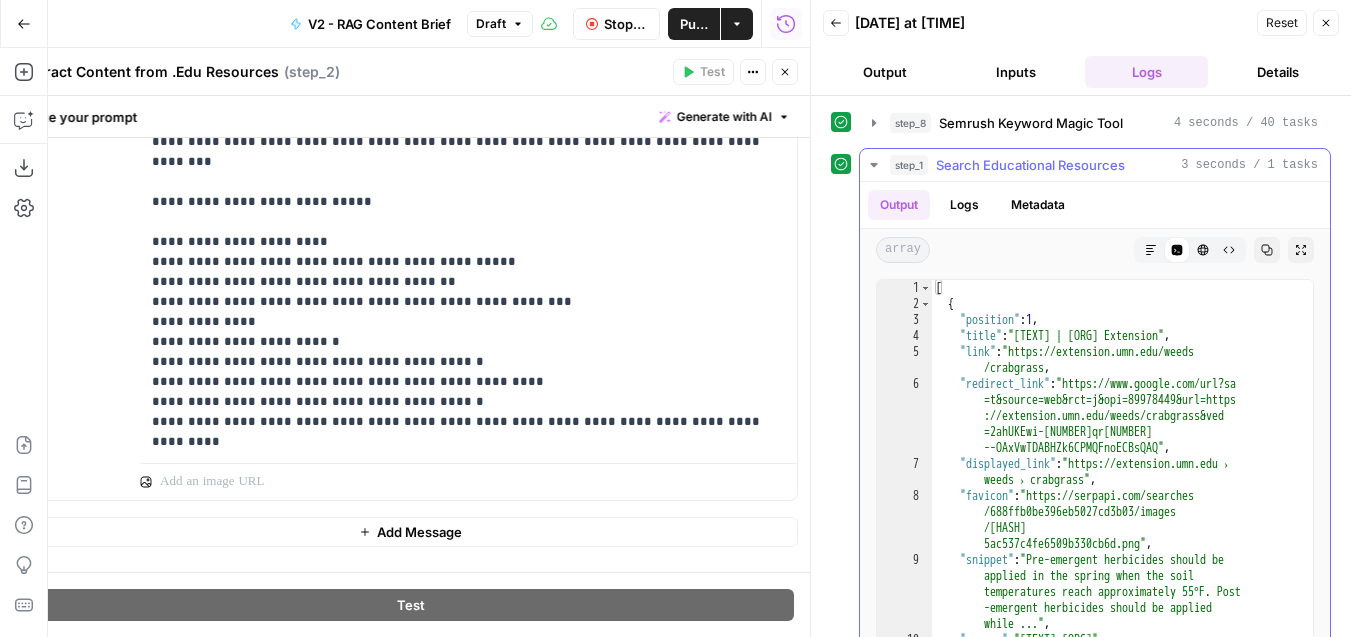 click 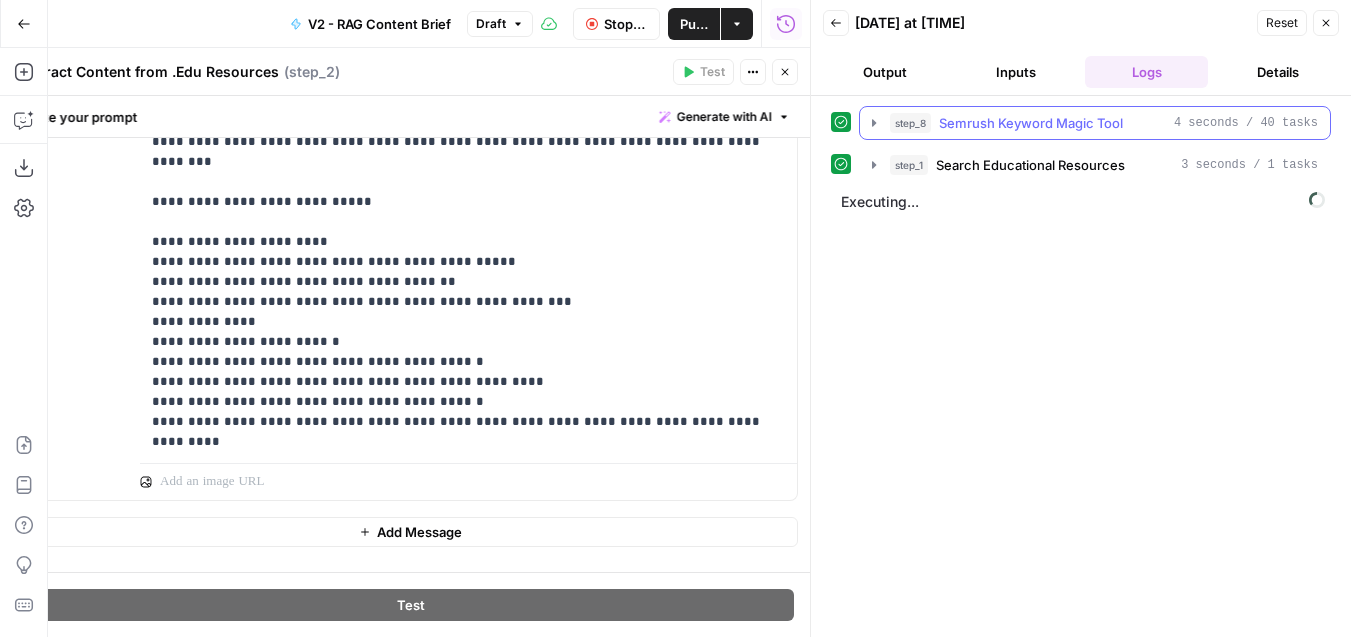 click 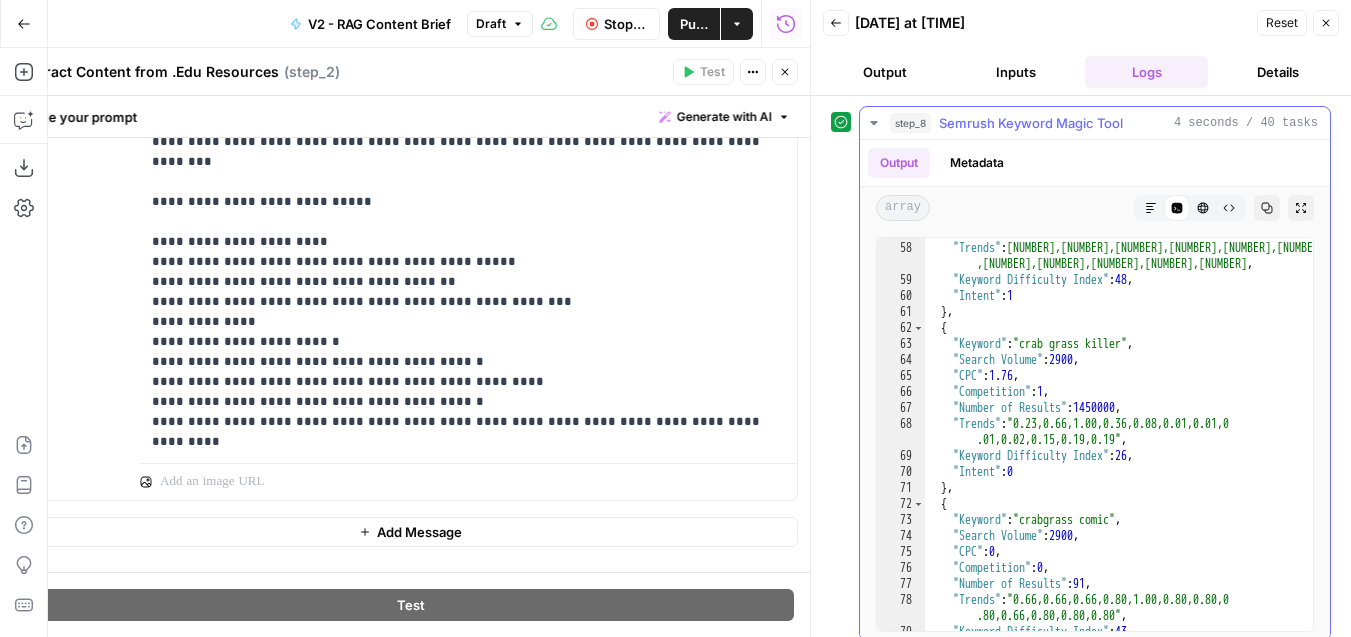 scroll, scrollTop: 1063, scrollLeft: 0, axis: vertical 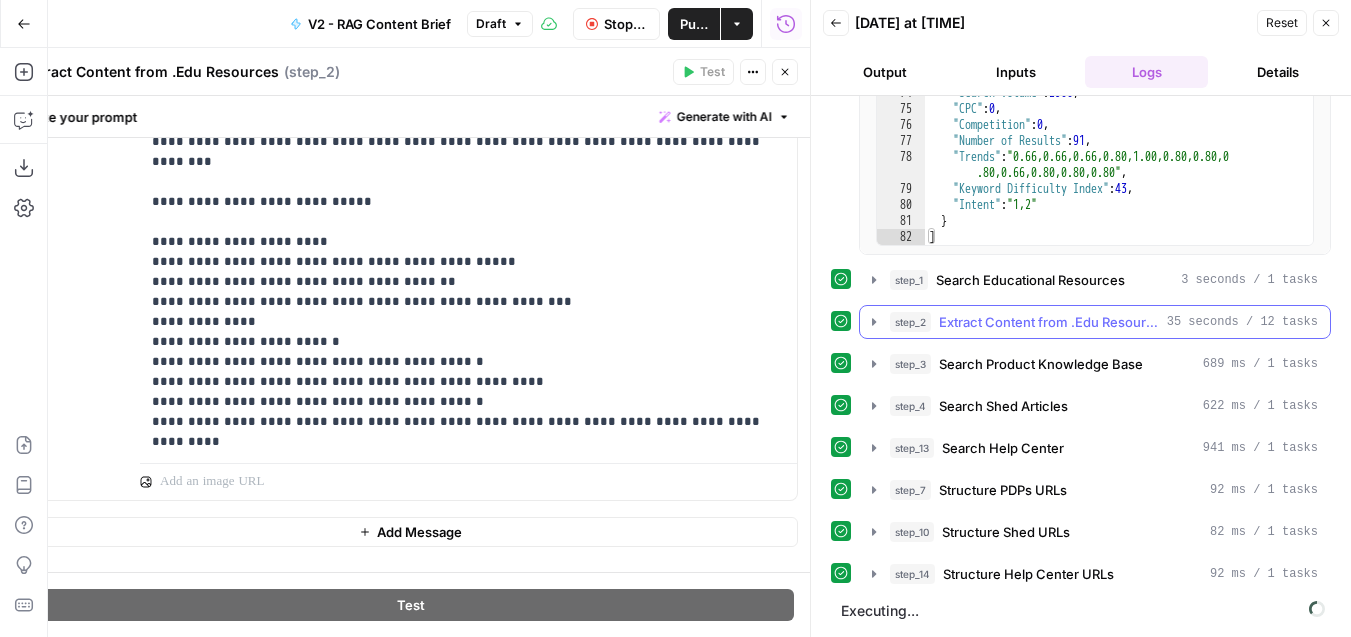 click 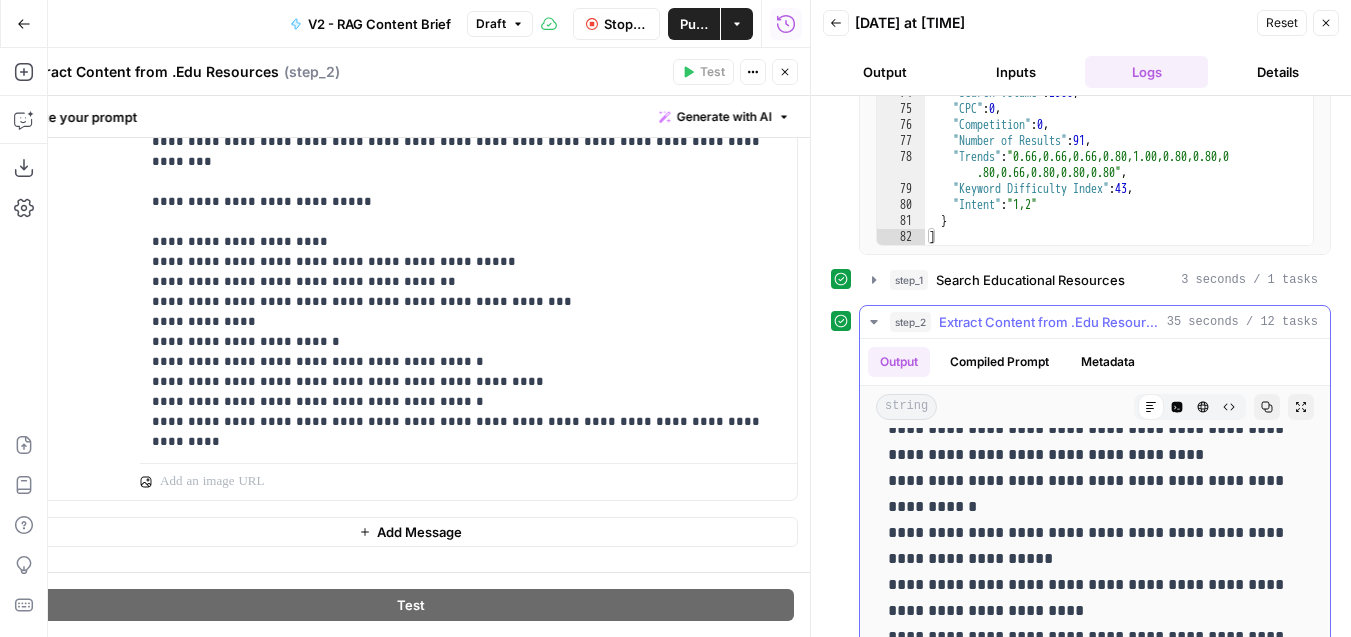 scroll, scrollTop: 2914, scrollLeft: 0, axis: vertical 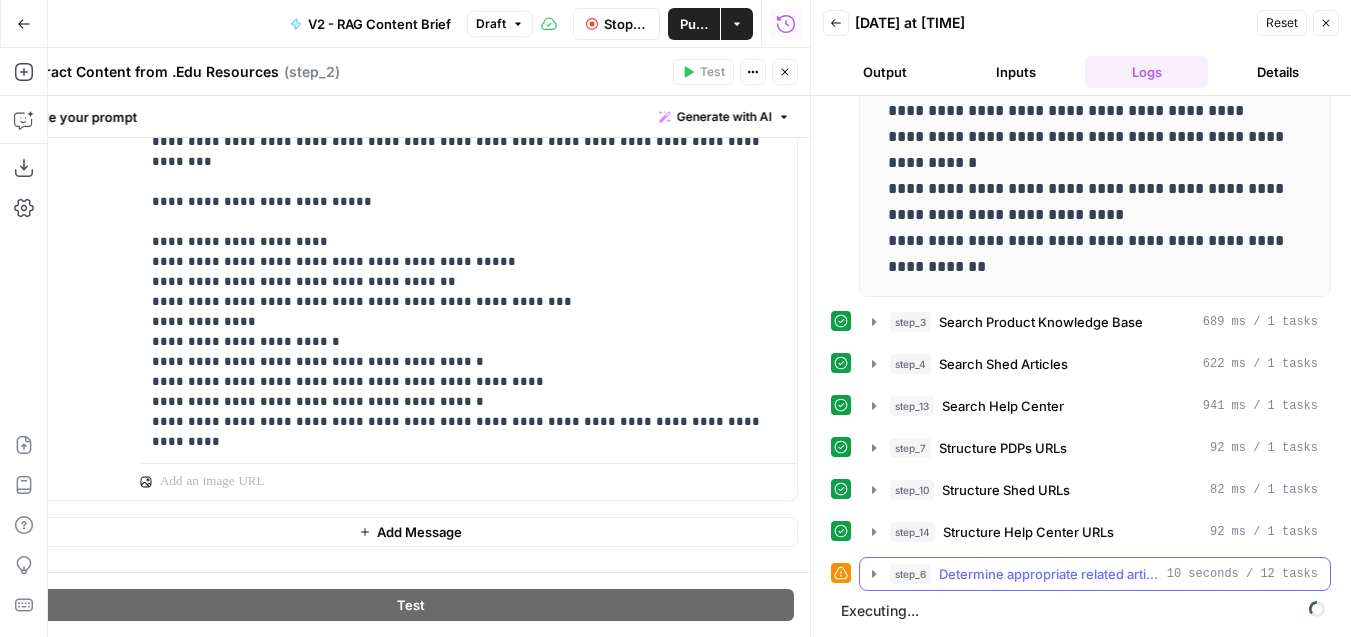 click 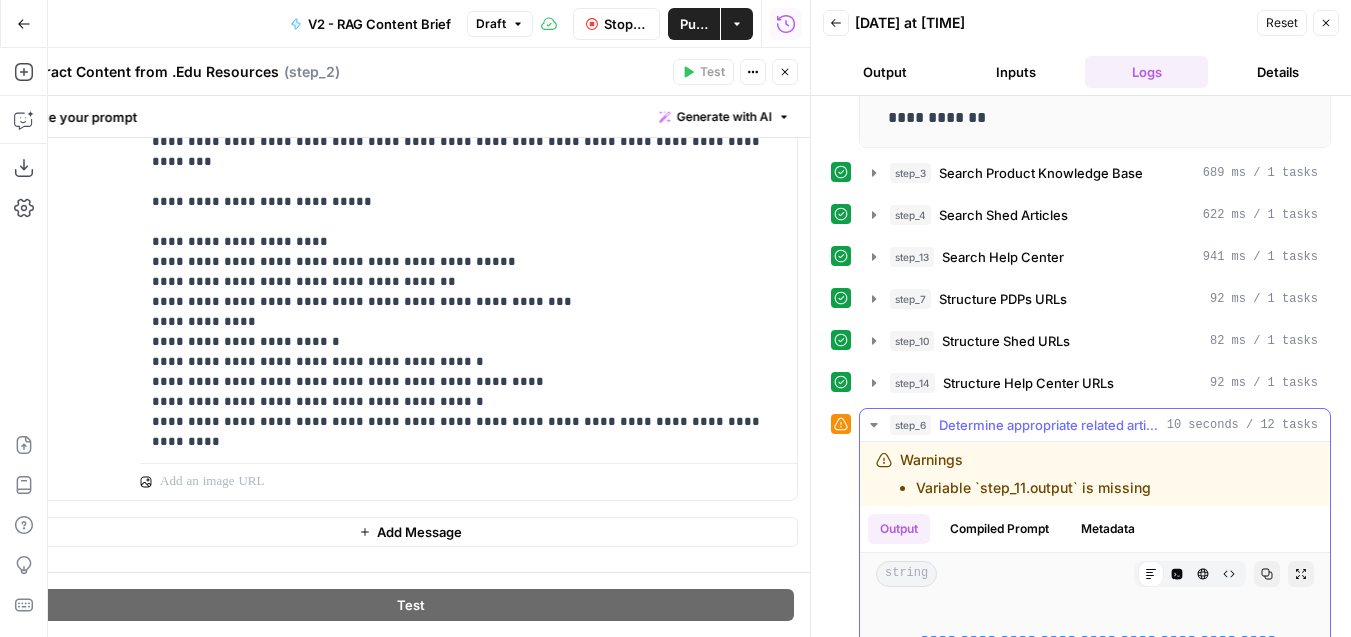 scroll, scrollTop: 1251, scrollLeft: 0, axis: vertical 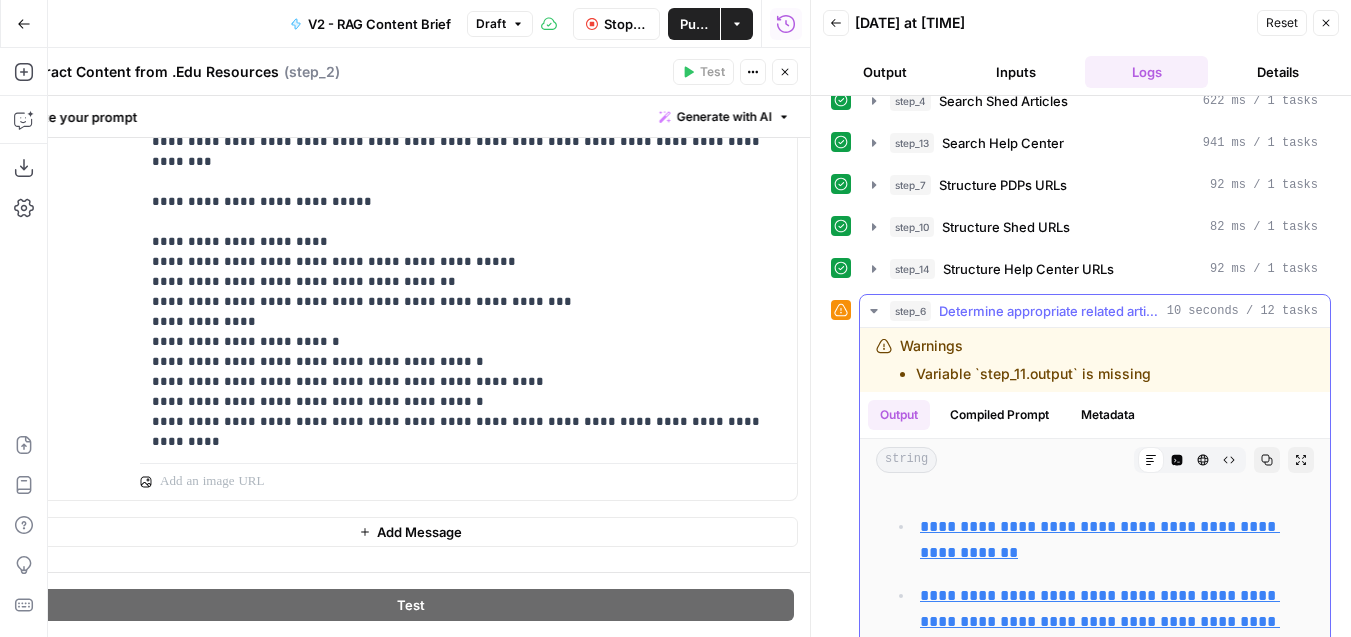 click 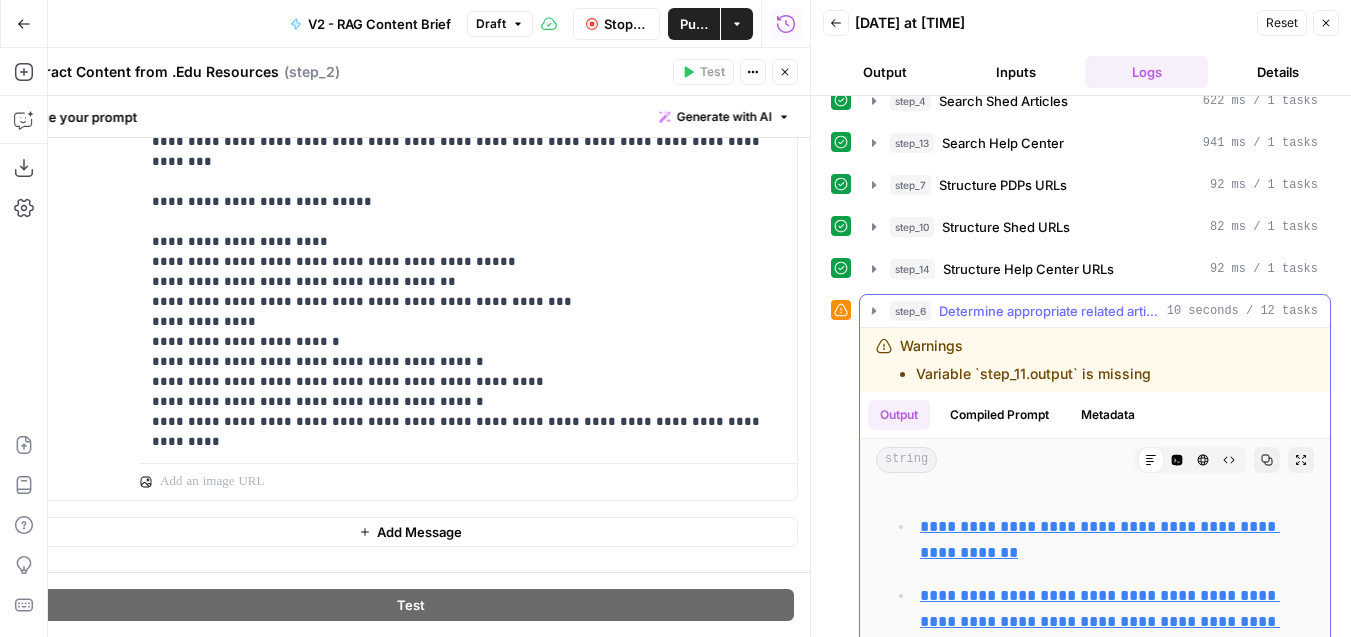 scroll, scrollTop: 971, scrollLeft: 0, axis: vertical 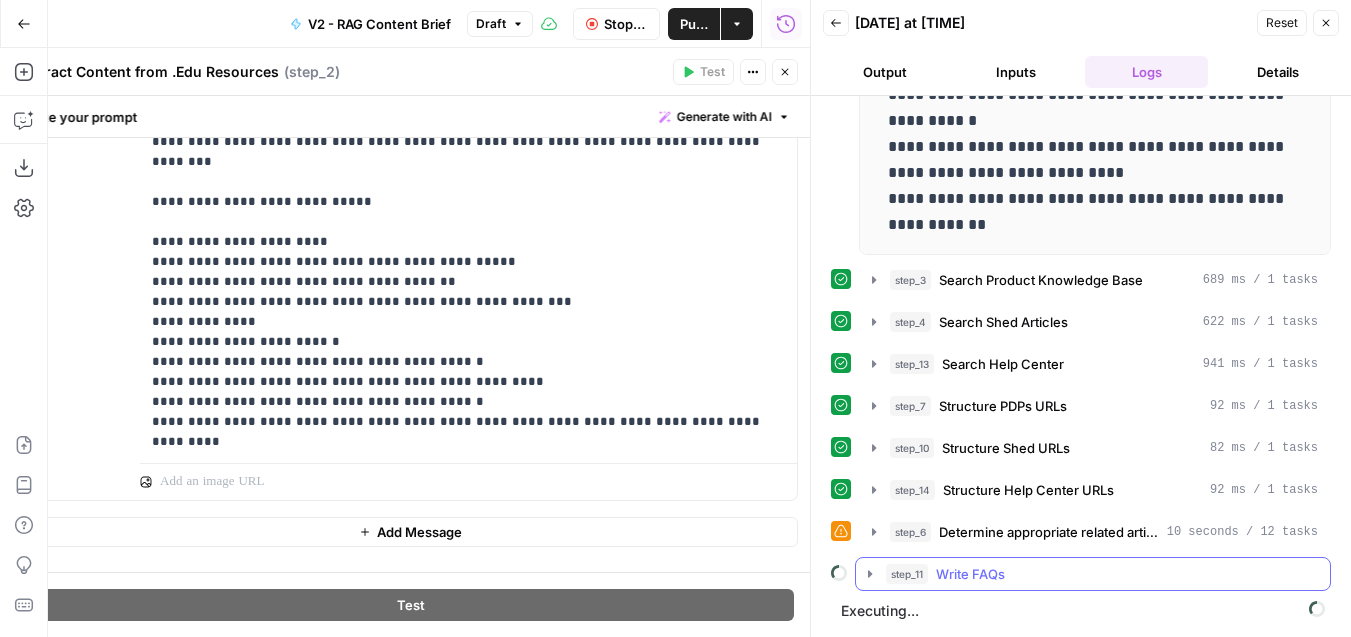 click 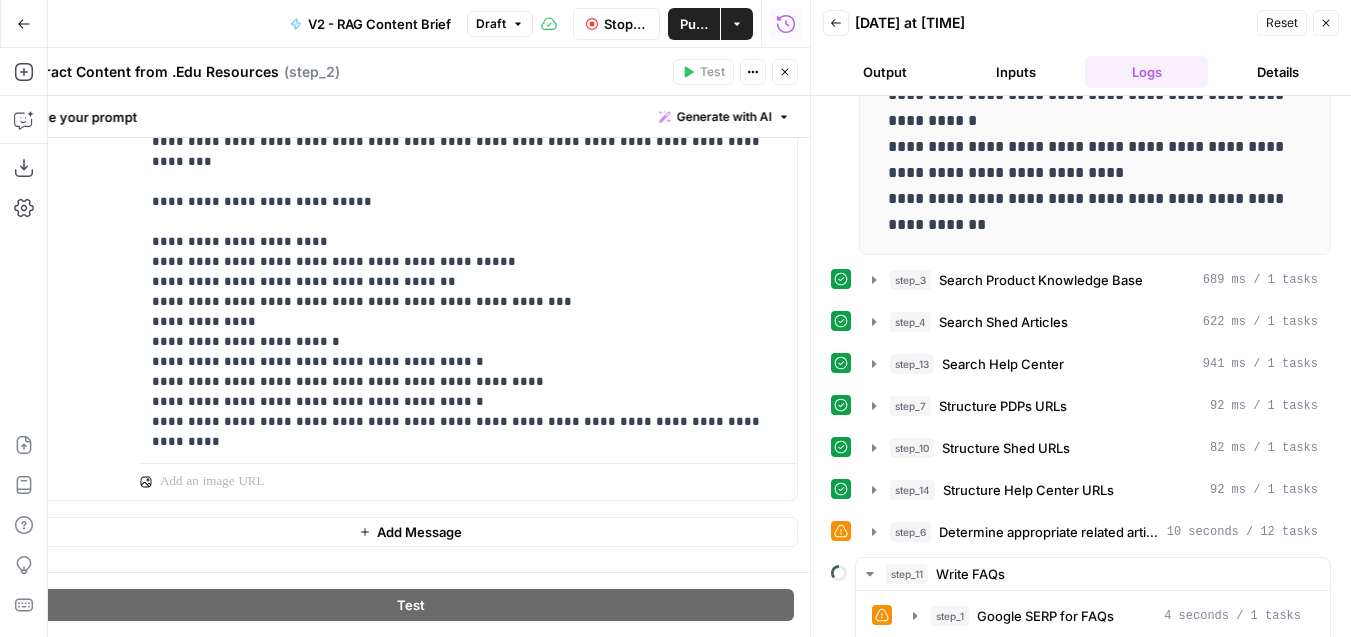 scroll, scrollTop: 1064, scrollLeft: 0, axis: vertical 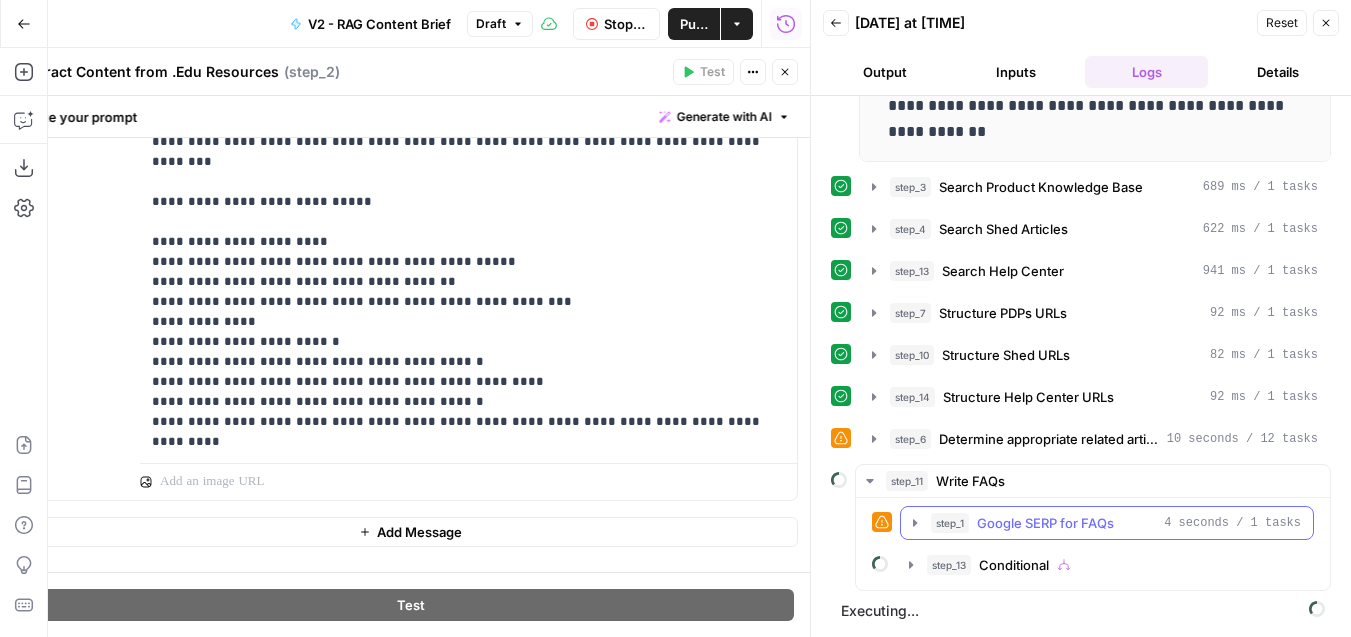 click 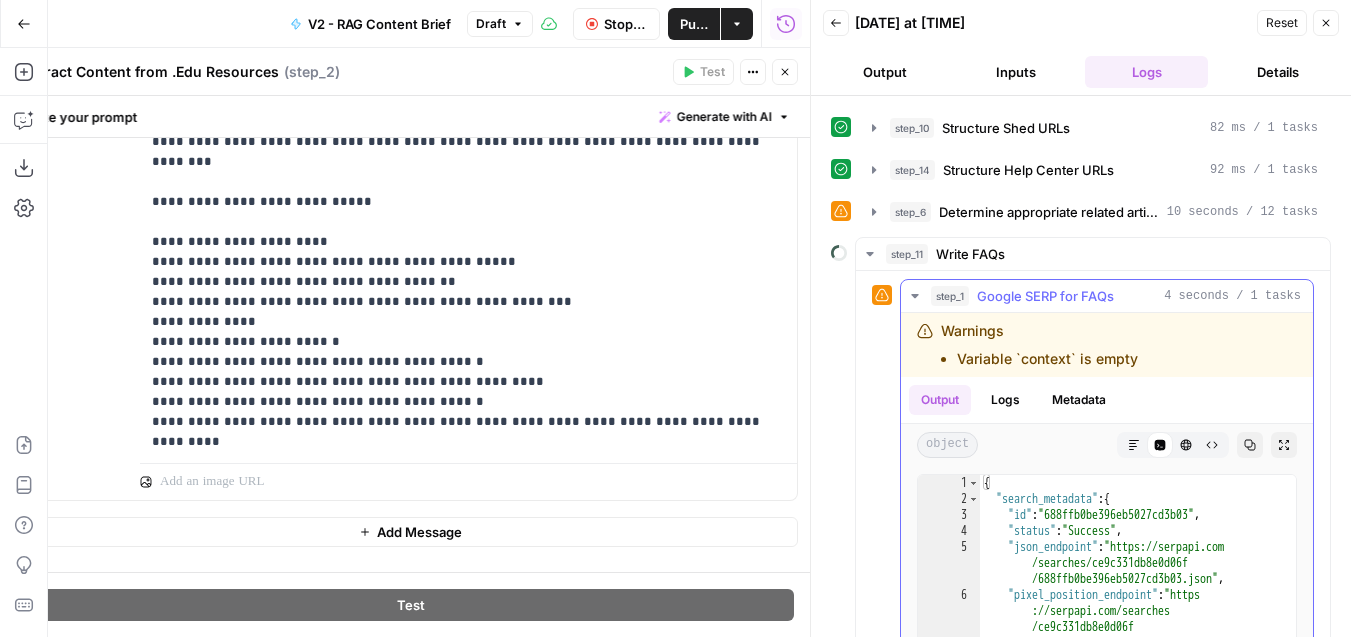 scroll, scrollTop: 1232, scrollLeft: 0, axis: vertical 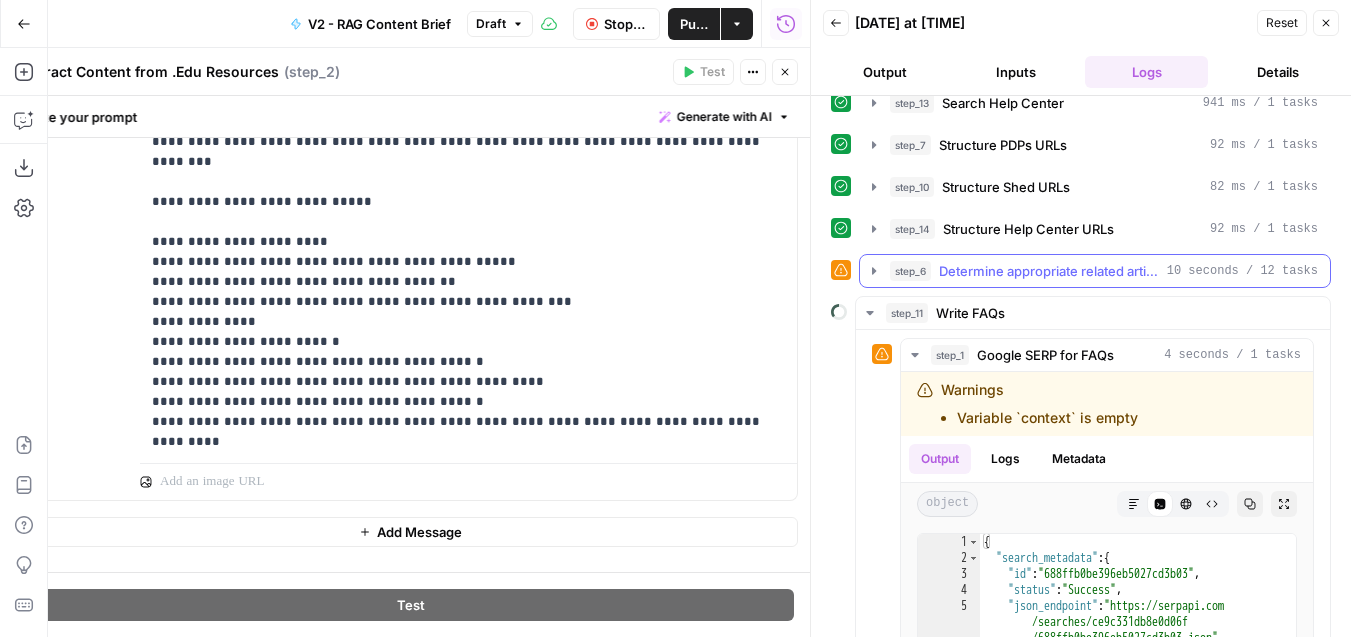 click 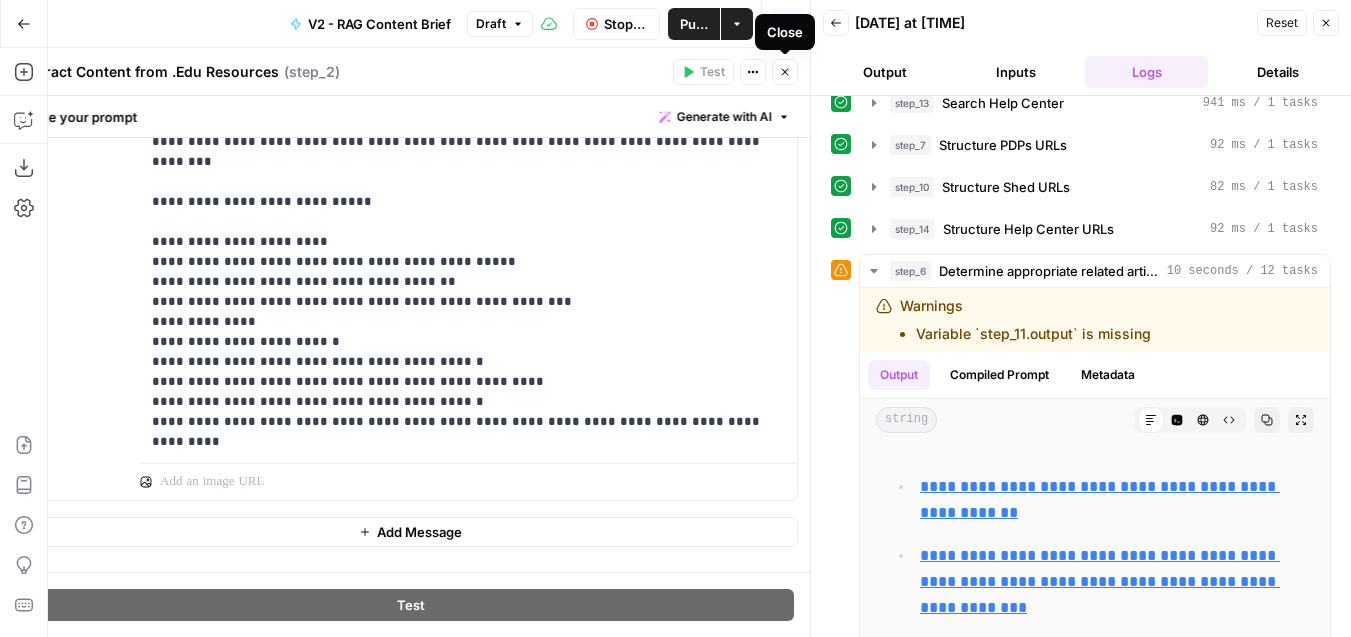 click 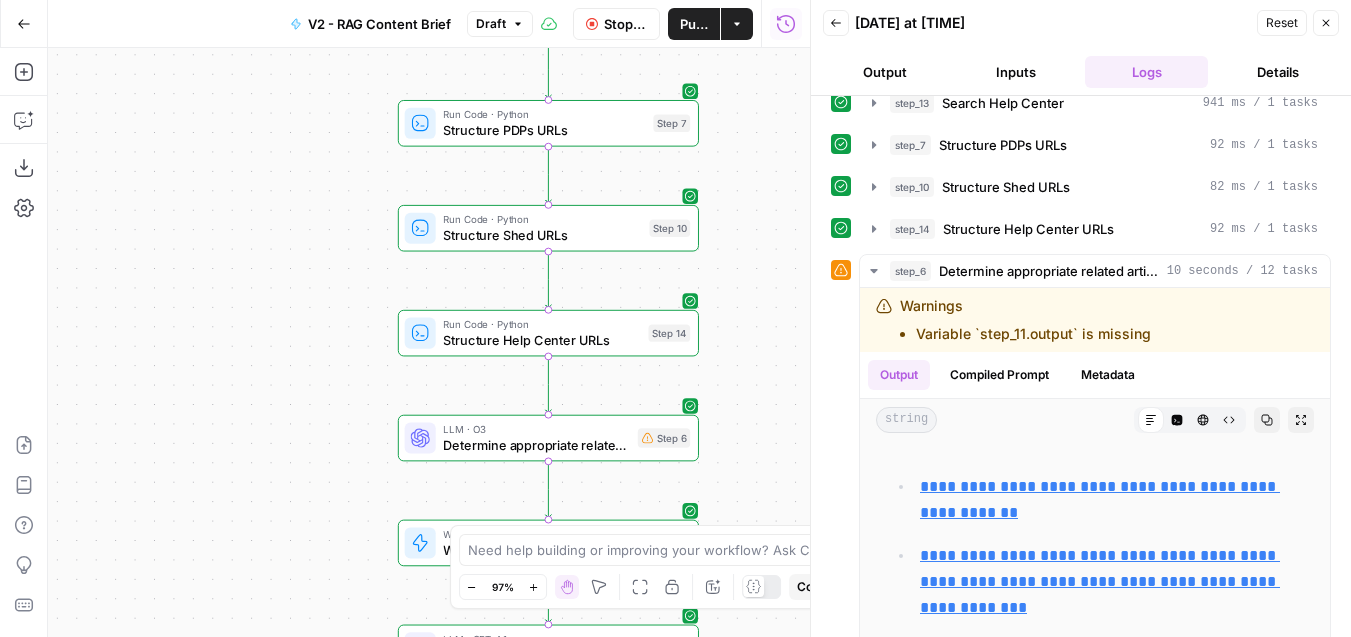 drag, startPoint x: 293, startPoint y: 267, endPoint x: 325, endPoint y: 38, distance: 231.225 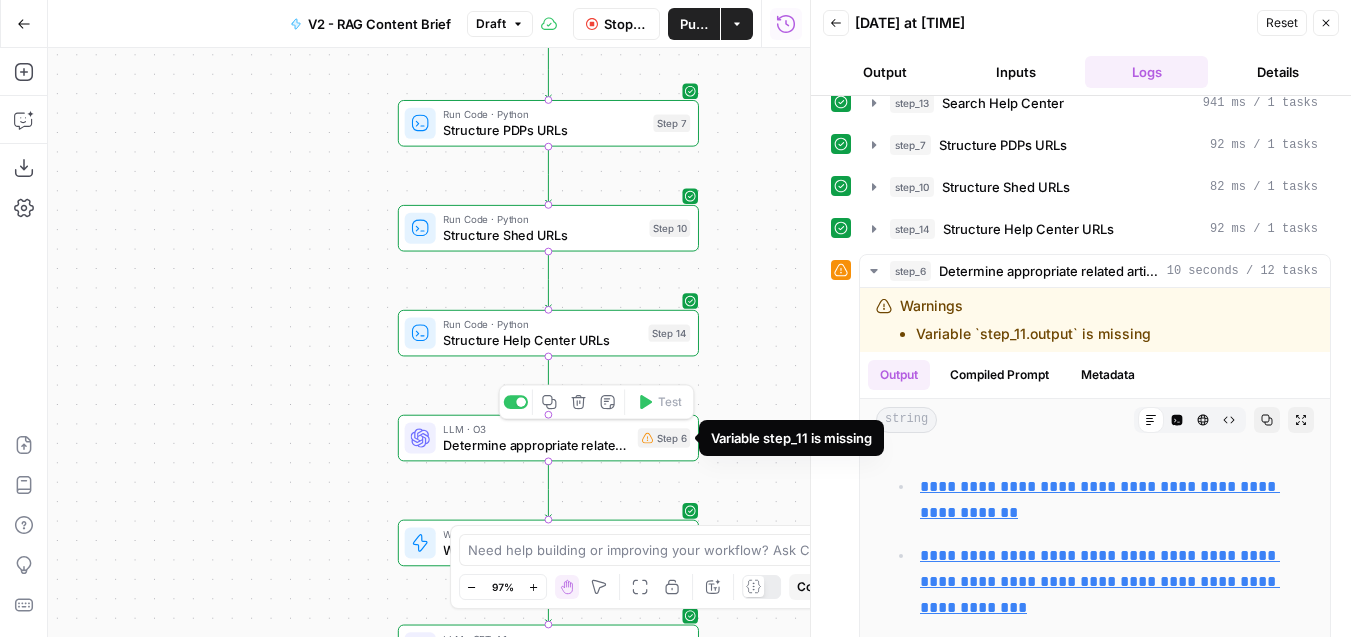 click on "Step 6" at bounding box center (664, 437) 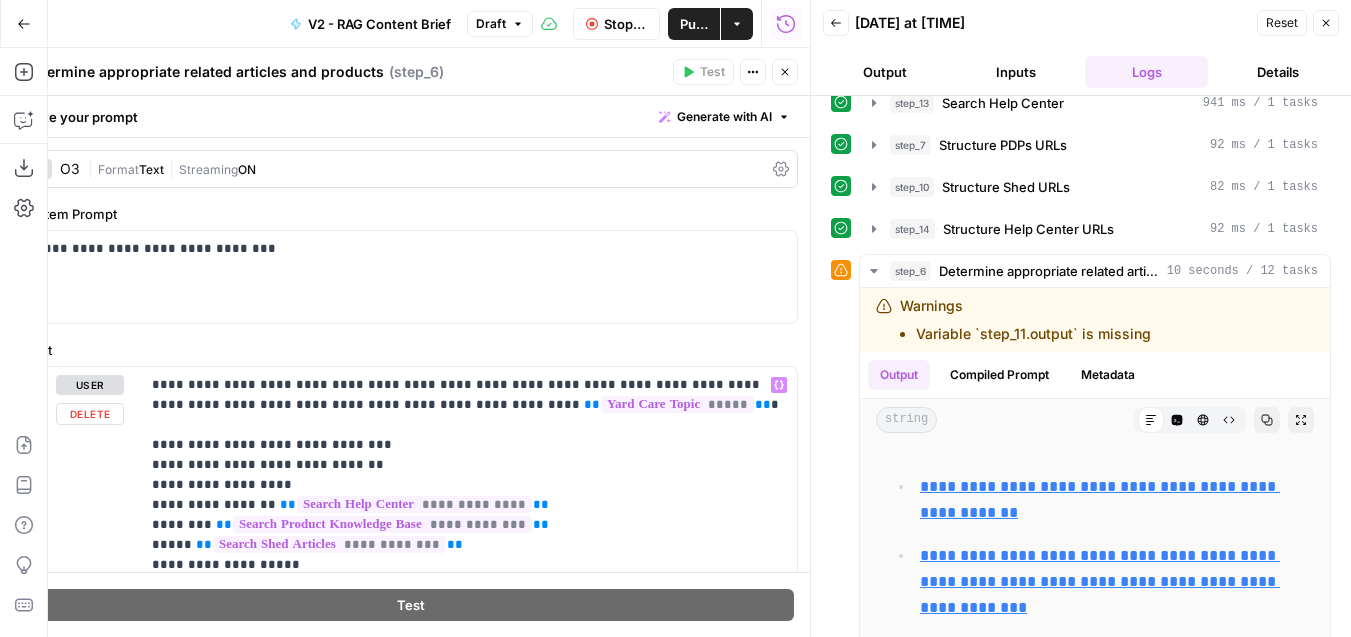 scroll, scrollTop: 304, scrollLeft: 0, axis: vertical 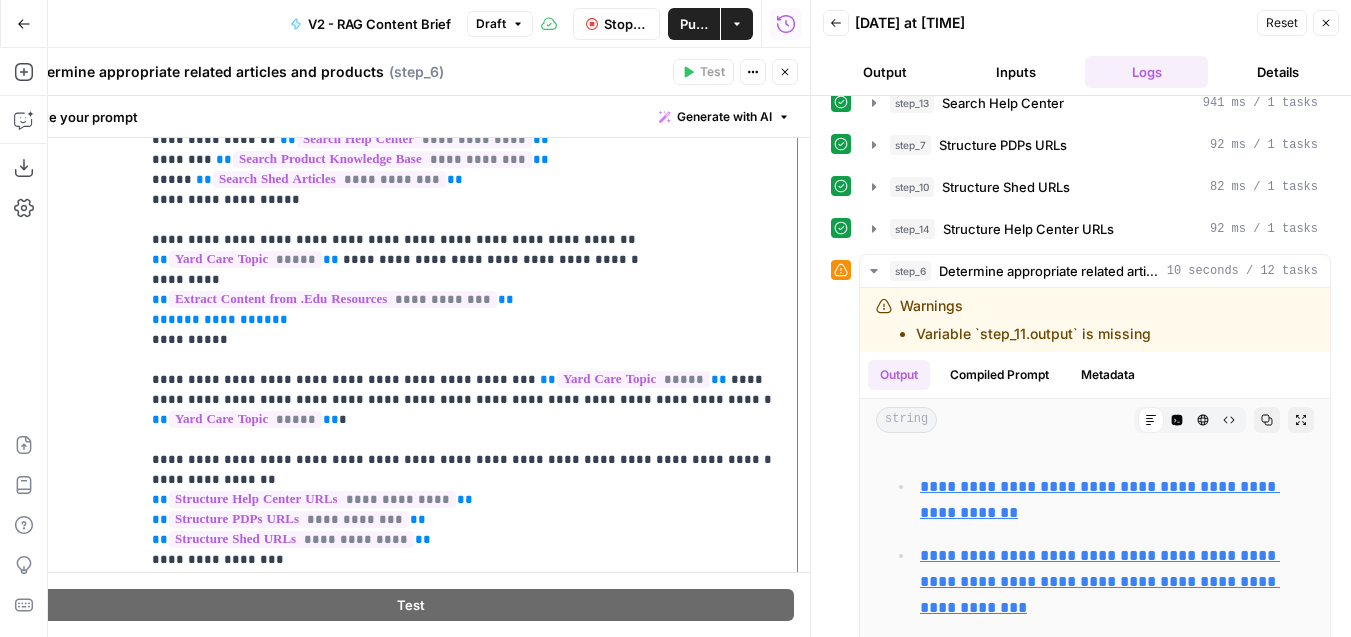 click on "**********" at bounding box center (468, 440) 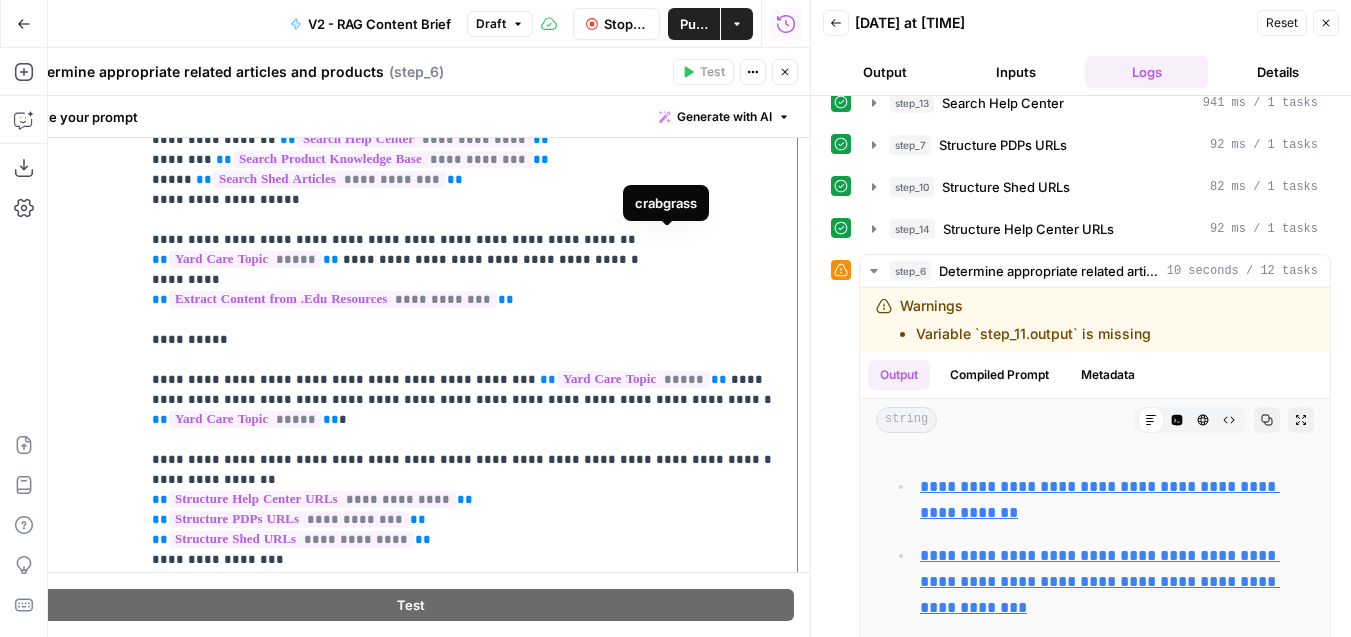 type 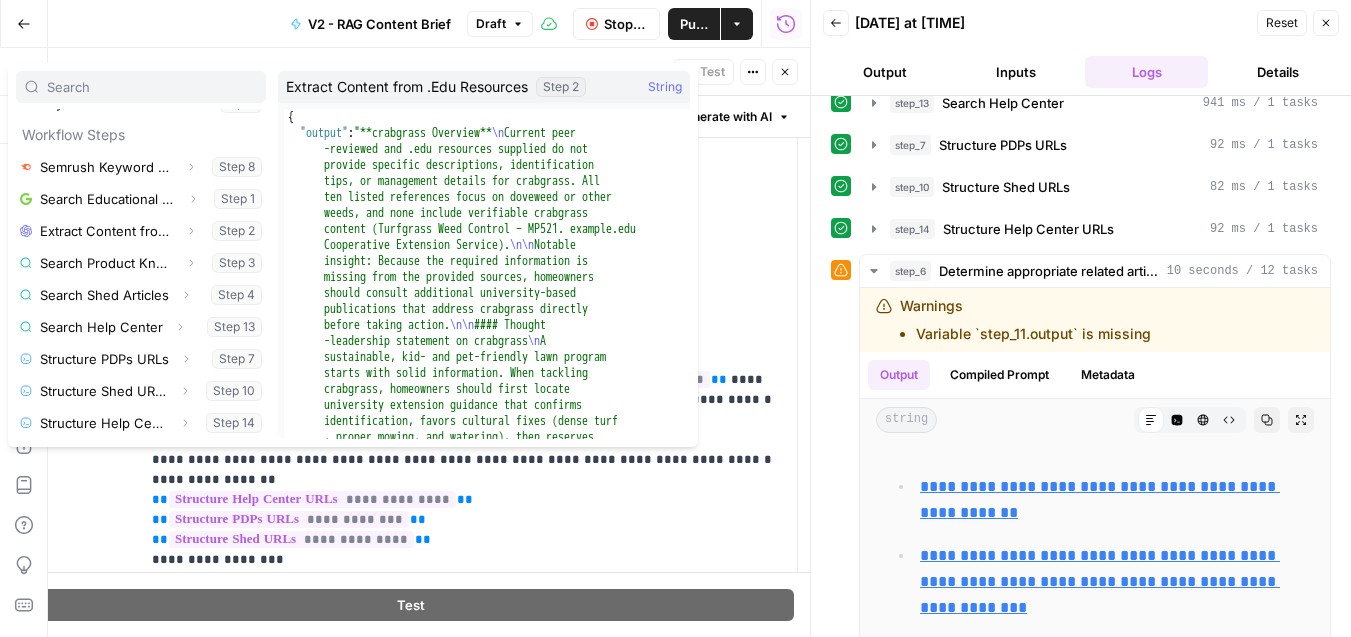 scroll, scrollTop: 0, scrollLeft: 0, axis: both 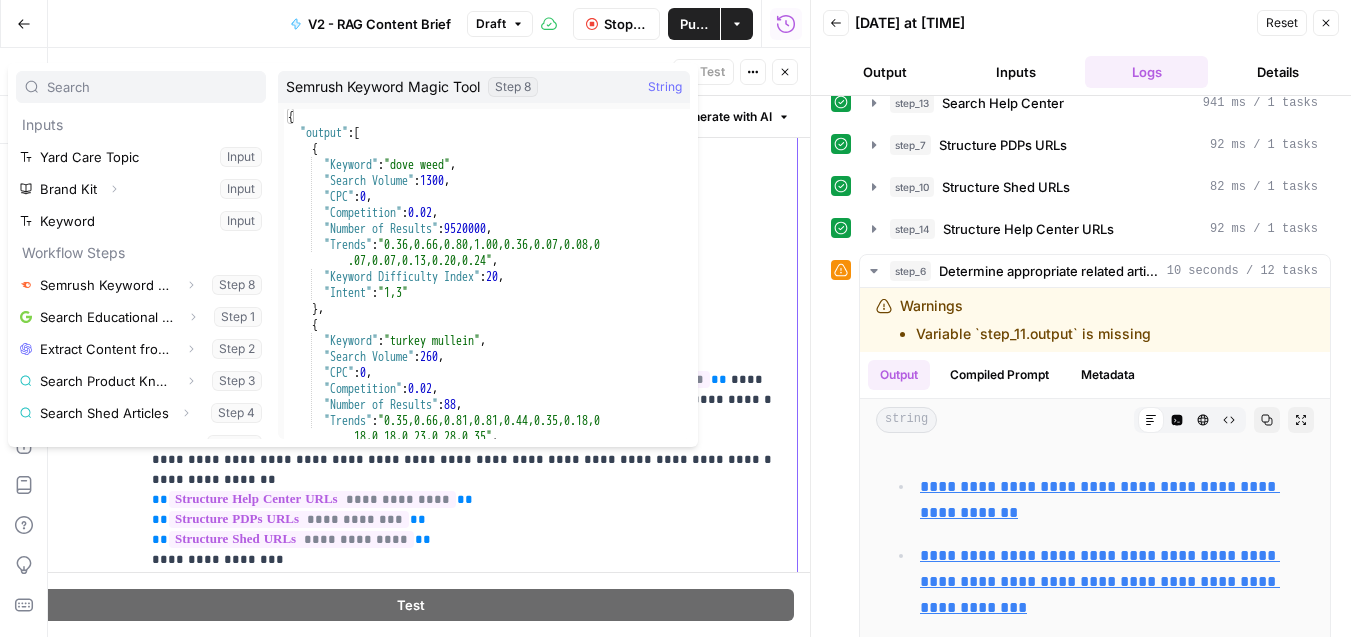 click on "**********" at bounding box center [468, 440] 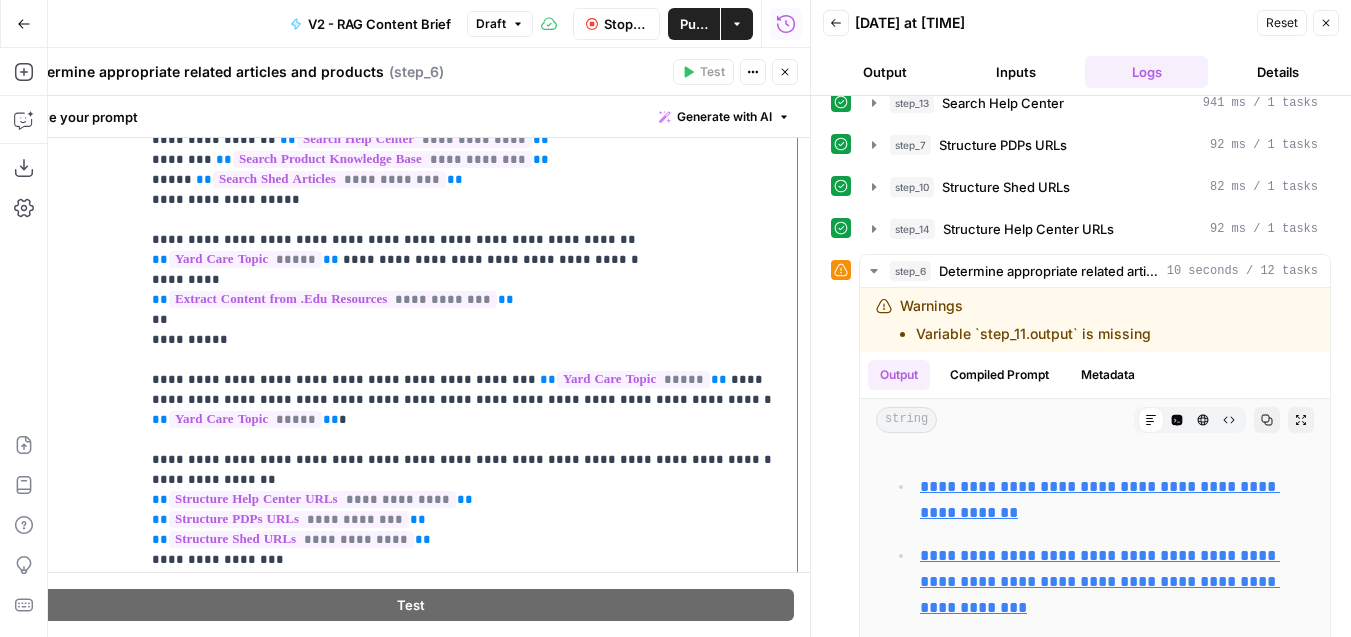 drag, startPoint x: 187, startPoint y: 313, endPoint x: 128, endPoint y: 310, distance: 59.07622 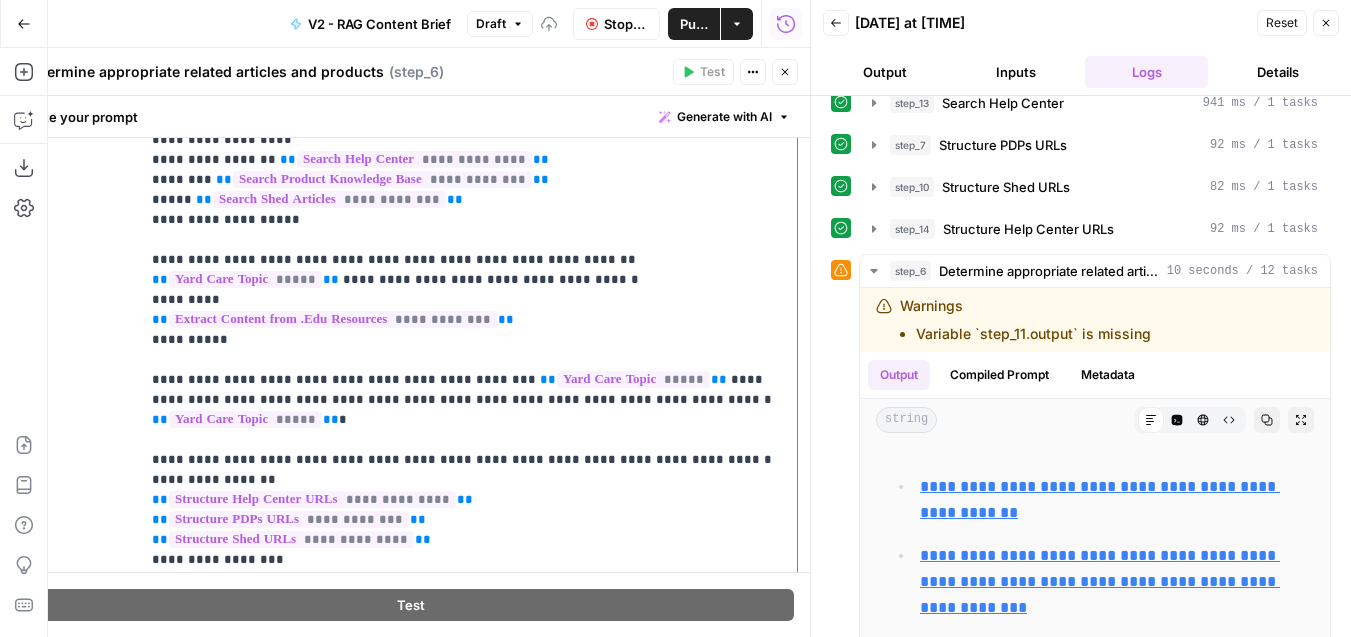scroll, scrollTop: 0, scrollLeft: 0, axis: both 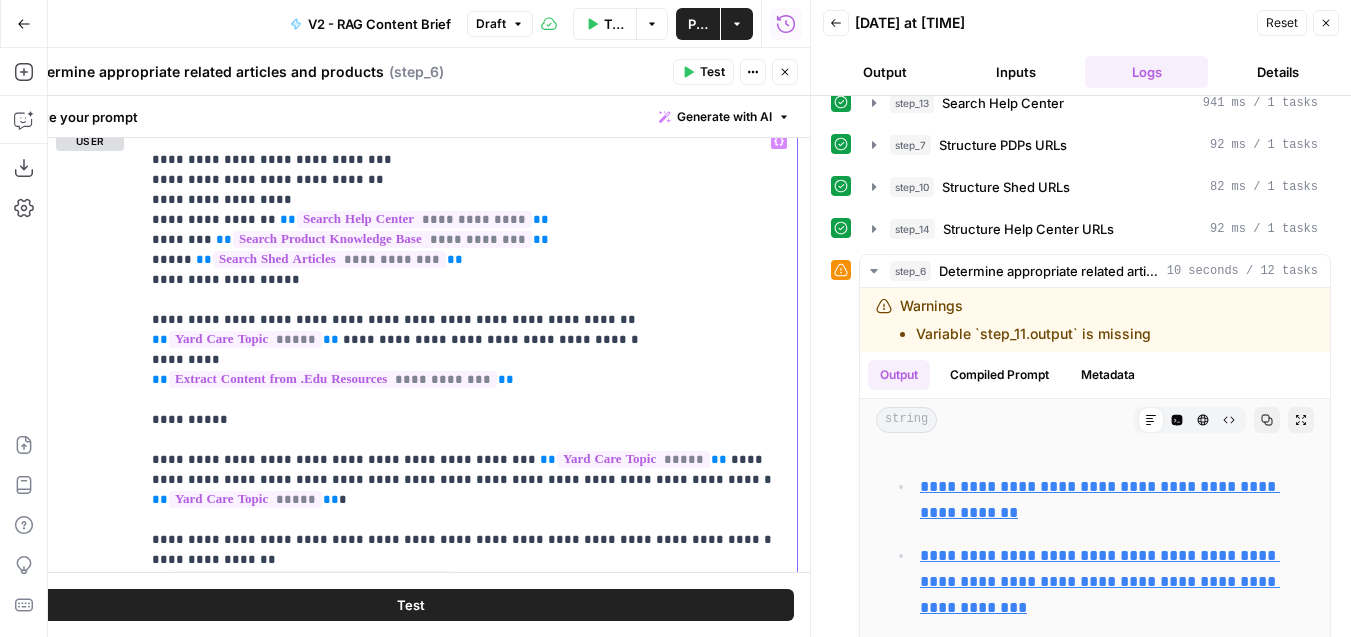 click on "Variables Menu" at bounding box center [779, 141] 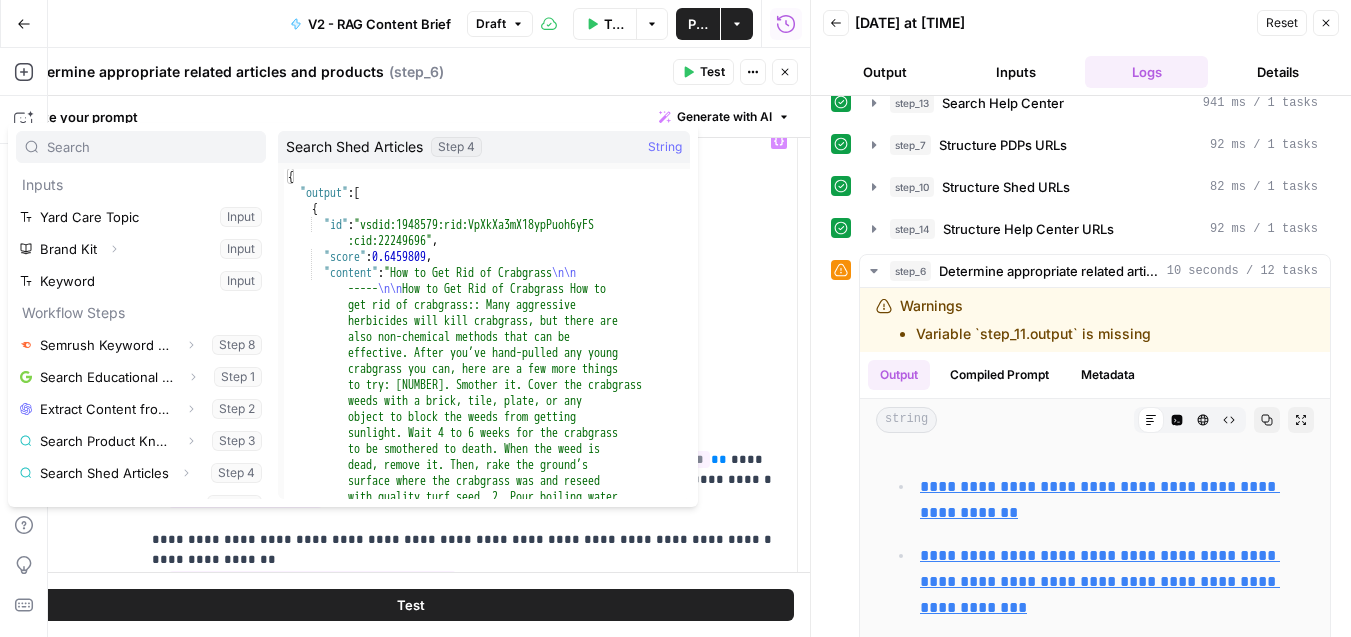 scroll, scrollTop: 118, scrollLeft: 0, axis: vertical 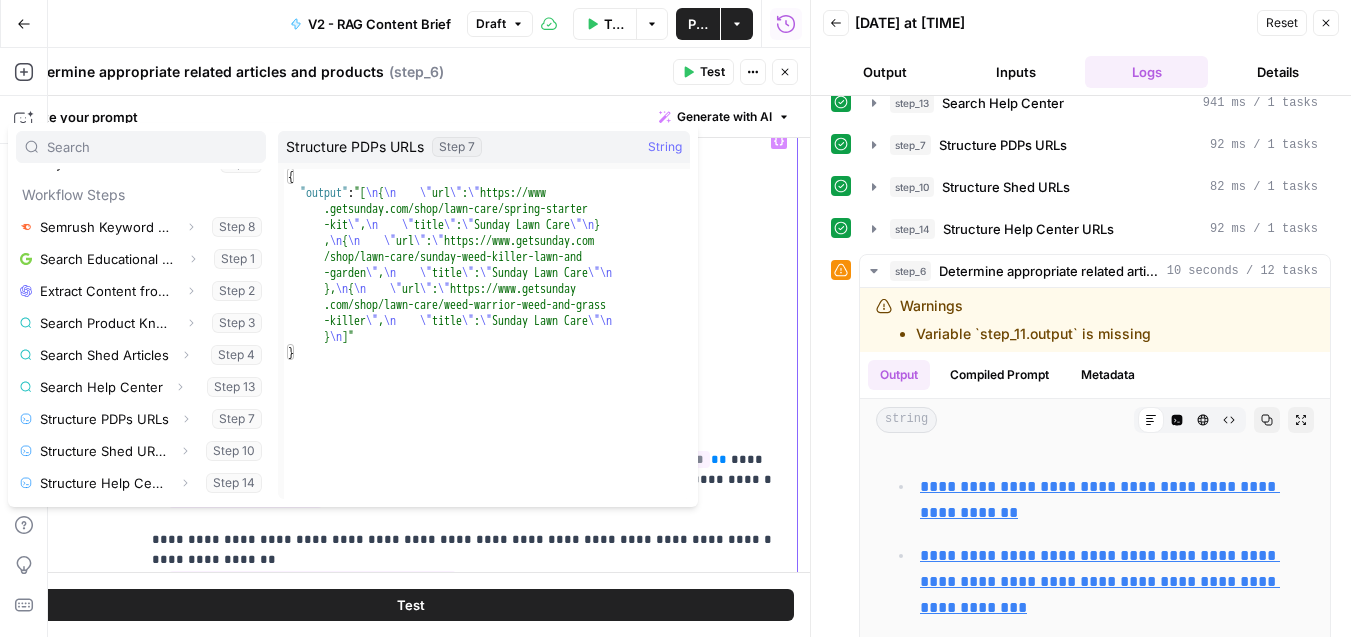 click on "[STARS]" at bounding box center (468, 520) 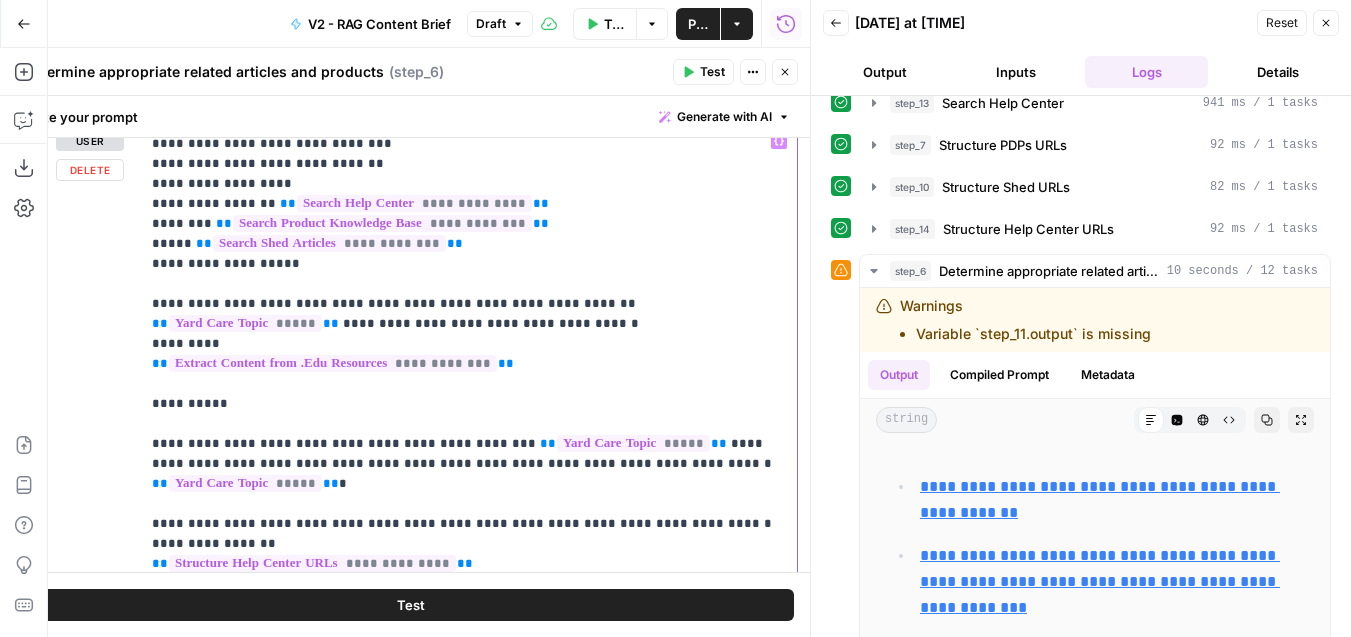 scroll, scrollTop: 61, scrollLeft: 0, axis: vertical 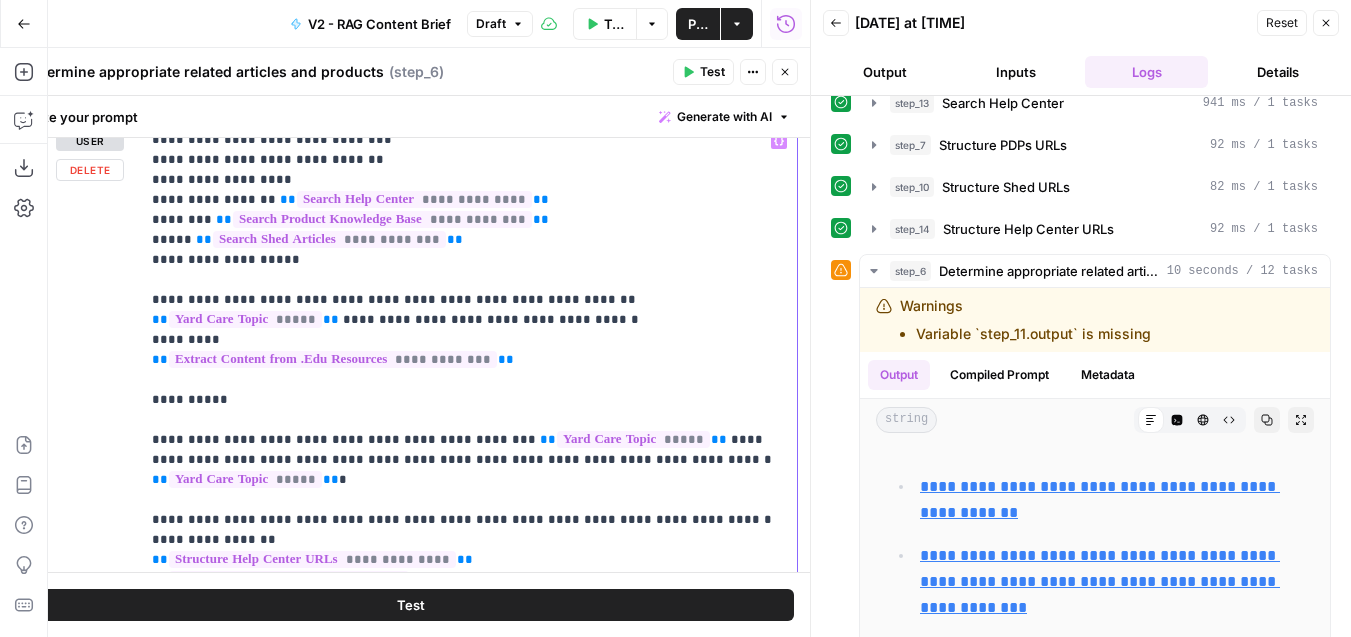 click on "[STARS]" at bounding box center [468, 500] 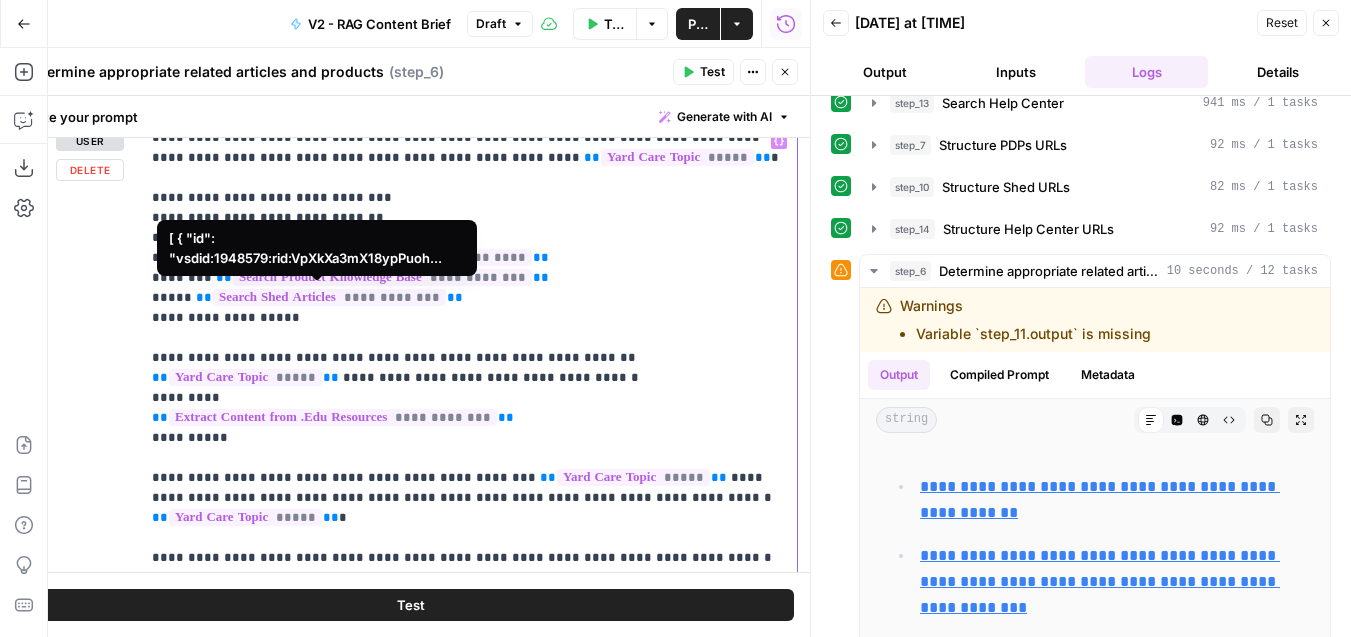 scroll, scrollTop: 41, scrollLeft: 0, axis: vertical 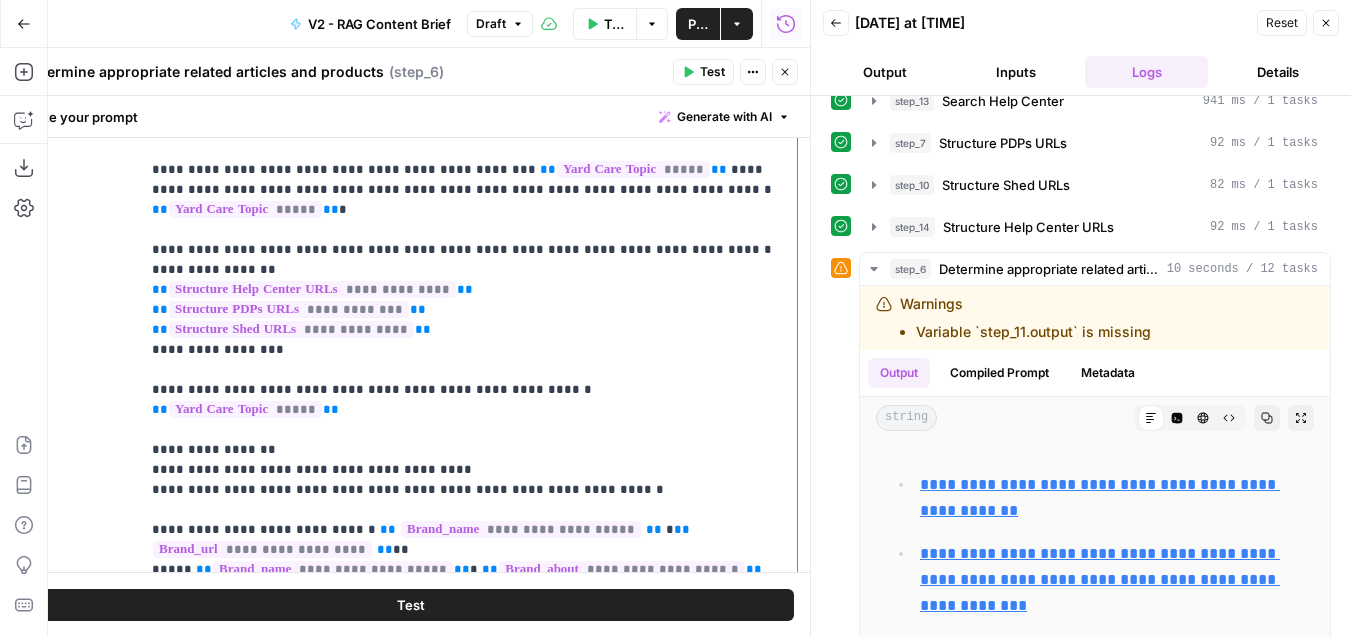 click on "[STARS]" at bounding box center [468, 240] 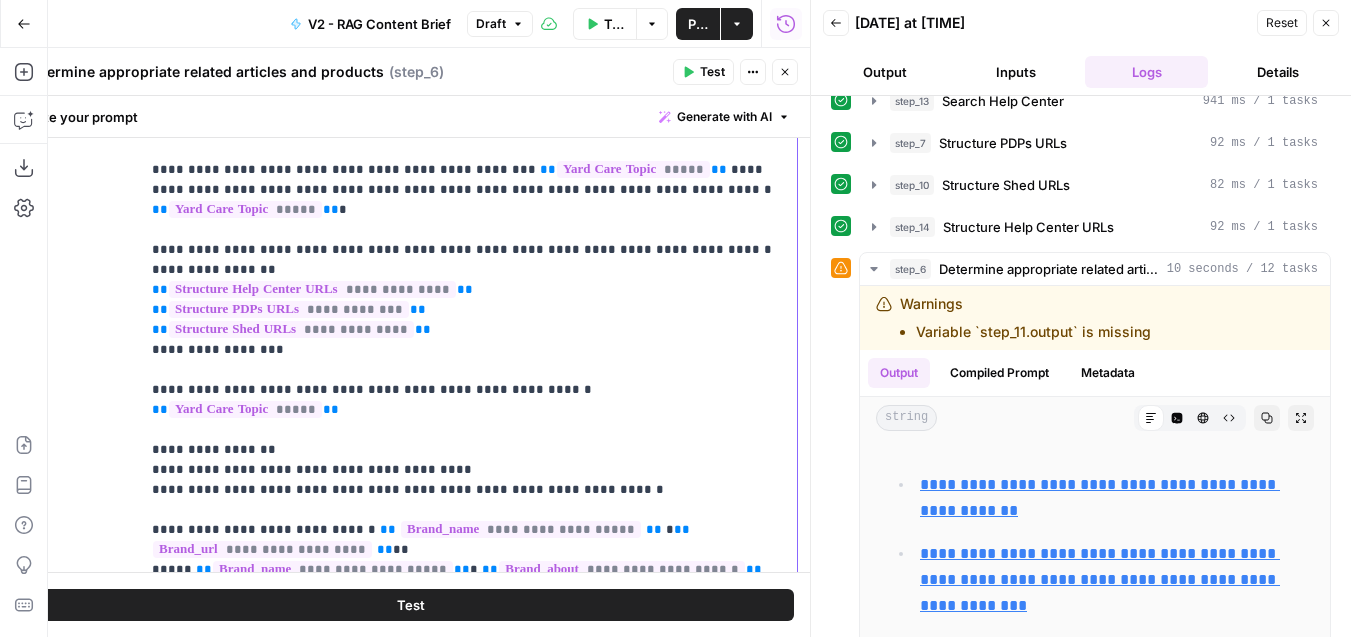 drag, startPoint x: 375, startPoint y: 387, endPoint x: 509, endPoint y: 393, distance: 134.13426 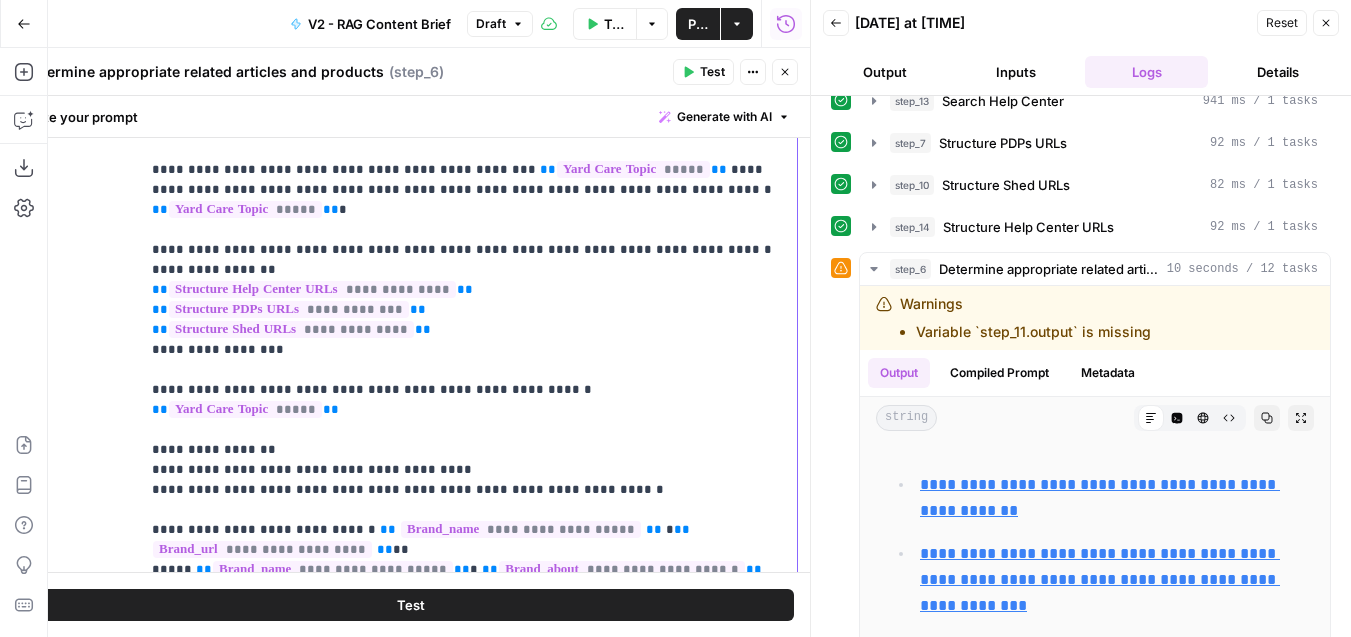 click on "[STARS]" at bounding box center [468, 240] 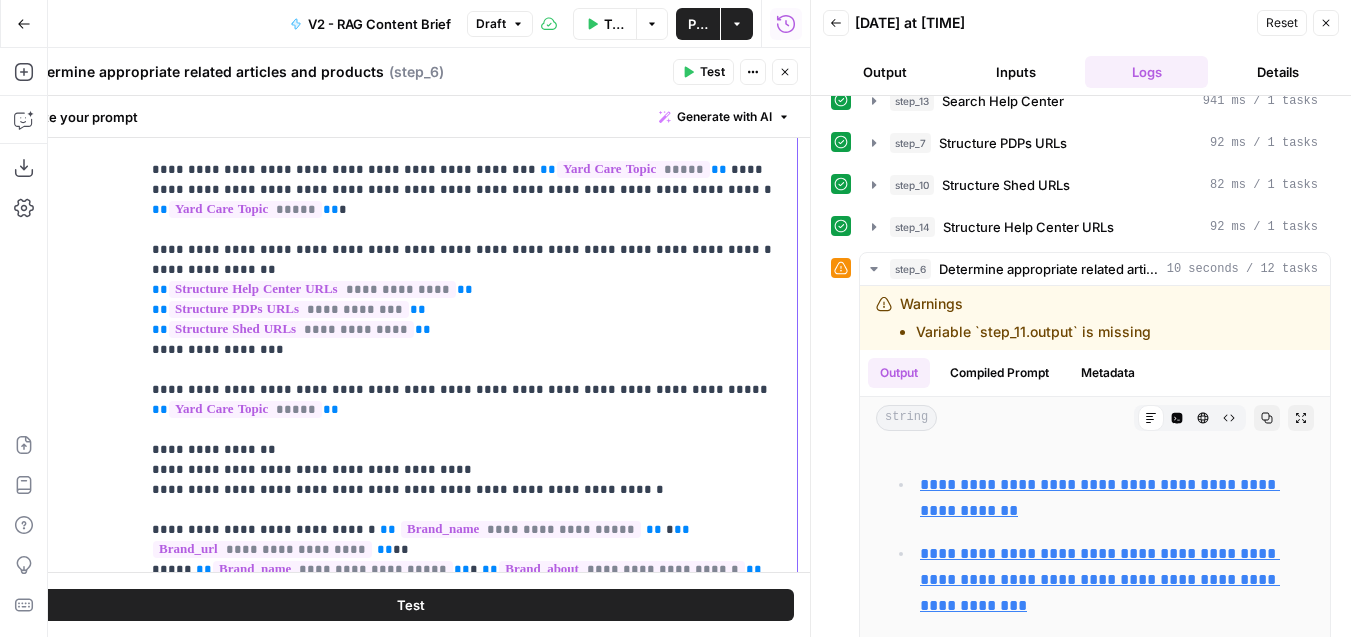 click on "**********" at bounding box center (468, 250) 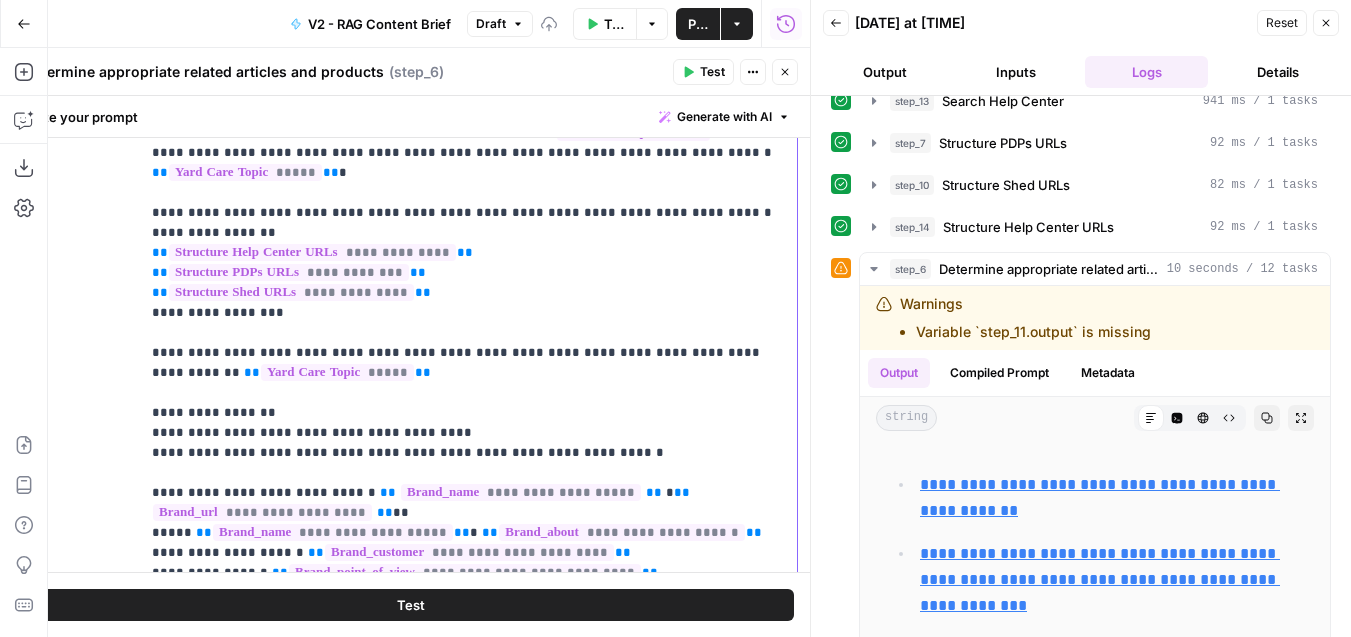 scroll, scrollTop: 61, scrollLeft: 0, axis: vertical 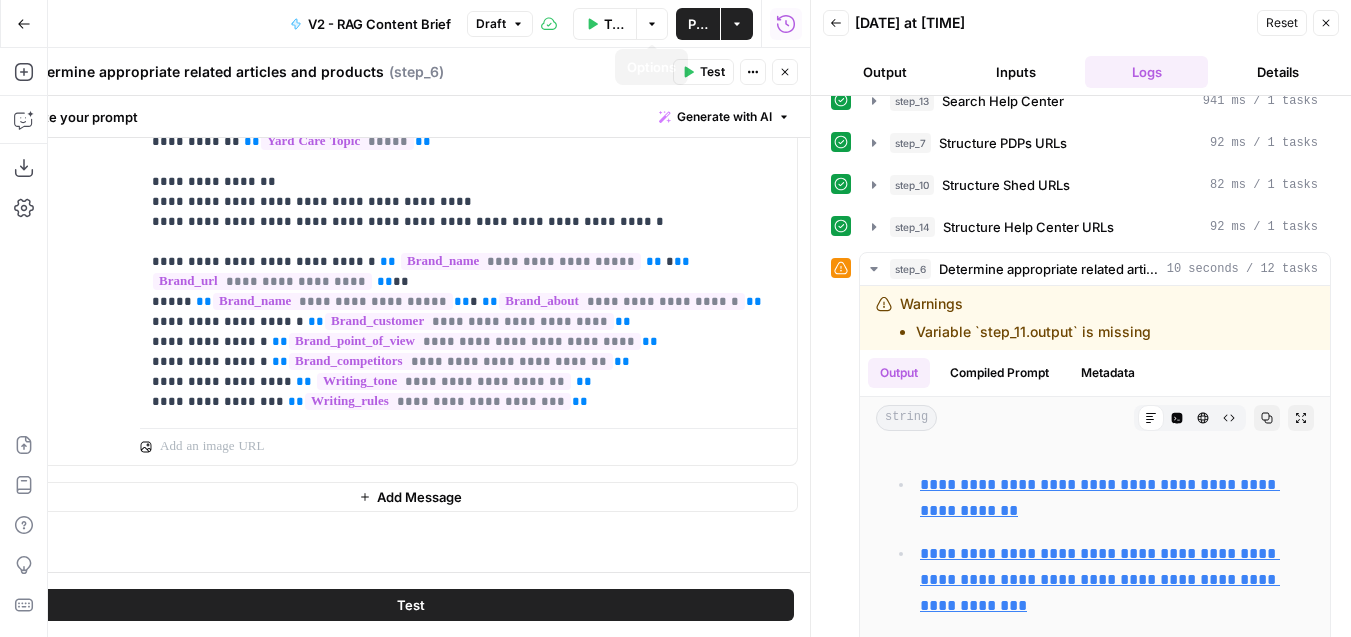 click on "Publish" at bounding box center [698, 24] 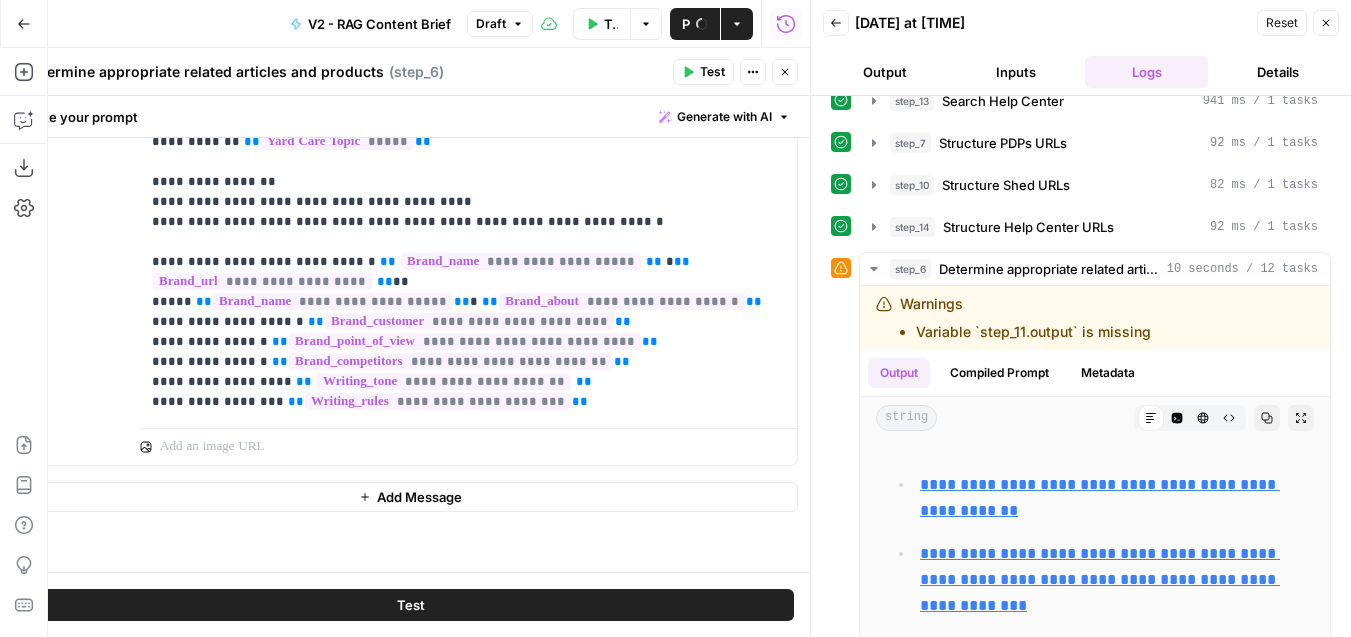click 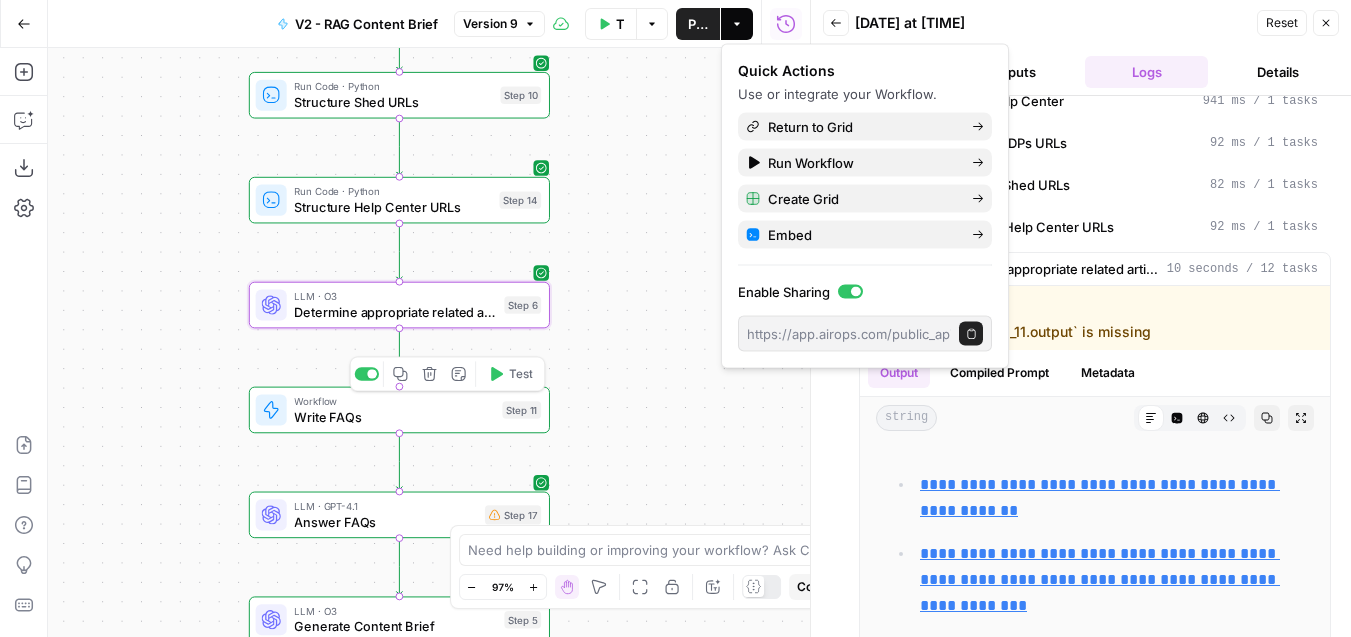 click on "Write FAQs" at bounding box center (394, 416) 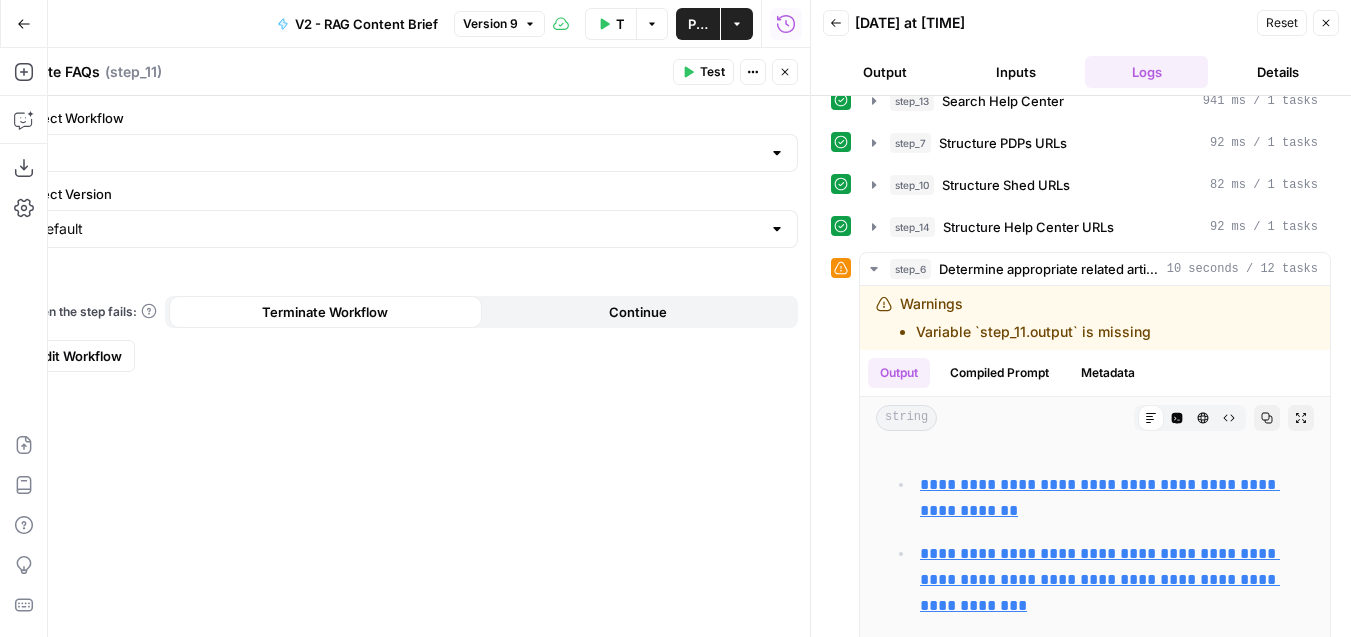 type on "[RAG] - FAQs Answer Generator" 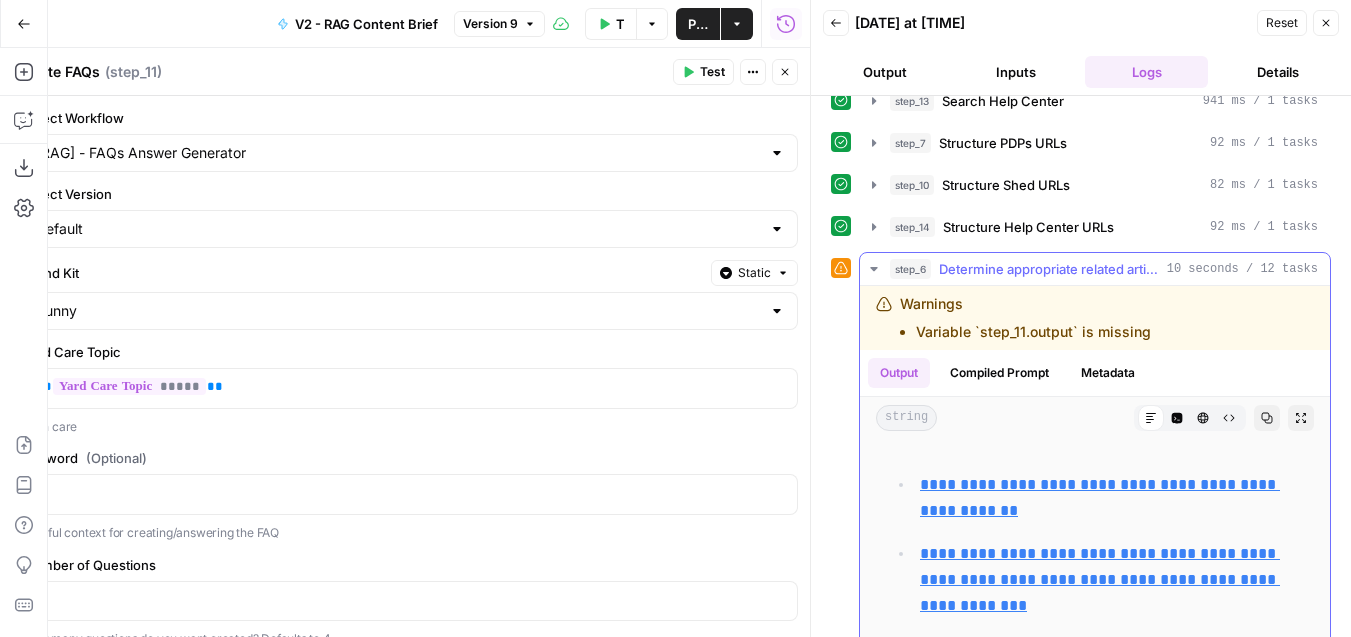 click 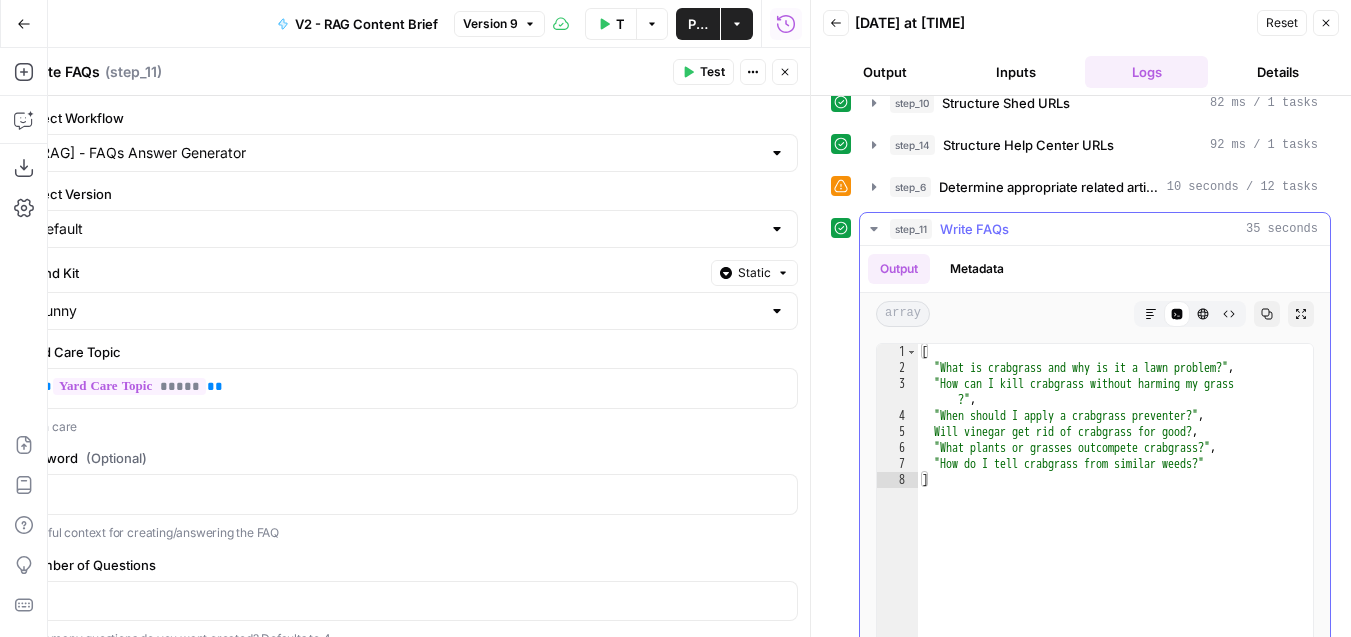 scroll, scrollTop: 1328, scrollLeft: 0, axis: vertical 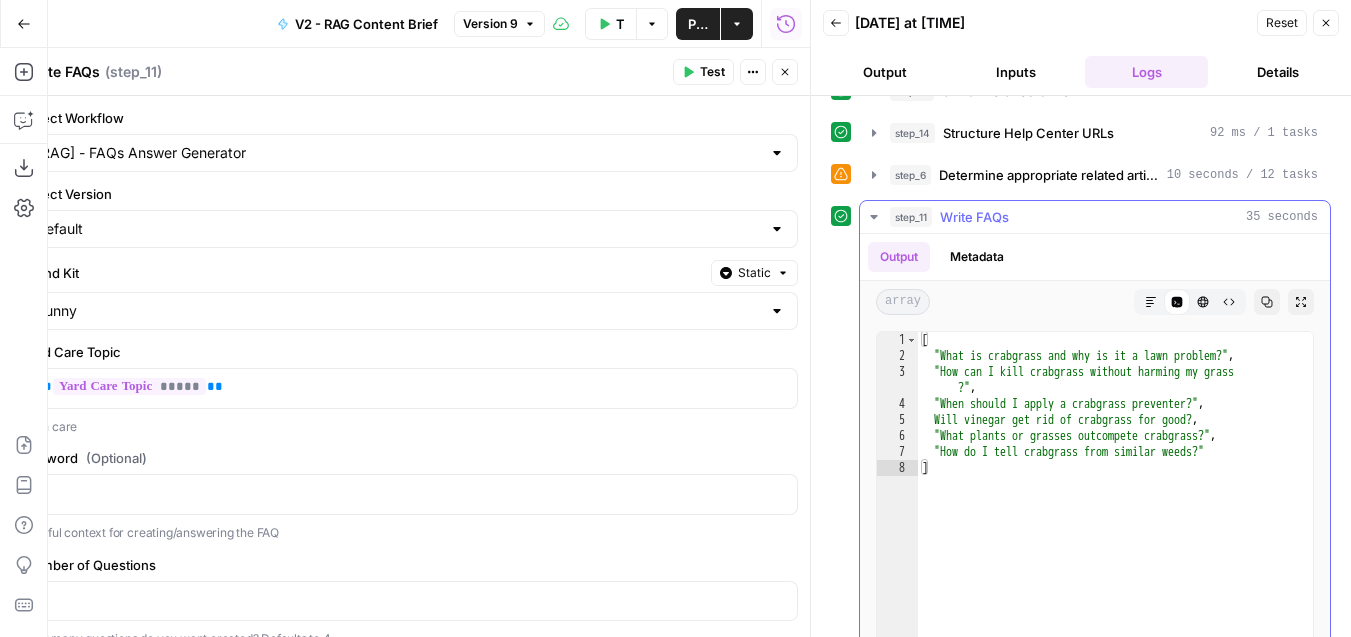 click 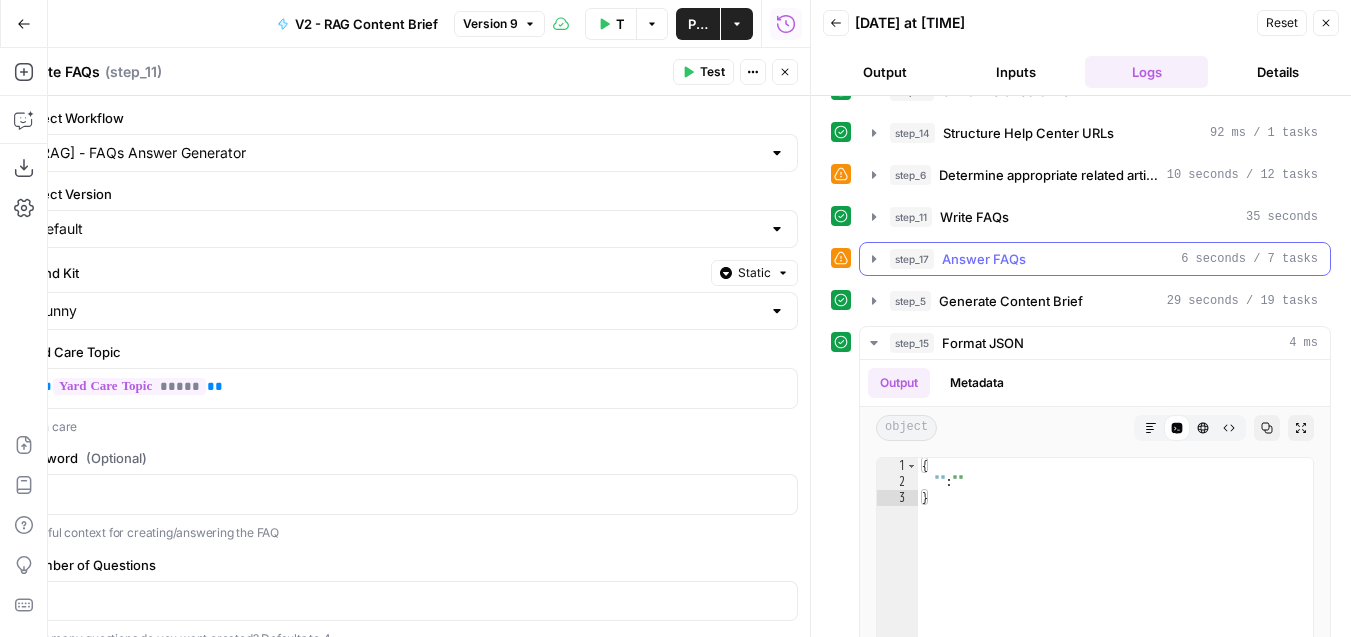 click 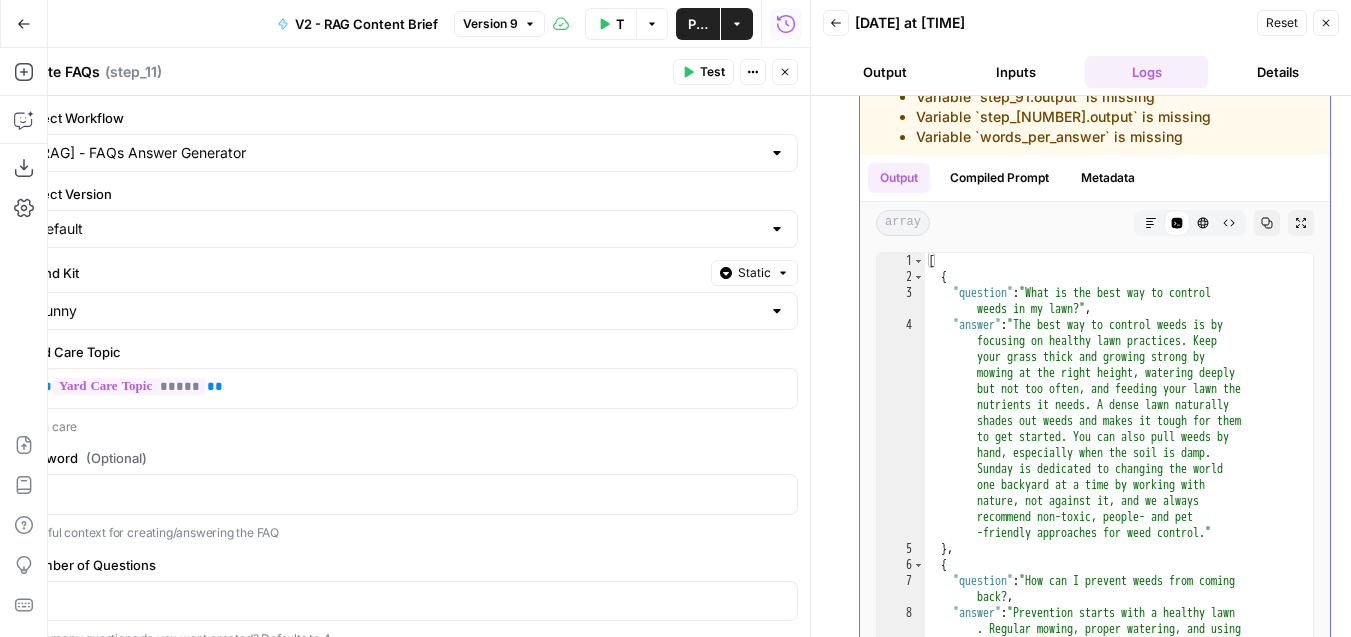 scroll, scrollTop: 1637, scrollLeft: 0, axis: vertical 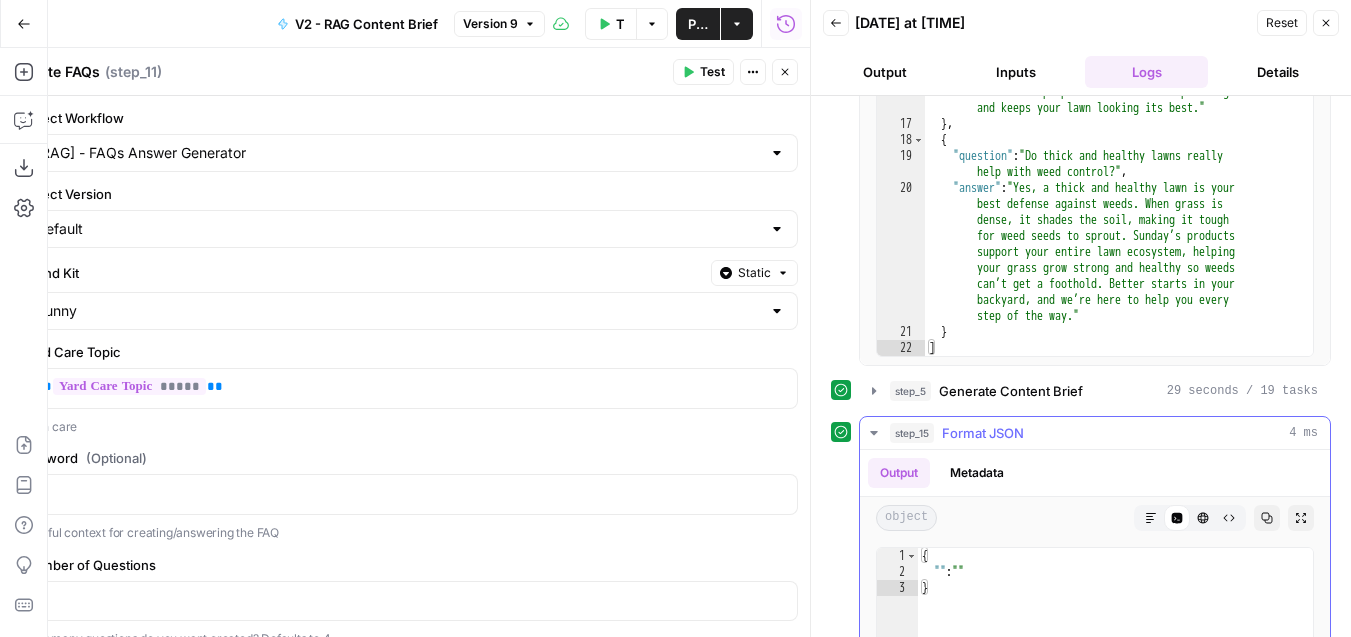 click 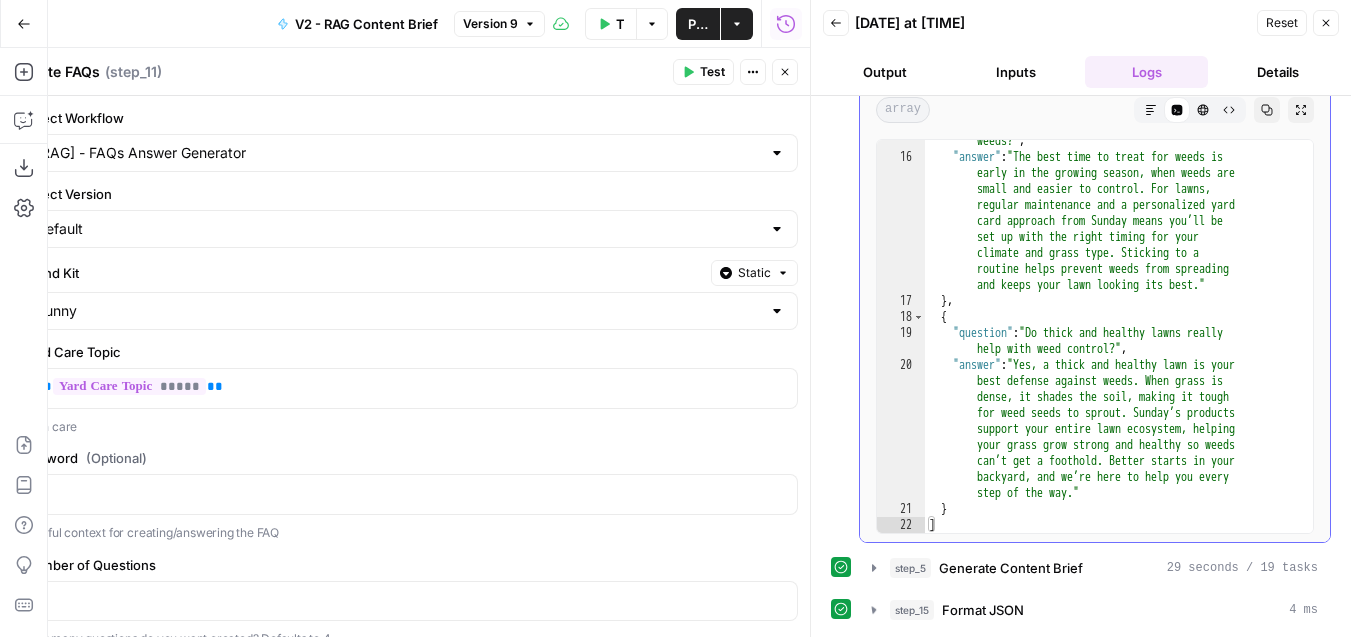 scroll, scrollTop: 1726, scrollLeft: 0, axis: vertical 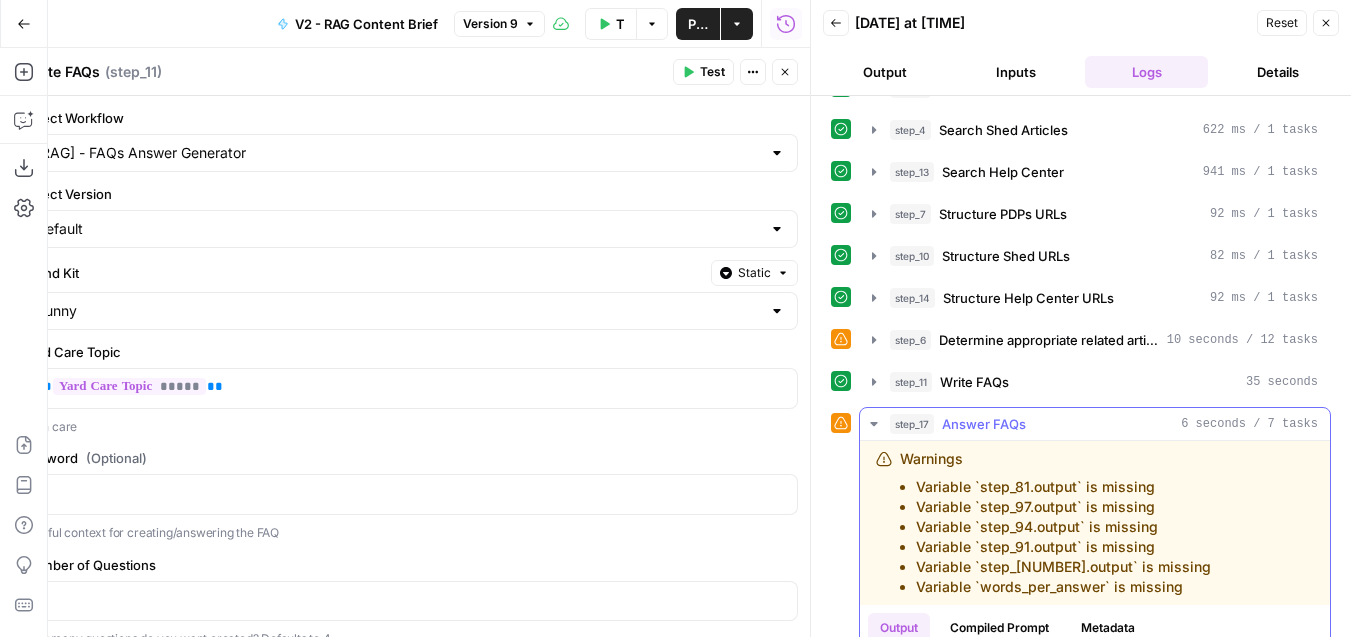 click 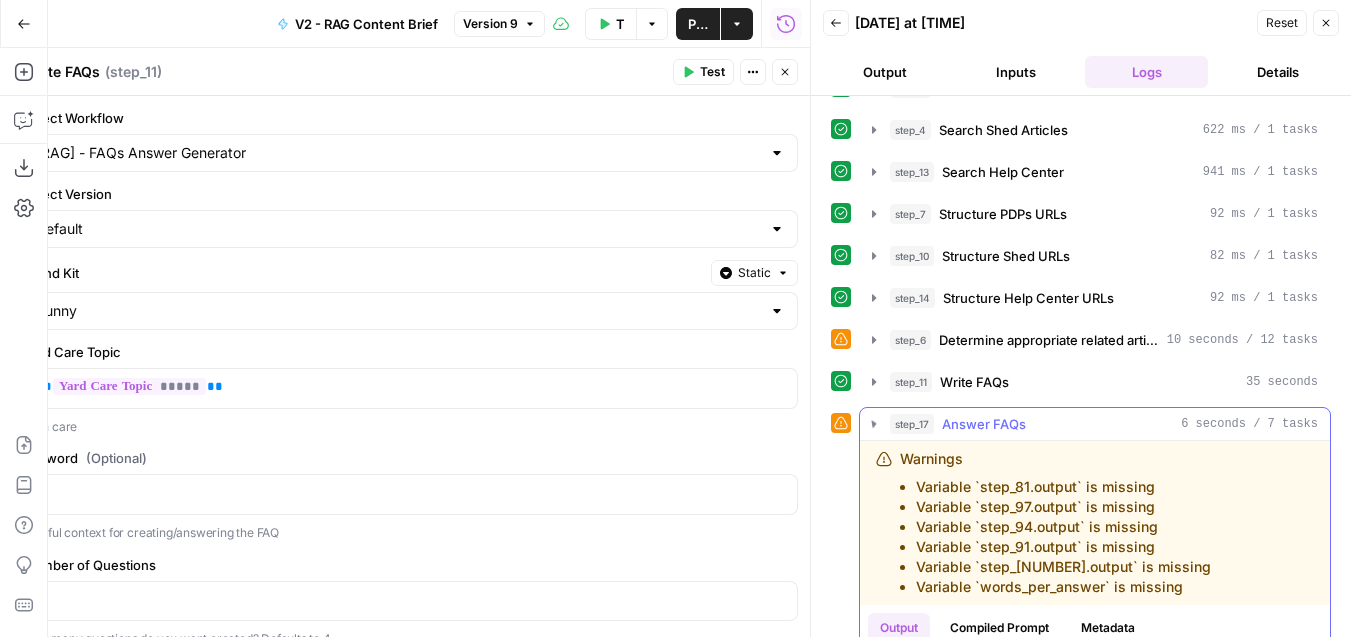 scroll, scrollTop: 1061, scrollLeft: 0, axis: vertical 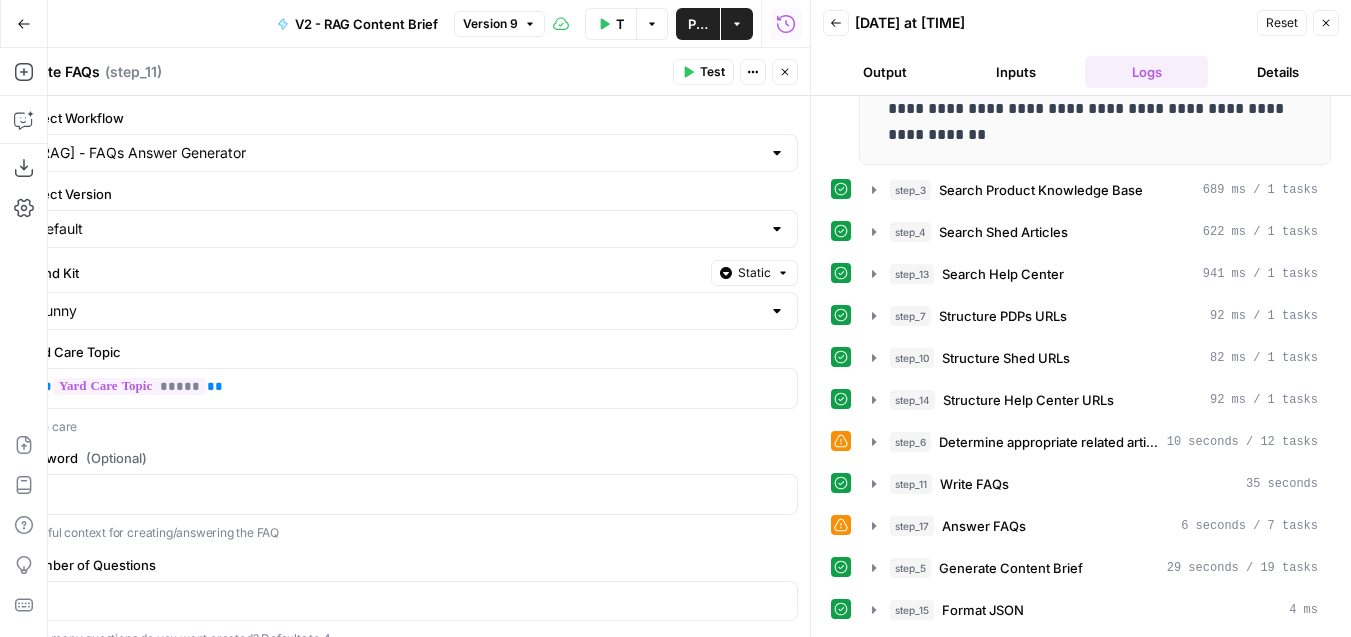 click at bounding box center (811, 318) 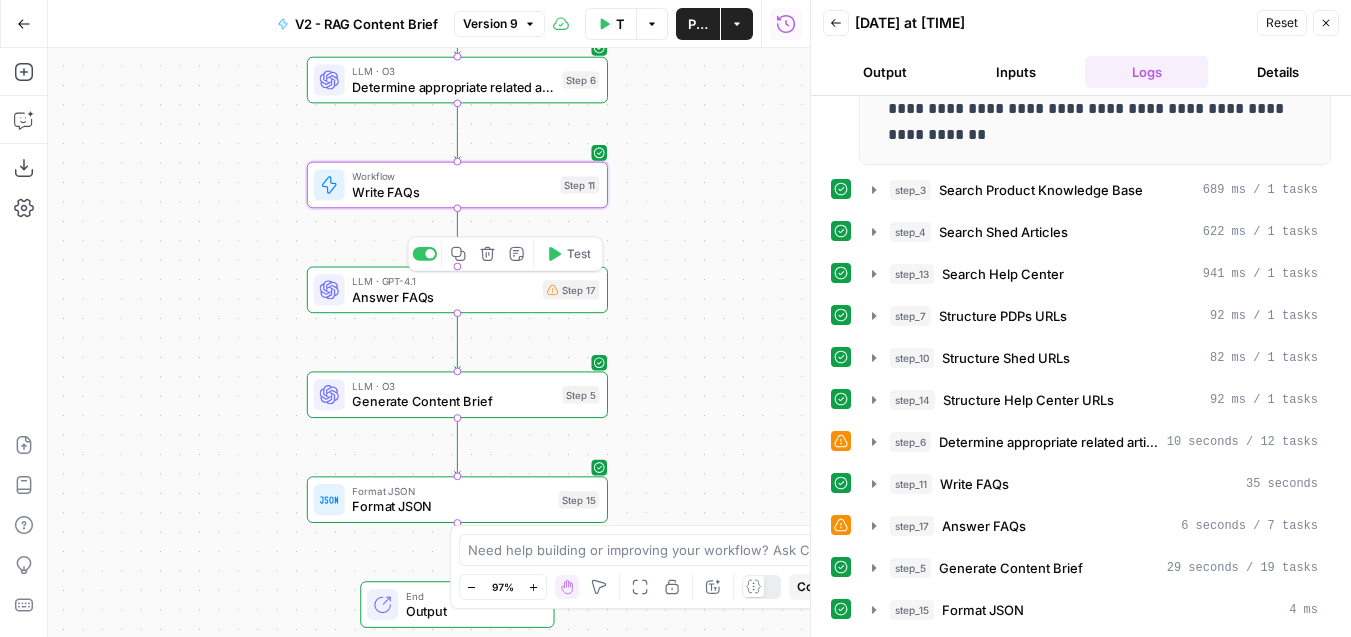 click on "Answer FAQs" at bounding box center [443, 296] 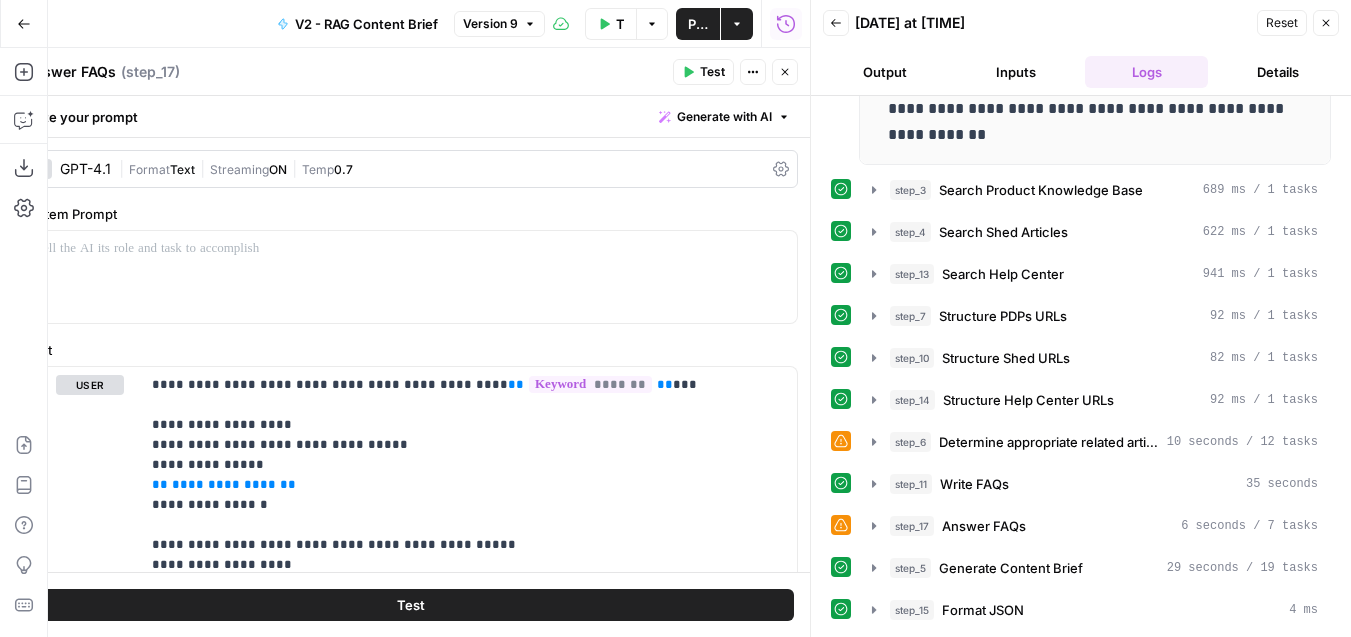 click 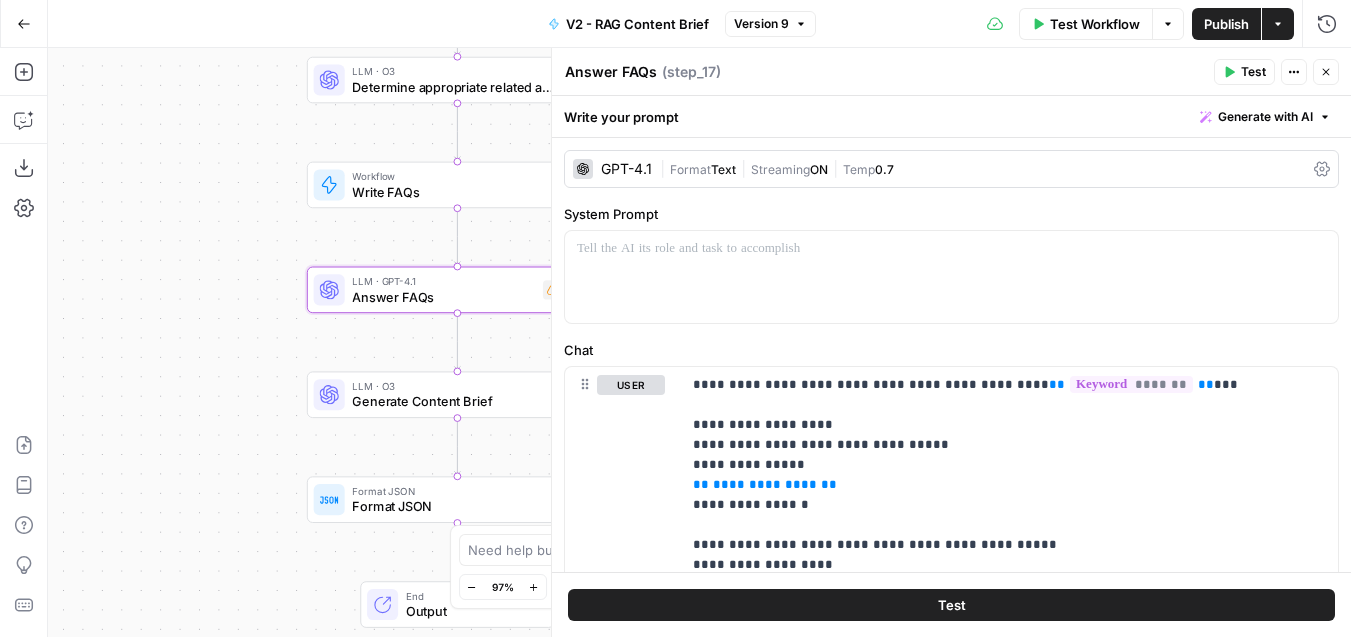 click on "GPT-4.1" at bounding box center (612, 169) 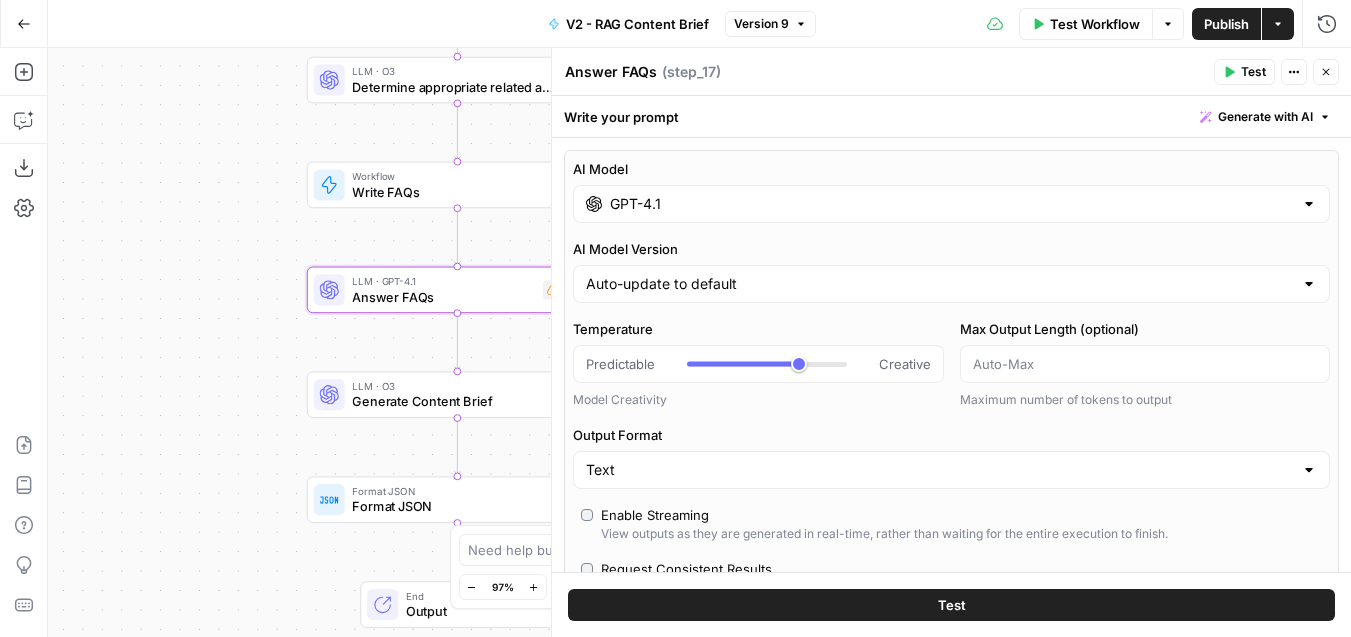 click on "GPT-4.1" at bounding box center (951, 204) 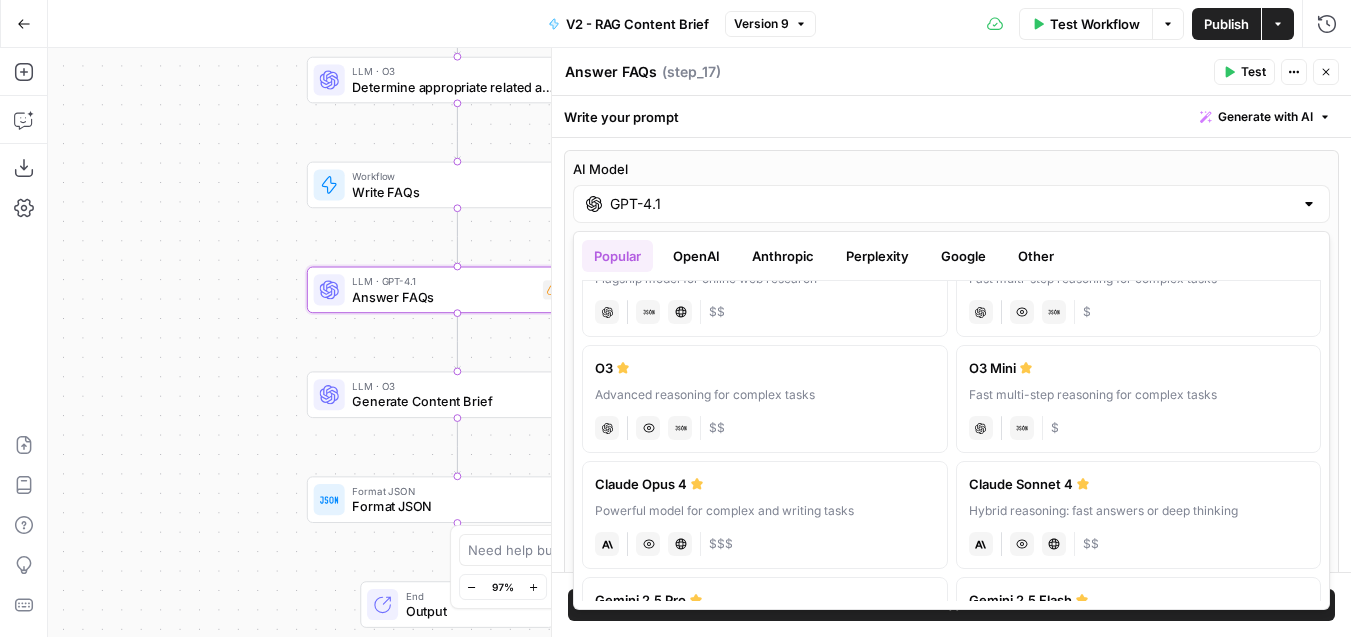 scroll, scrollTop: 264, scrollLeft: 0, axis: vertical 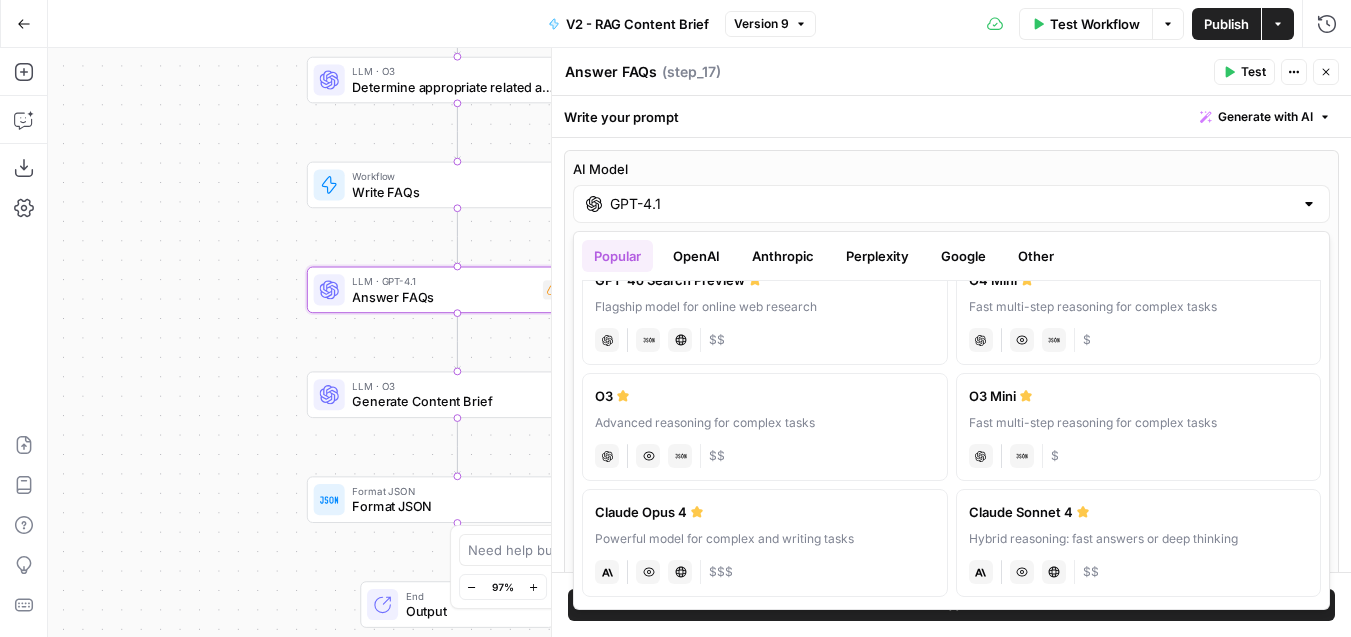 click on "Advanced reasoning for complex tasks" at bounding box center (765, 423) 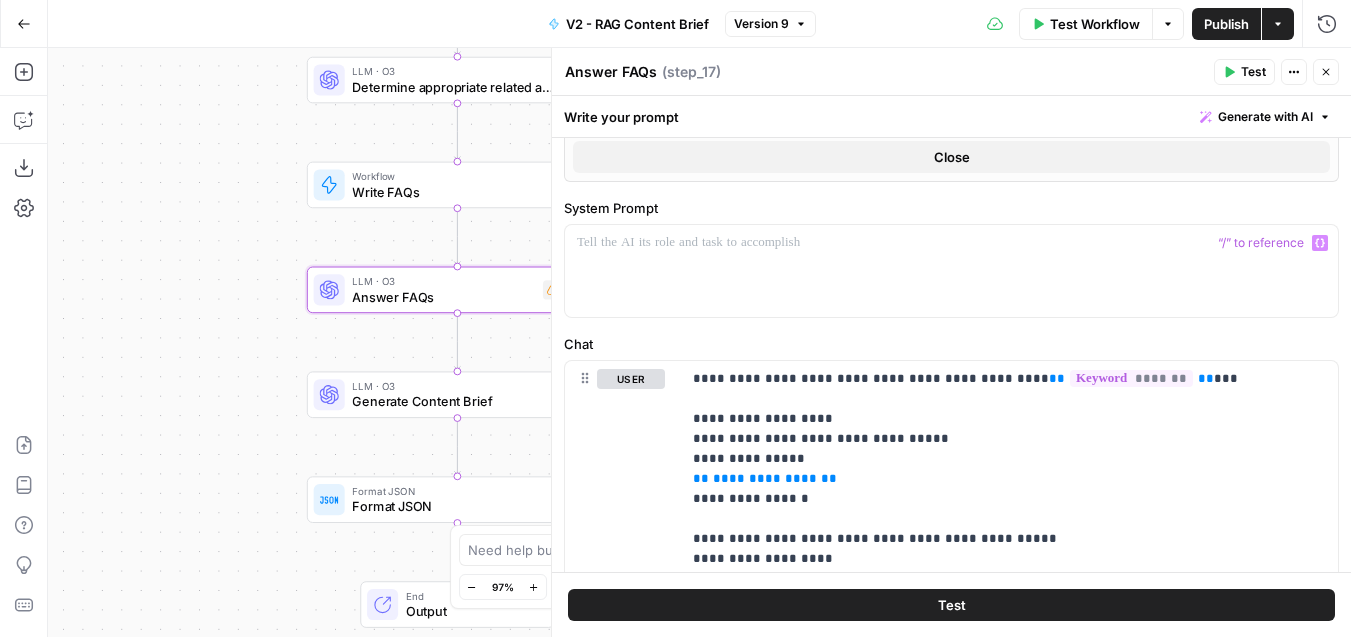 scroll, scrollTop: 712, scrollLeft: 0, axis: vertical 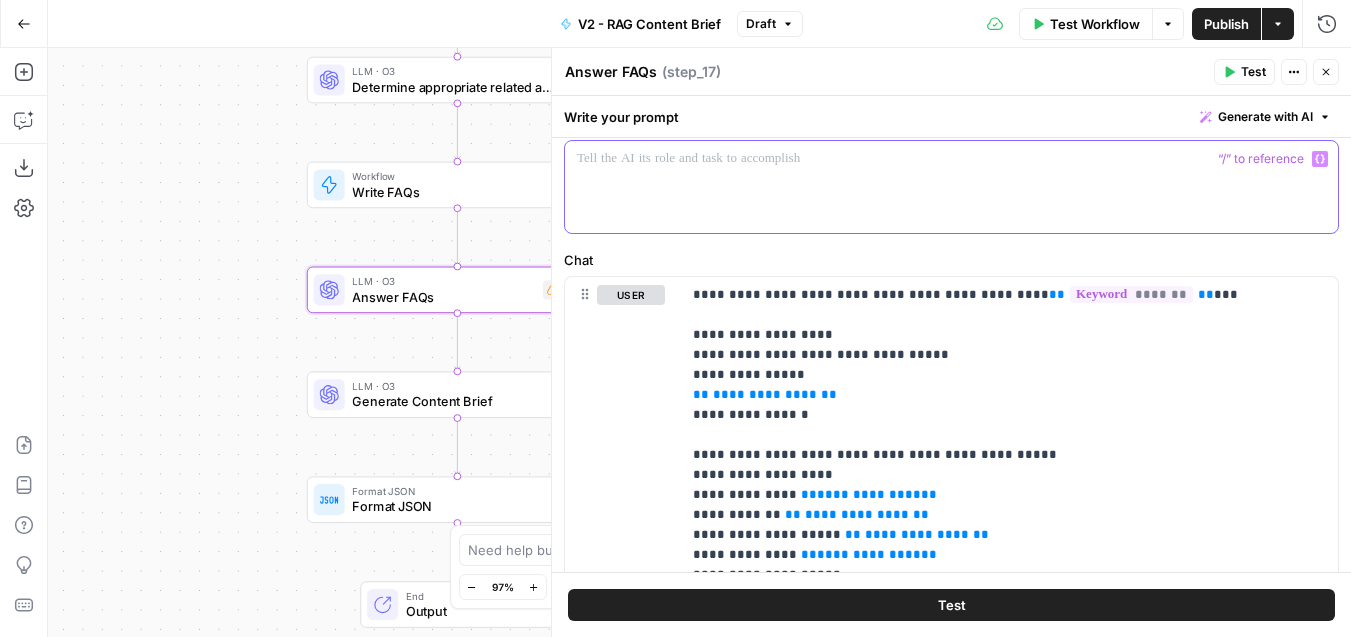 click at bounding box center (951, 187) 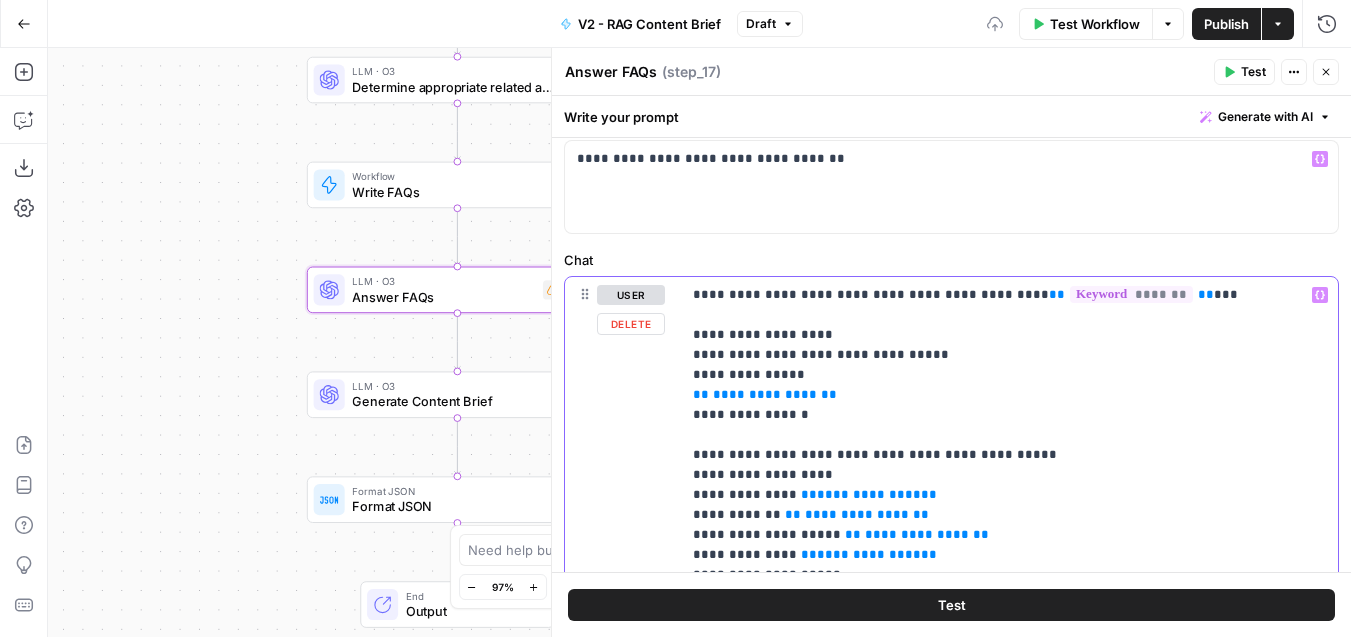 click on "**********" at bounding box center (1009, 1045) 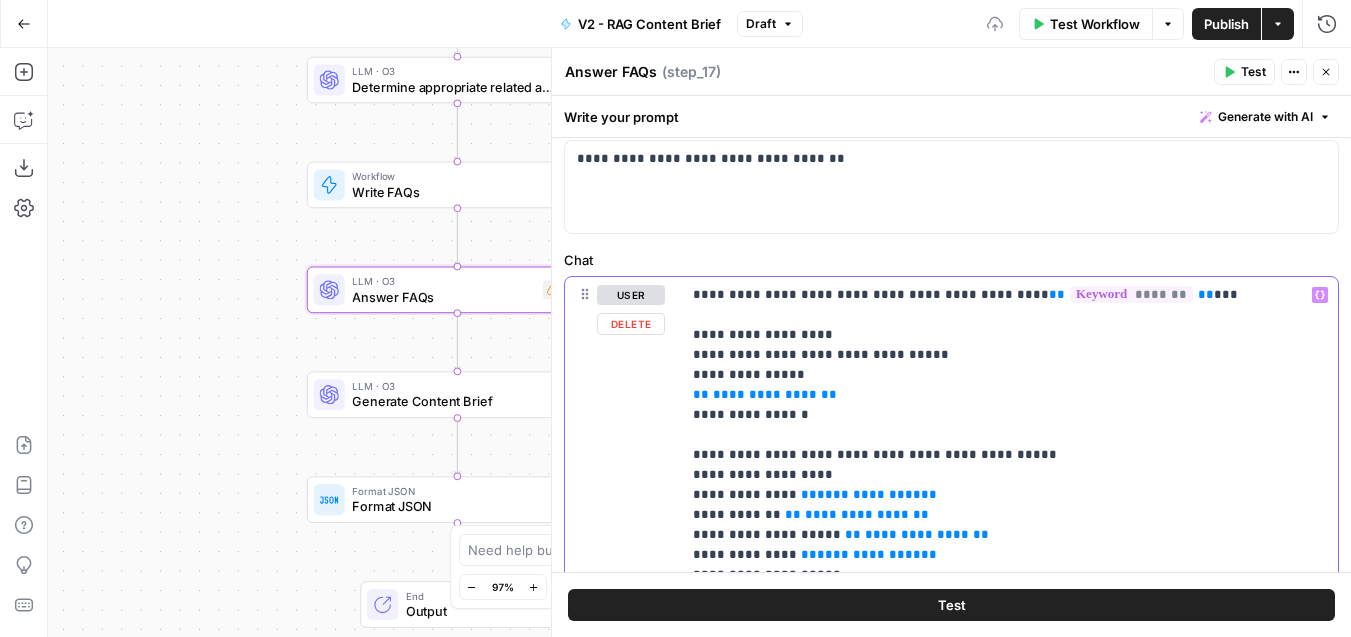 click on "**********" at bounding box center [1009, 1045] 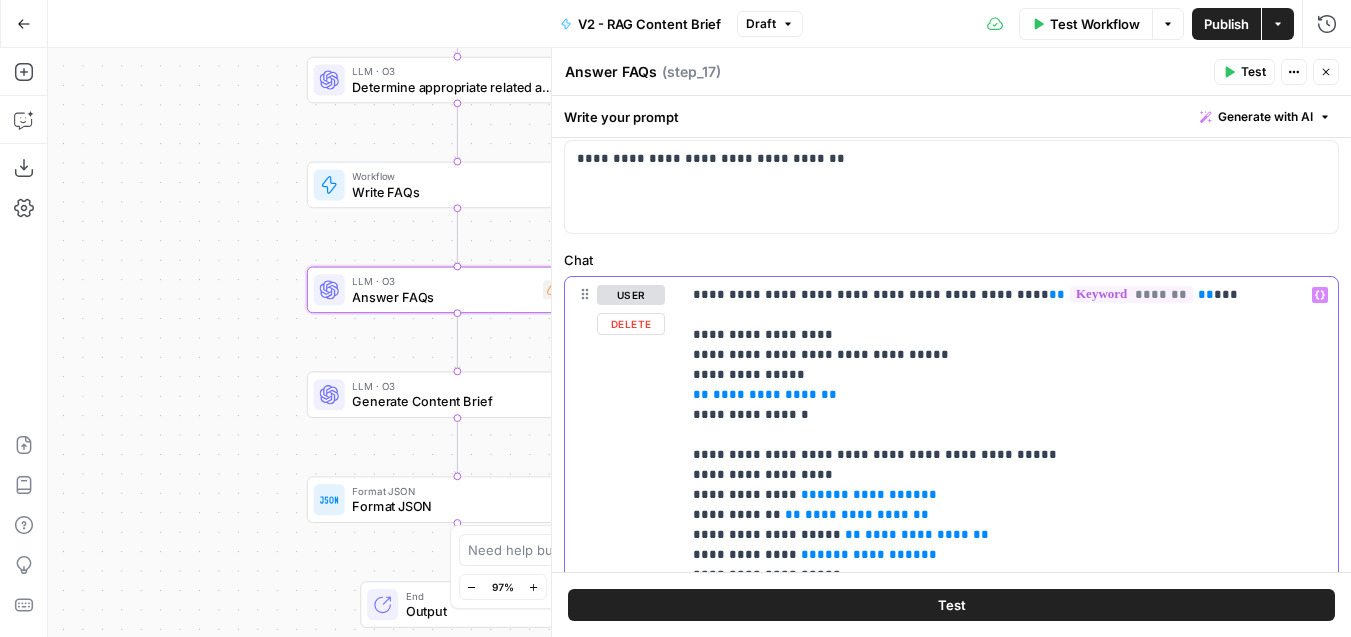 drag, startPoint x: 828, startPoint y: 400, endPoint x: 662, endPoint y: 390, distance: 166.30093 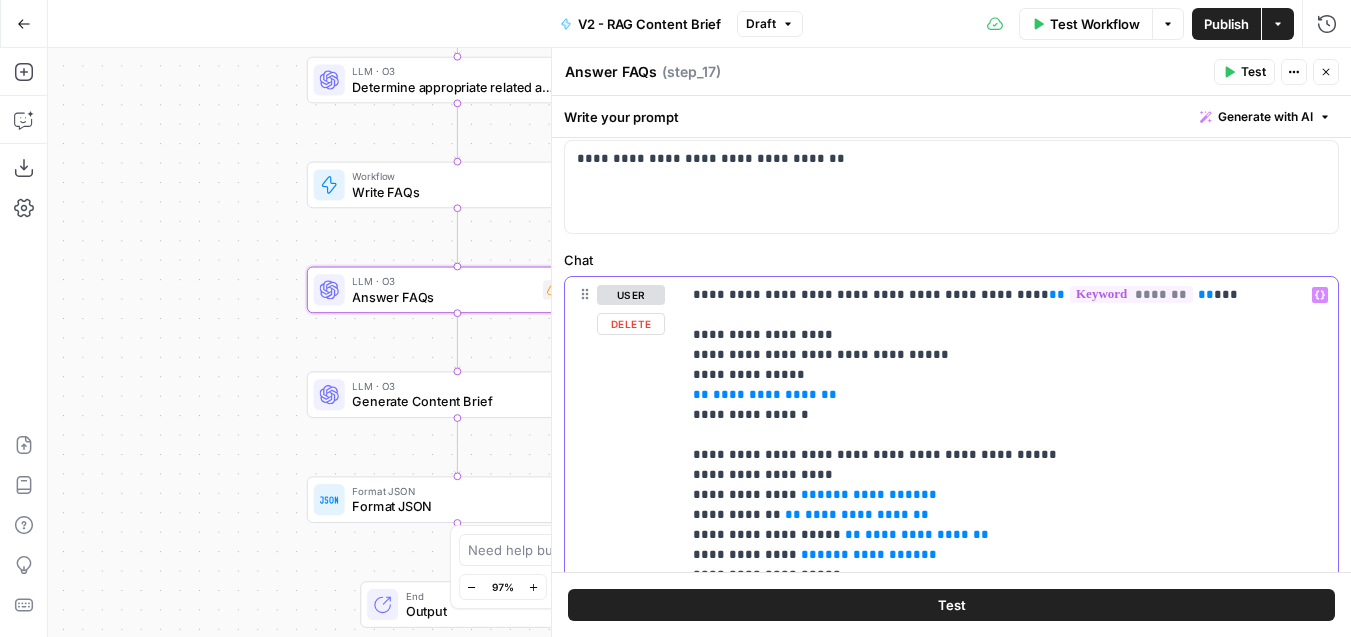 click on "user Delete [STARS]" at bounding box center (951, 707) 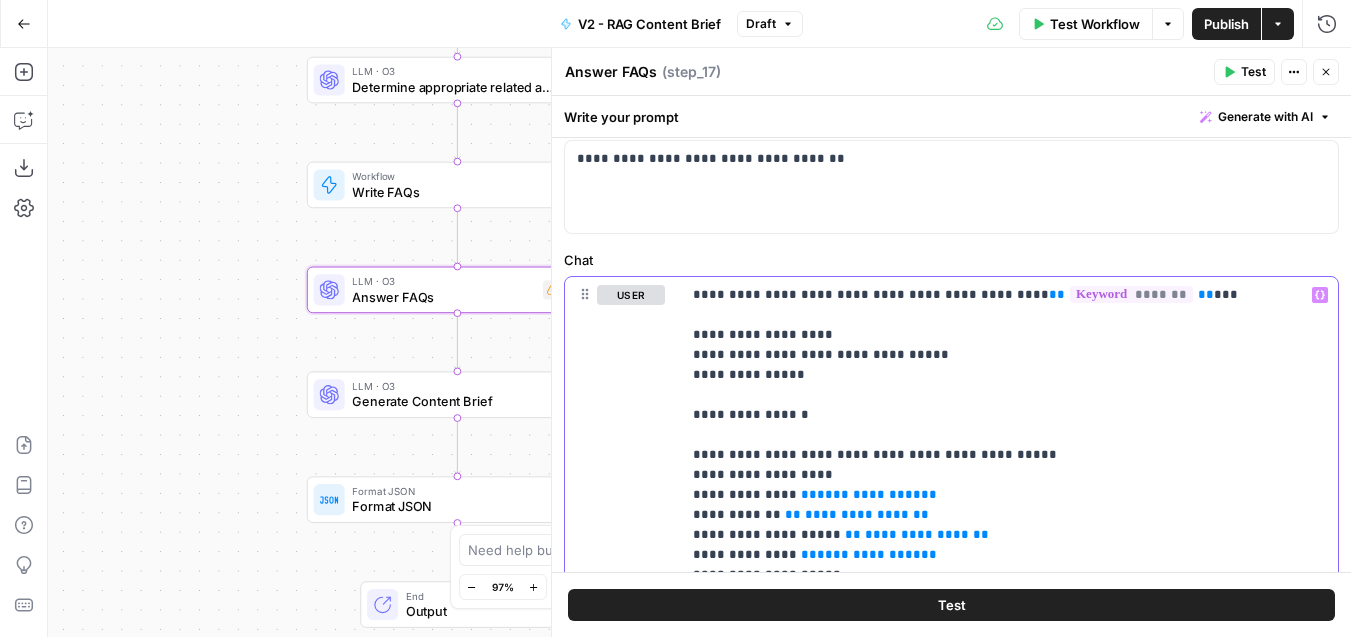 click on "Variables Menu" at bounding box center (1320, 295) 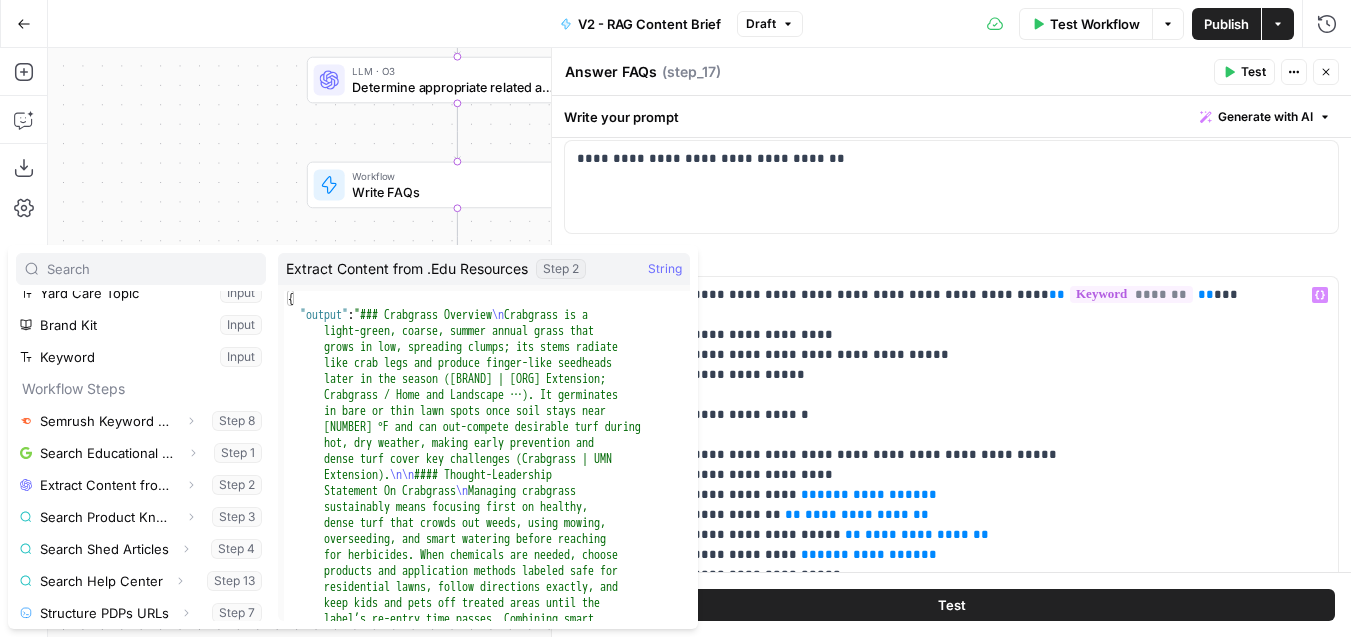 scroll, scrollTop: 182, scrollLeft: 0, axis: vertical 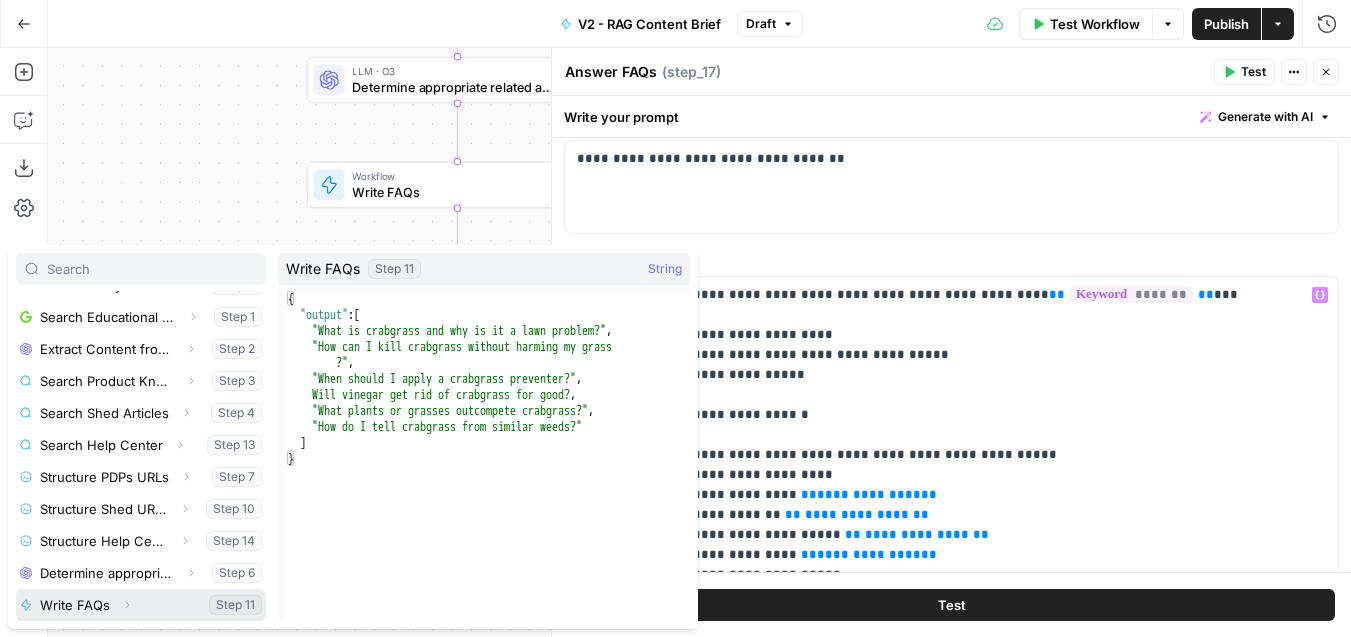click 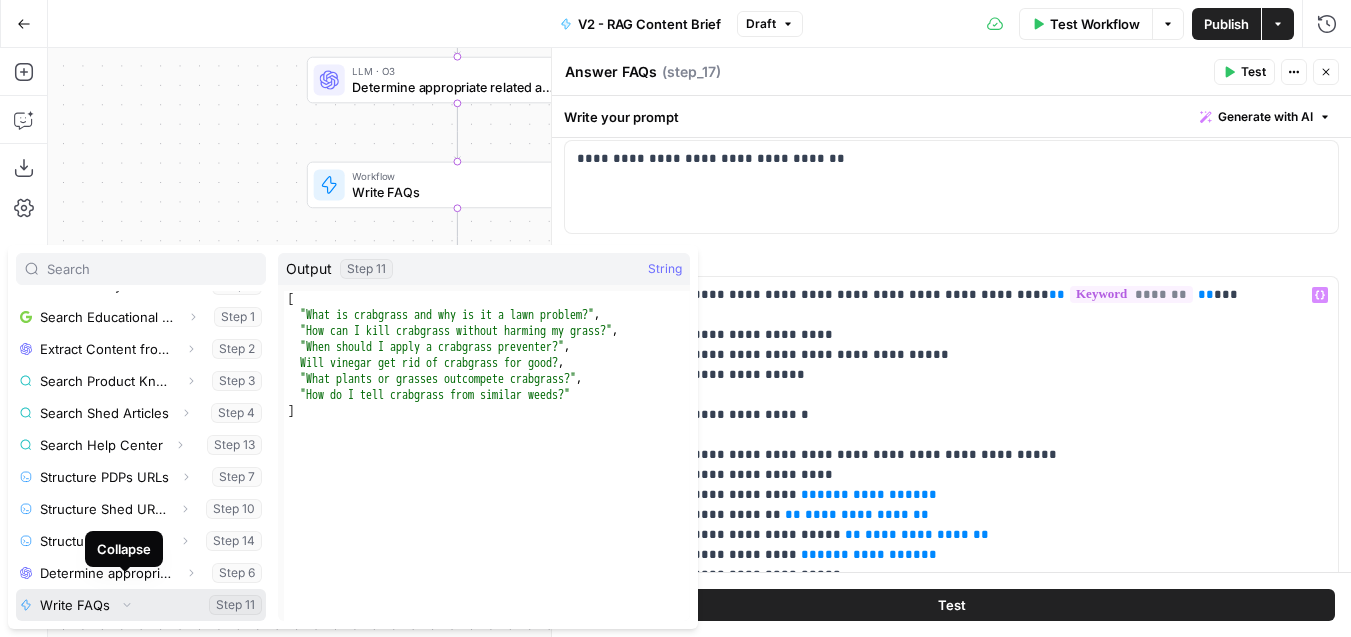 scroll, scrollTop: 214, scrollLeft: 0, axis: vertical 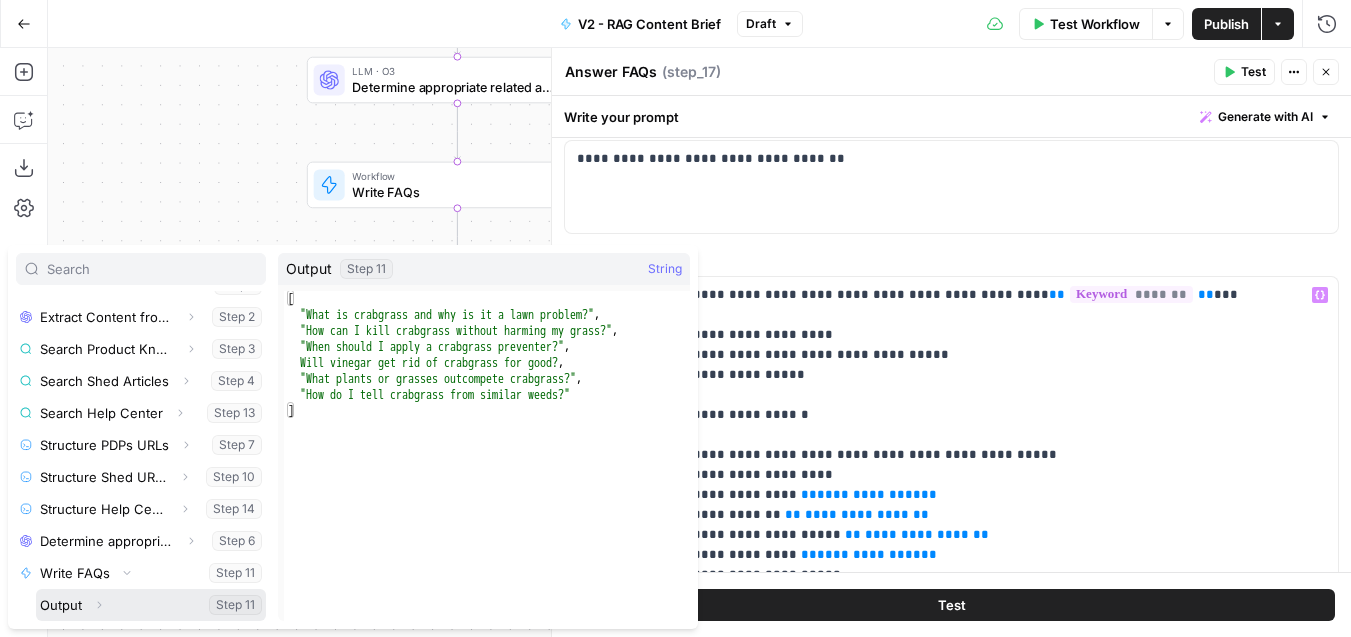 click at bounding box center [151, 605] 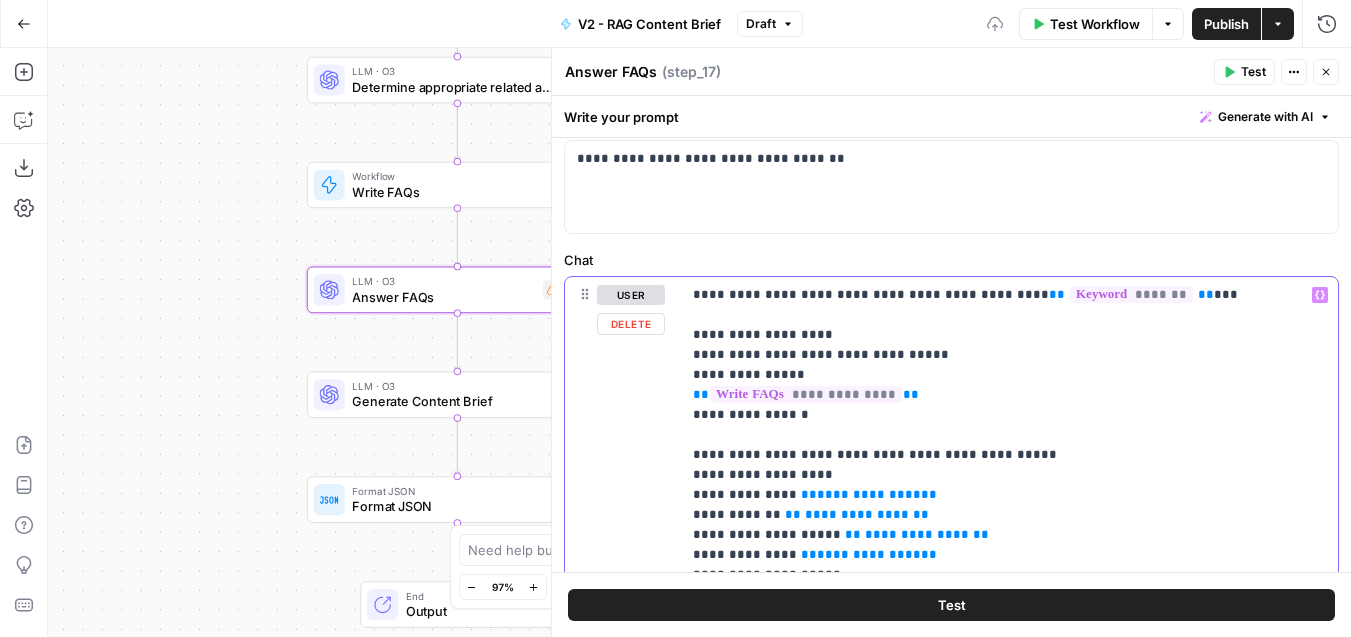 click on "**********" at bounding box center [1009, 1045] 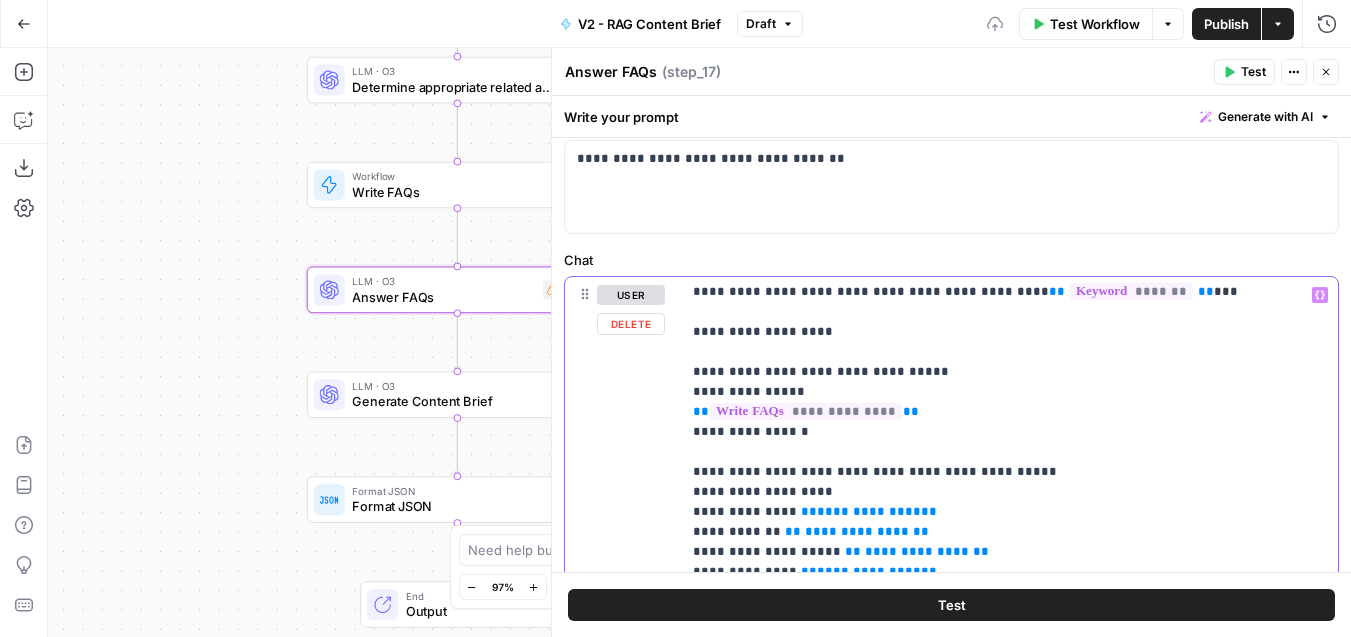 scroll, scrollTop: 0, scrollLeft: 0, axis: both 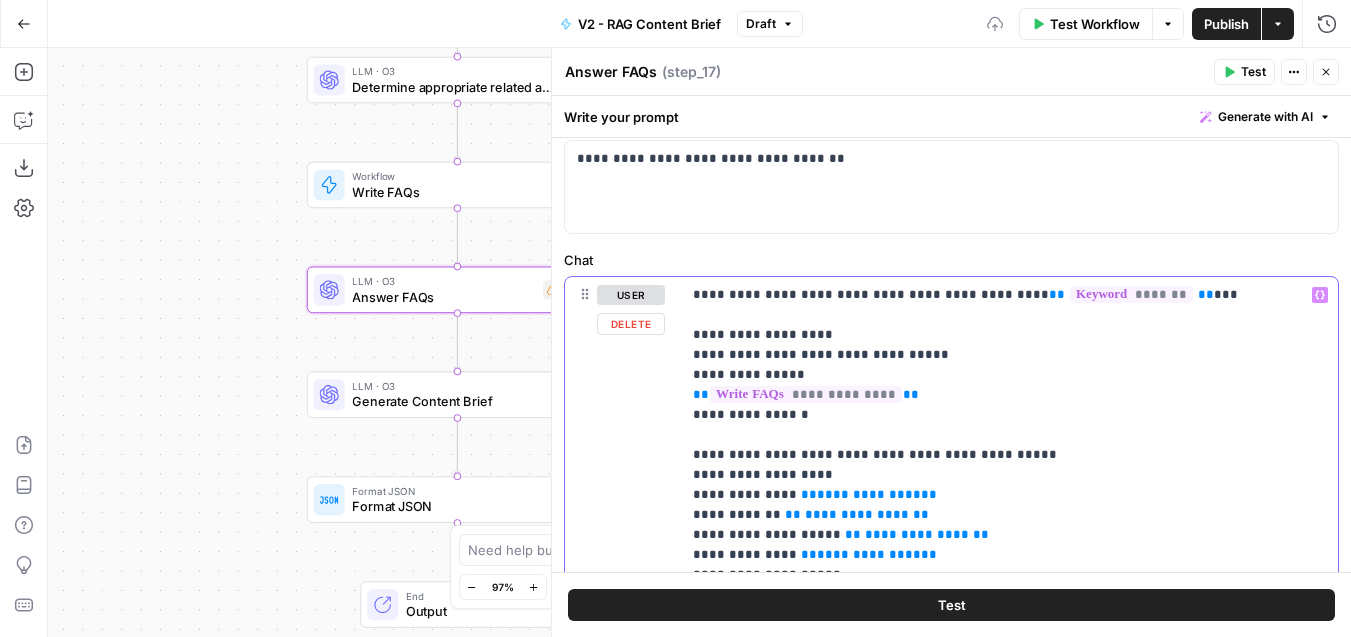 click on "**********" at bounding box center [1009, 1045] 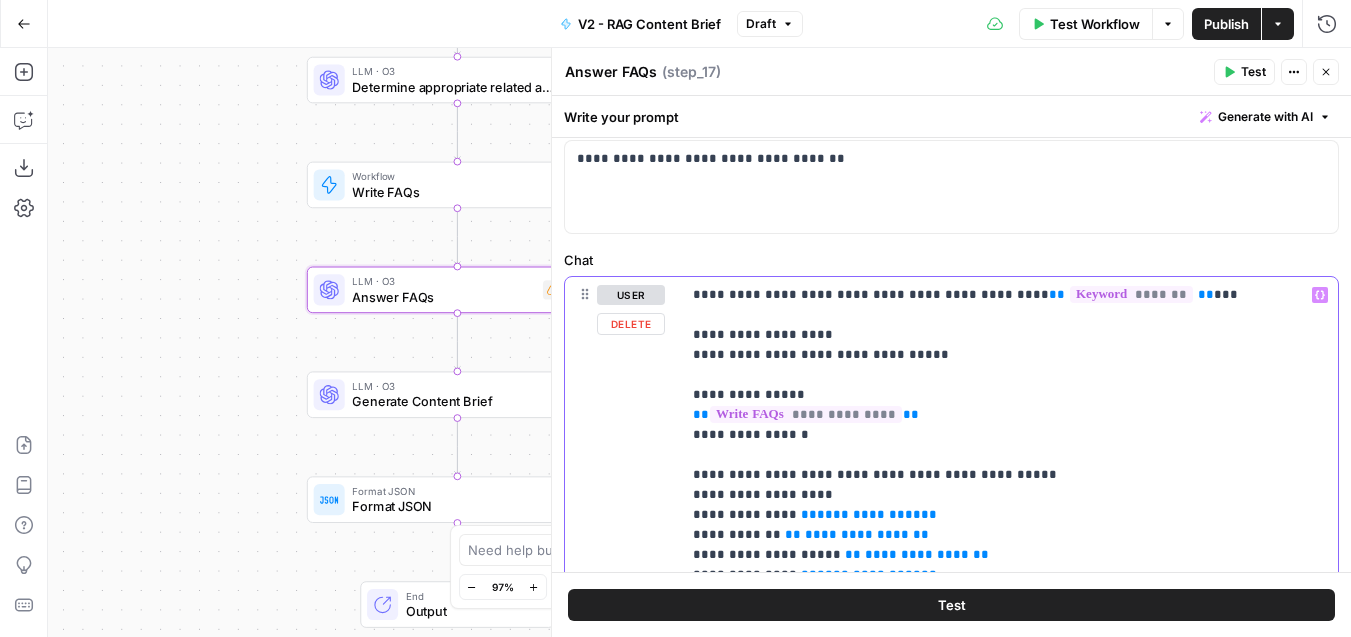 drag, startPoint x: 741, startPoint y: 355, endPoint x: 680, endPoint y: 355, distance: 61 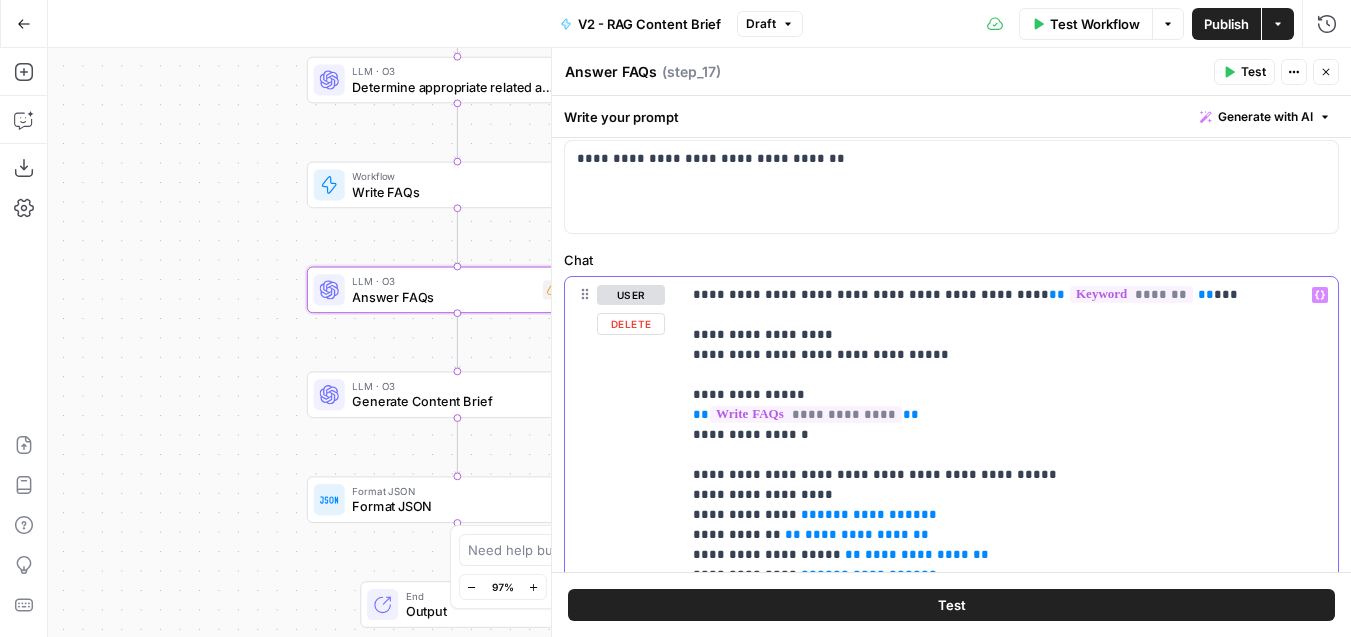 drag, startPoint x: 924, startPoint y: 355, endPoint x: 825, endPoint y: 361, distance: 99.18165 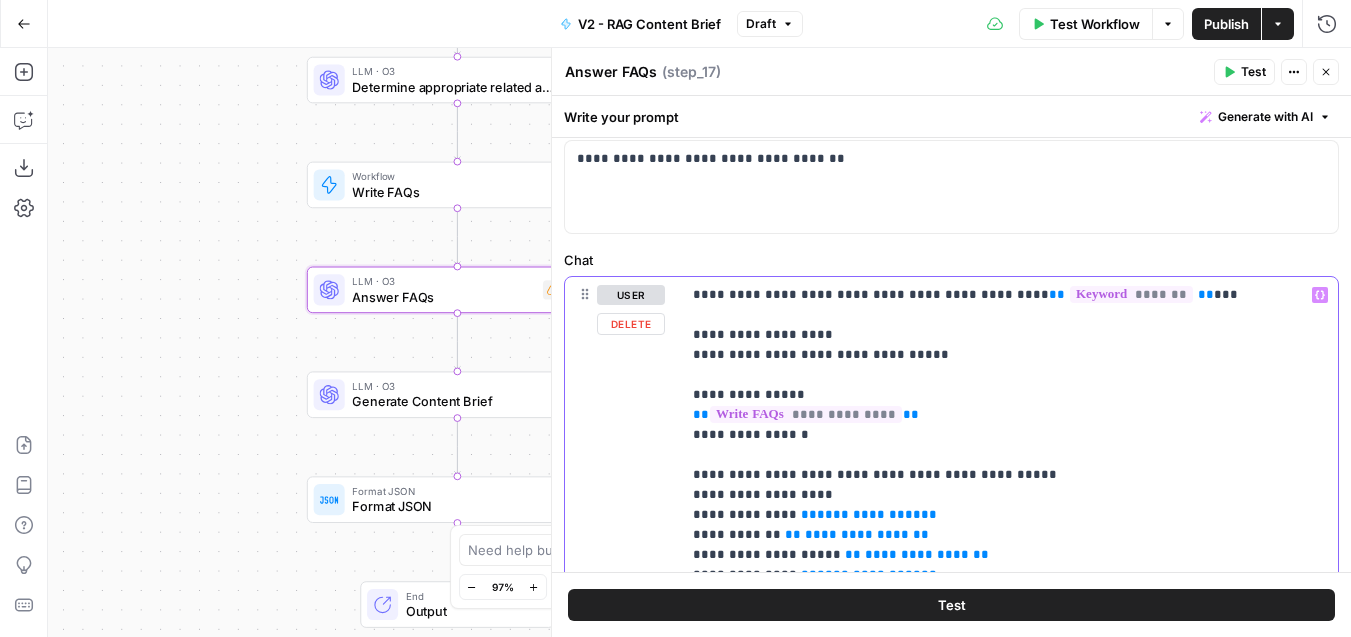 click on "**********" at bounding box center [1009, 1055] 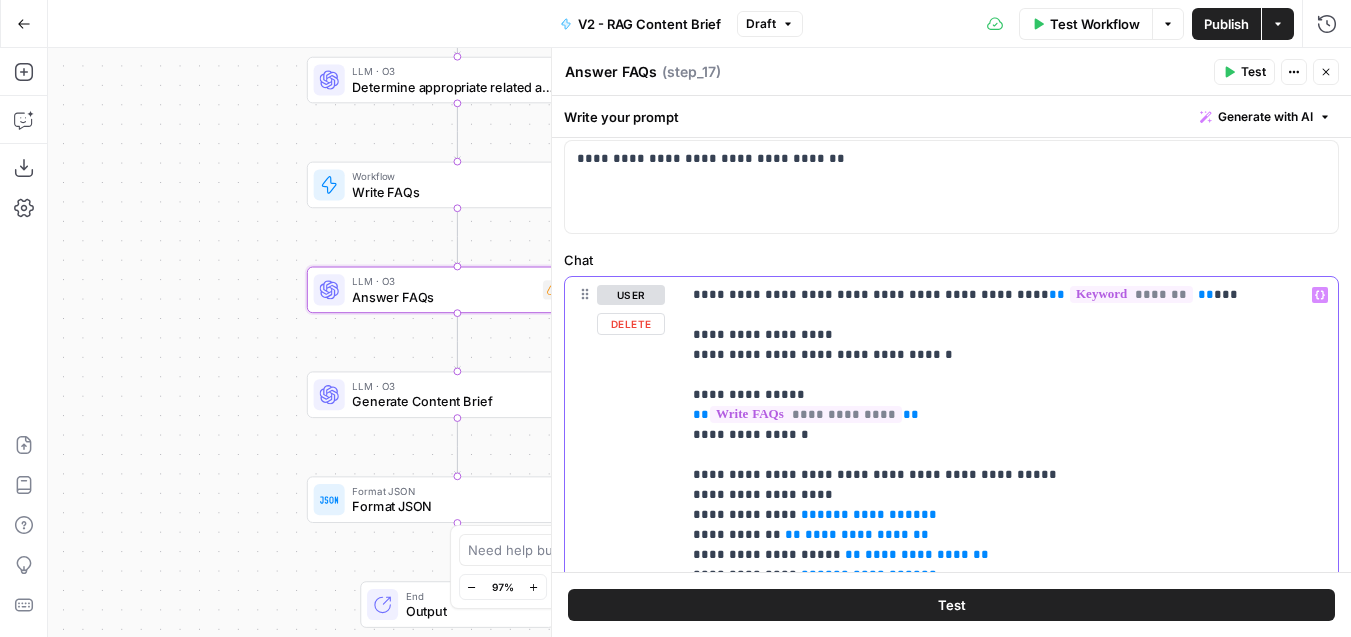type 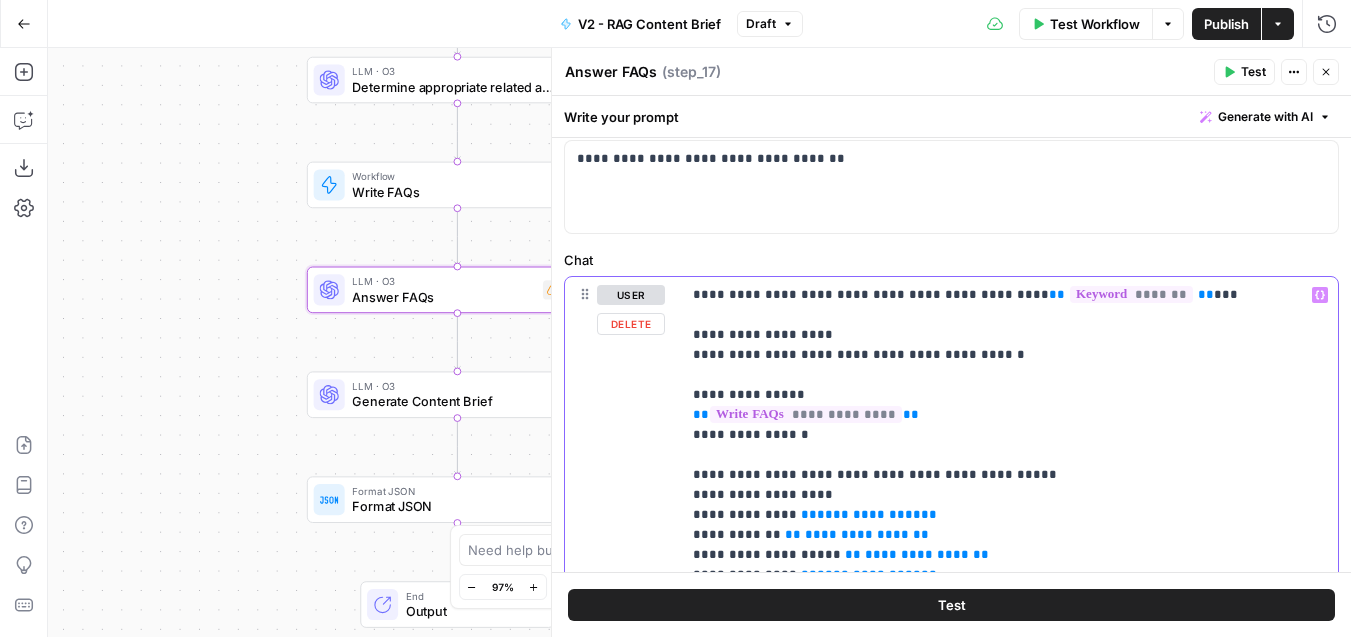 drag, startPoint x: 1034, startPoint y: 478, endPoint x: 688, endPoint y: 461, distance: 346.4174 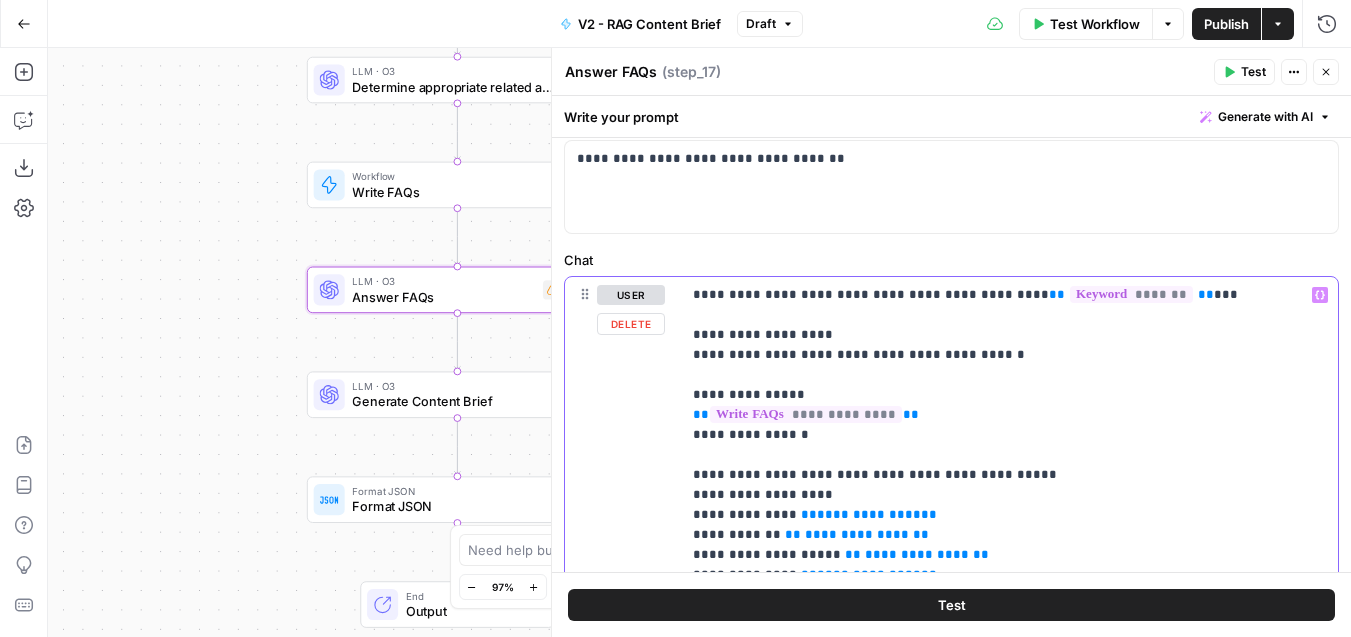 click on "**********" at bounding box center (1009, 684) 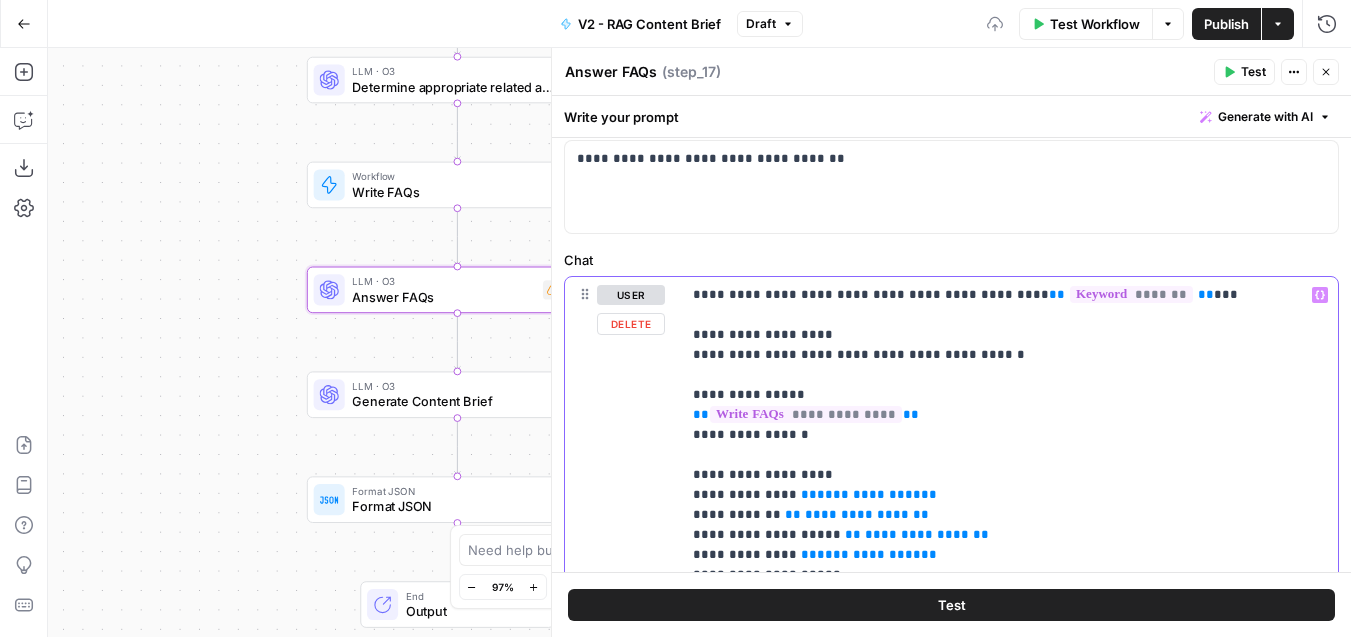 click on "**********" at bounding box center (1009, 1045) 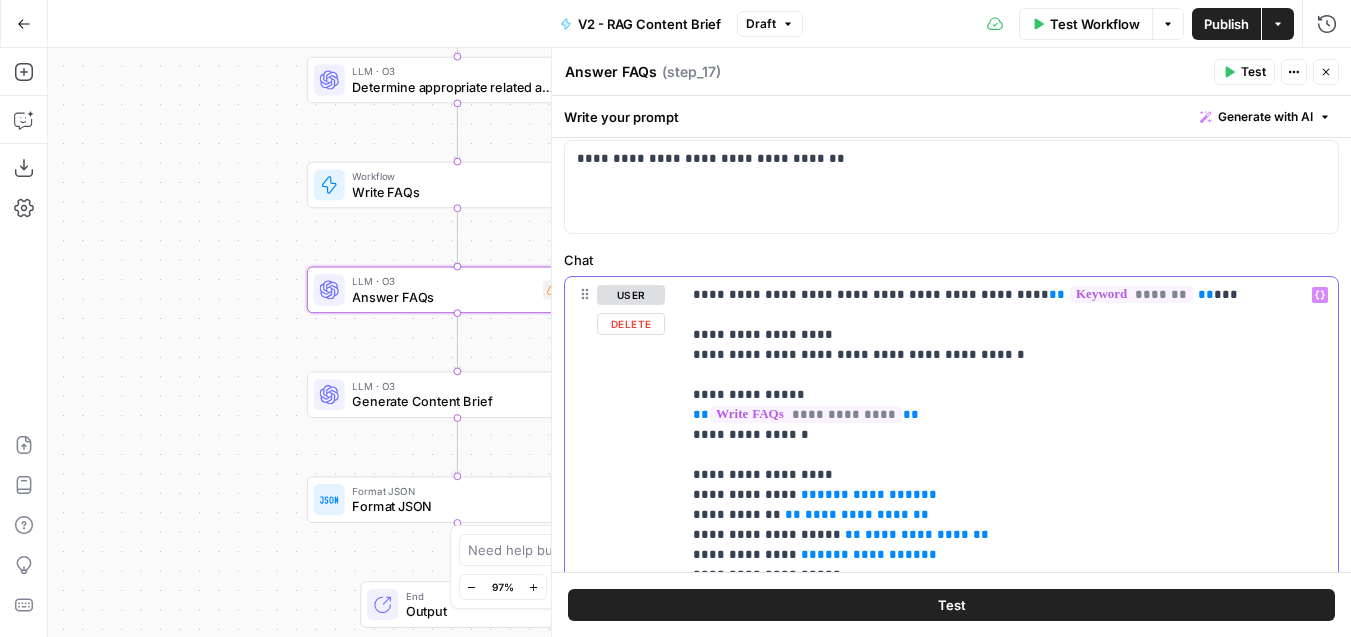 click on "**********" at bounding box center [1009, 1045] 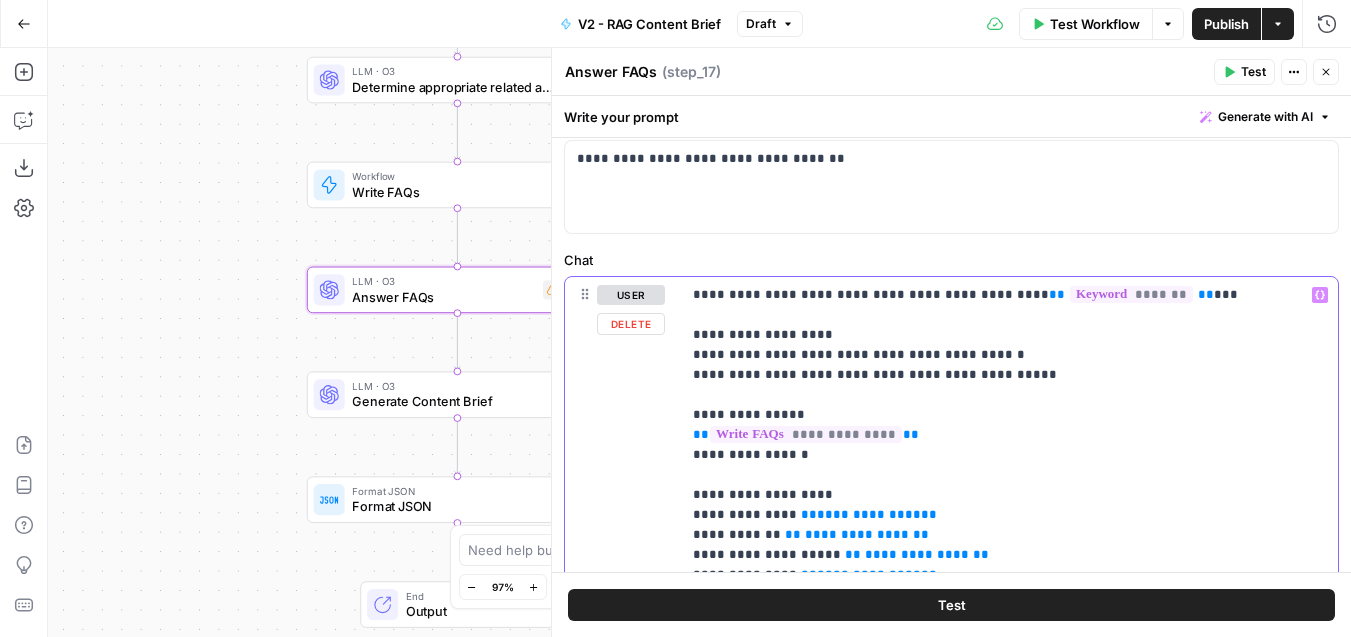 drag, startPoint x: 827, startPoint y: 493, endPoint x: 644, endPoint y: 494, distance: 183.00273 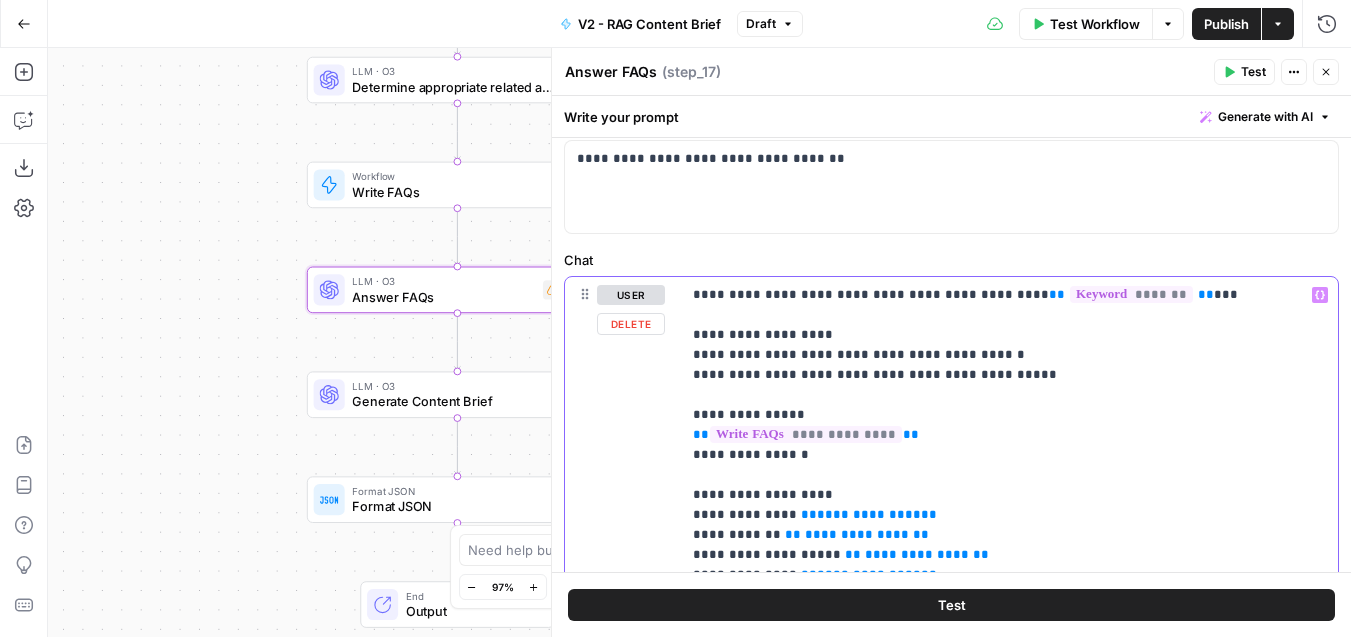 click on "**********" at bounding box center [951, 707] 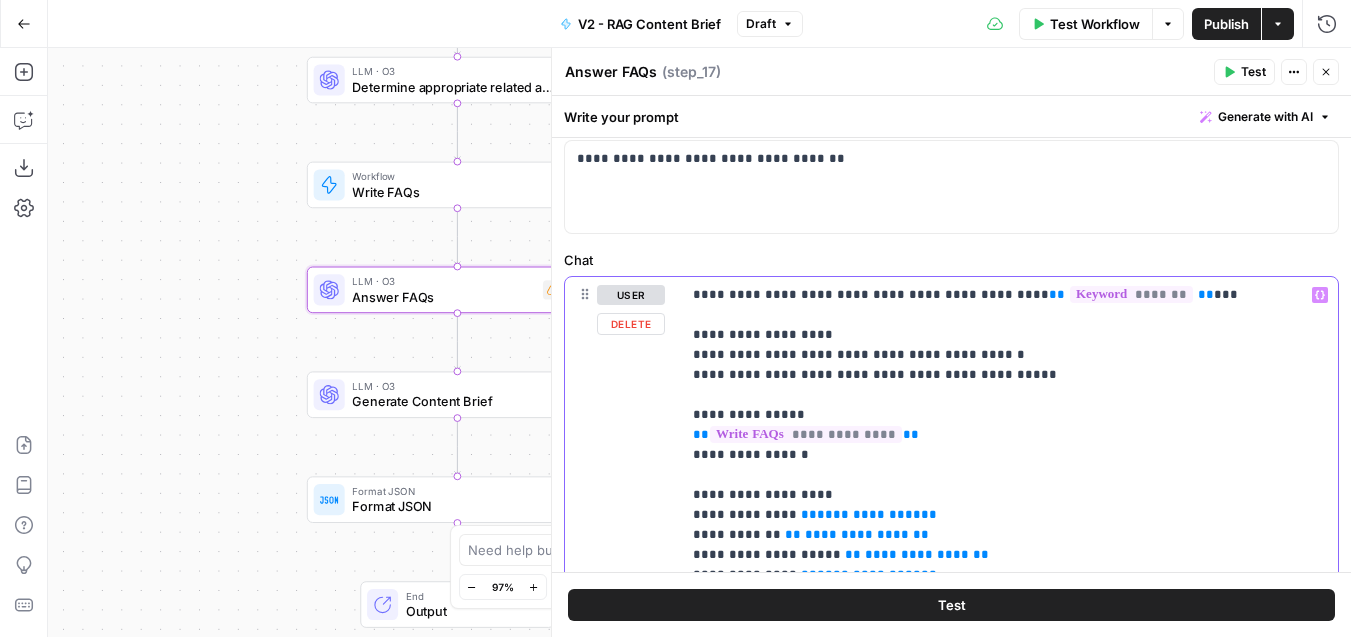 drag, startPoint x: 833, startPoint y: 375, endPoint x: 580, endPoint y: 375, distance: 253 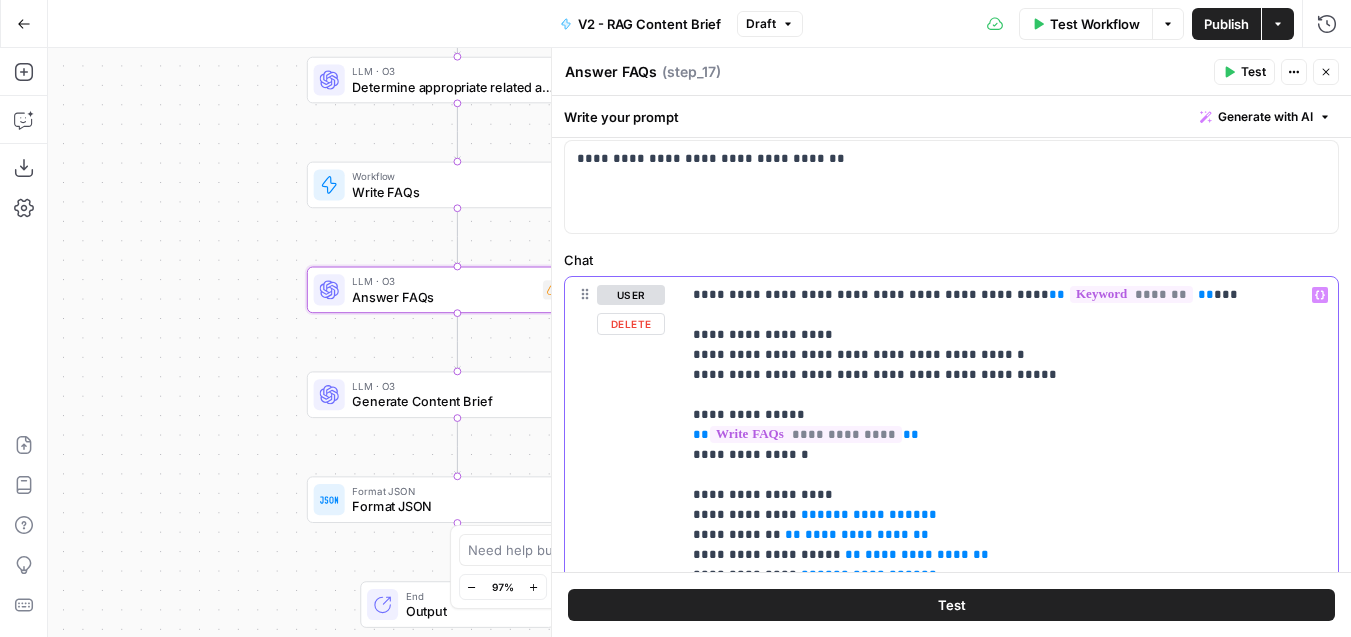 click on "**********" at bounding box center [951, 707] 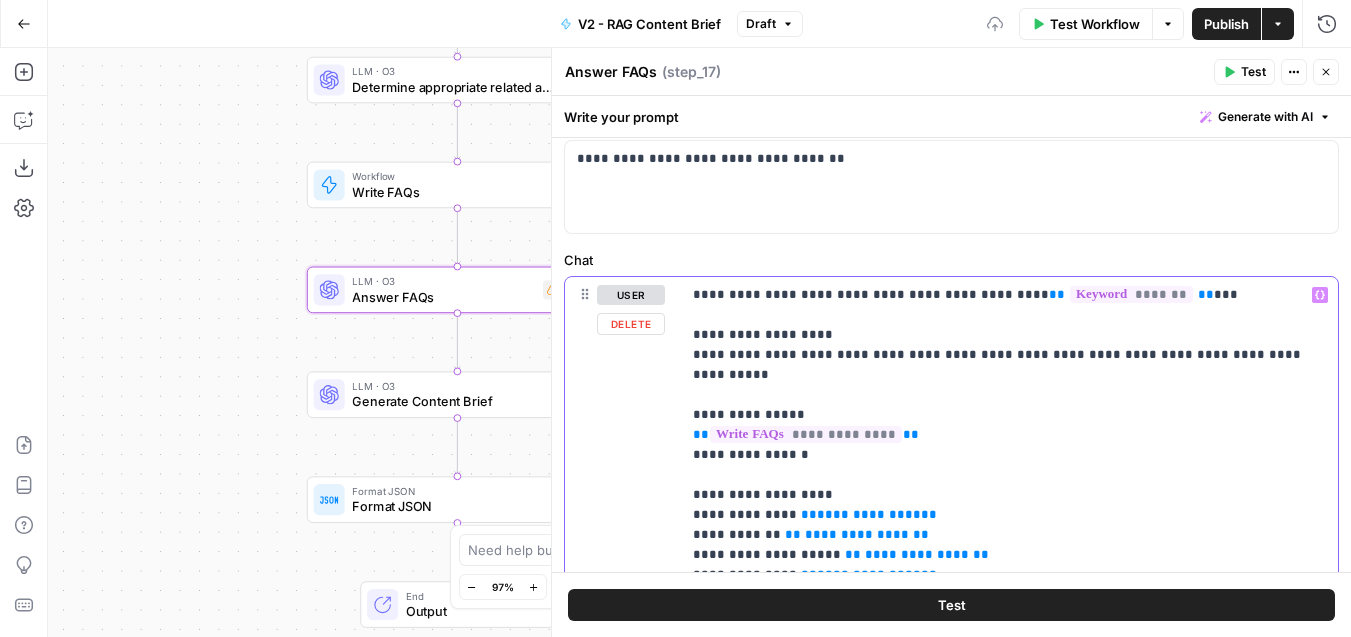 click on "[STARS]" at bounding box center [1009, 1045] 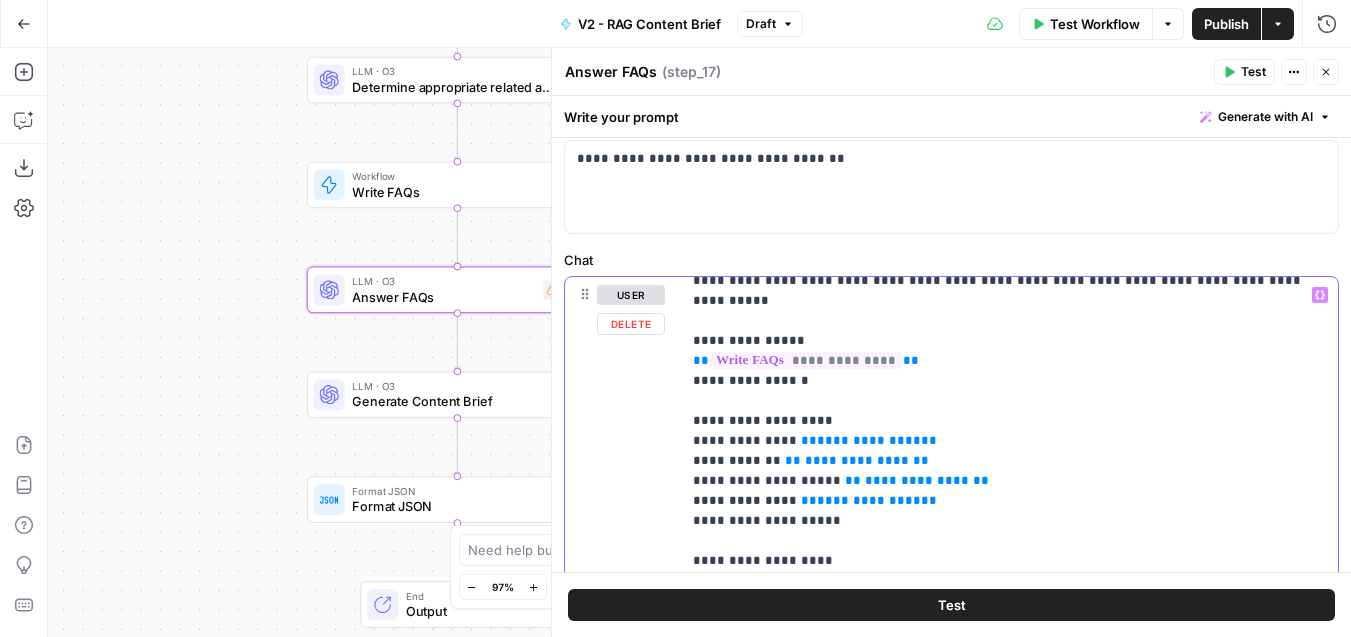scroll, scrollTop: 75, scrollLeft: 0, axis: vertical 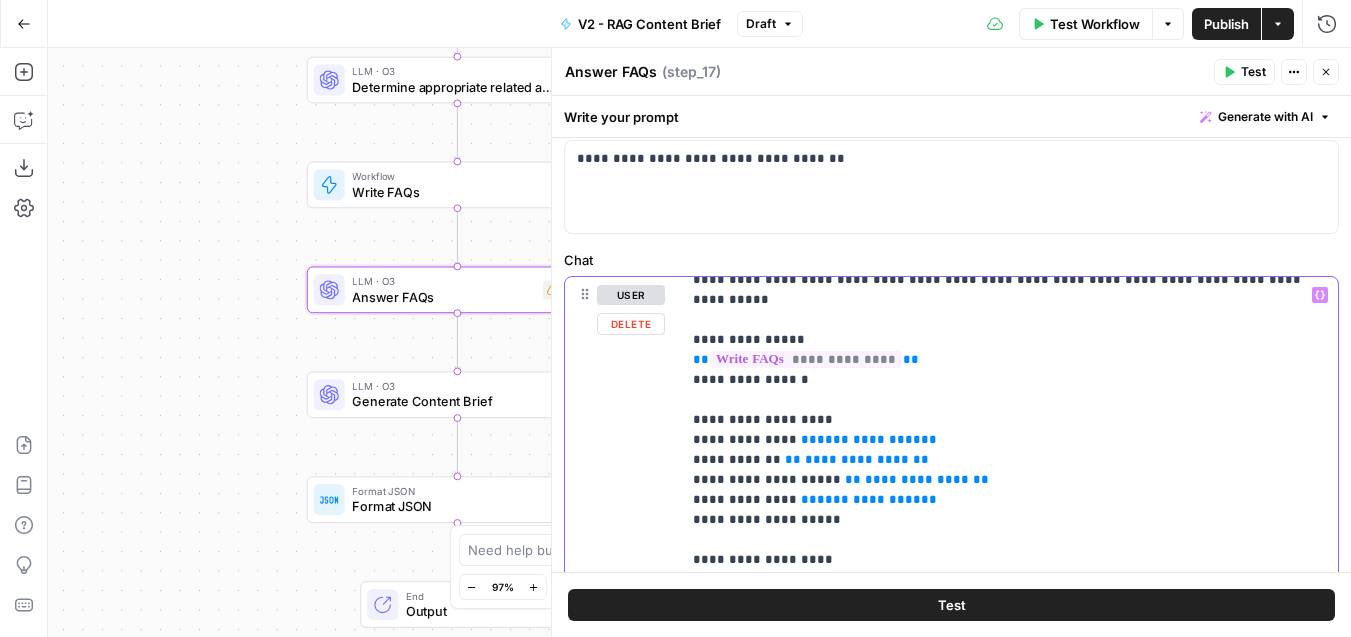 click on "[STARS]" at bounding box center (1009, 970) 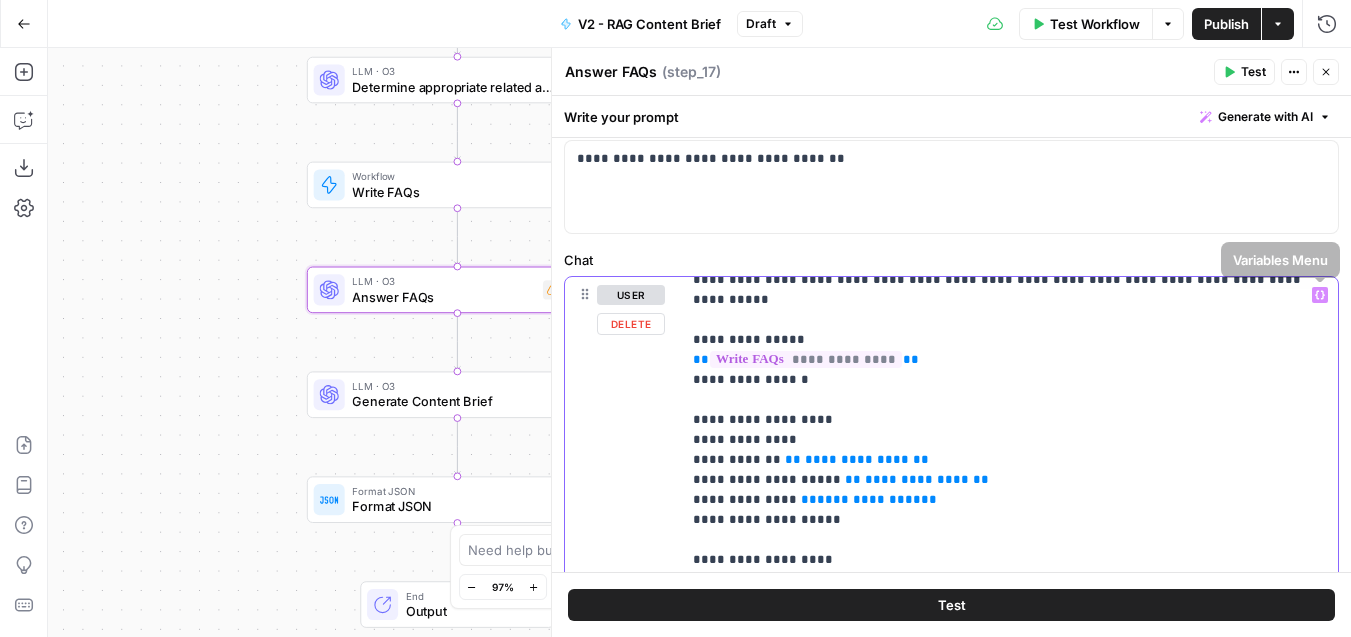 click on "**********" at bounding box center [1009, 684] 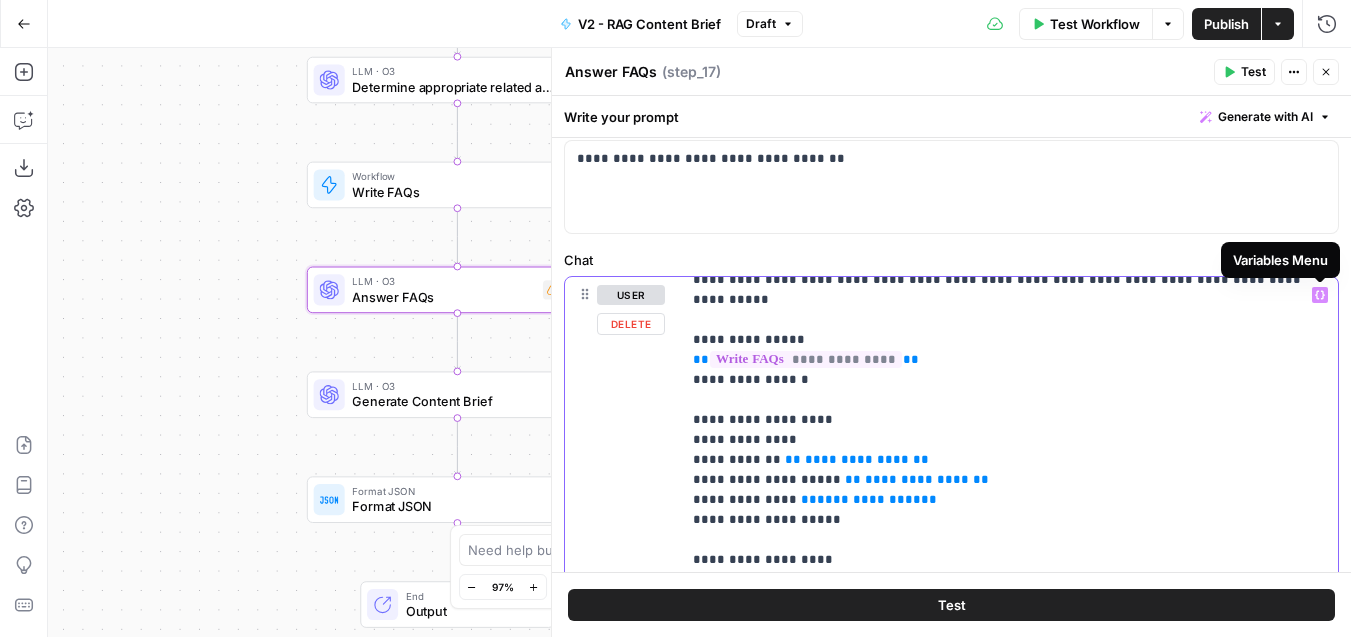 click on "Variables Menu" at bounding box center (1320, 295) 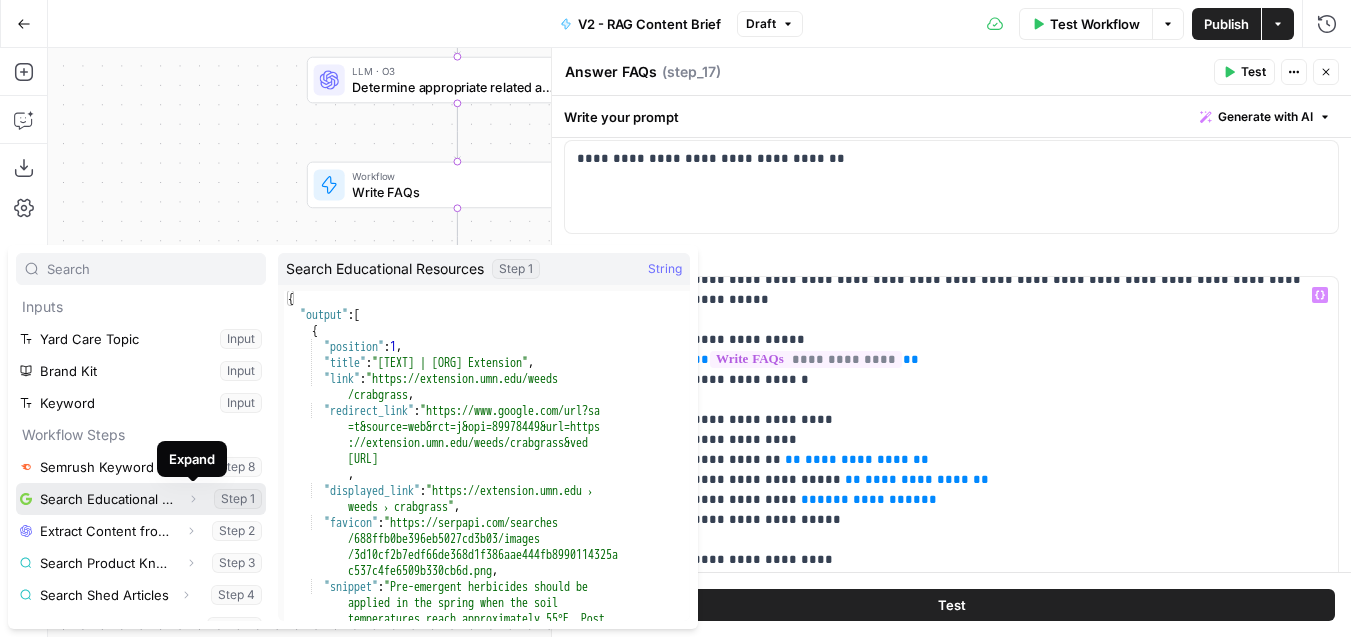 click 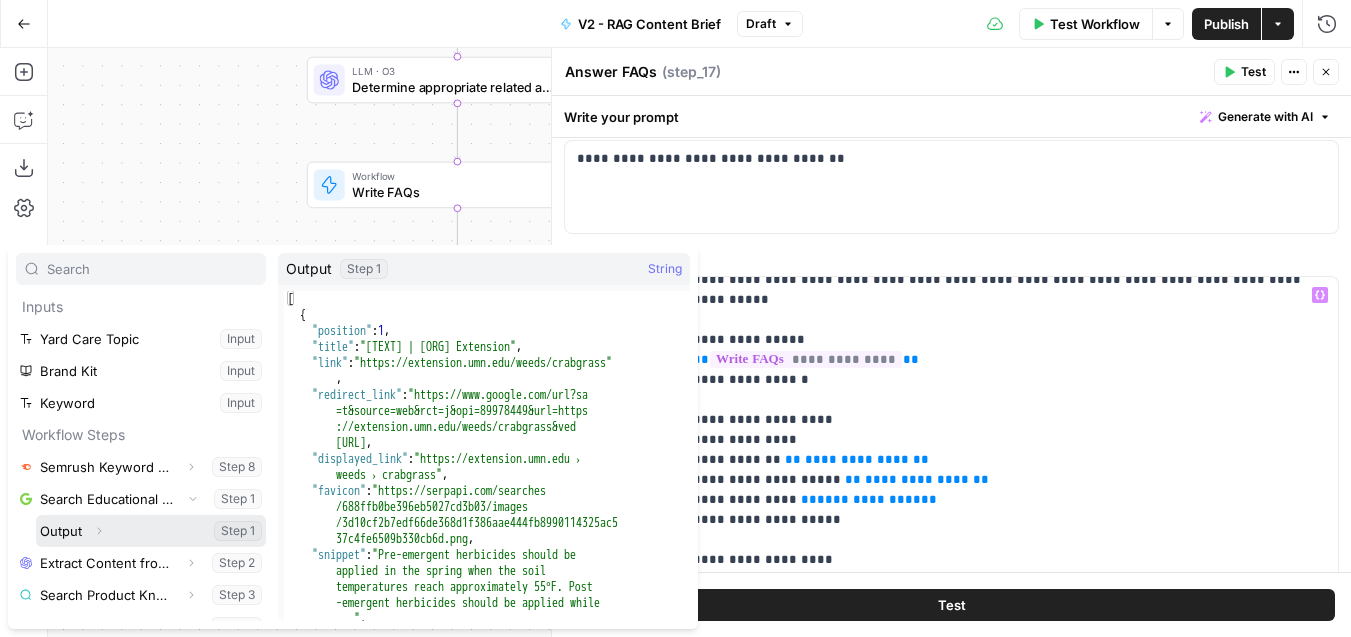 click at bounding box center (151, 531) 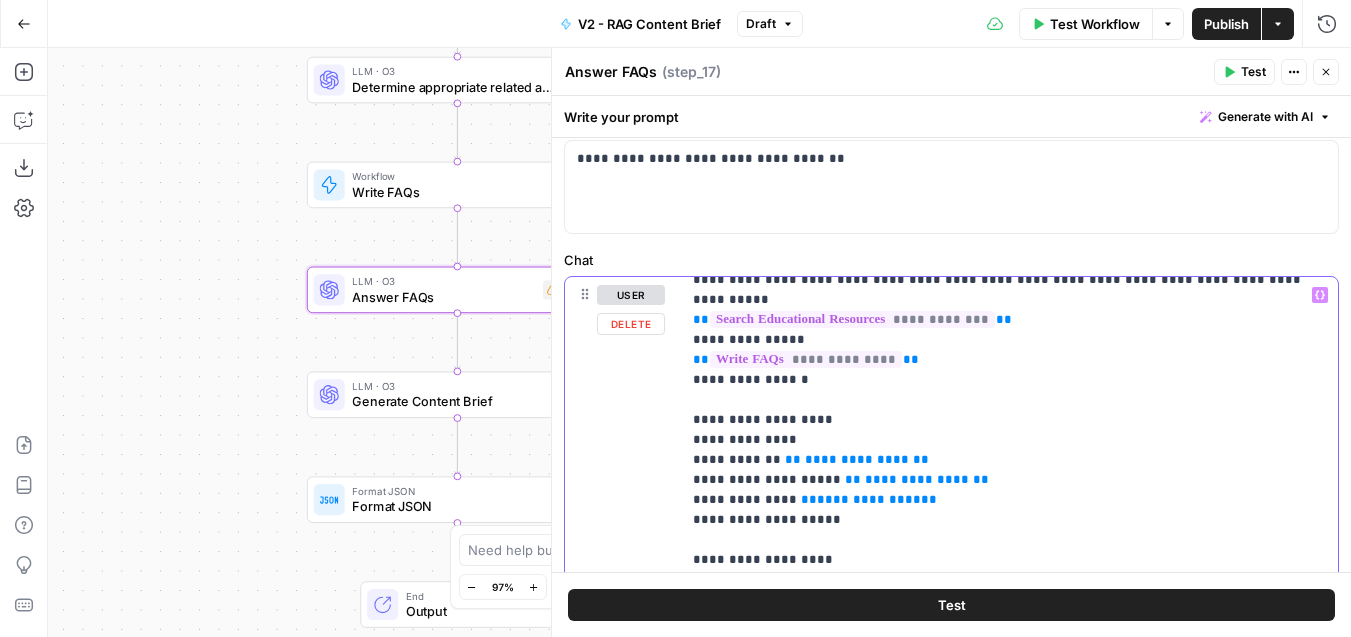drag, startPoint x: 1062, startPoint y: 298, endPoint x: 662, endPoint y: 295, distance: 400.01126 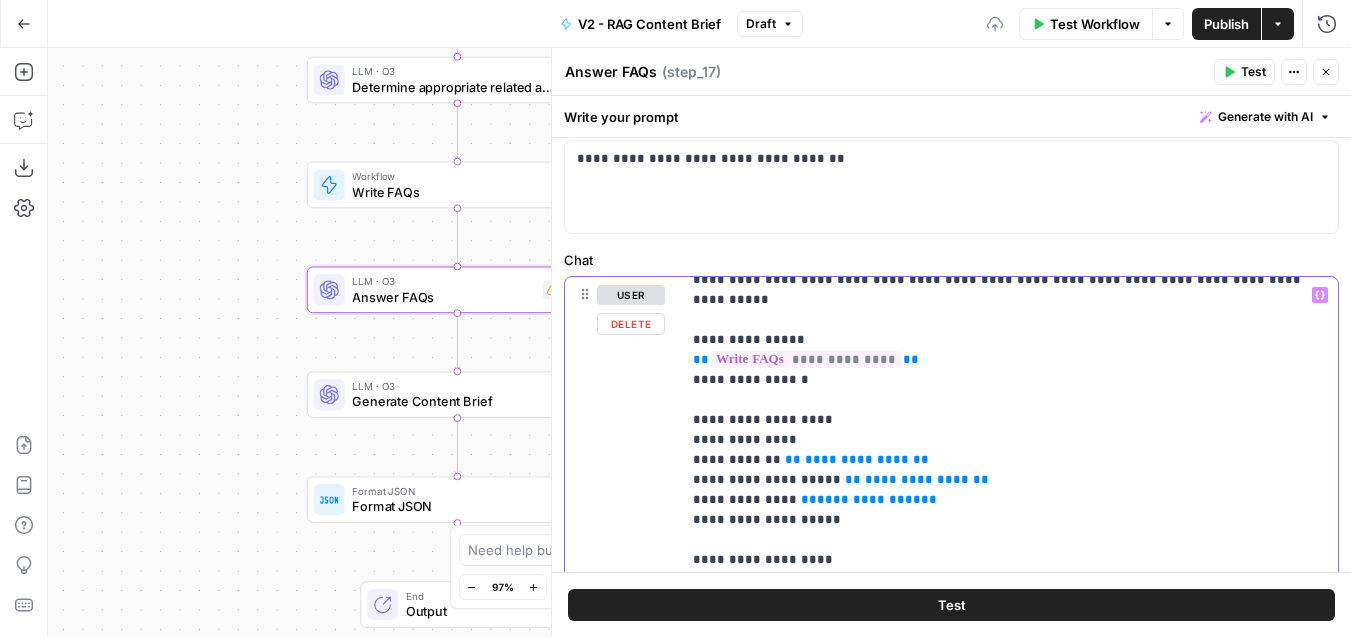 click on "**********" at bounding box center [1009, 970] 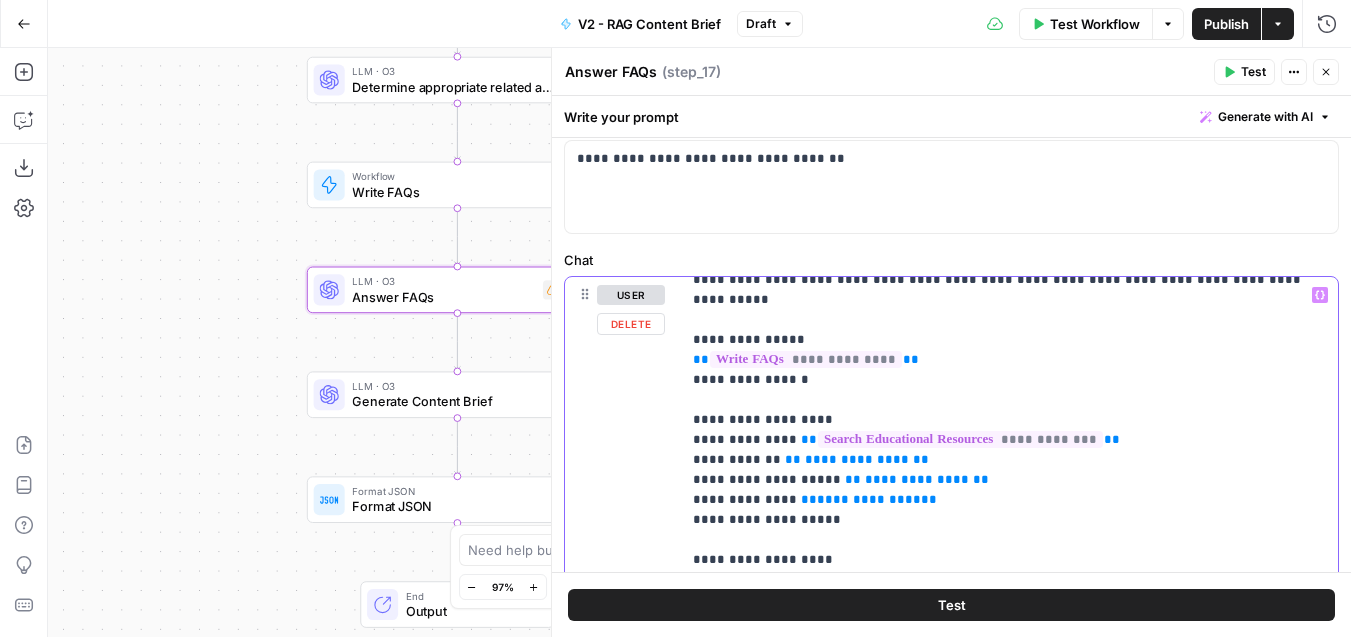 drag, startPoint x: 910, startPoint y: 440, endPoint x: 775, endPoint y: 442, distance: 135.01482 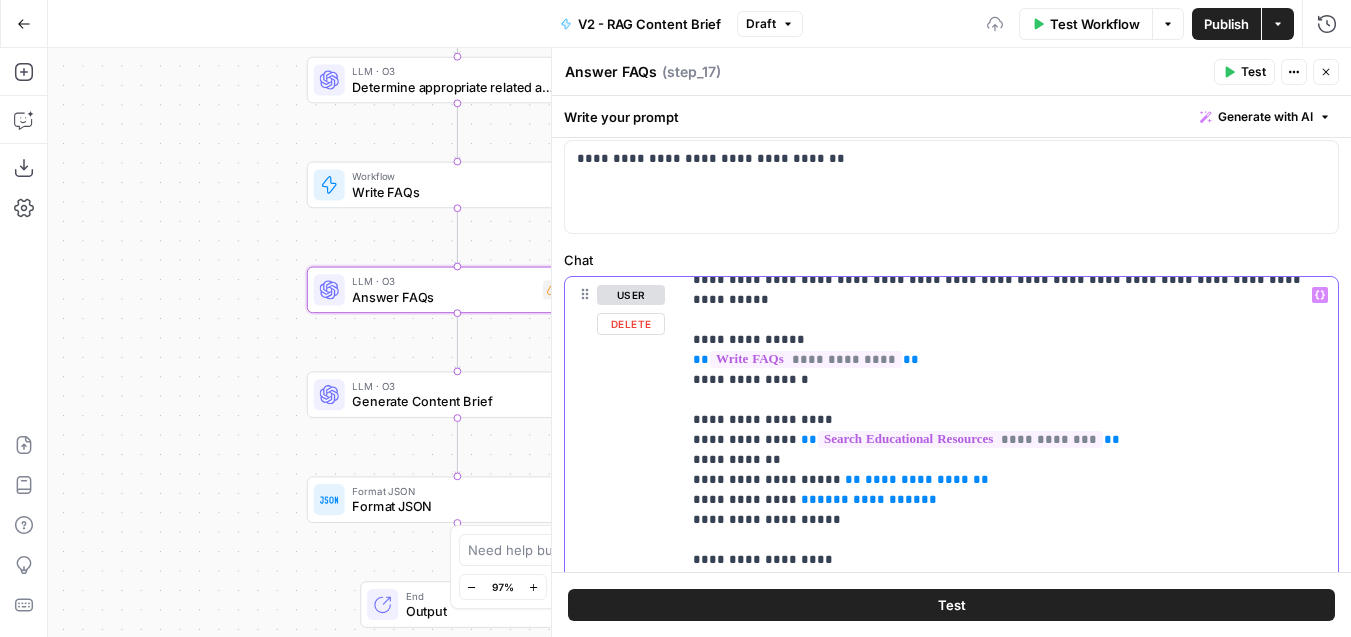 click on "Variables Menu" at bounding box center [1320, 295] 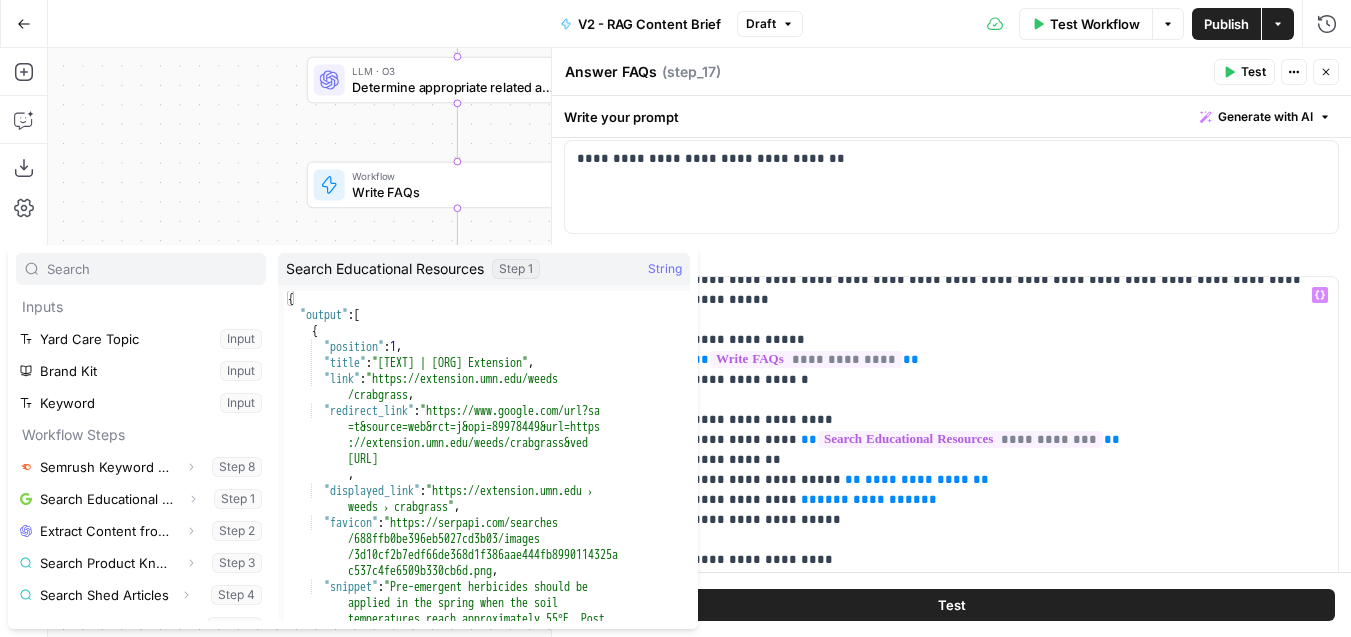 scroll, scrollTop: 182, scrollLeft: 0, axis: vertical 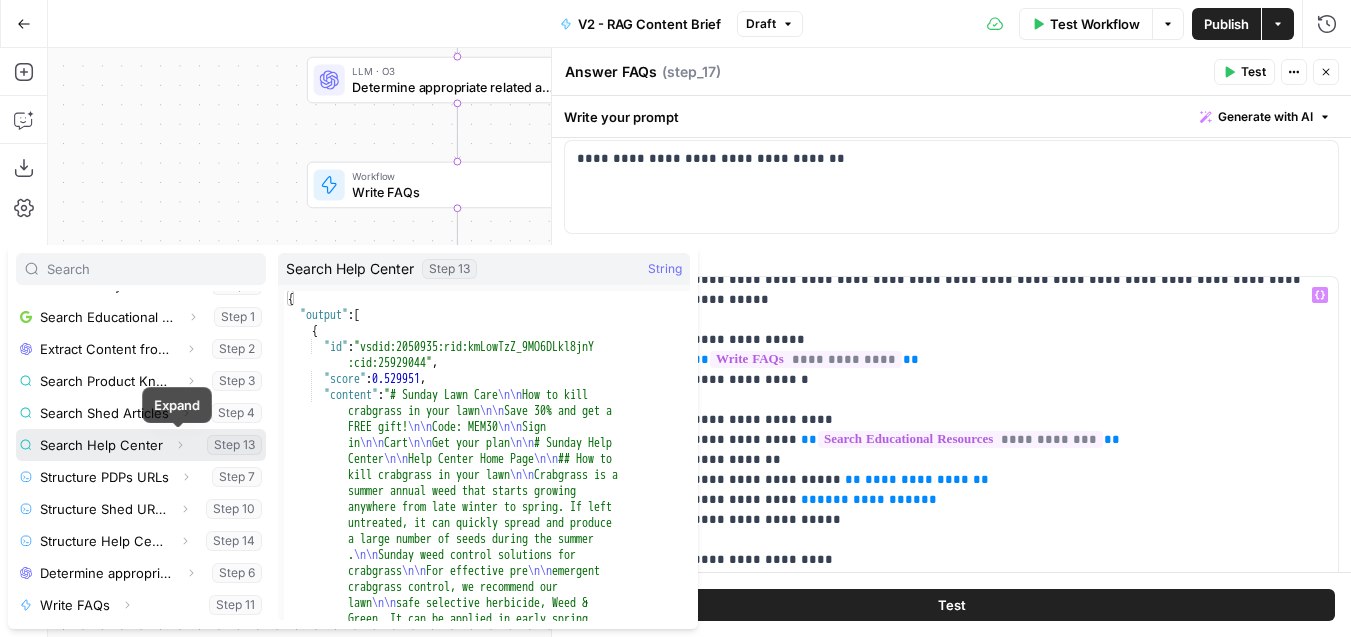 click 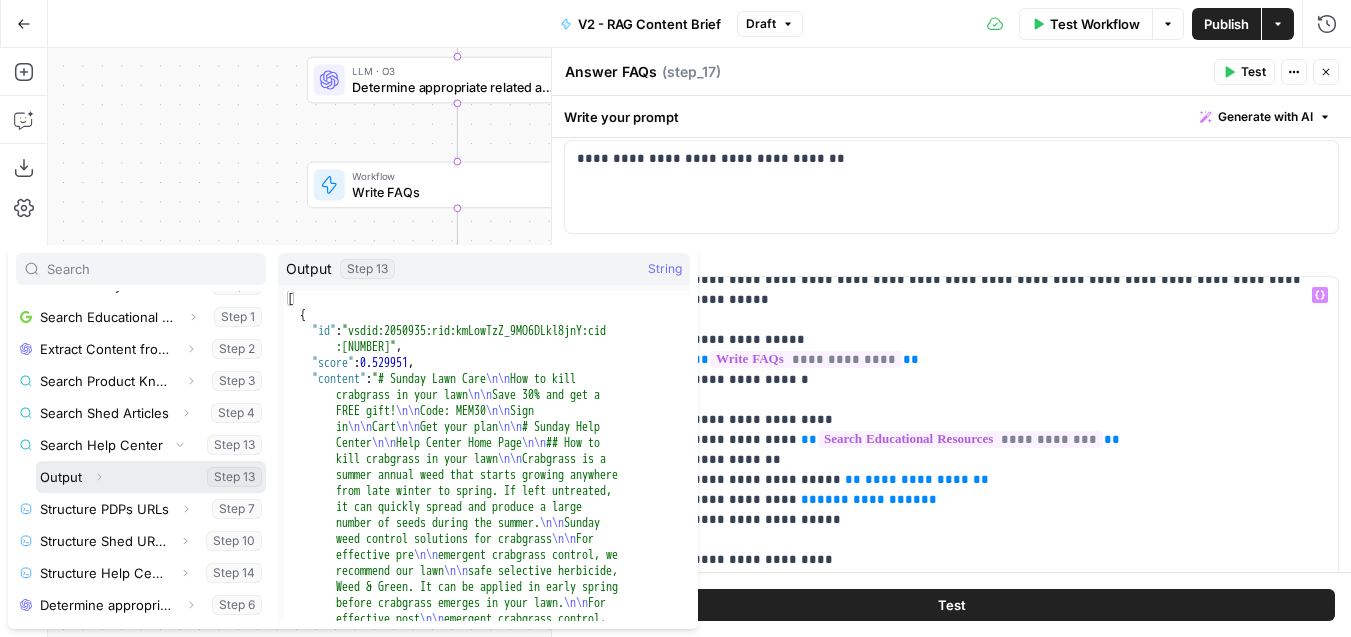 click at bounding box center (151, 477) 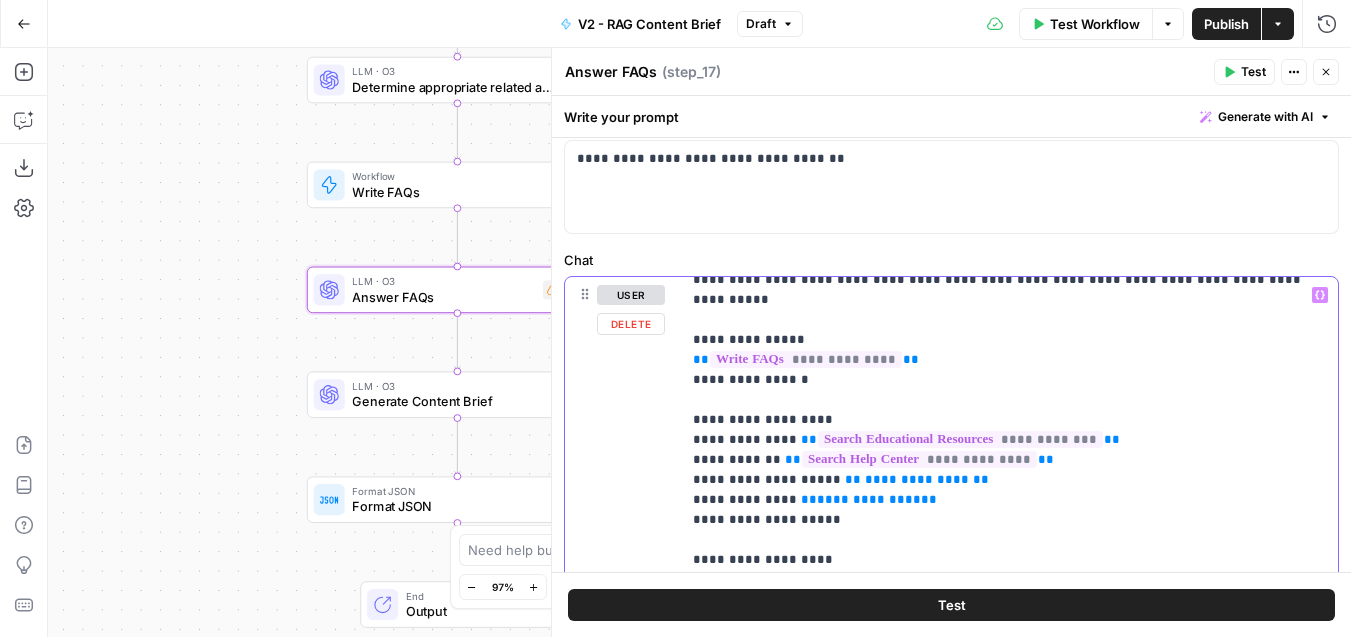 drag, startPoint x: 975, startPoint y: 468, endPoint x: 840, endPoint y: 468, distance: 135 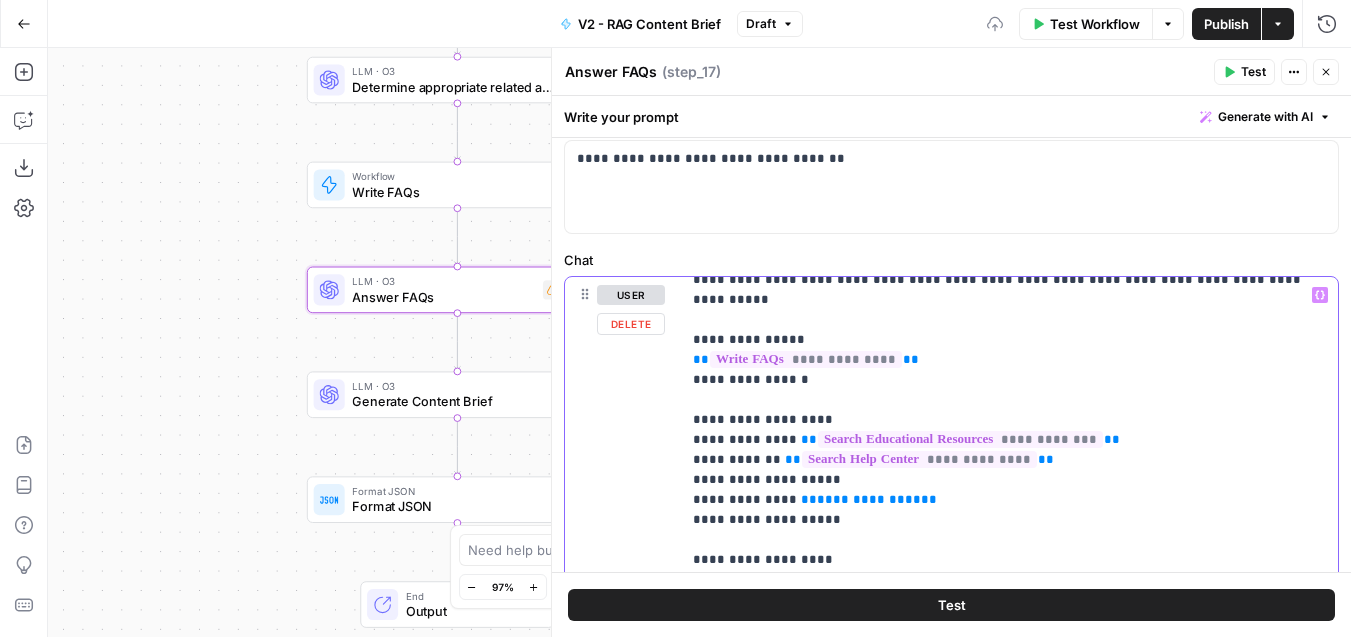 click on "Variables Menu" at bounding box center (1320, 295) 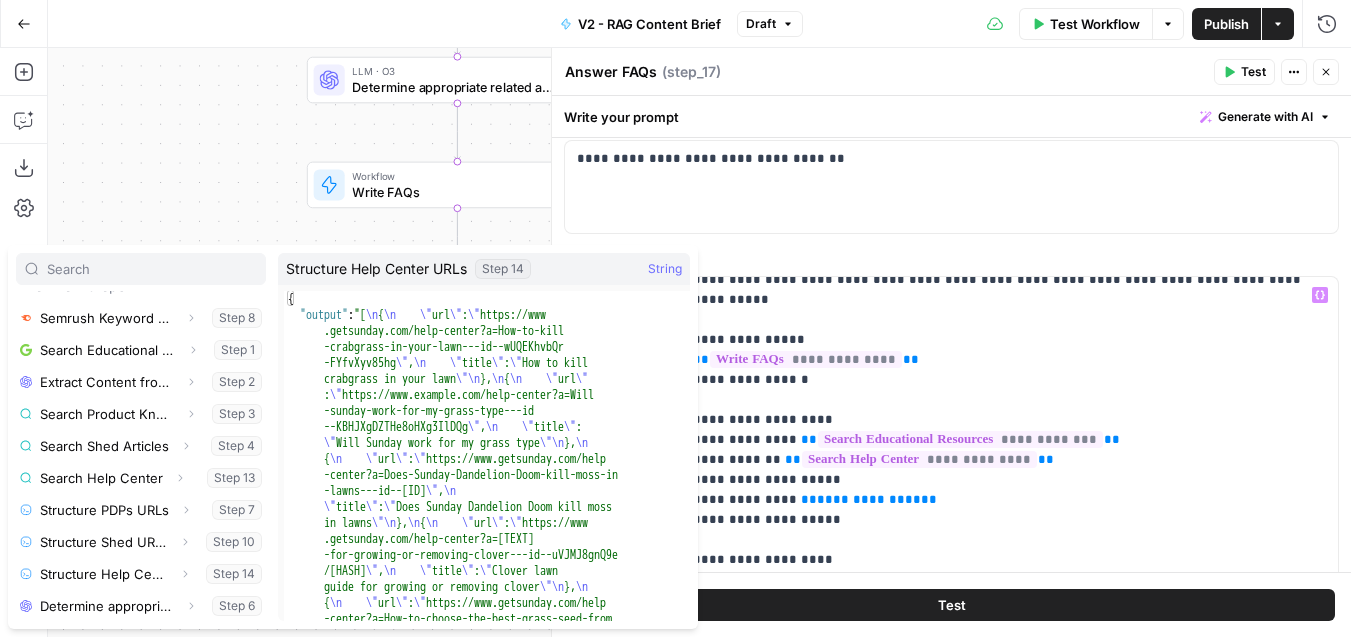 scroll, scrollTop: 182, scrollLeft: 0, axis: vertical 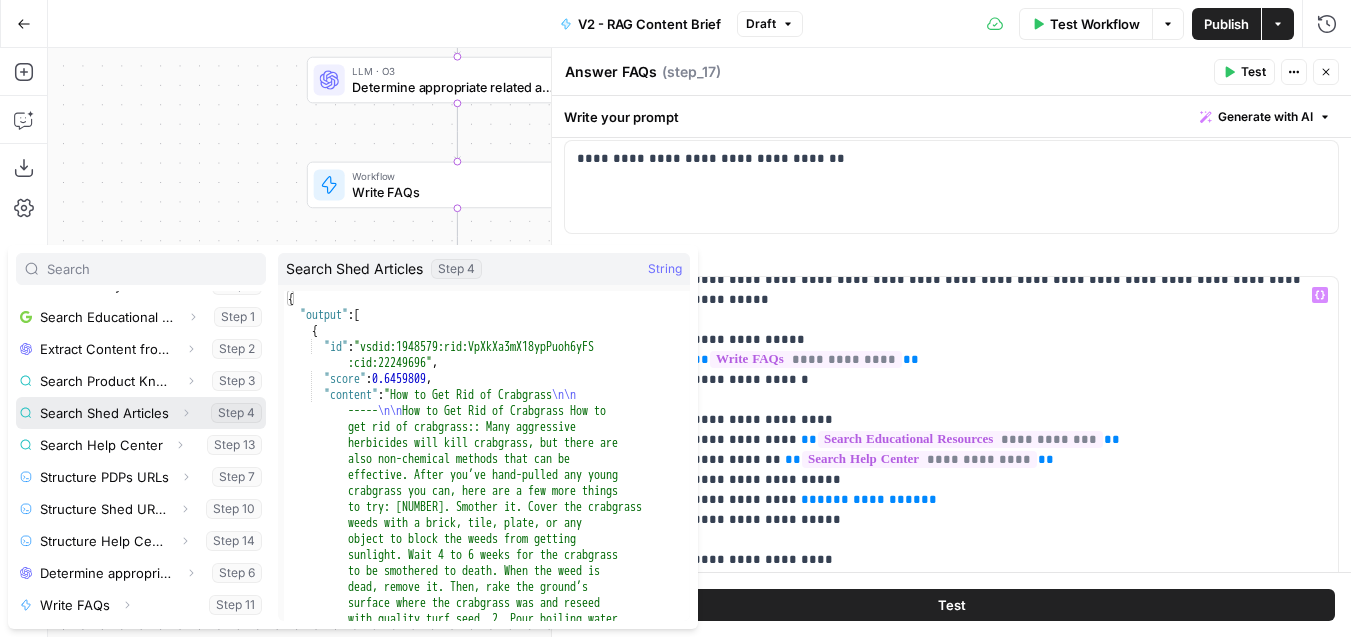 click 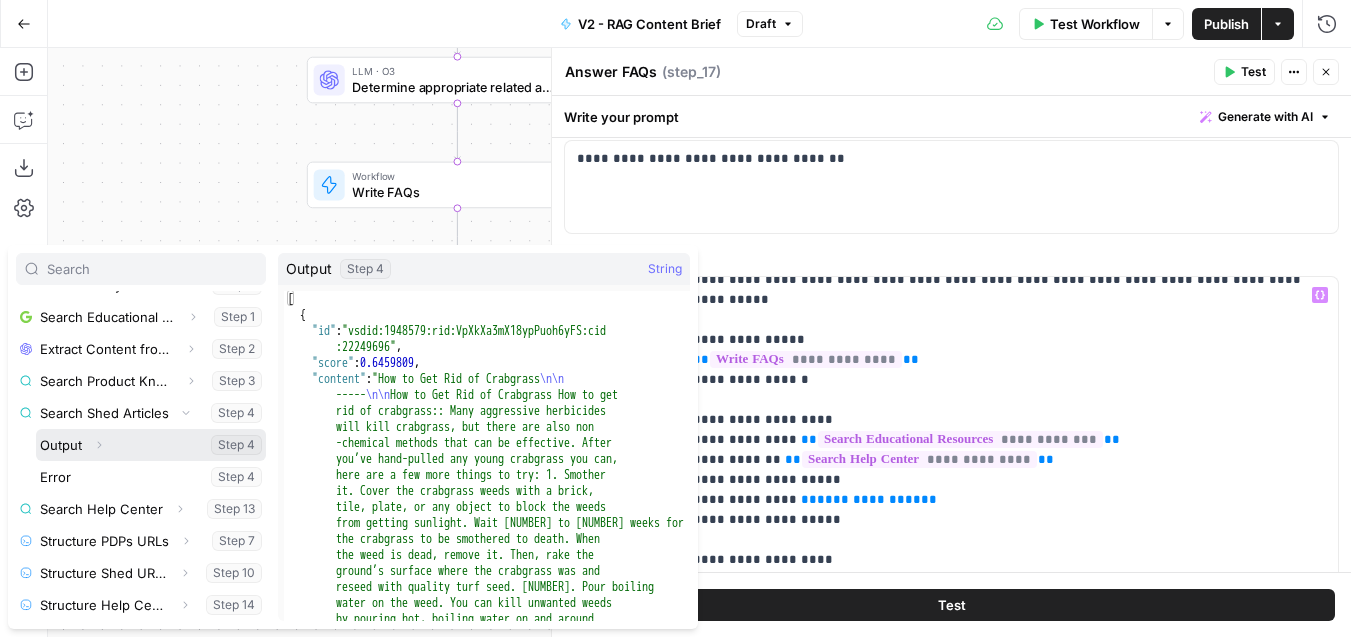 click at bounding box center (151, 445) 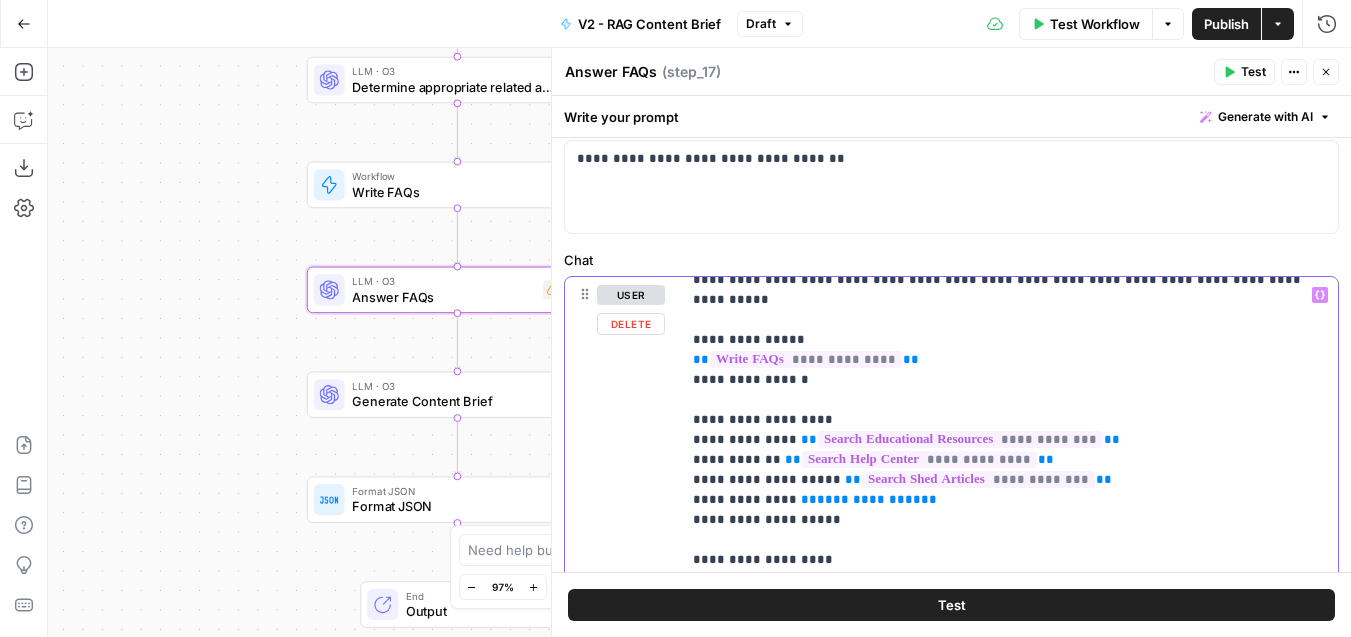 drag, startPoint x: 916, startPoint y: 494, endPoint x: 804, endPoint y: 488, distance: 112.1606 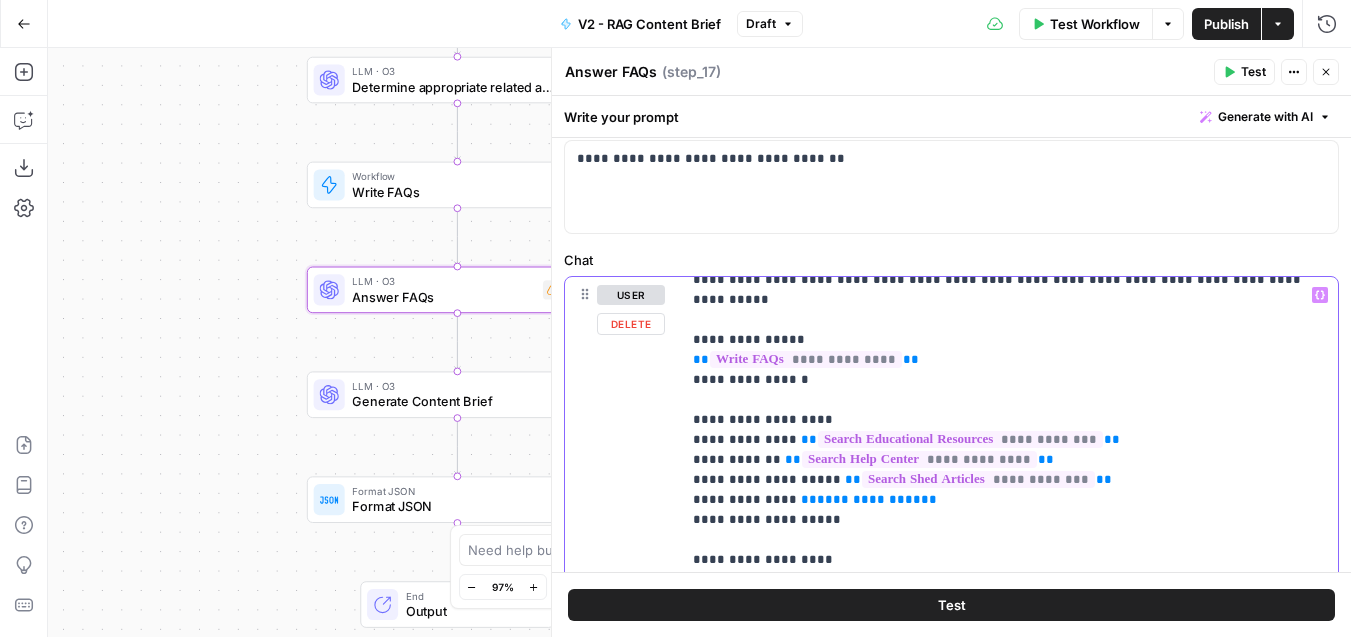 drag, startPoint x: 919, startPoint y: 484, endPoint x: 791, endPoint y: 484, distance: 128 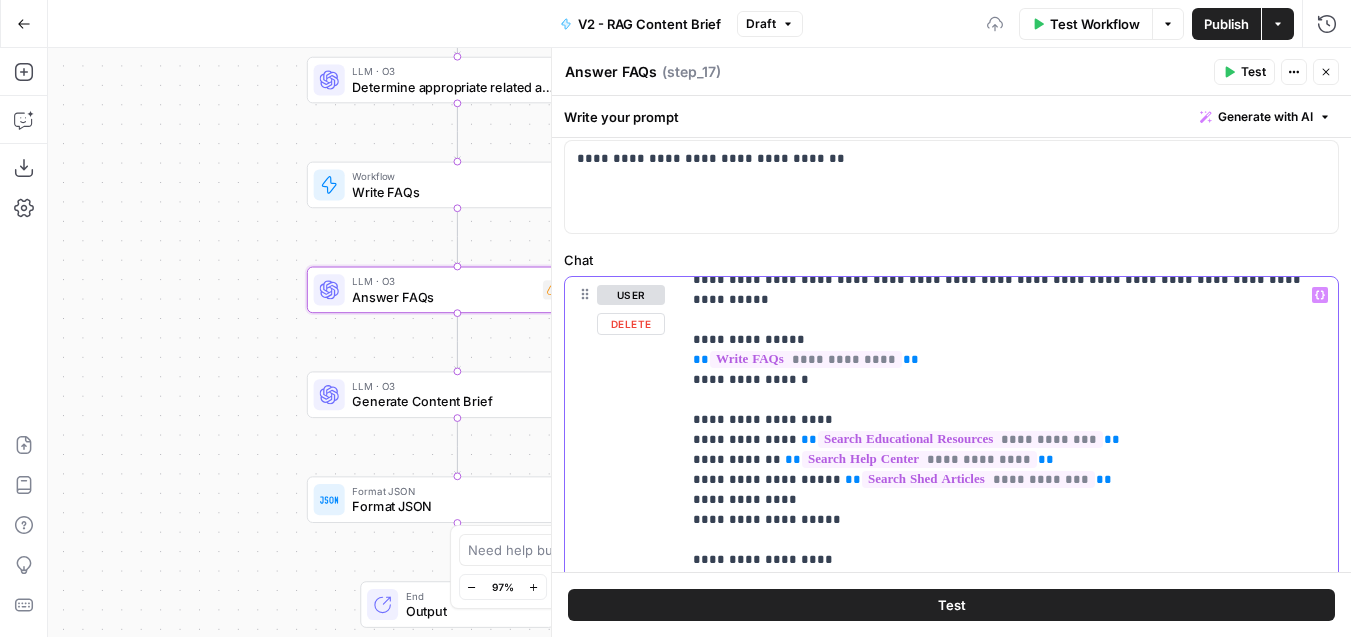 click 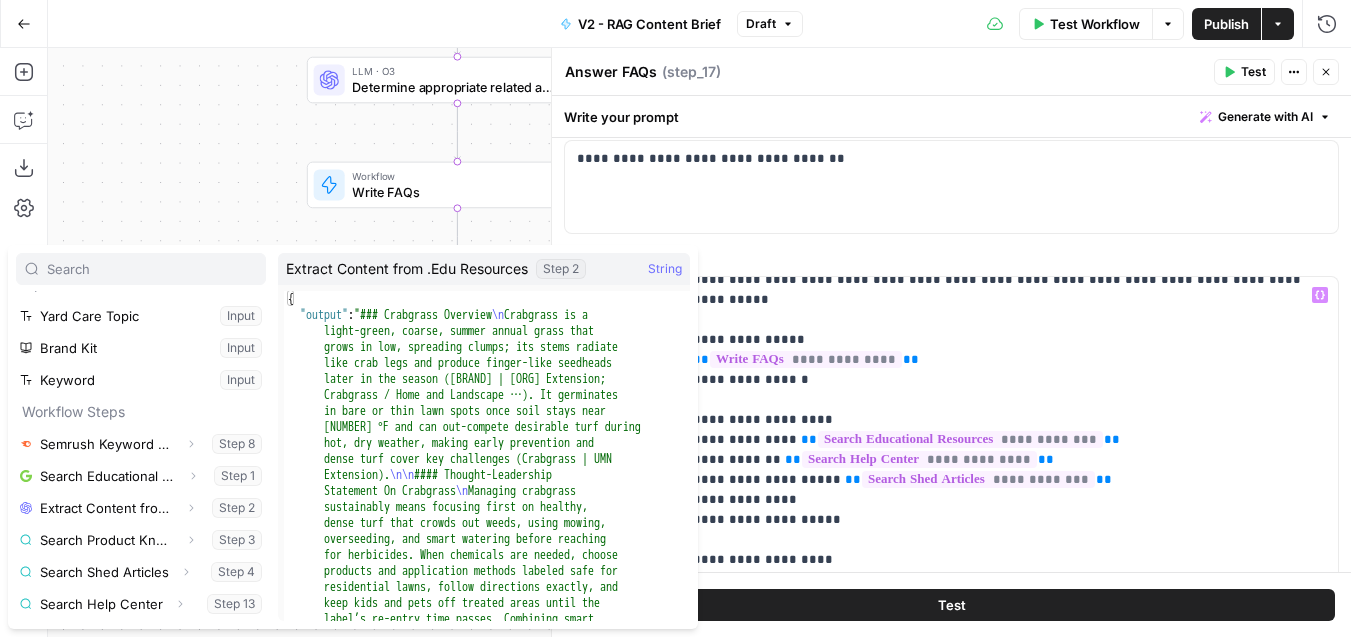scroll, scrollTop: 58, scrollLeft: 0, axis: vertical 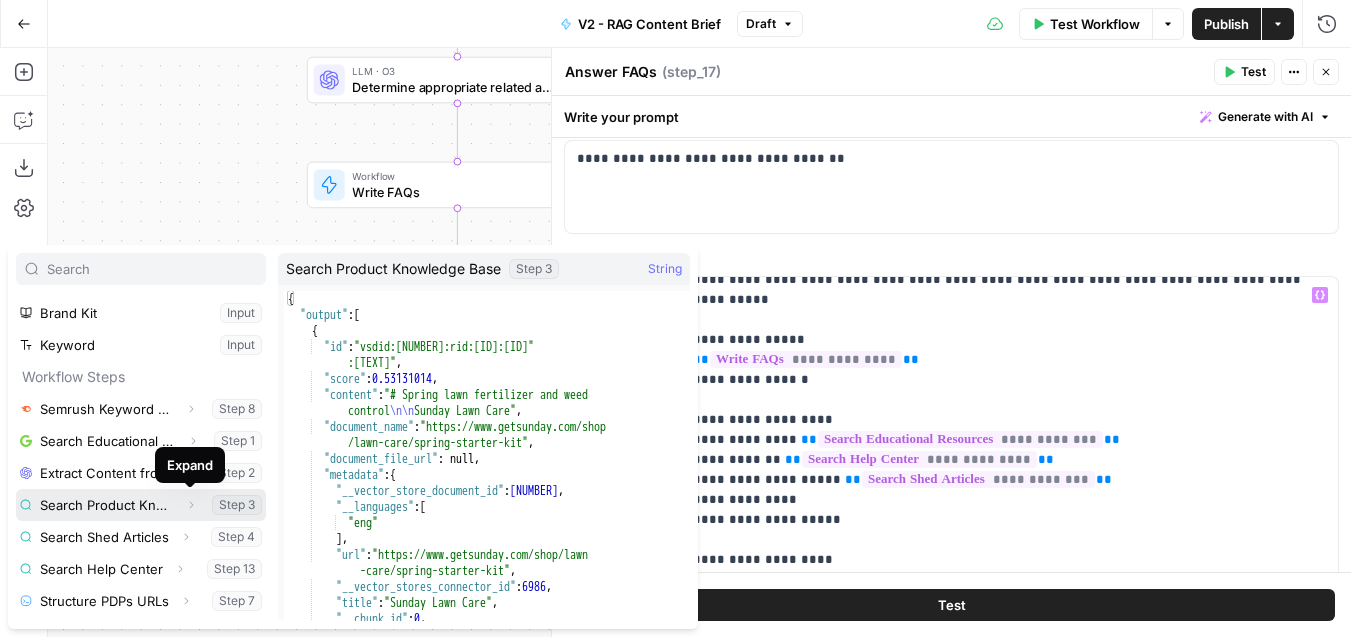 click on "Expand" at bounding box center (191, 505) 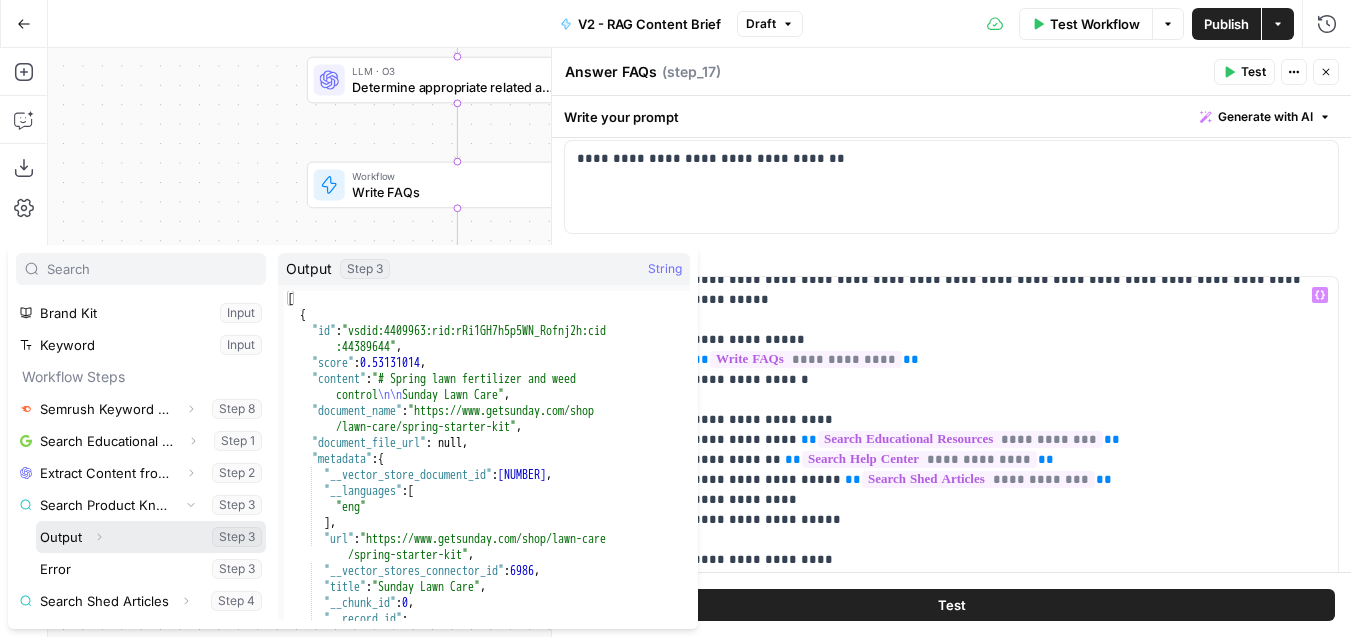 click at bounding box center [151, 537] 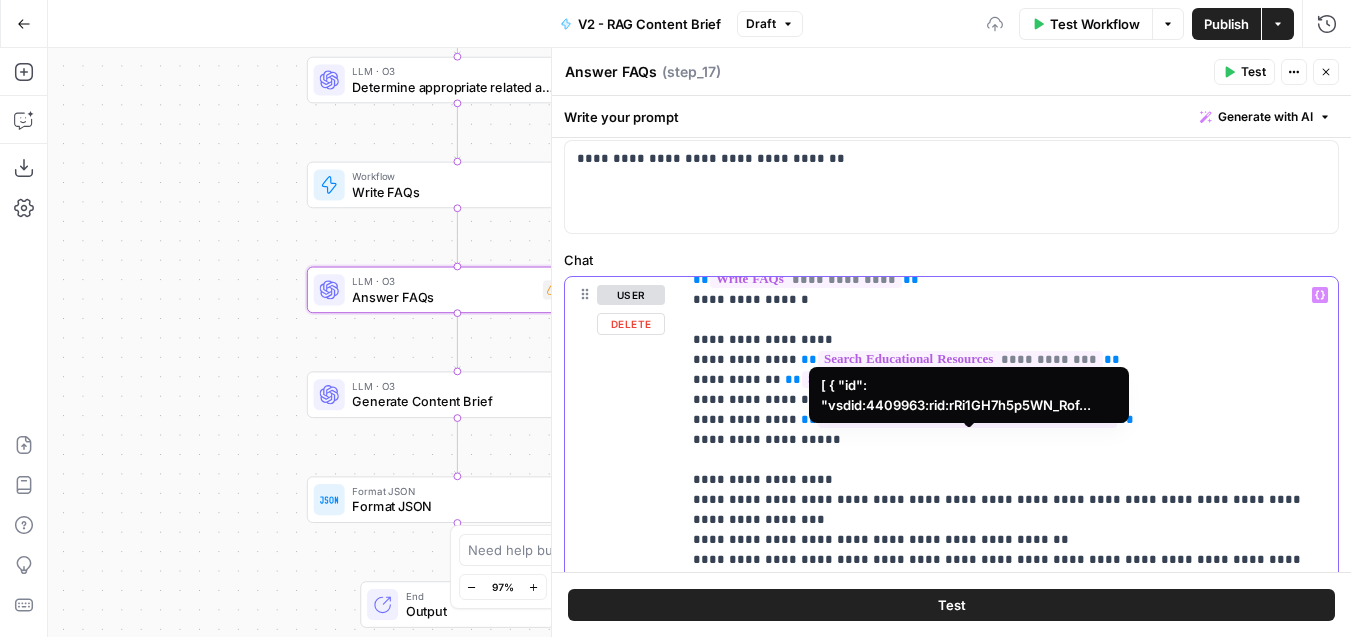 scroll, scrollTop: 218, scrollLeft: 0, axis: vertical 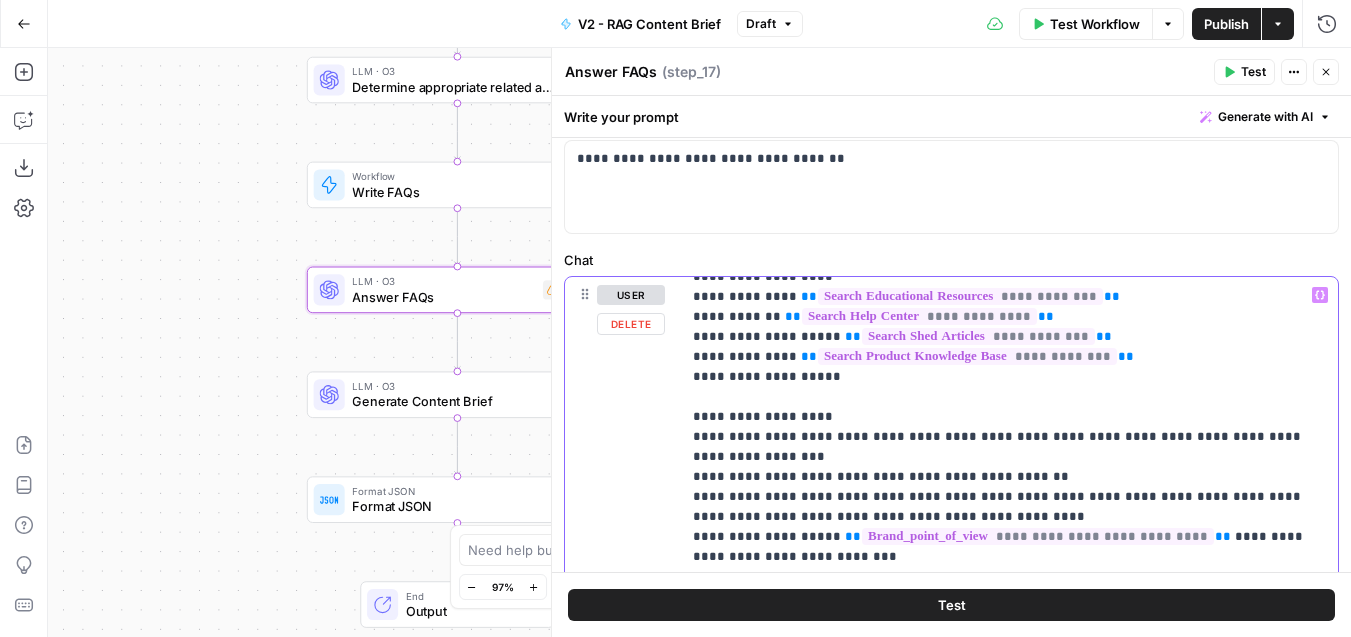 click on "**********" at bounding box center [1009, 827] 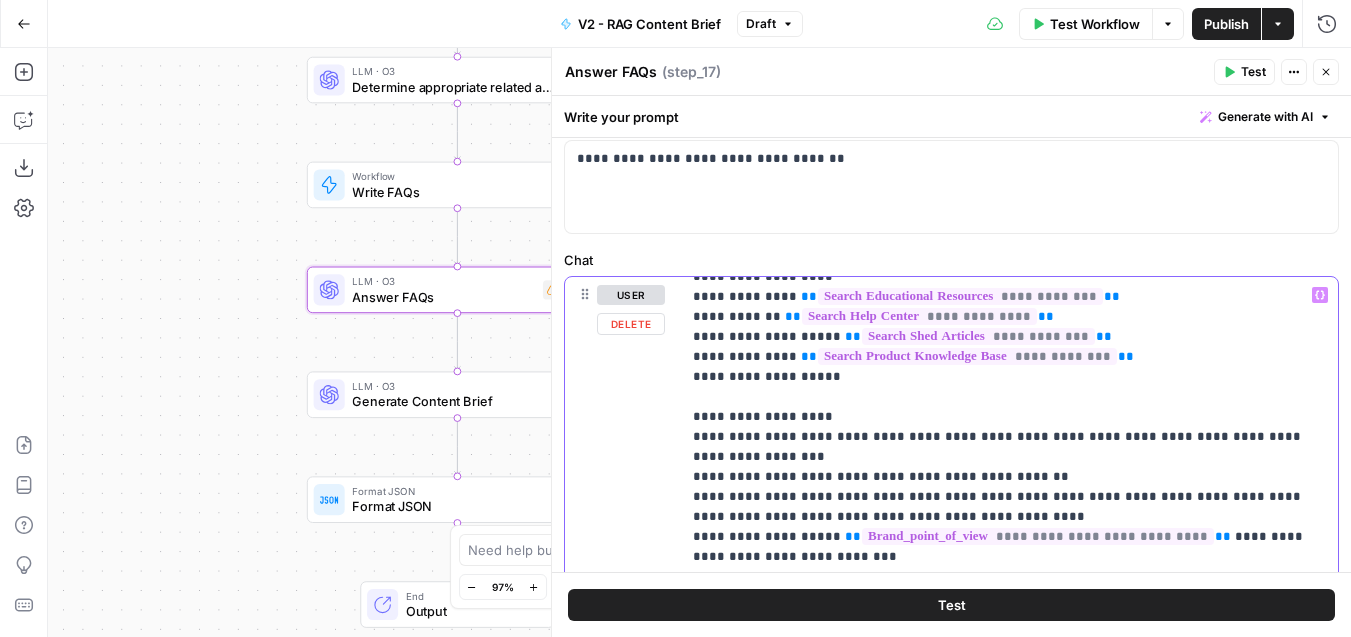 click on "**********" at bounding box center [951, 707] 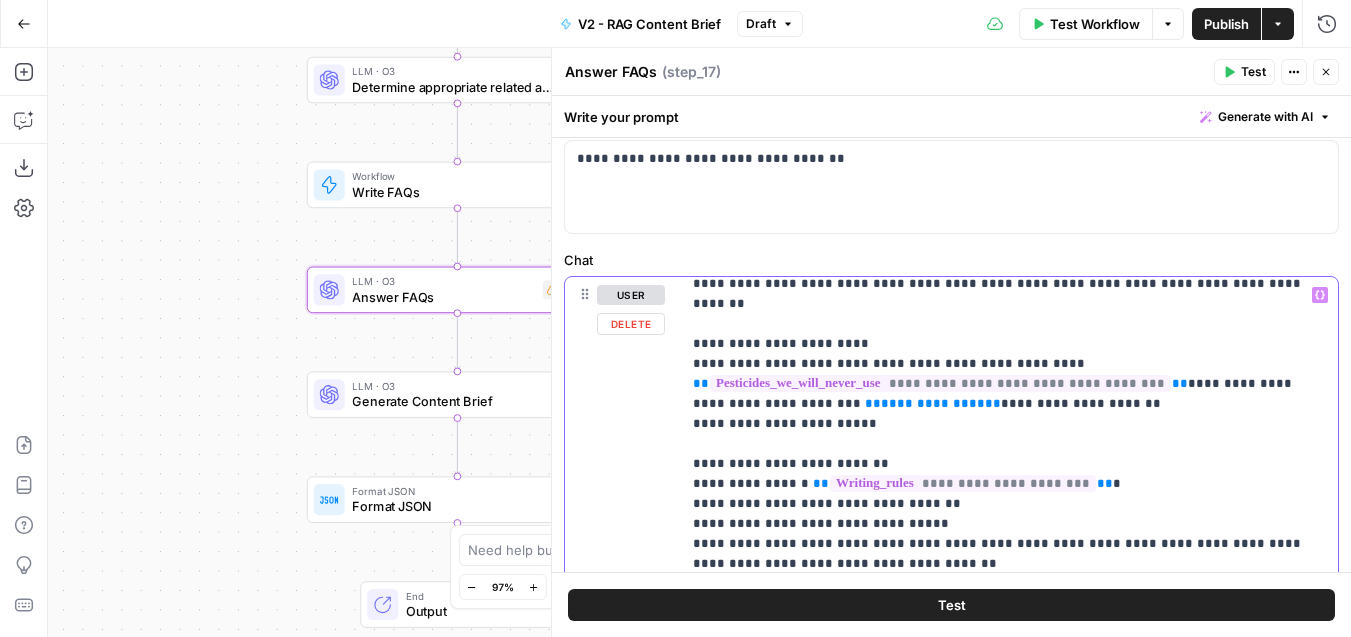 scroll, scrollTop: 701, scrollLeft: 0, axis: vertical 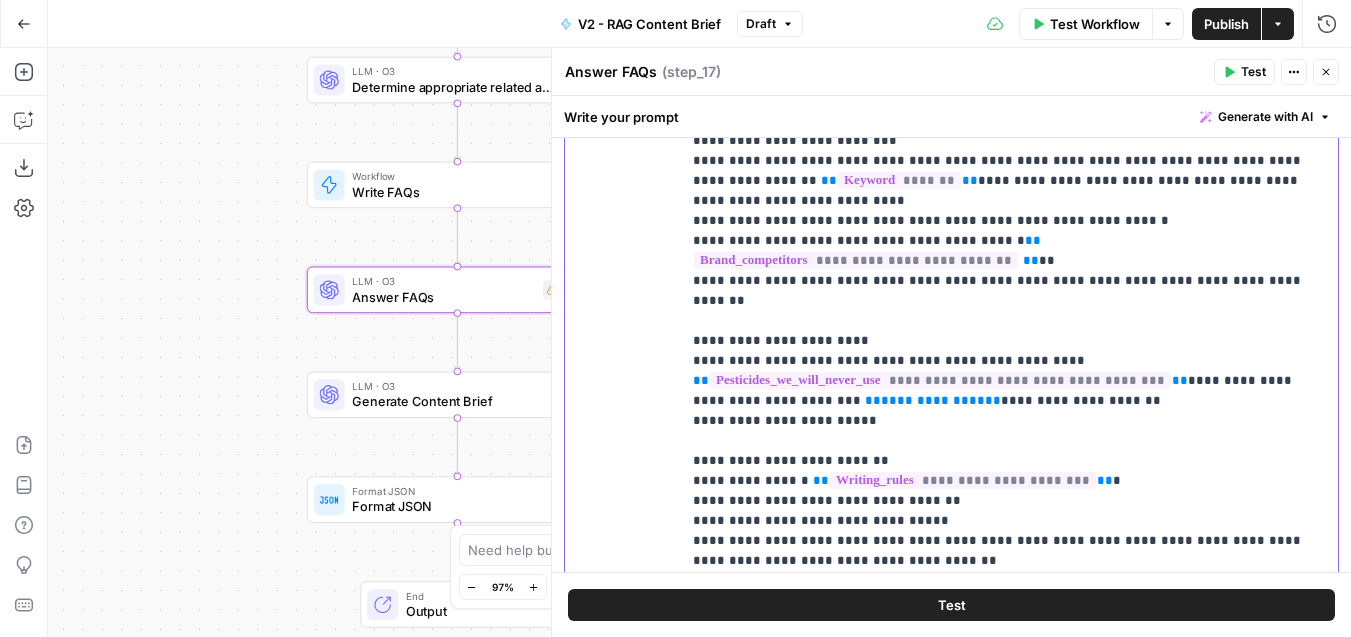 drag, startPoint x: 875, startPoint y: 362, endPoint x: 765, endPoint y: 362, distance: 110 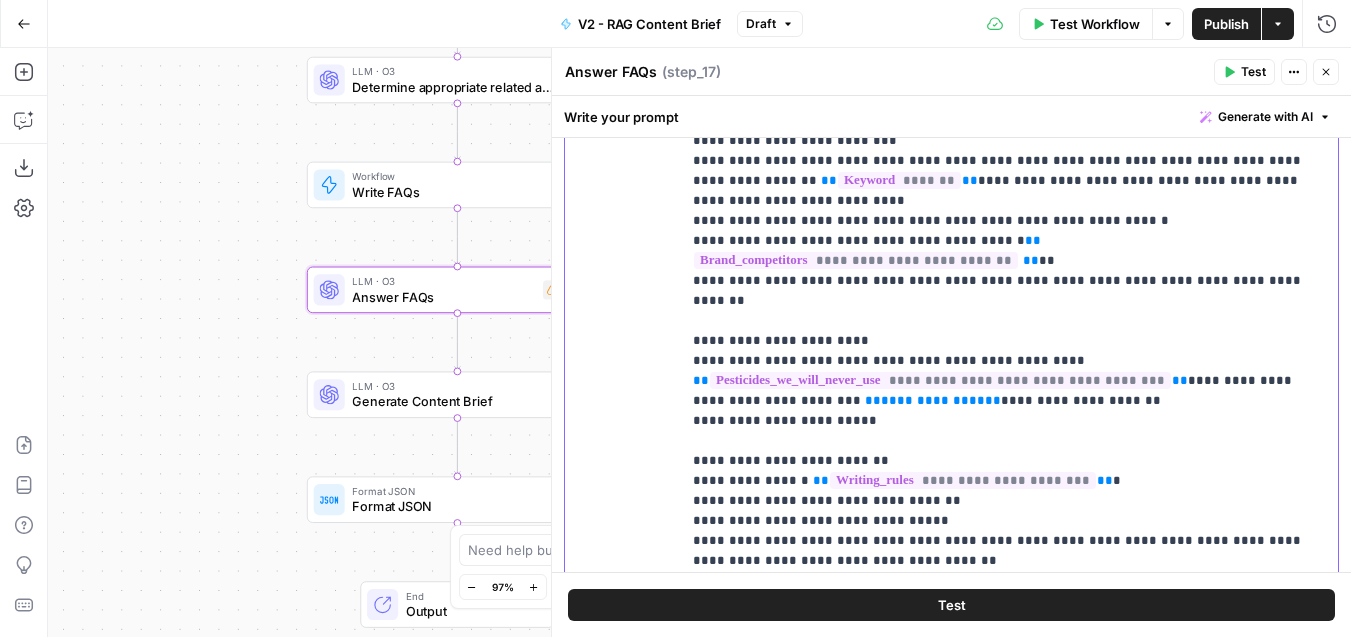 click on "**********" at bounding box center (1009, 421) 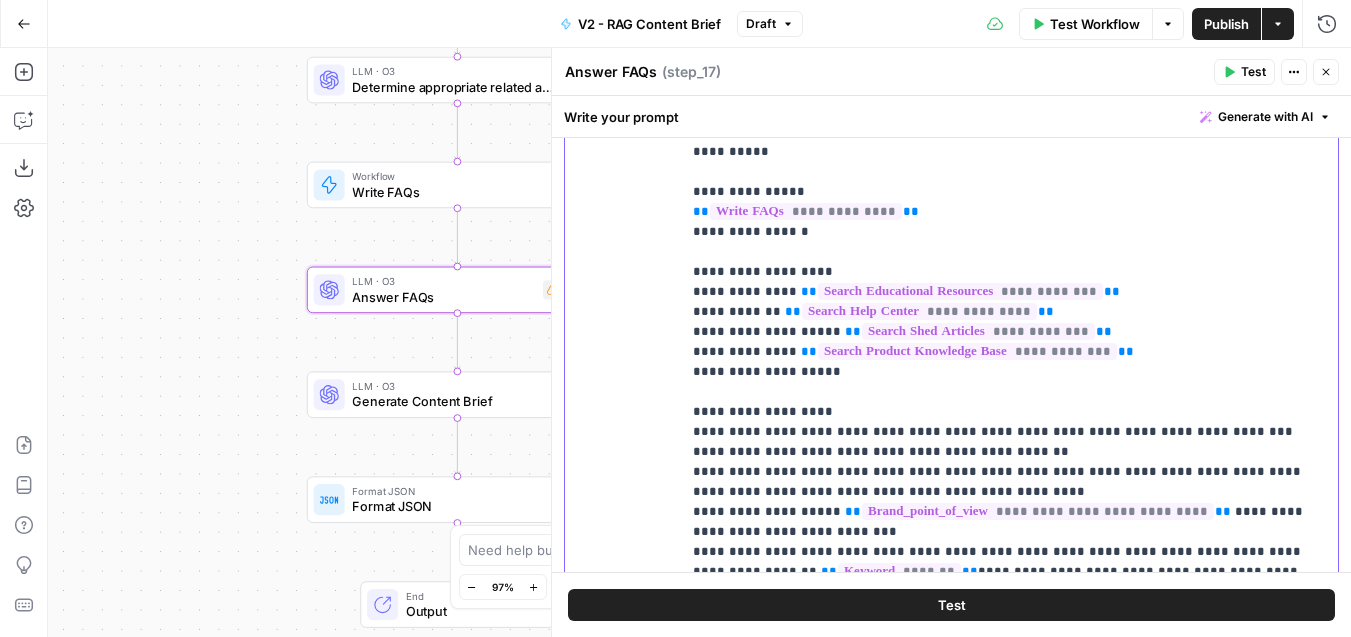 scroll, scrollTop: 902, scrollLeft: 0, axis: vertical 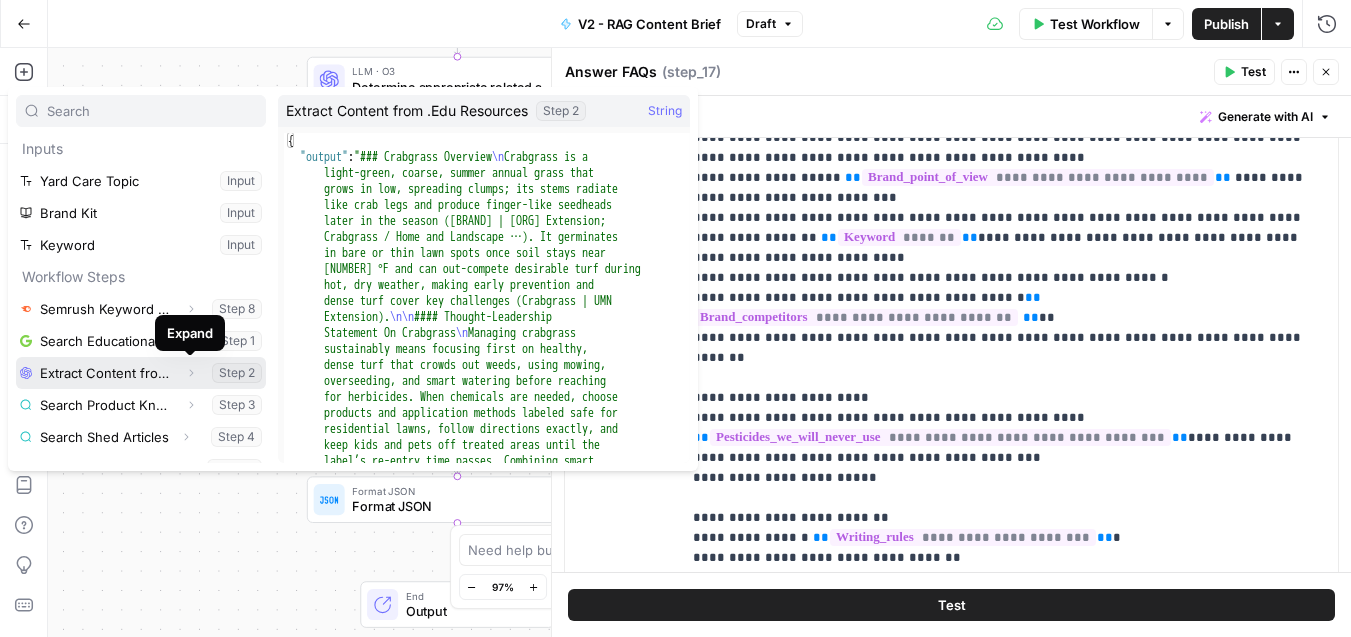 click 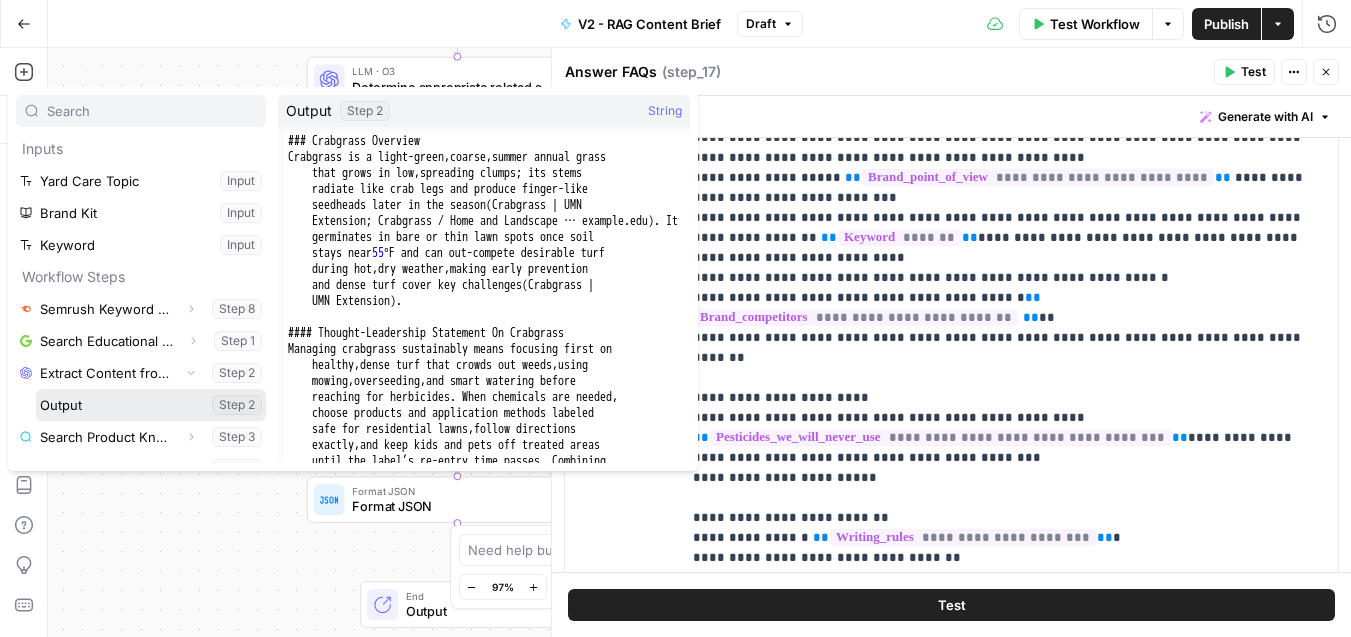 click at bounding box center (151, 405) 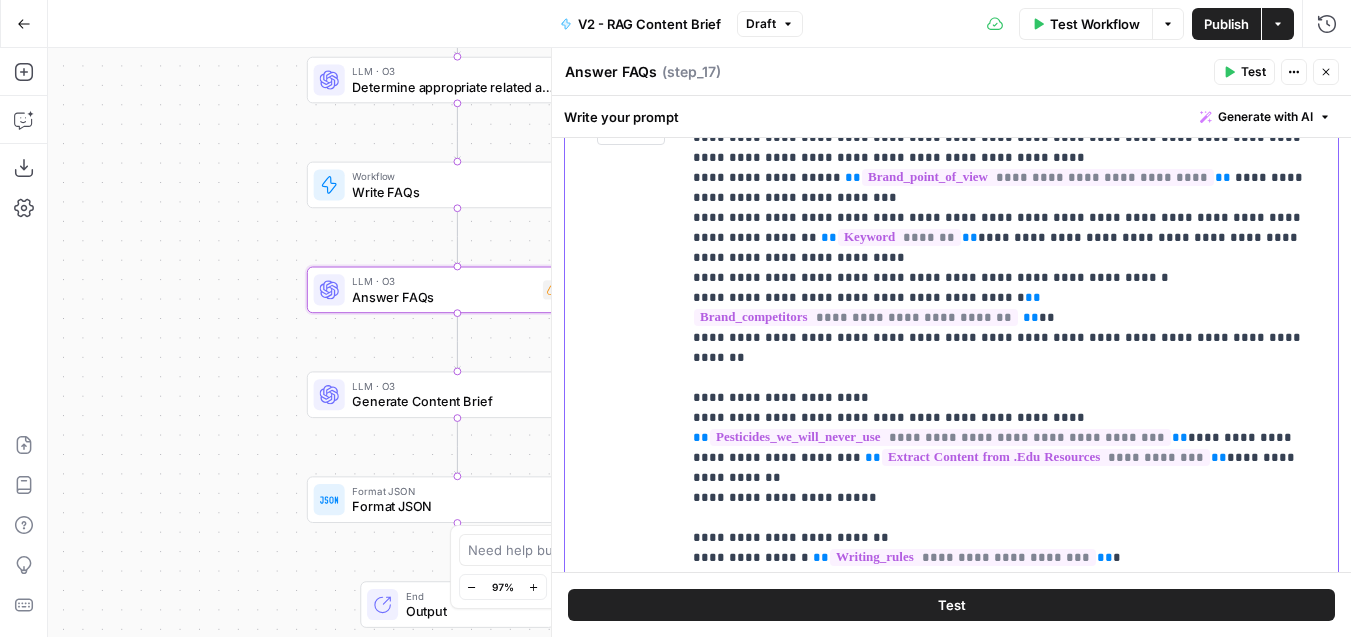 click on "**********" at bounding box center (1009, 478) 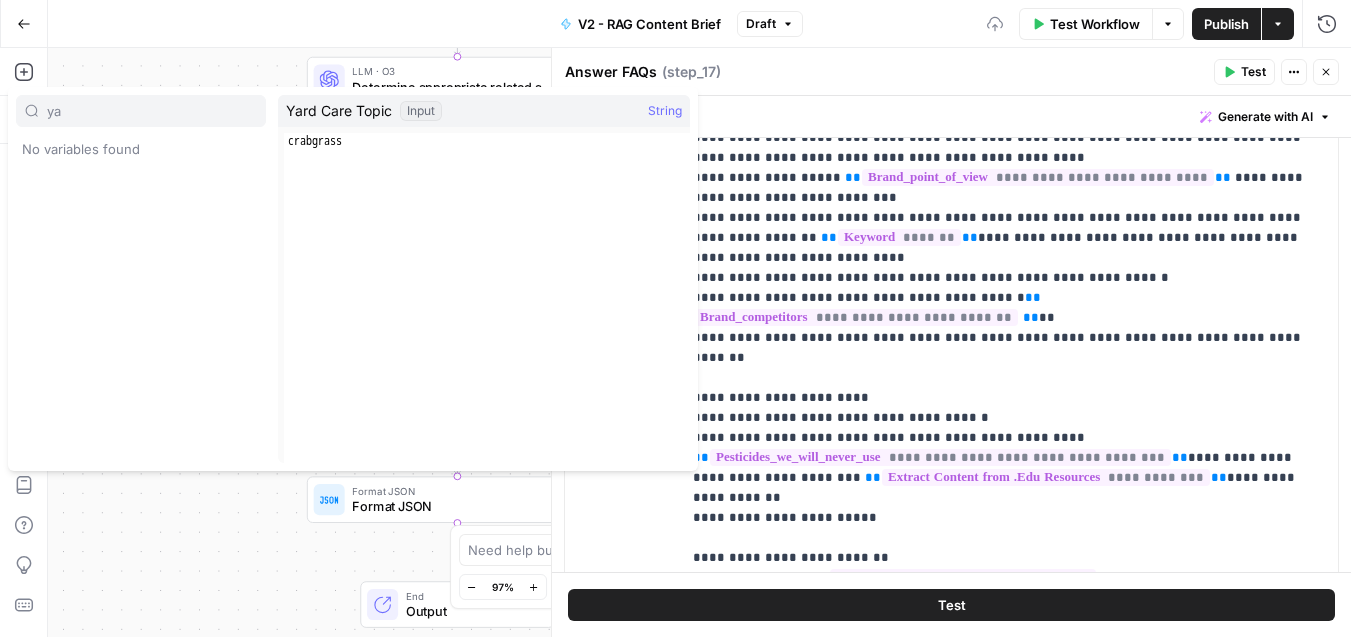 type on "y" 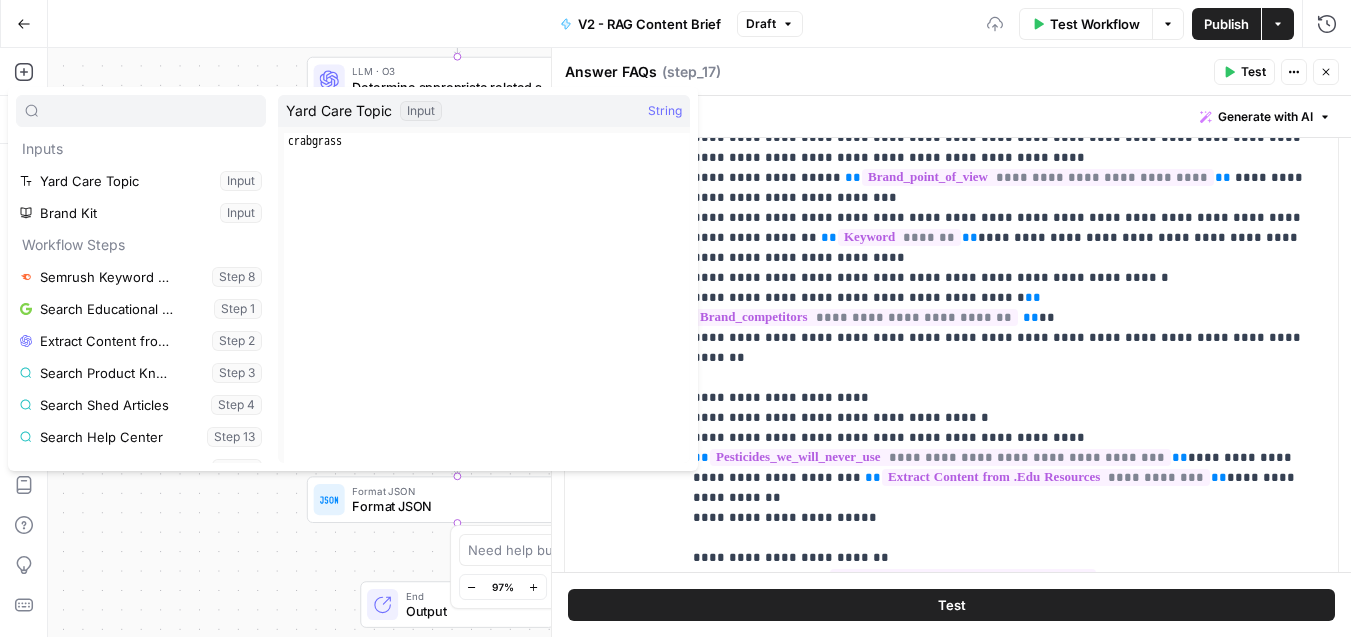type 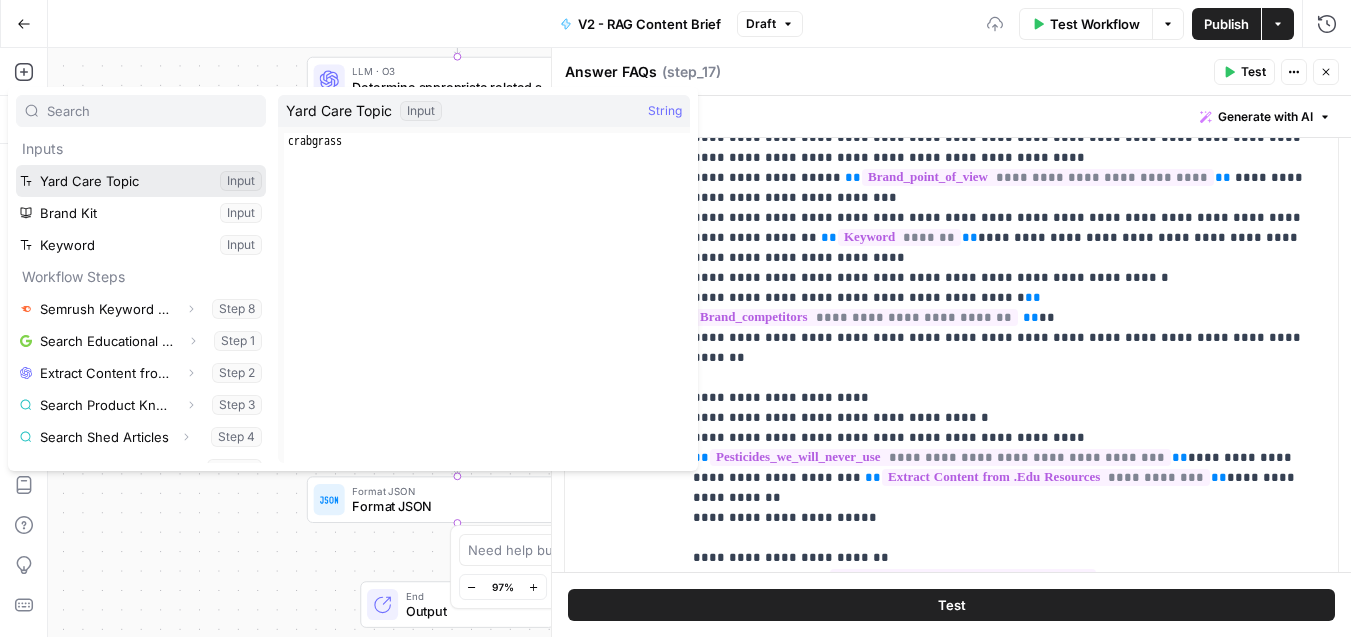 click at bounding box center (141, 181) 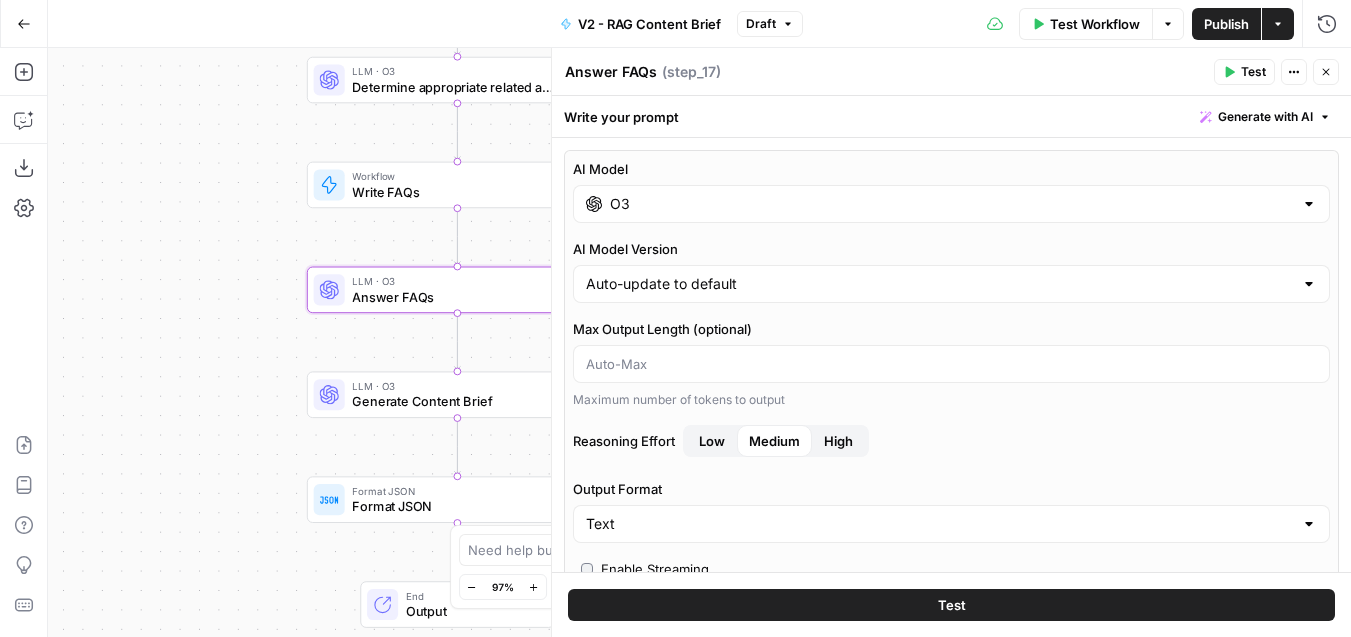 scroll, scrollTop: 0, scrollLeft: 0, axis: both 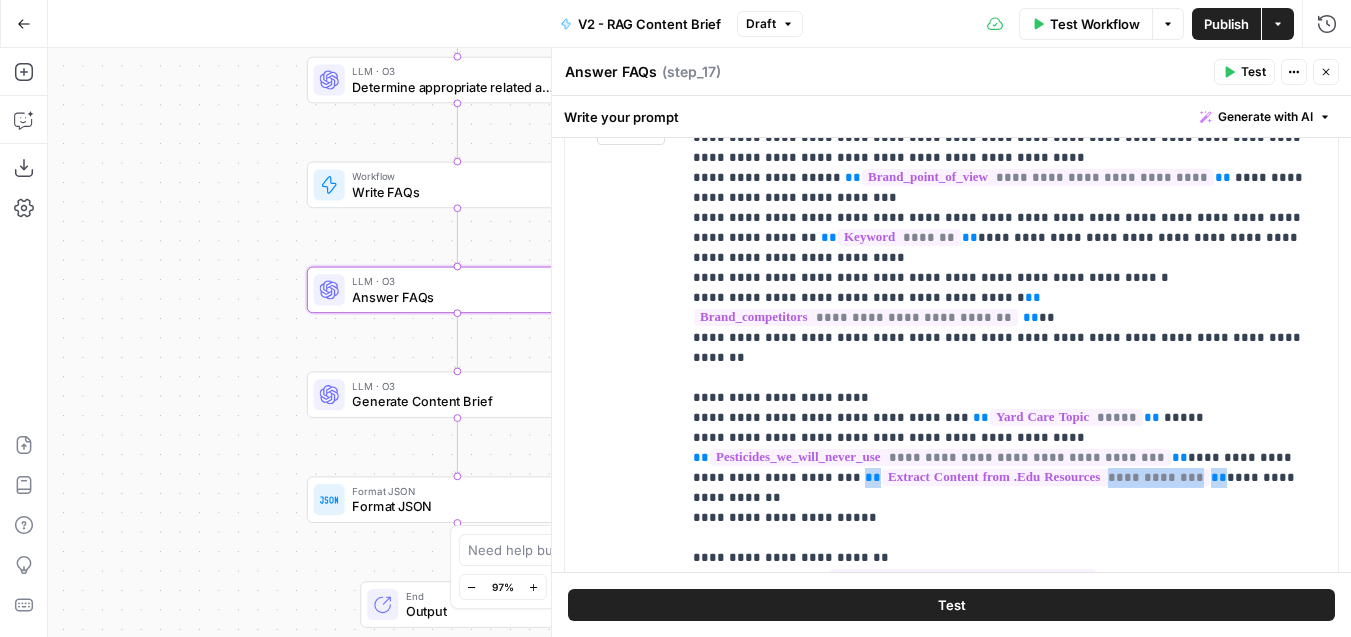 drag, startPoint x: 1128, startPoint y: 440, endPoint x: 764, endPoint y: 439, distance: 364.00137 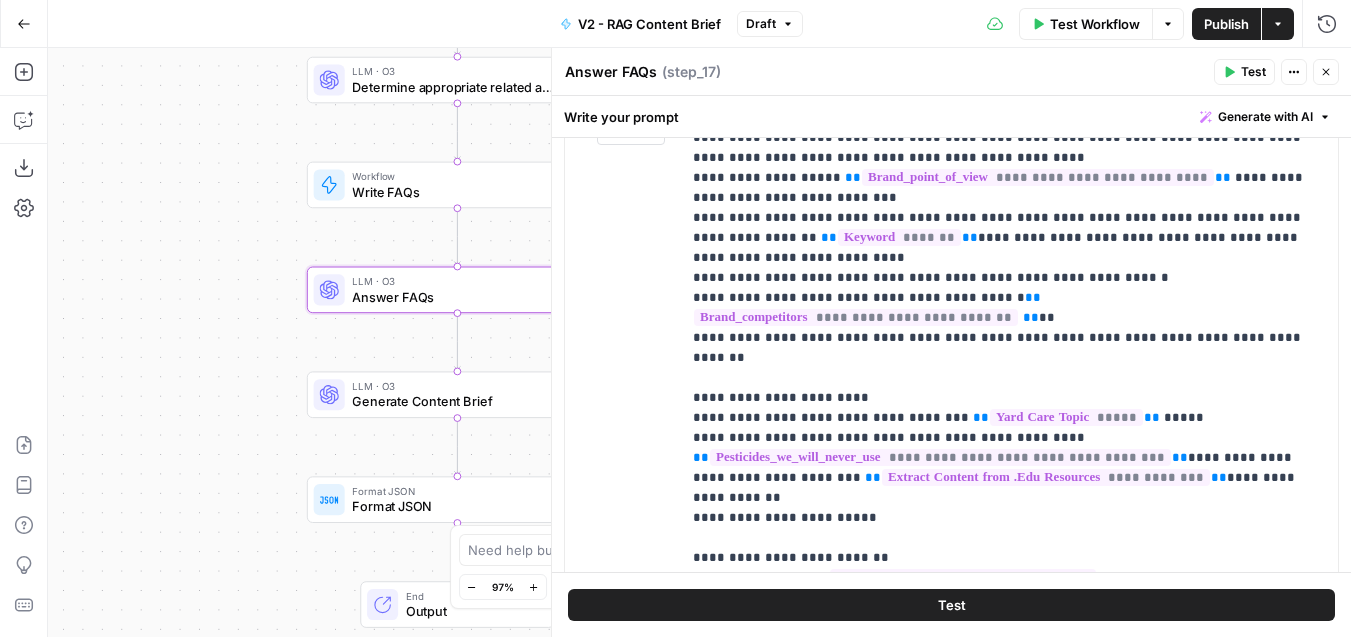 click on "**********" at bounding box center (1009, 488) 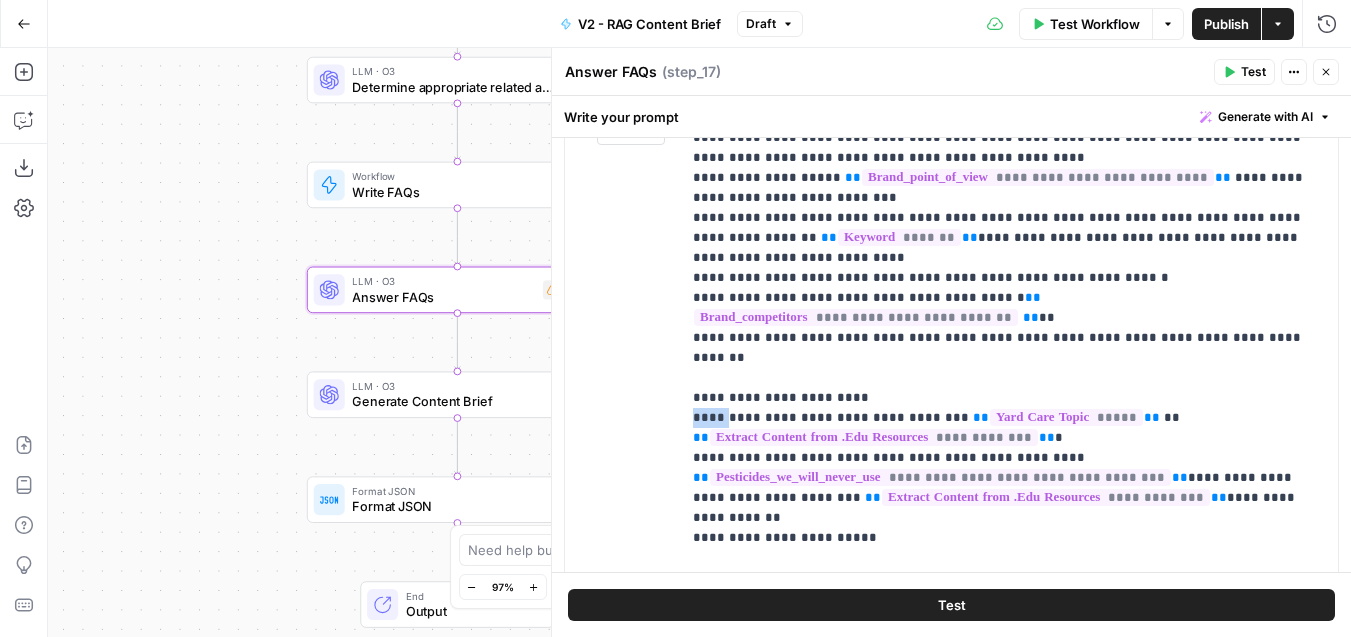 drag, startPoint x: 733, startPoint y: 380, endPoint x: 682, endPoint y: 375, distance: 51.24451 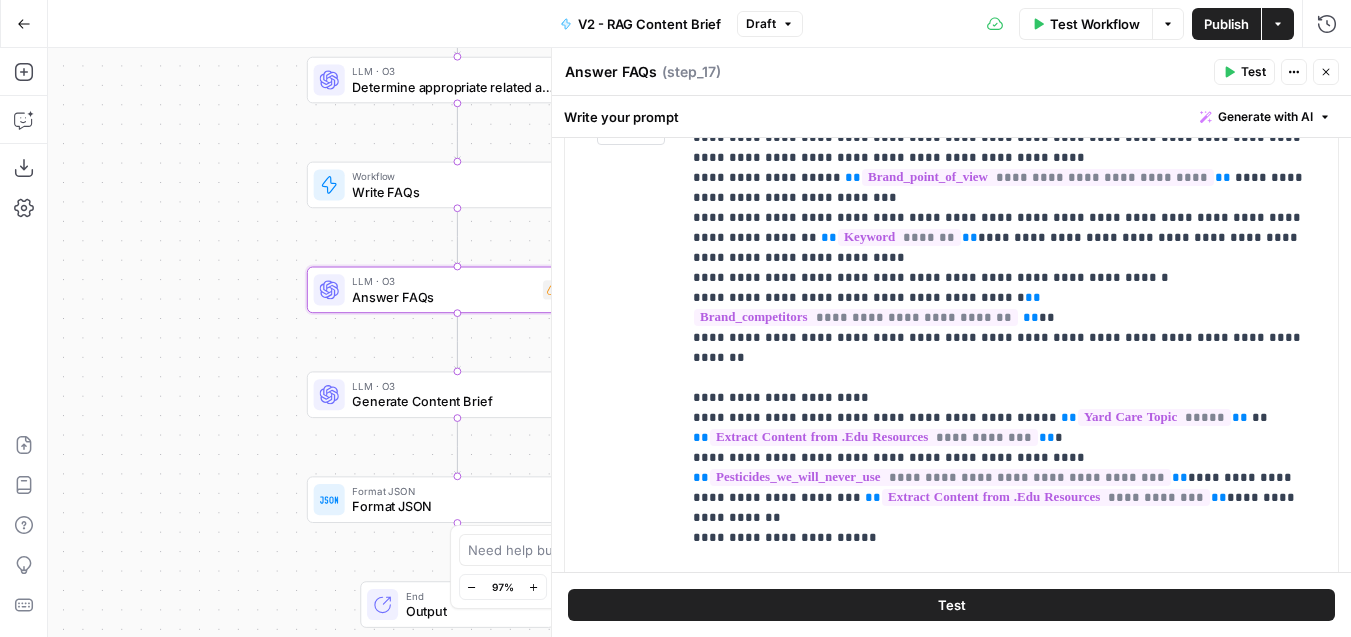 click on "**********" at bounding box center [1009, 498] 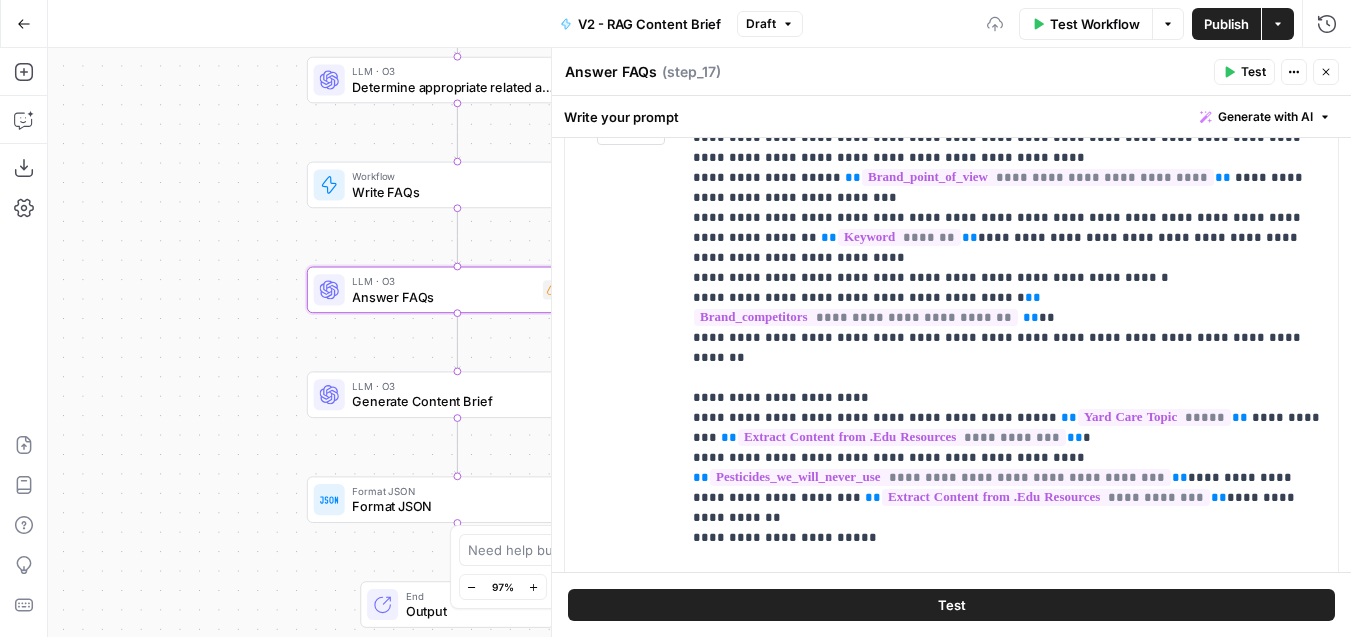 click on "**********" at bounding box center [1009, 498] 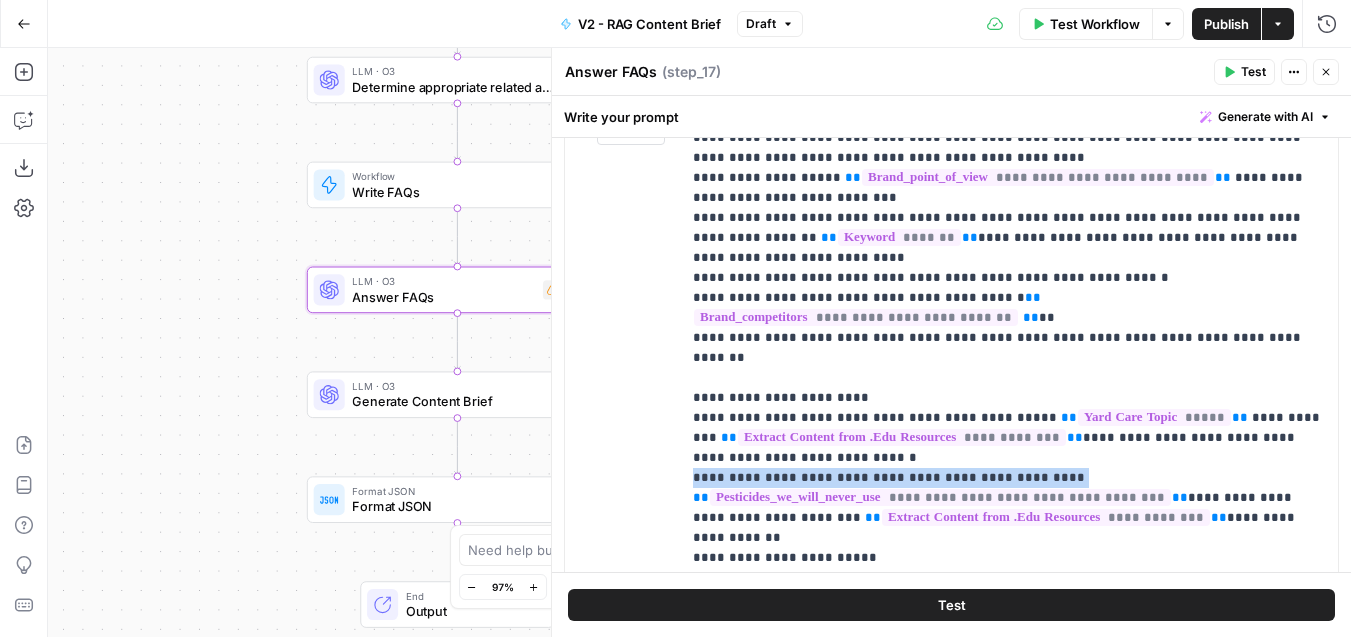 drag, startPoint x: 1050, startPoint y: 439, endPoint x: 664, endPoint y: 448, distance: 386.10492 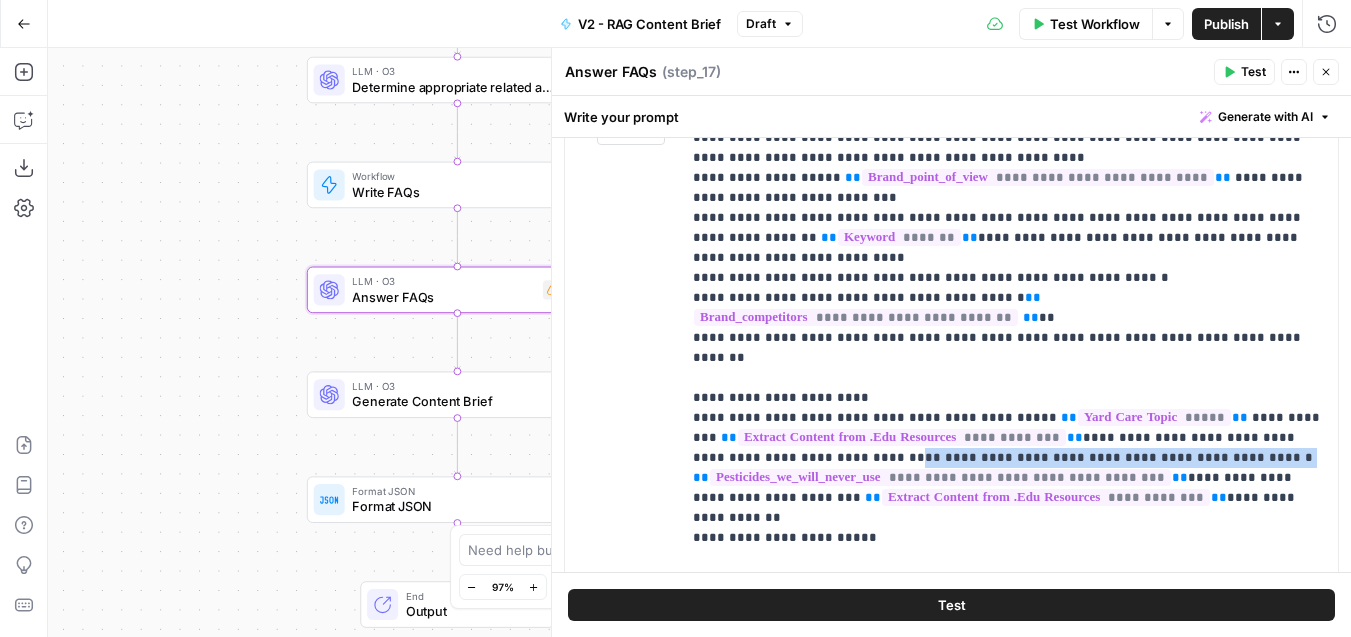 drag, startPoint x: 1150, startPoint y: 421, endPoint x: 803, endPoint y: 419, distance: 347.00577 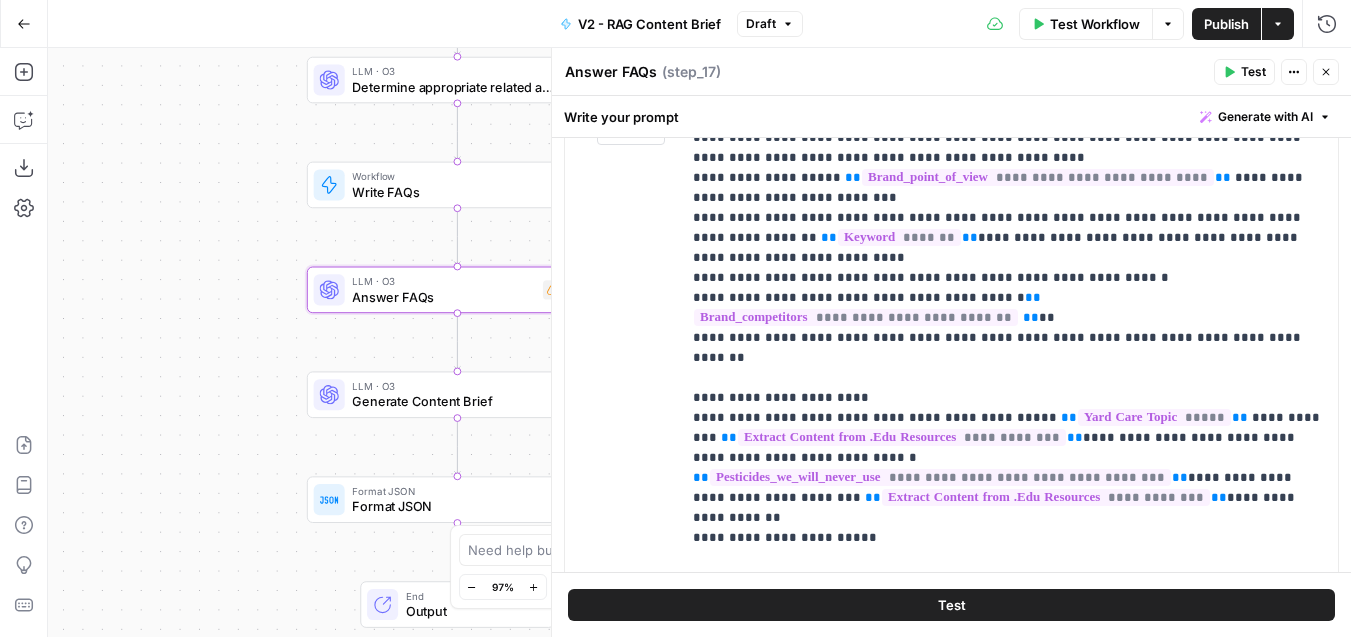 click on "**********" at bounding box center (1009, 498) 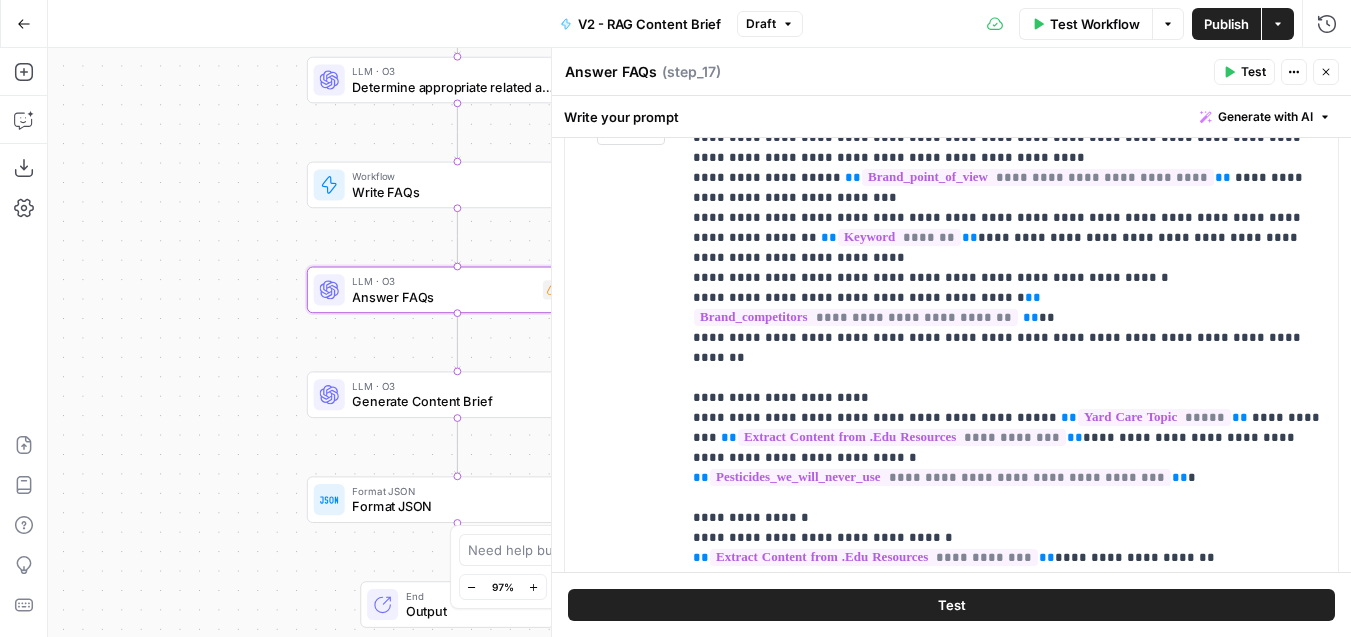 click on "**********" at bounding box center (1009, 518) 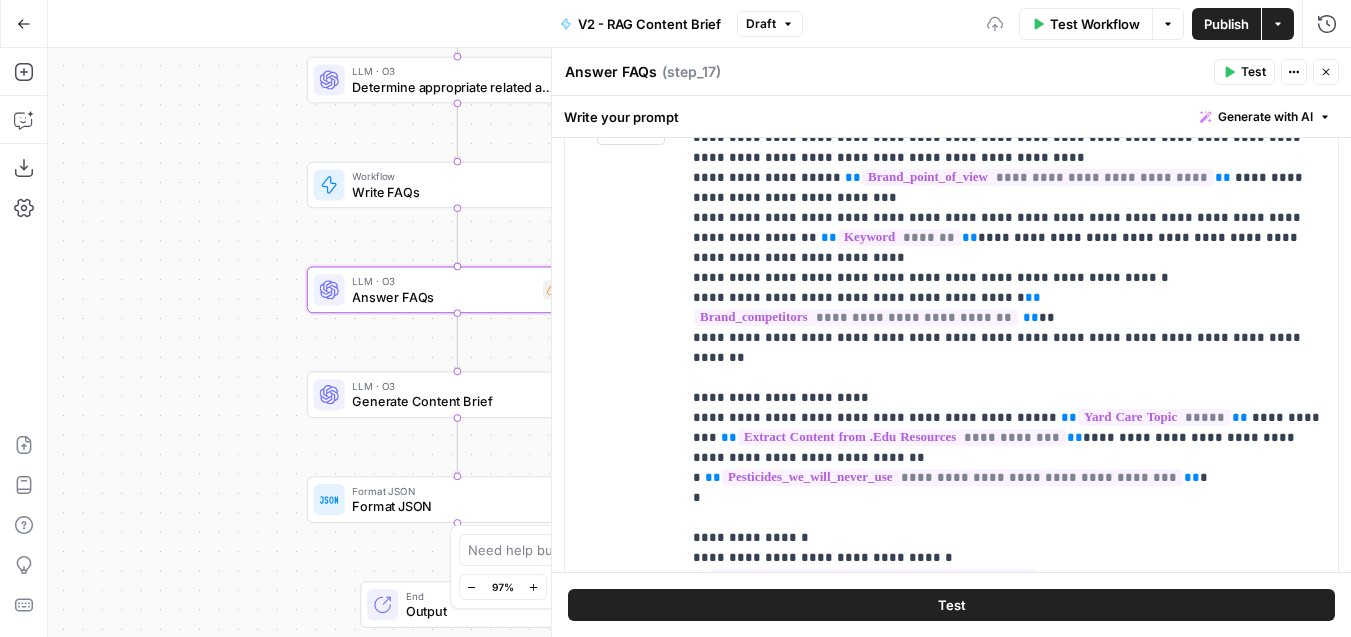 click on "**********" at bounding box center (1009, 538) 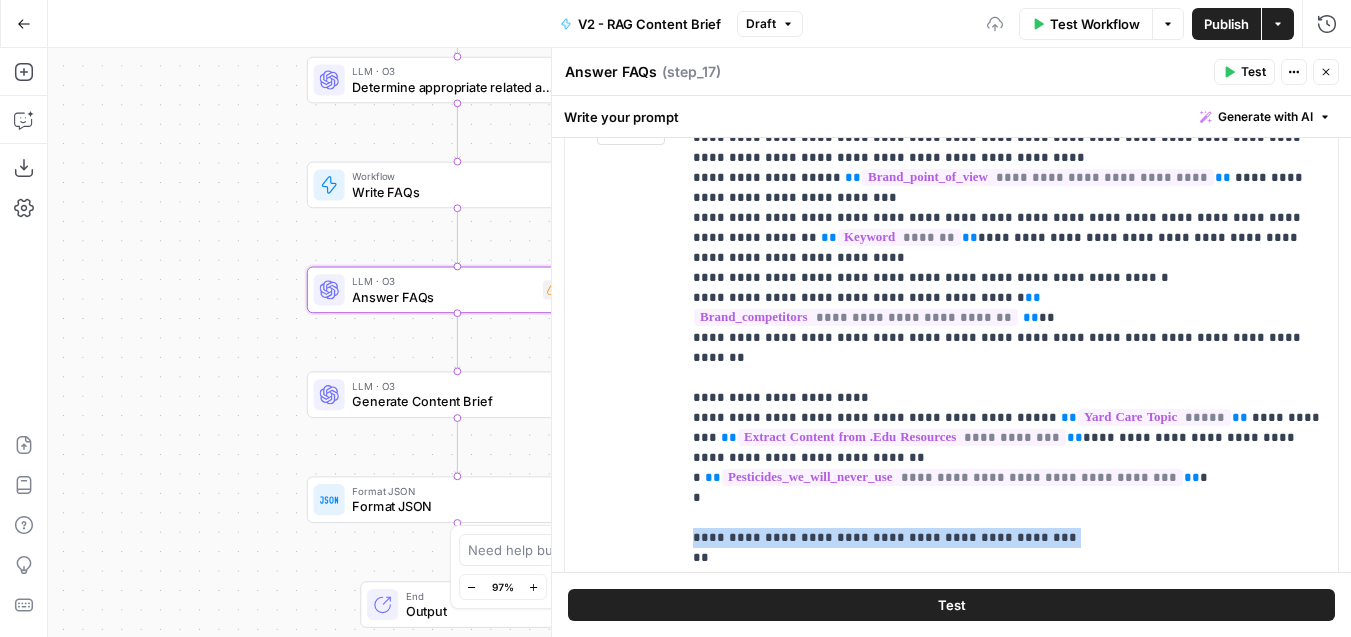 drag, startPoint x: 1034, startPoint y: 501, endPoint x: 691, endPoint y: 500, distance: 343.00146 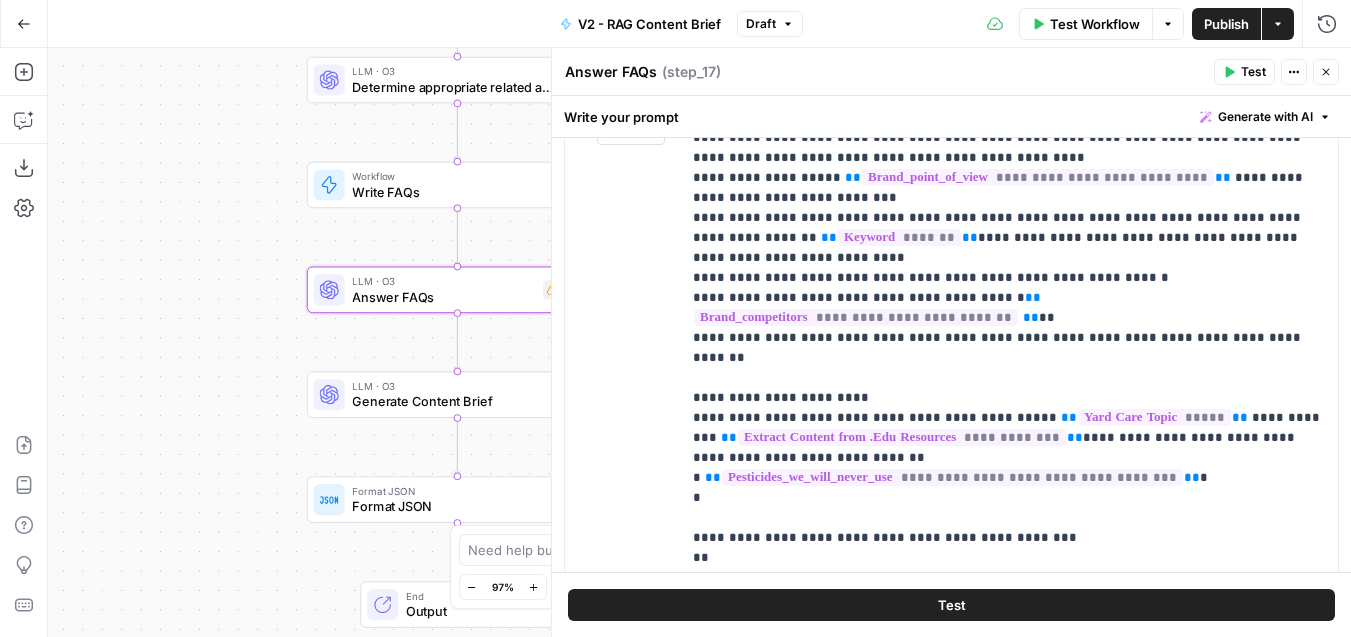 click on "**********" at bounding box center (1009, 548) 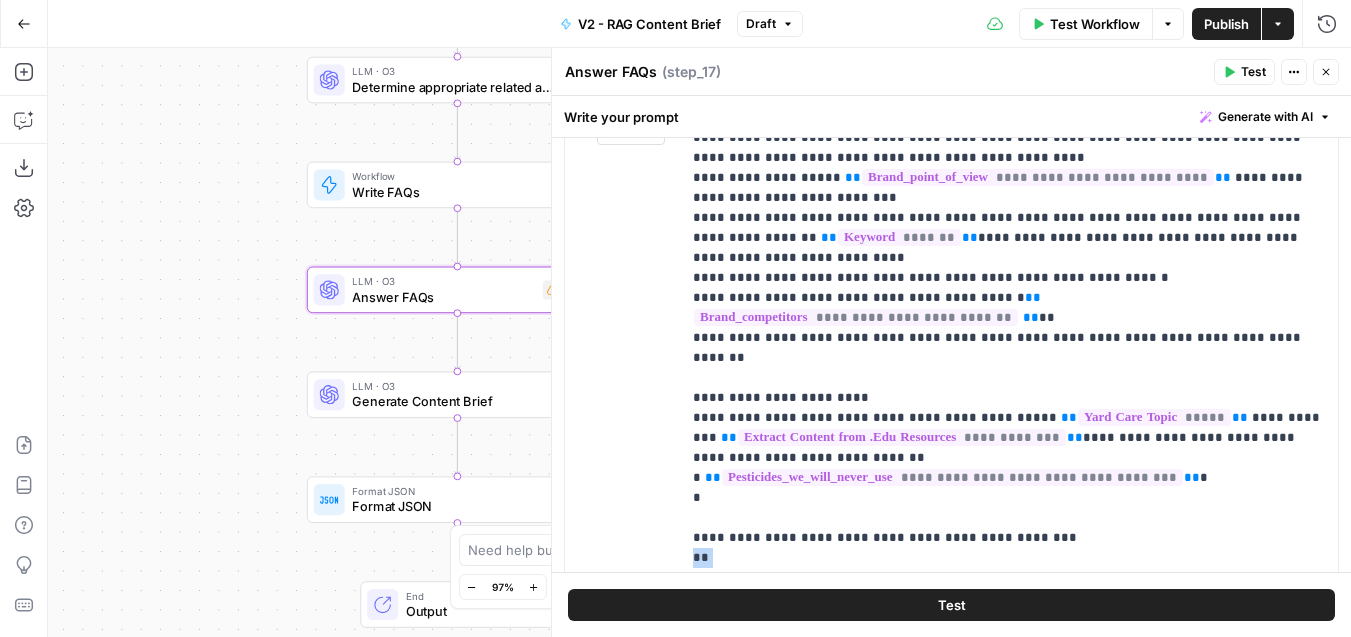 drag, startPoint x: 706, startPoint y: 517, endPoint x: 682, endPoint y: 517, distance: 24 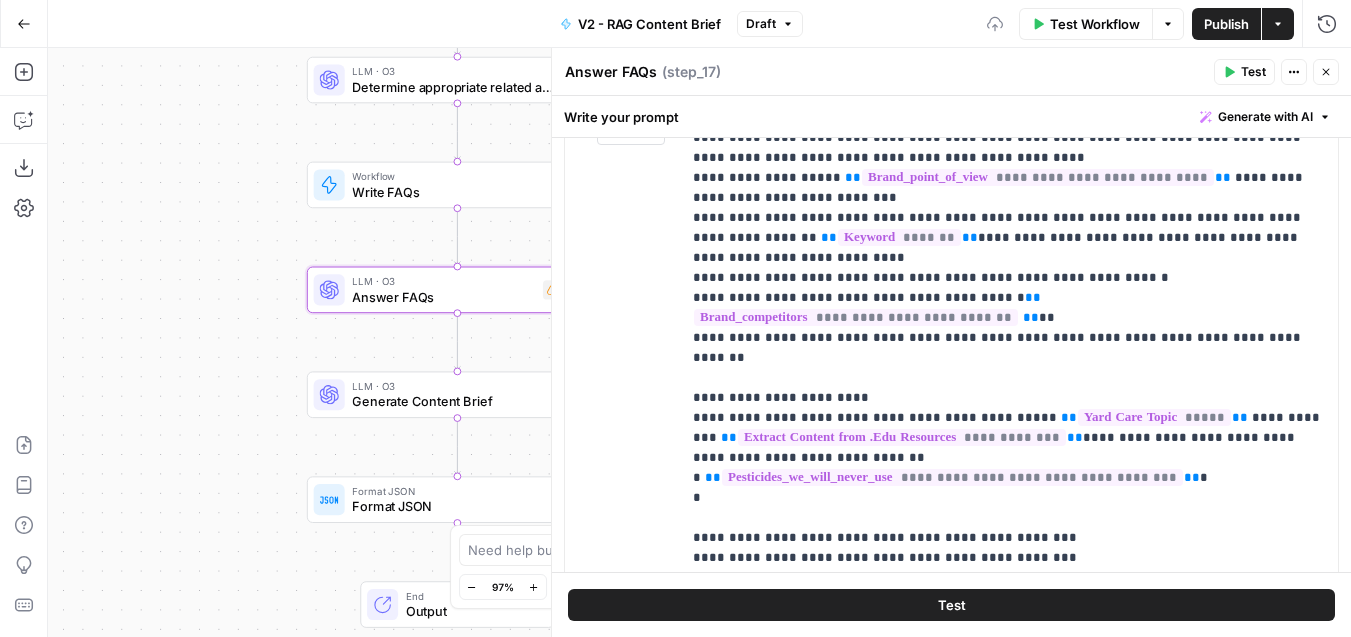 click on "**********" at bounding box center (1009, 548) 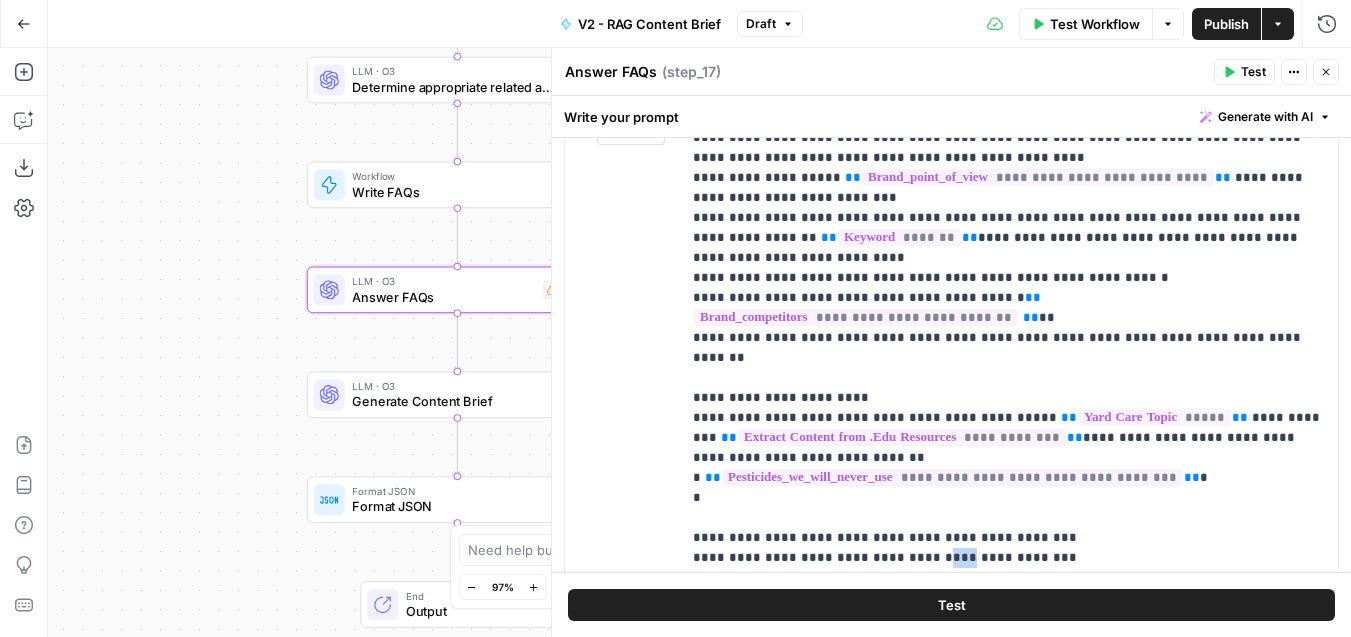 drag, startPoint x: 919, startPoint y: 518, endPoint x: 902, endPoint y: 518, distance: 17 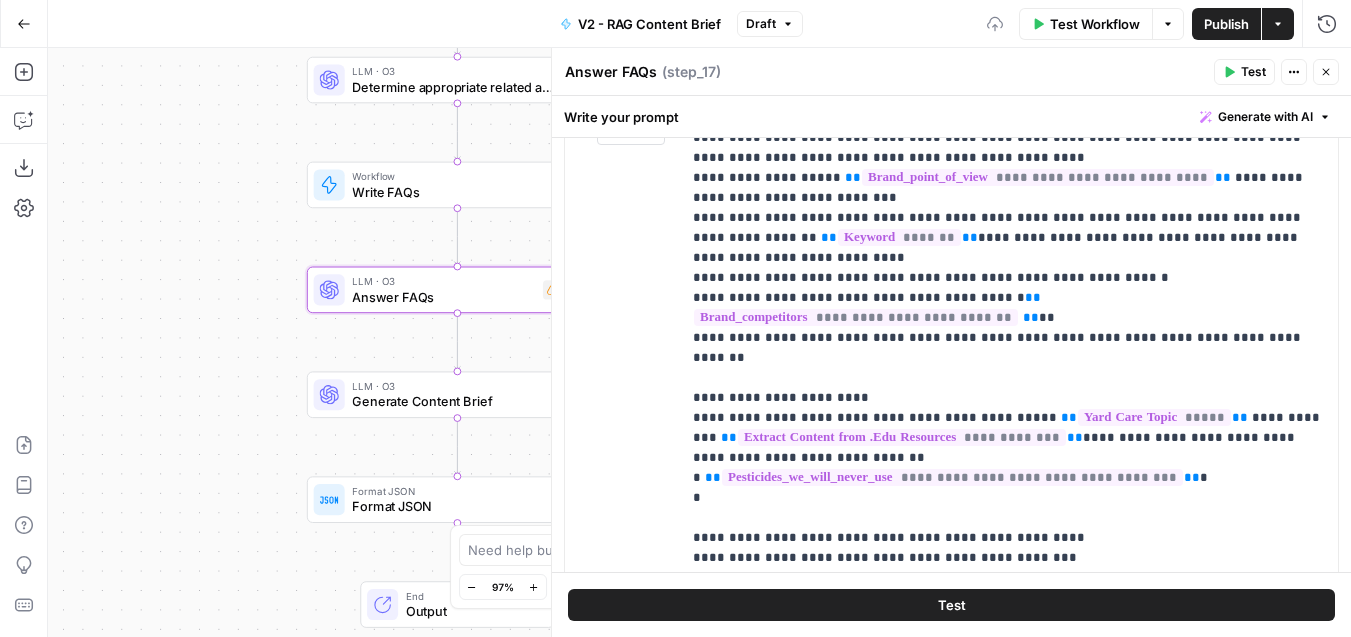 click on "**********" at bounding box center [1009, 548] 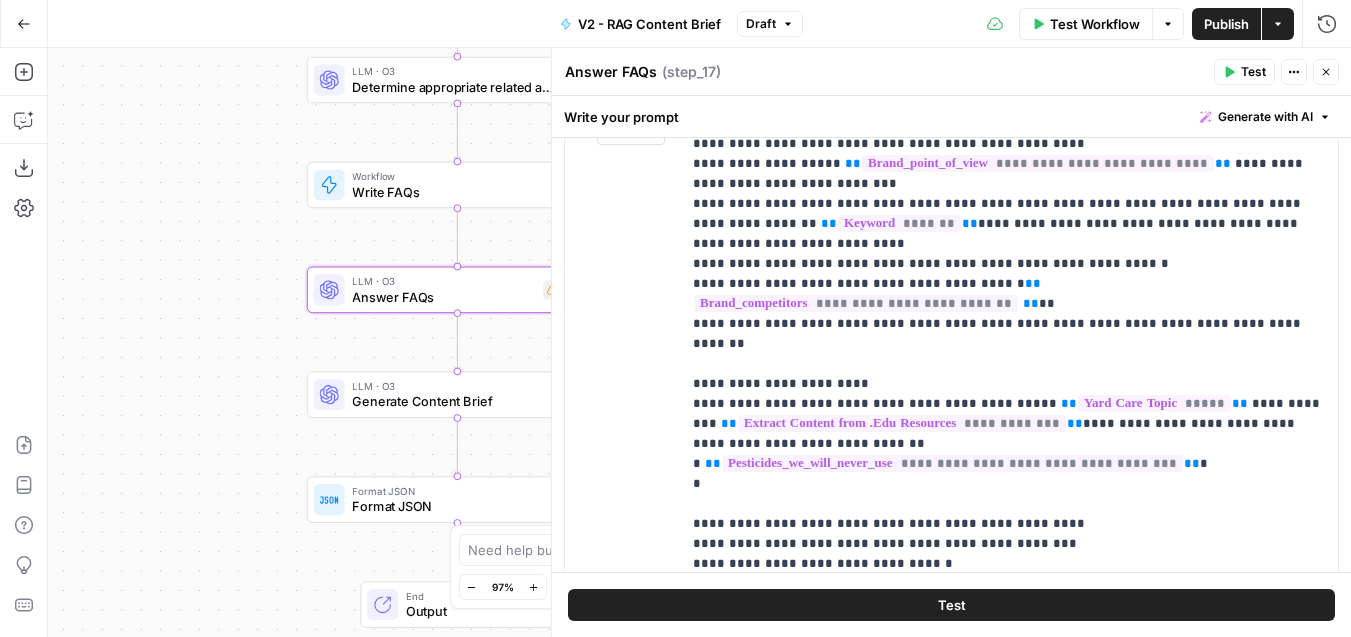 scroll, scrollTop: 386, scrollLeft: 0, axis: vertical 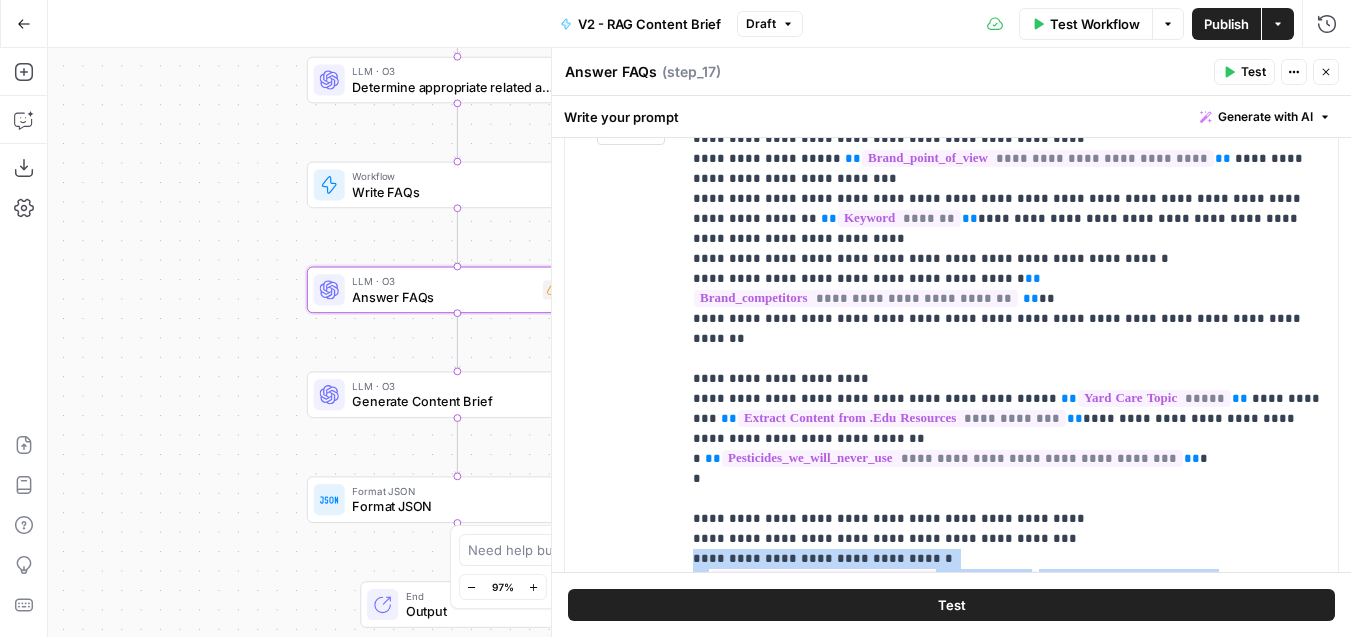 drag, startPoint x: 792, startPoint y: 537, endPoint x: 675, endPoint y: 512, distance: 119.64113 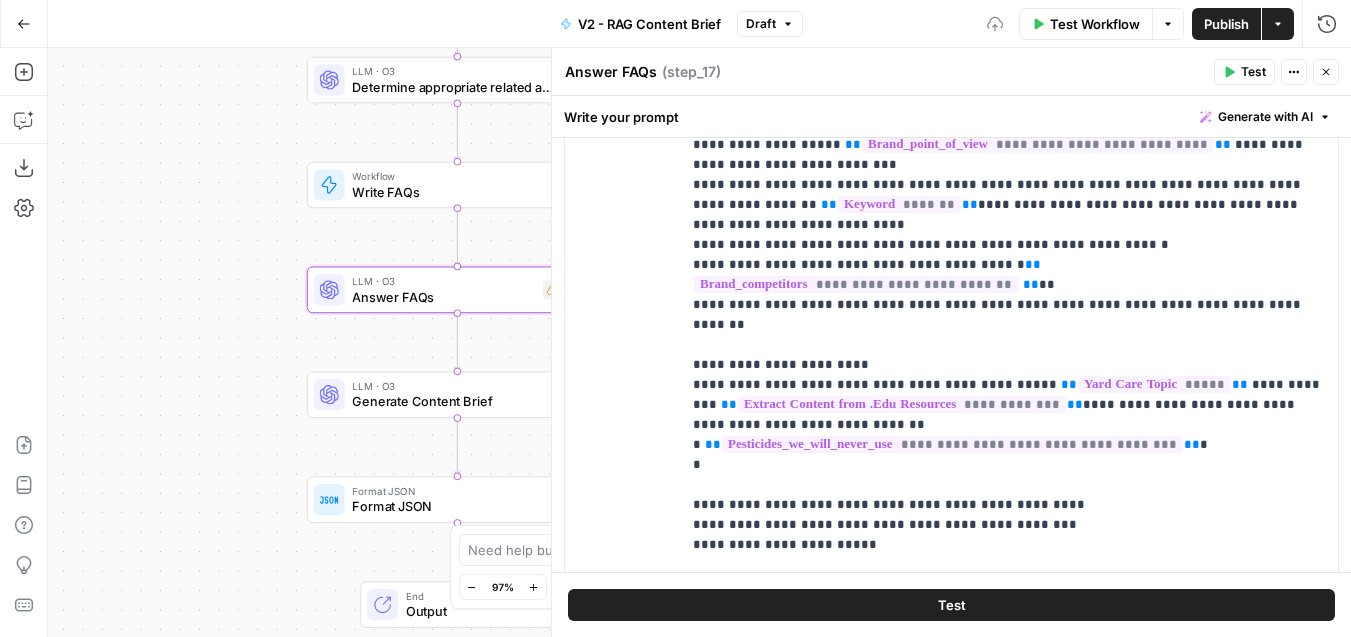 scroll, scrollTop: 919, scrollLeft: 0, axis: vertical 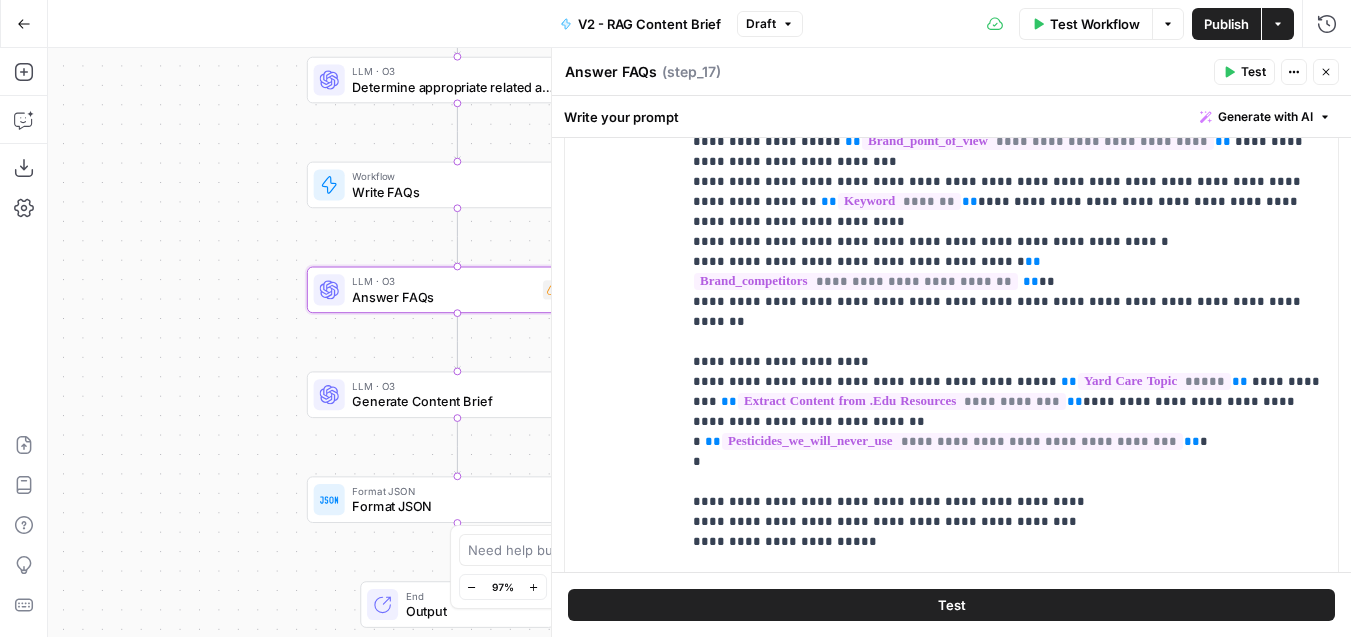 click on "**********" at bounding box center (1009, 492) 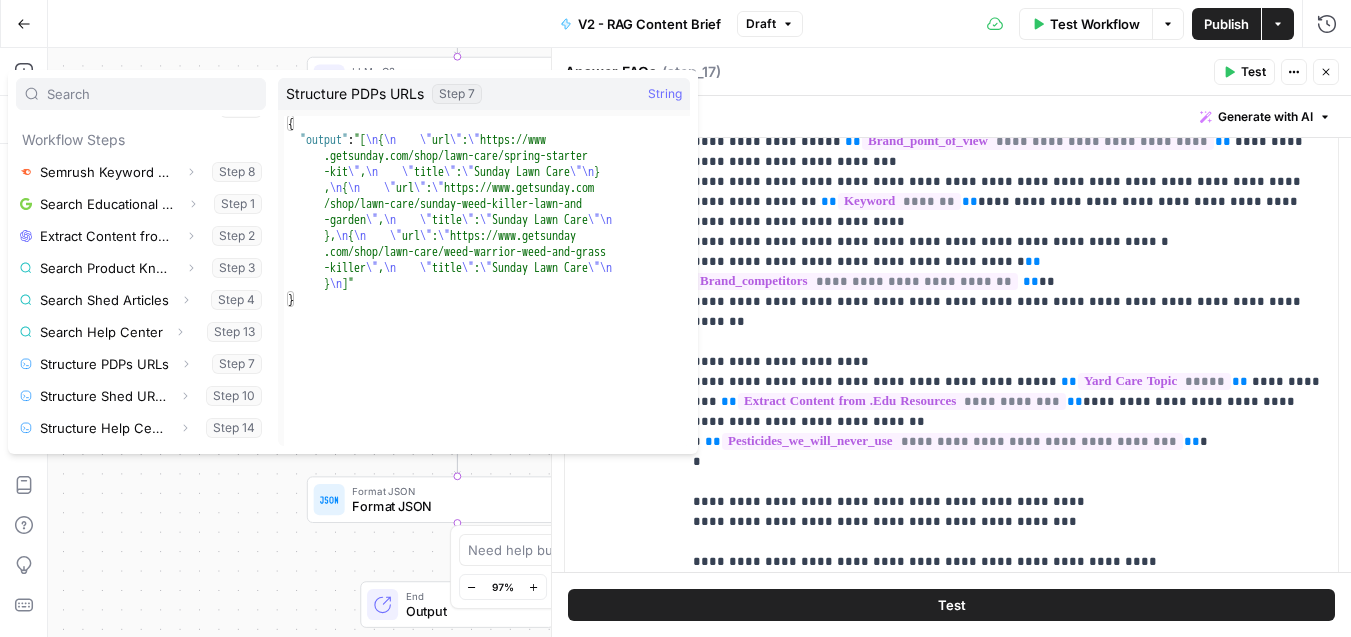 scroll, scrollTop: 0, scrollLeft: 0, axis: both 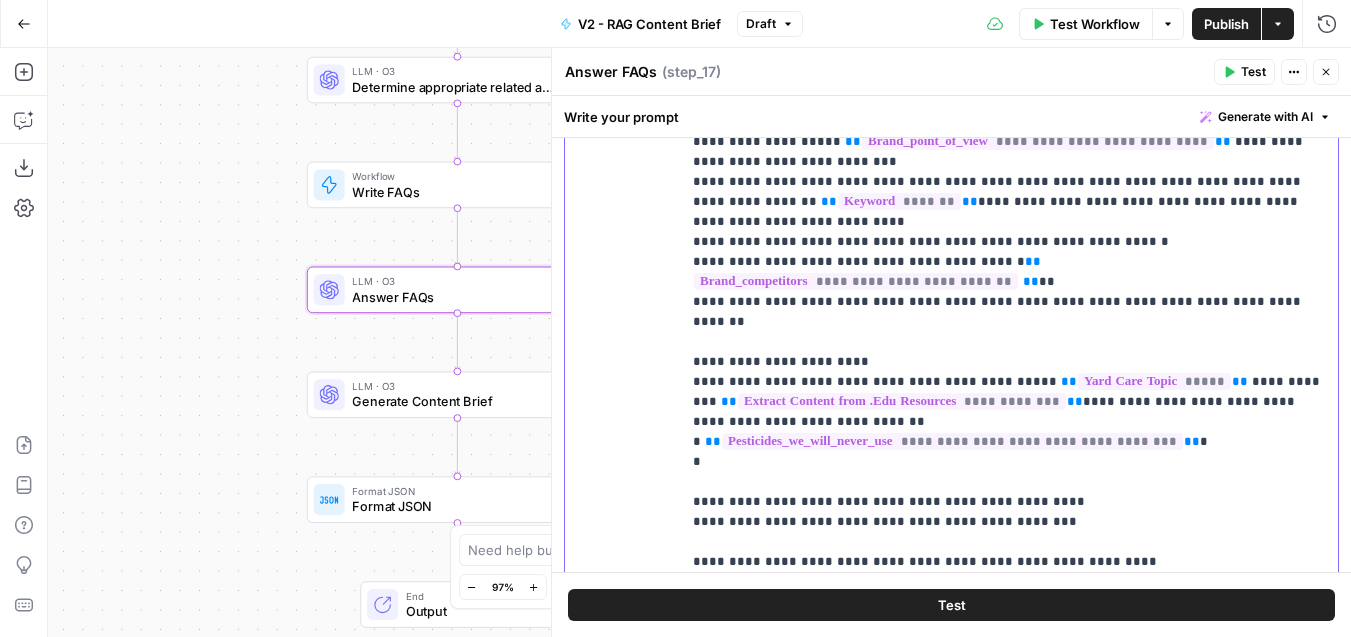 click on "**********" at bounding box center (1009, 512) 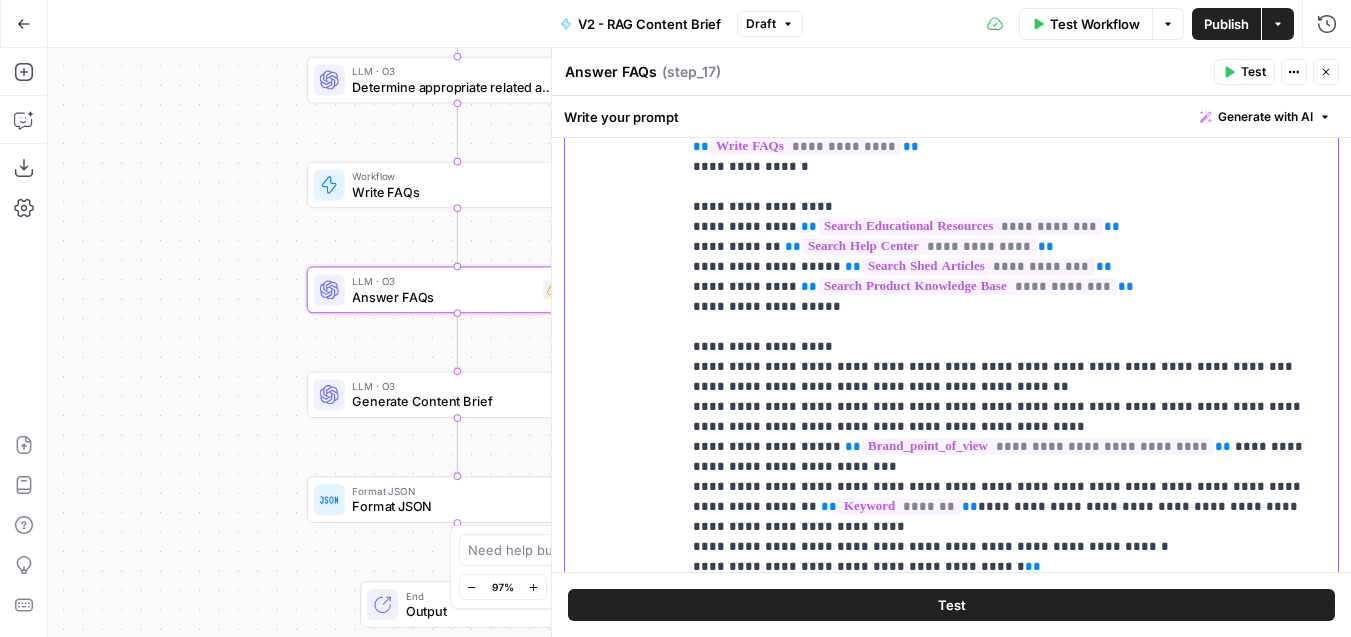 scroll, scrollTop: 0, scrollLeft: 0, axis: both 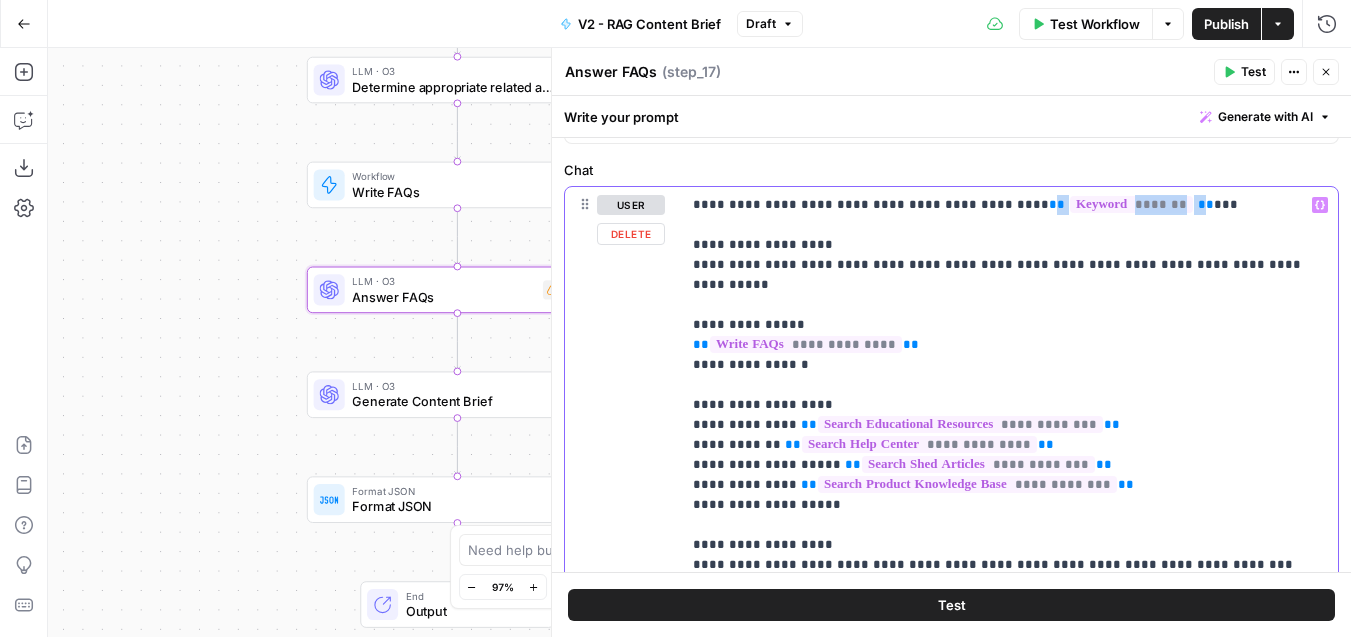 drag, startPoint x: 1163, startPoint y: 205, endPoint x: 1013, endPoint y: 207, distance: 150.01334 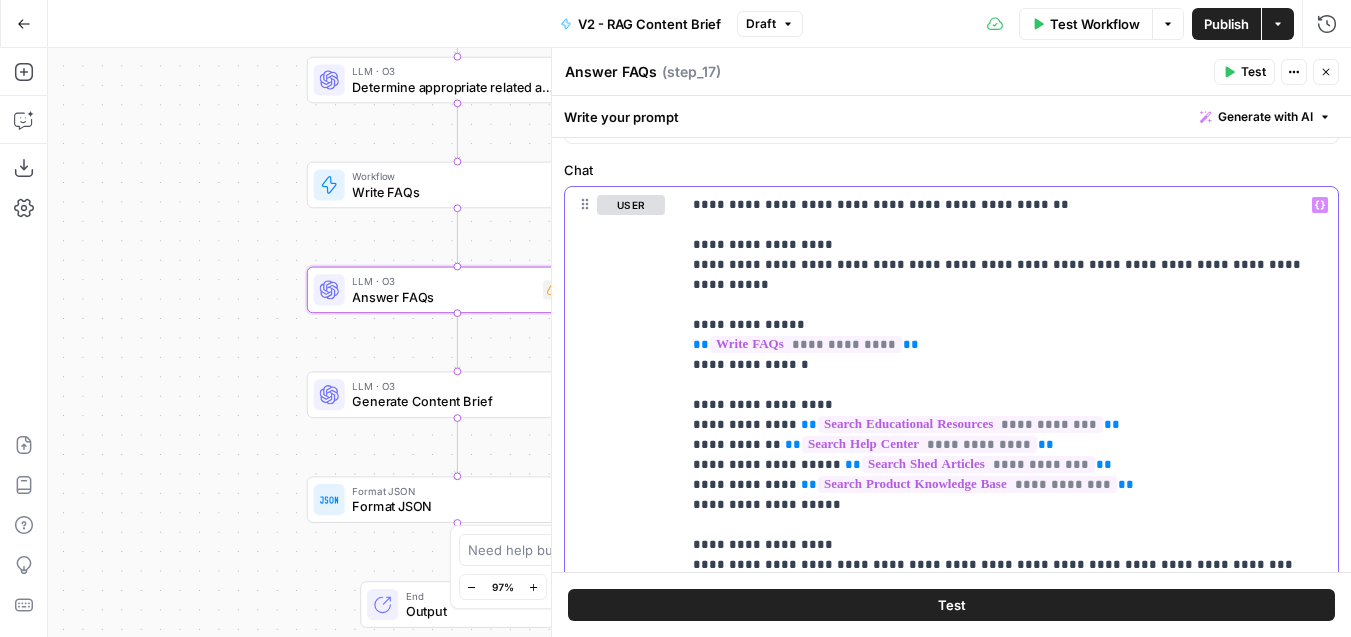 click 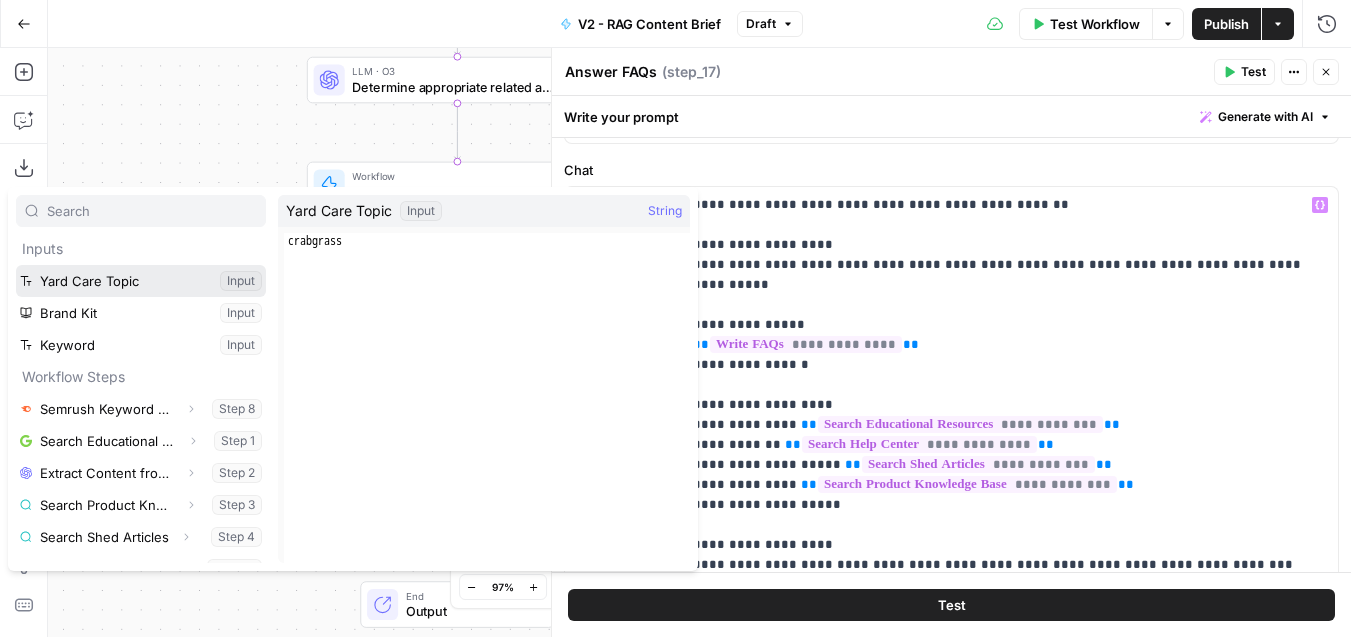 click at bounding box center (141, 281) 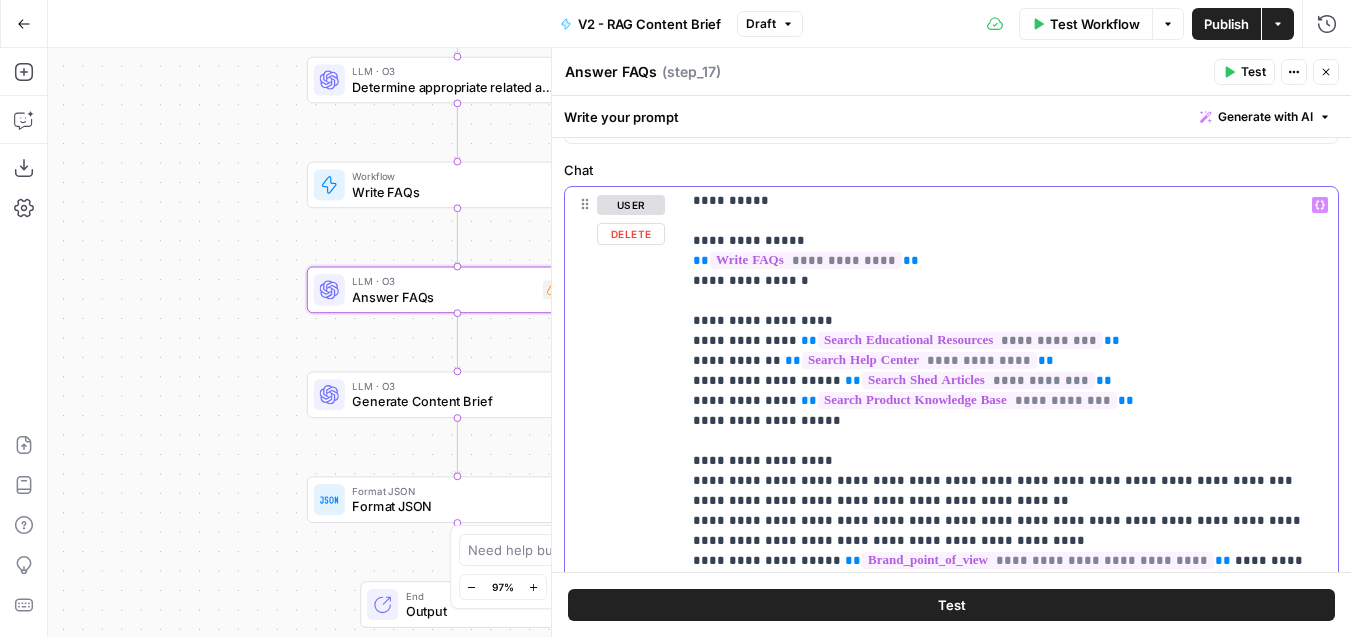 scroll, scrollTop: 86, scrollLeft: 0, axis: vertical 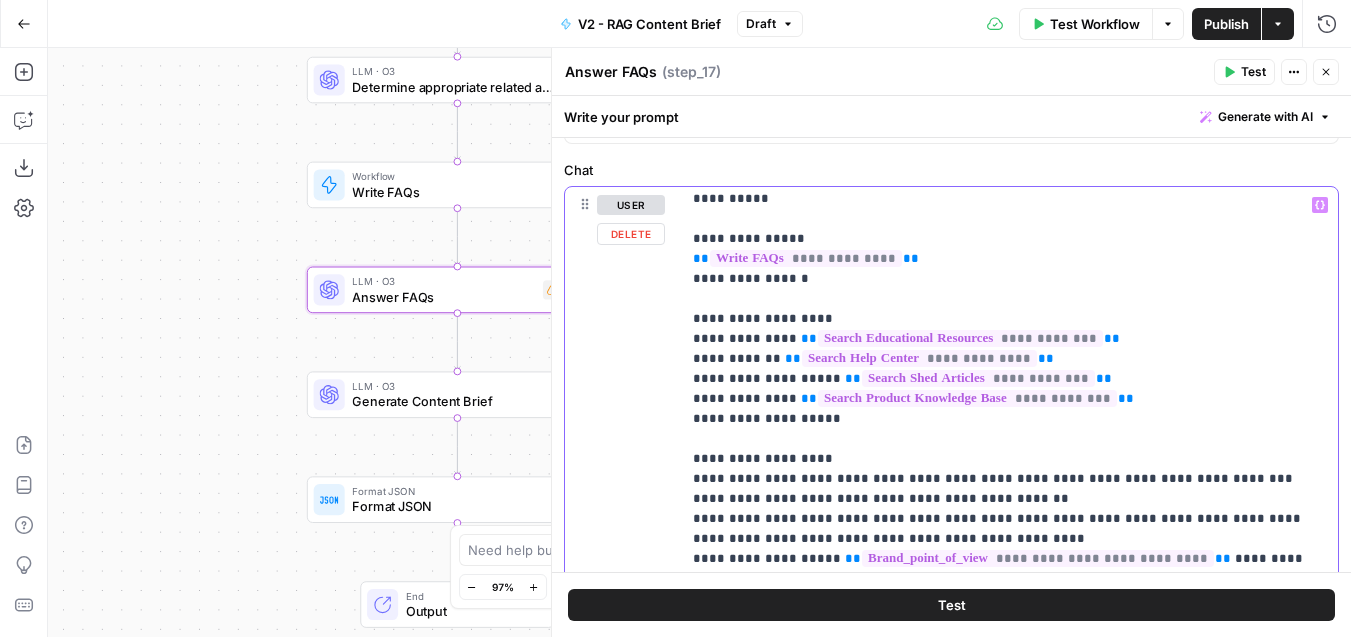 click on "**********" at bounding box center (1009, 929) 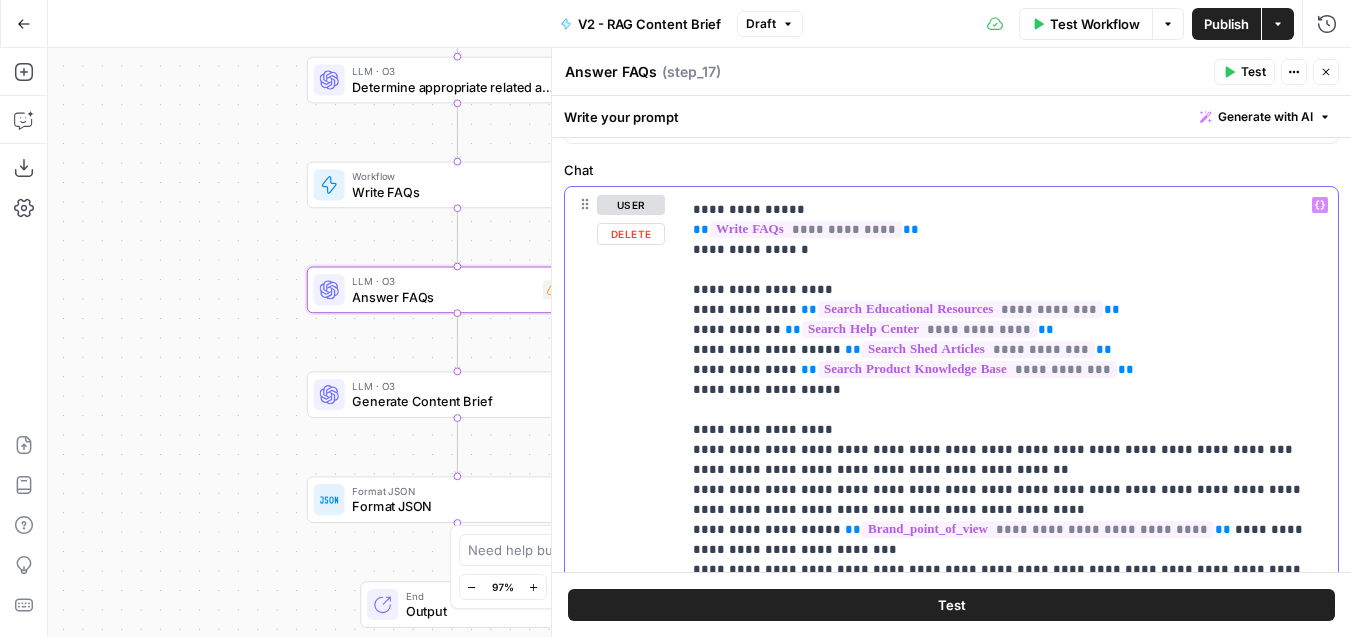 scroll, scrollTop: 141, scrollLeft: 0, axis: vertical 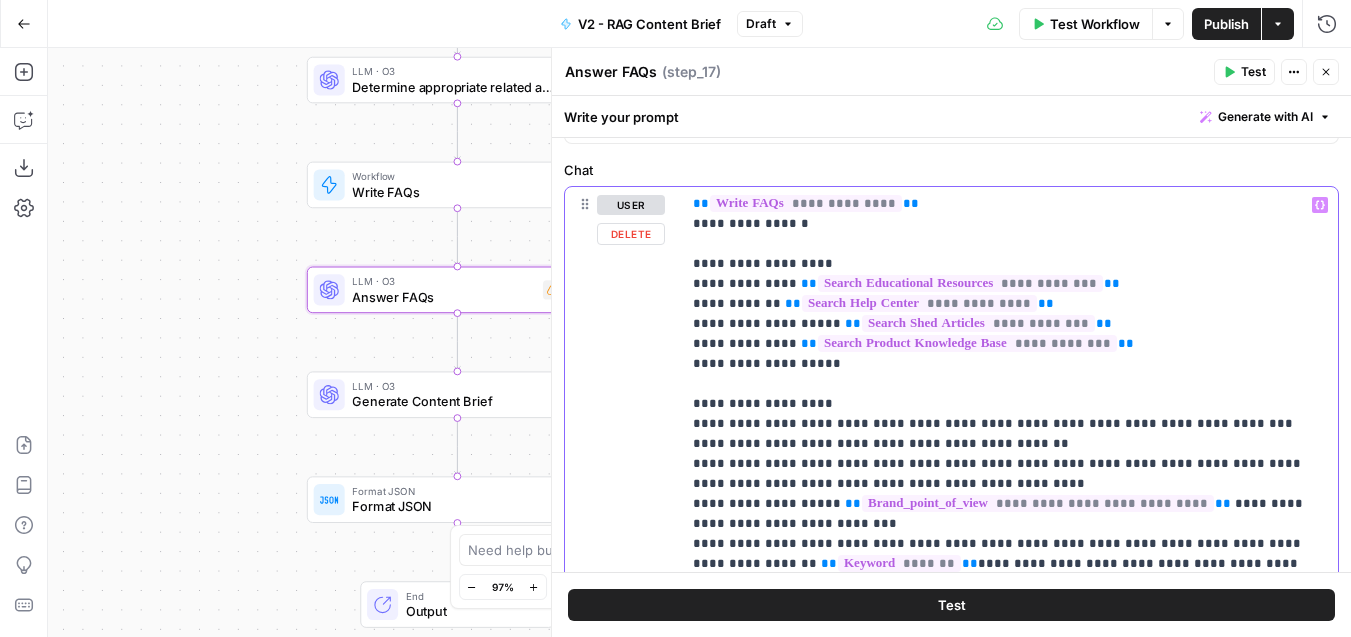 click on "**********" at bounding box center [1009, 874] 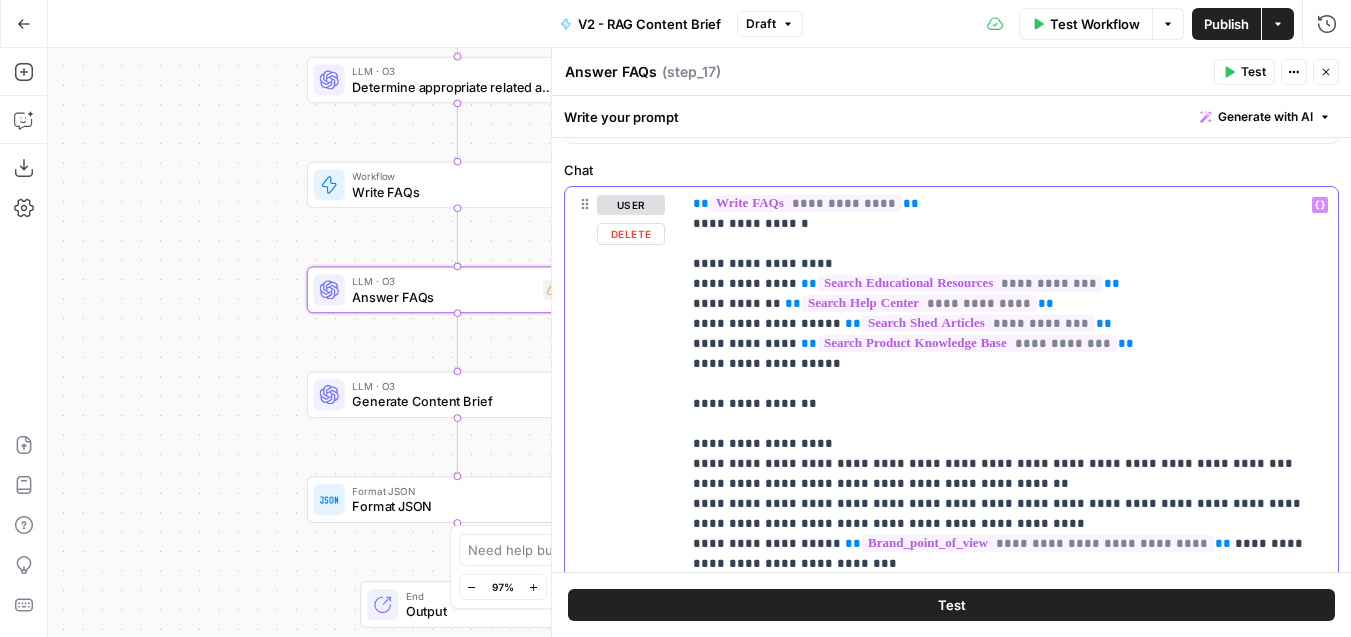 click on "**********" at bounding box center (1009, 894) 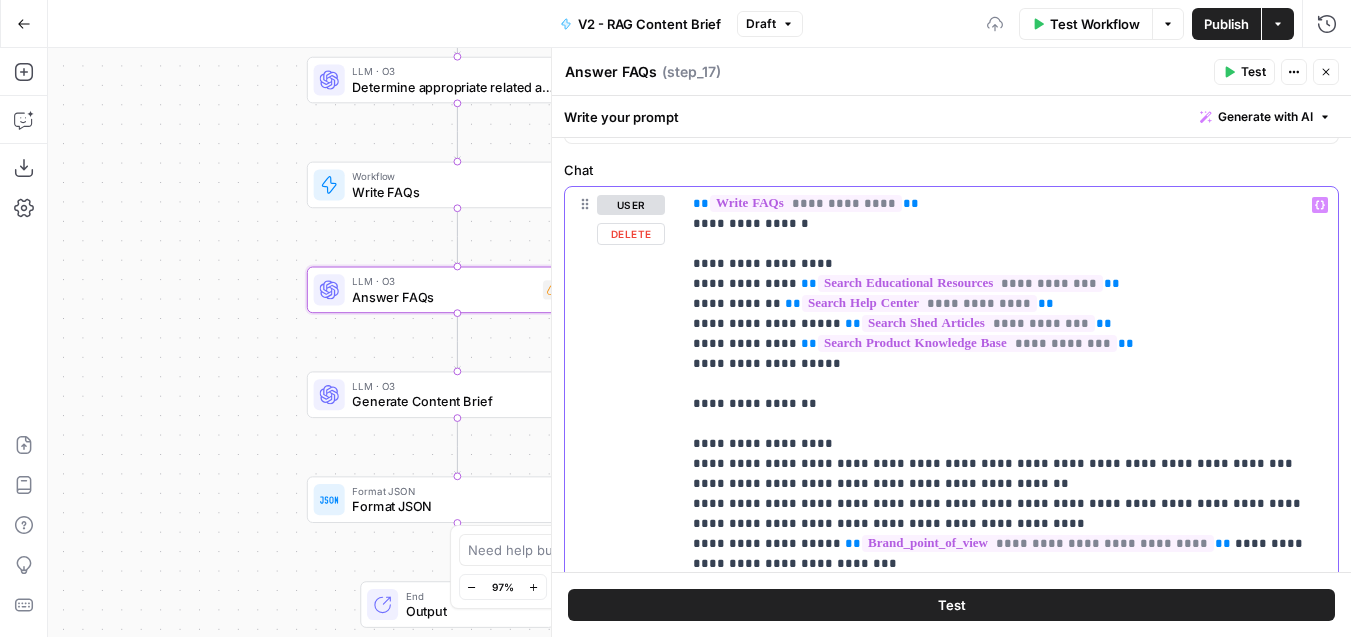 click on "**********" at bounding box center [1009, 894] 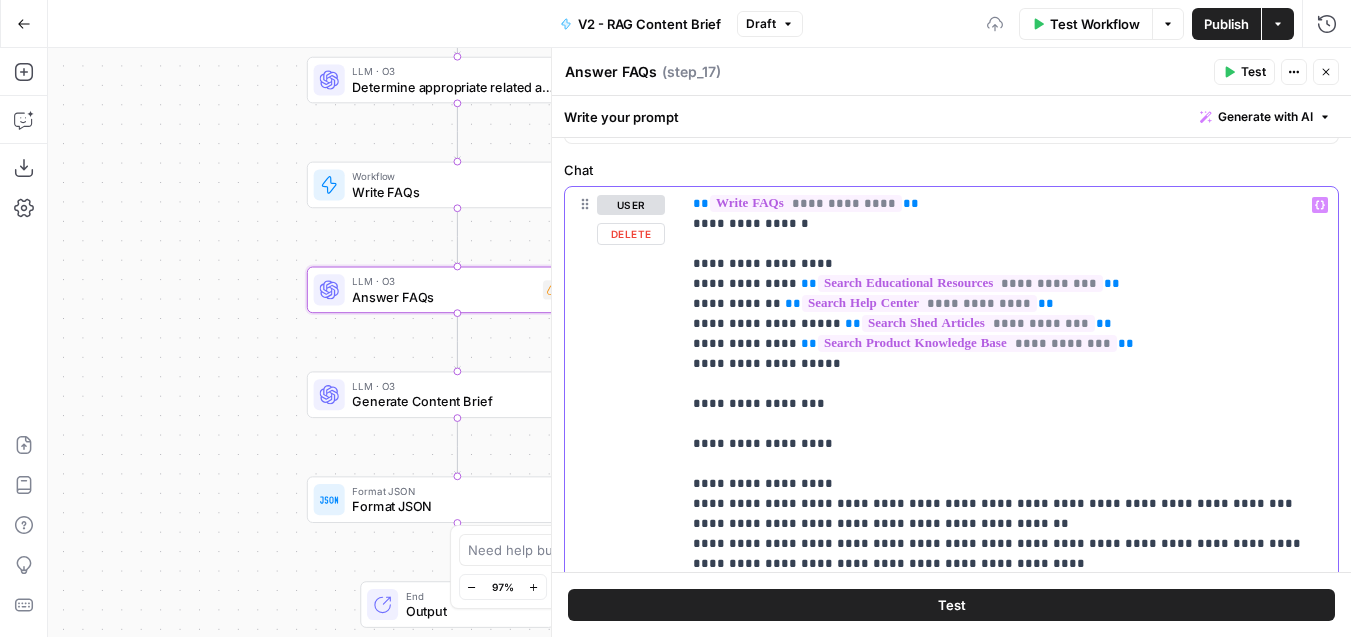 click on "**********" at bounding box center (1009, 914) 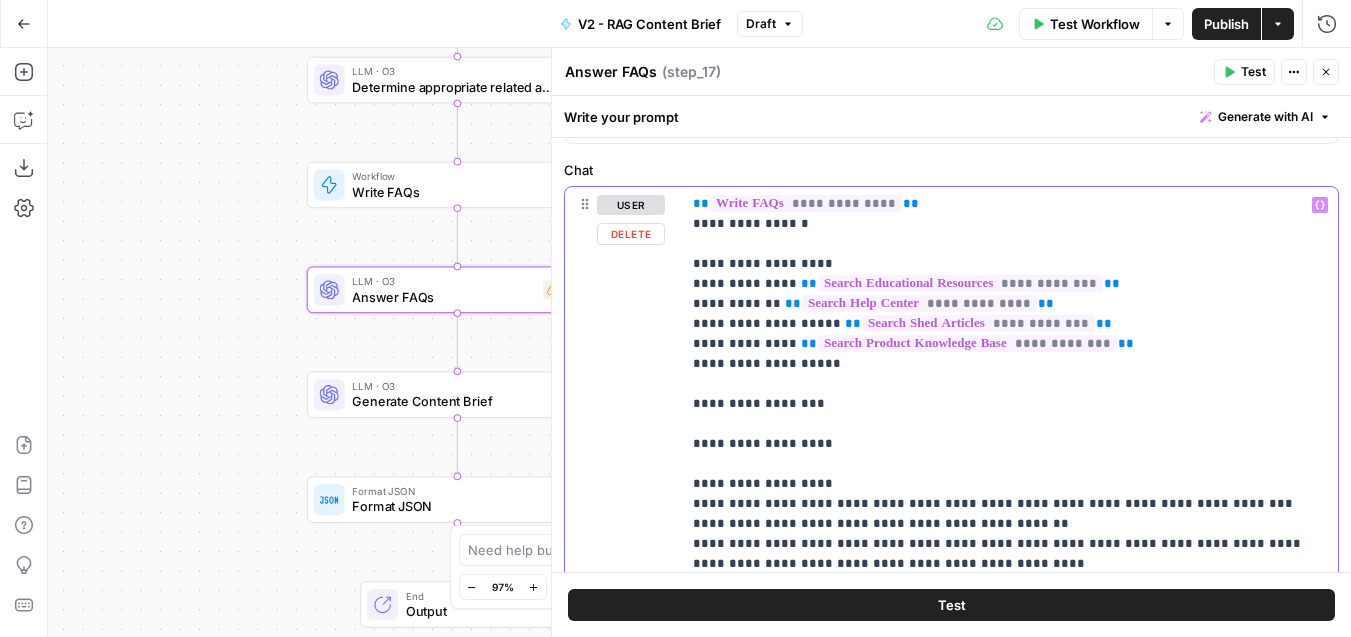 click 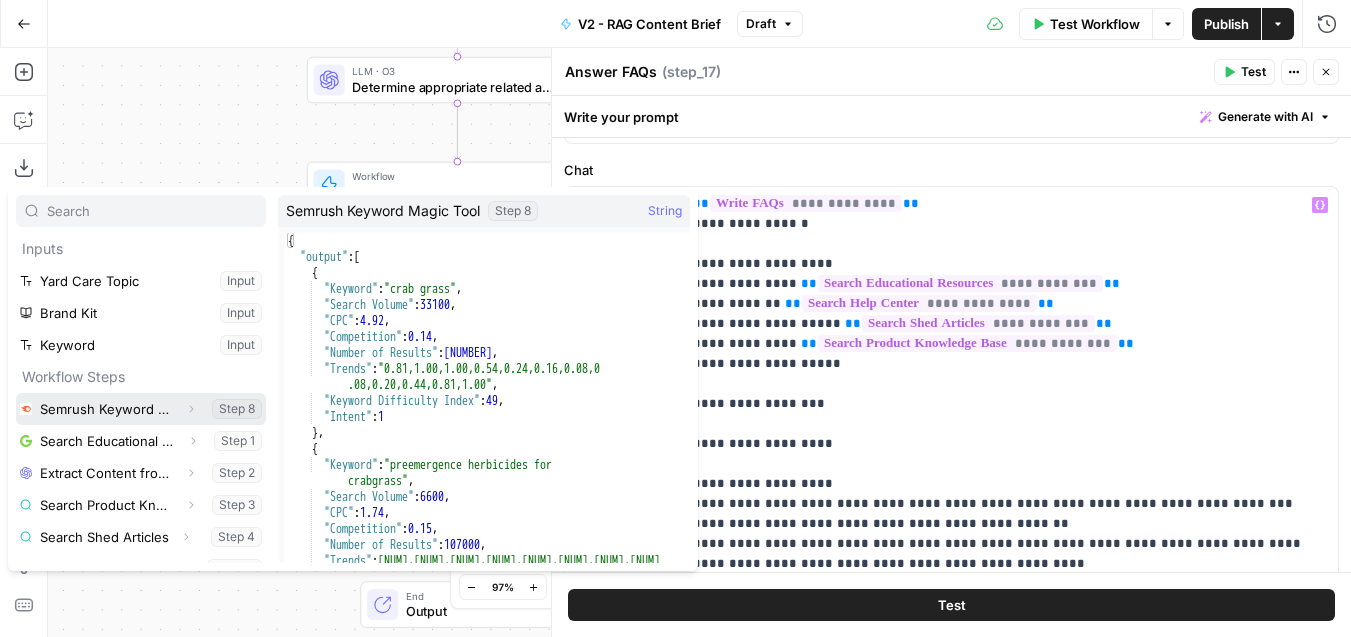 click 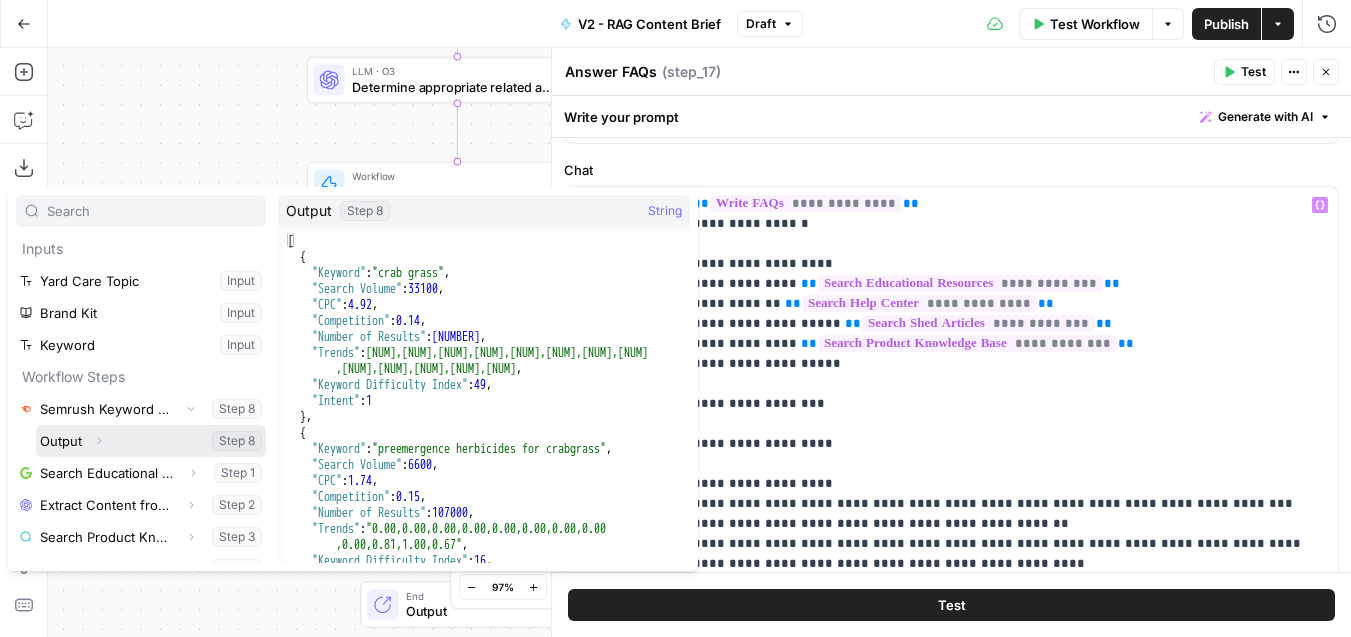 click at bounding box center [151, 441] 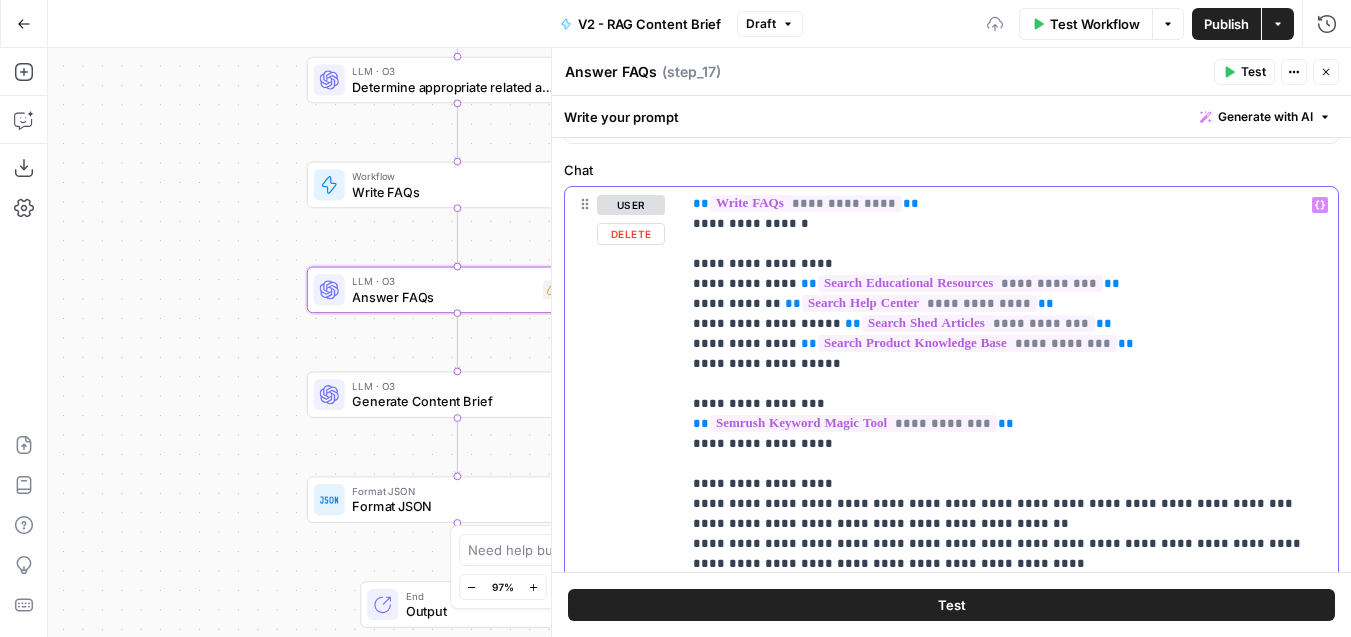 click on "**********" at bounding box center (1009, 914) 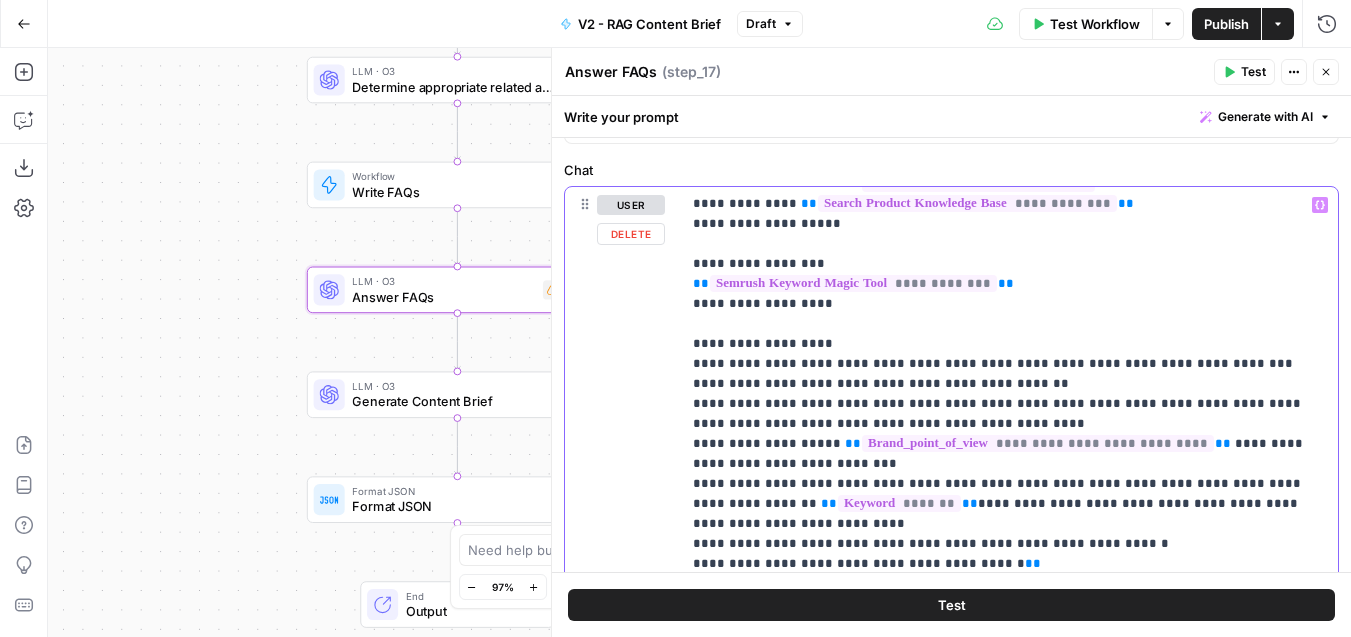 scroll, scrollTop: 394, scrollLeft: 0, axis: vertical 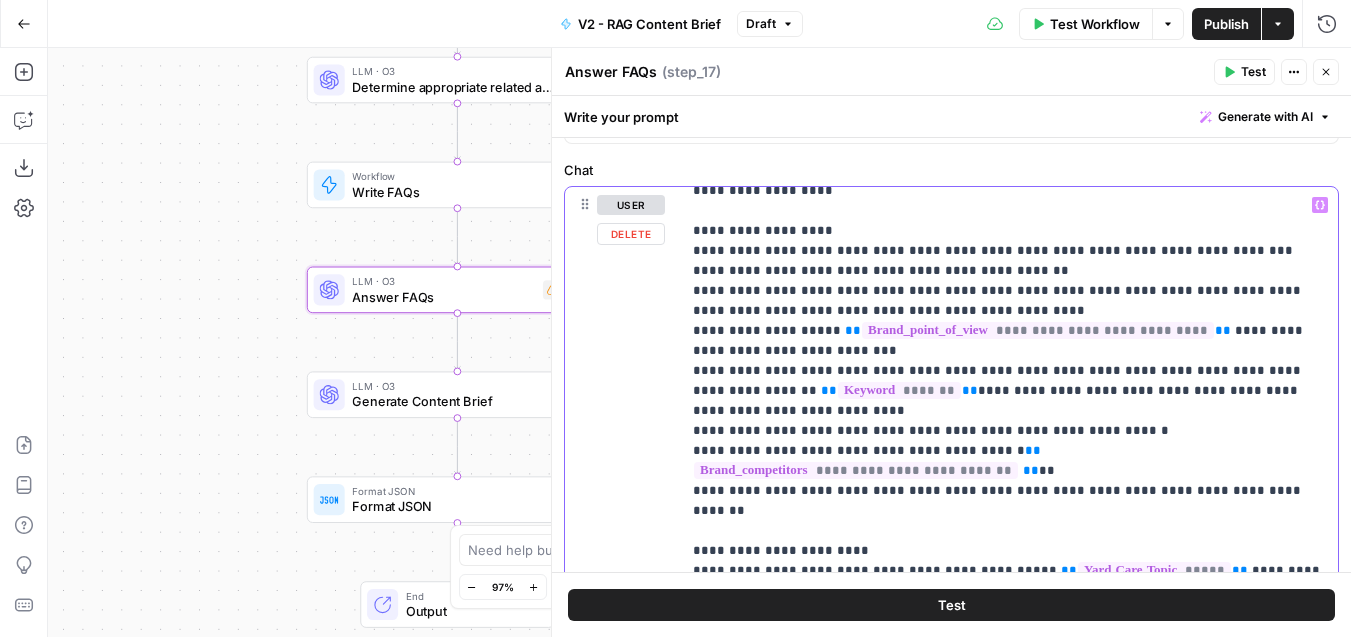 click on "**********" at bounding box center (1009, 661) 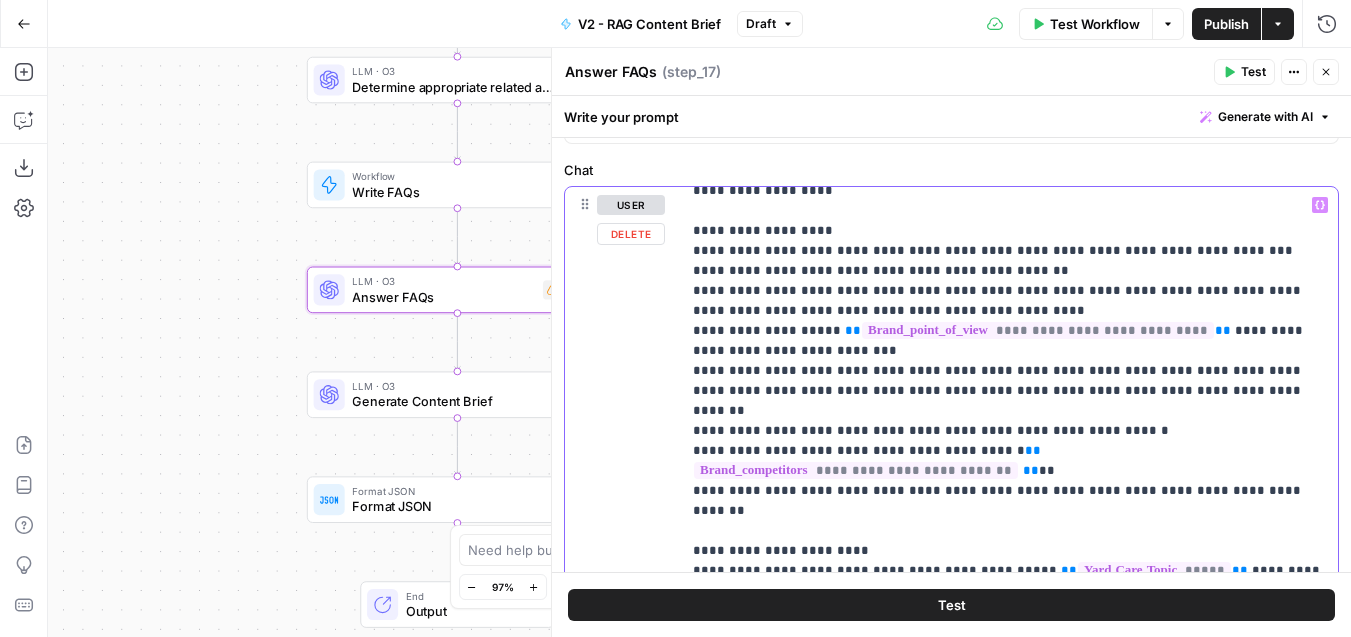 click 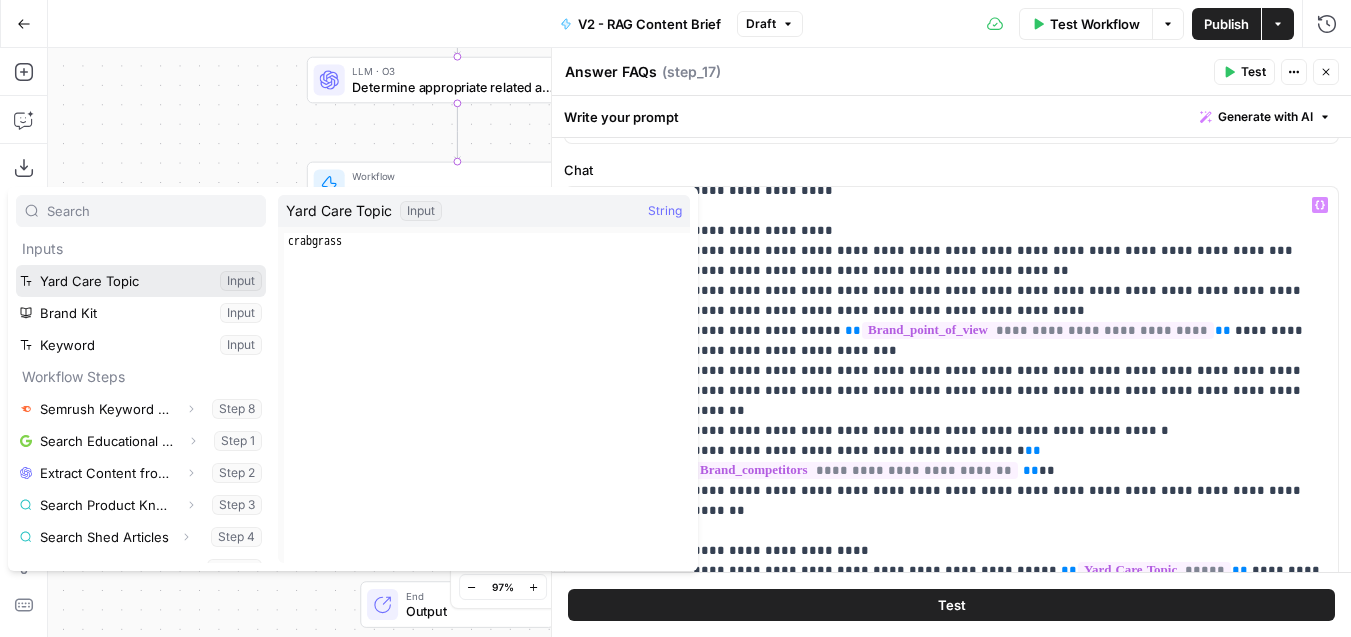 click at bounding box center [141, 281] 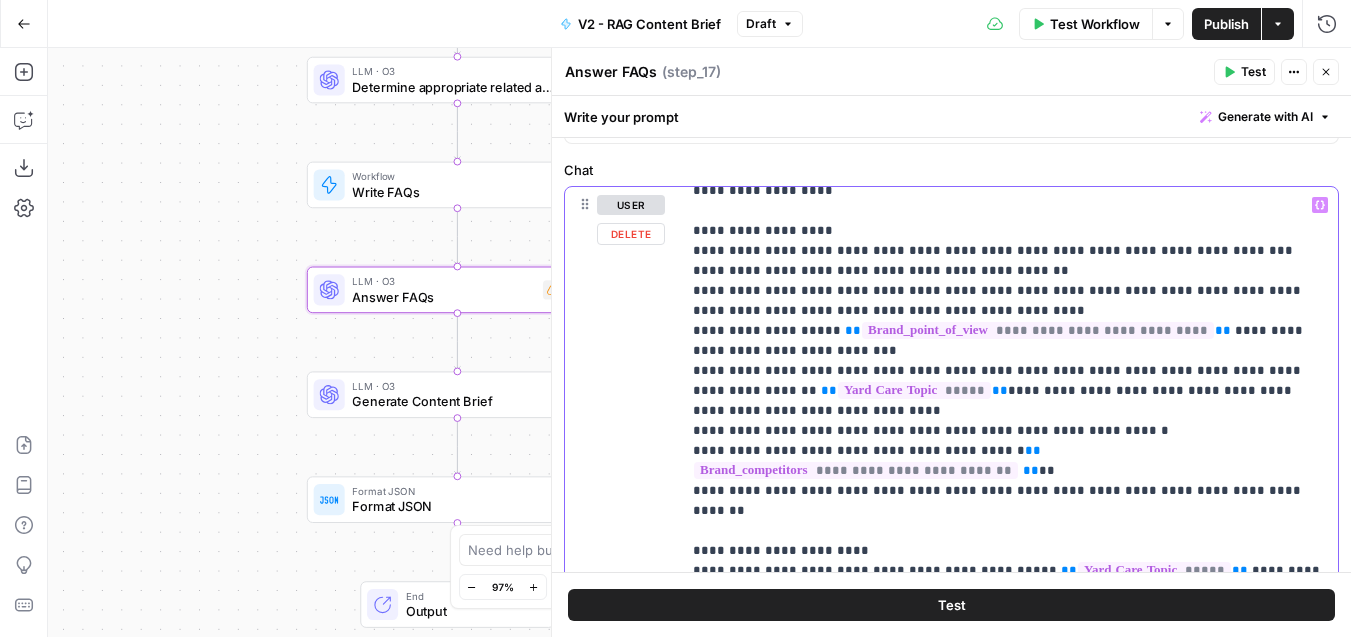 drag, startPoint x: 772, startPoint y: 387, endPoint x: 662, endPoint y: 350, distance: 116.05602 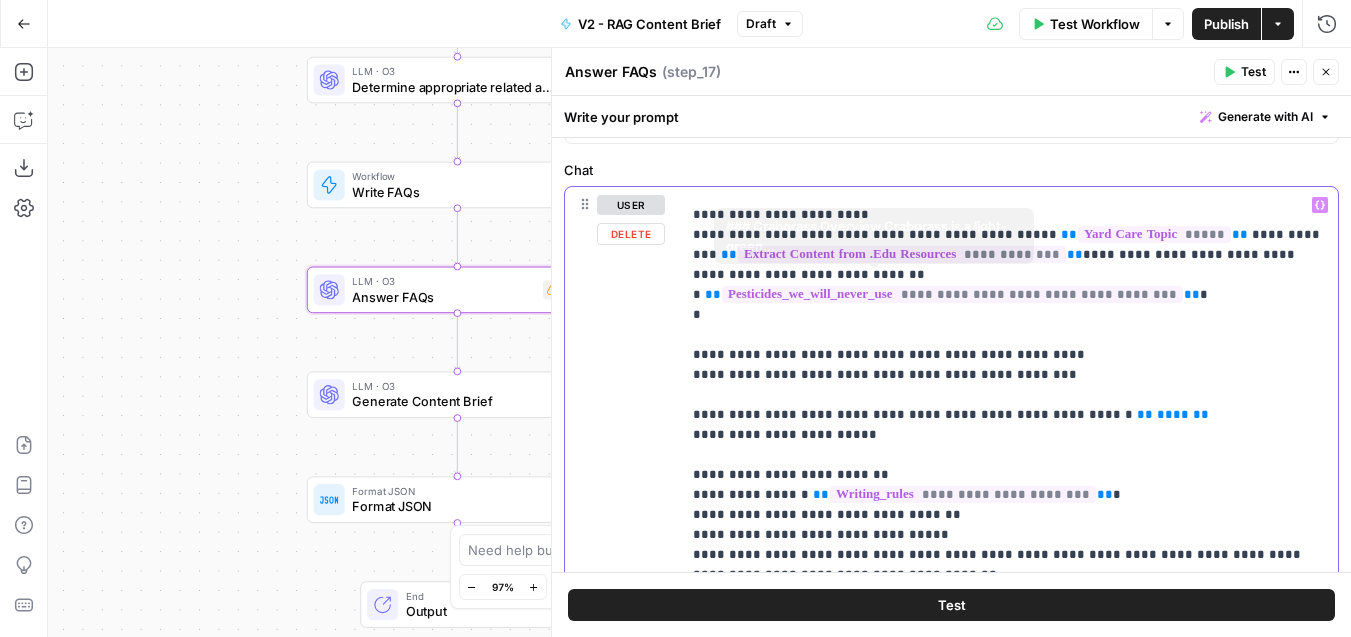 scroll, scrollTop: 680, scrollLeft: 0, axis: vertical 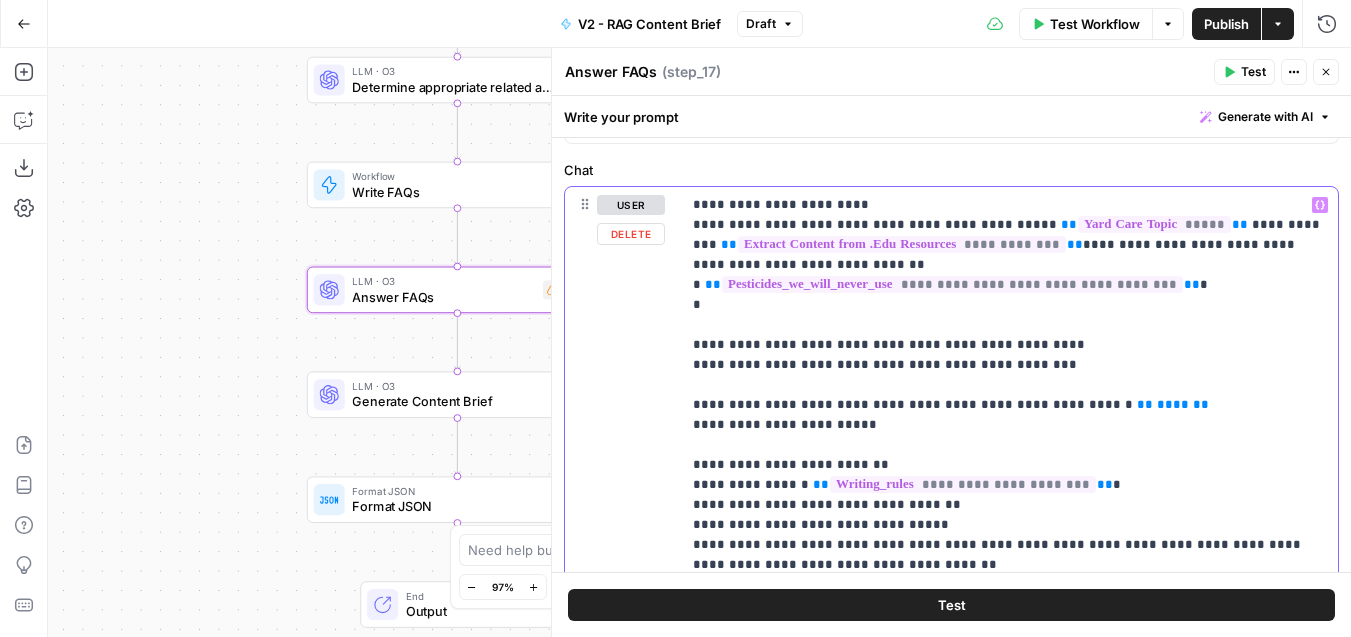 click on "**********" at bounding box center [1009, 345] 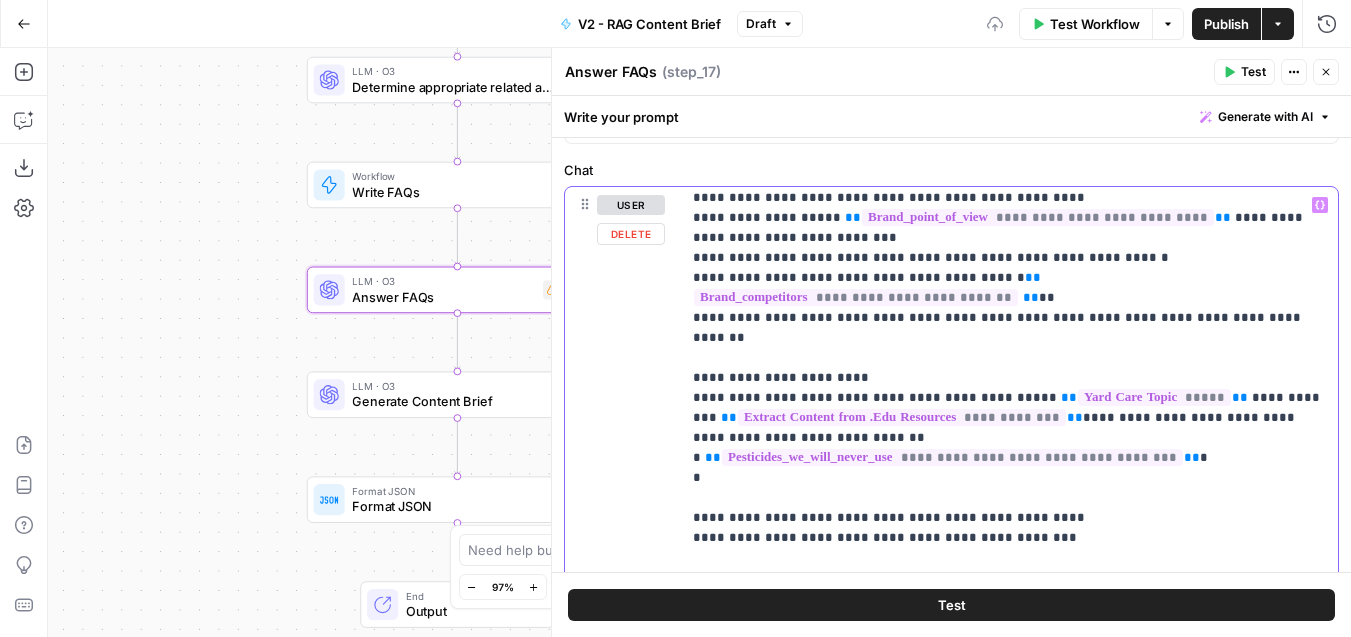 scroll, scrollTop: 466, scrollLeft: 0, axis: vertical 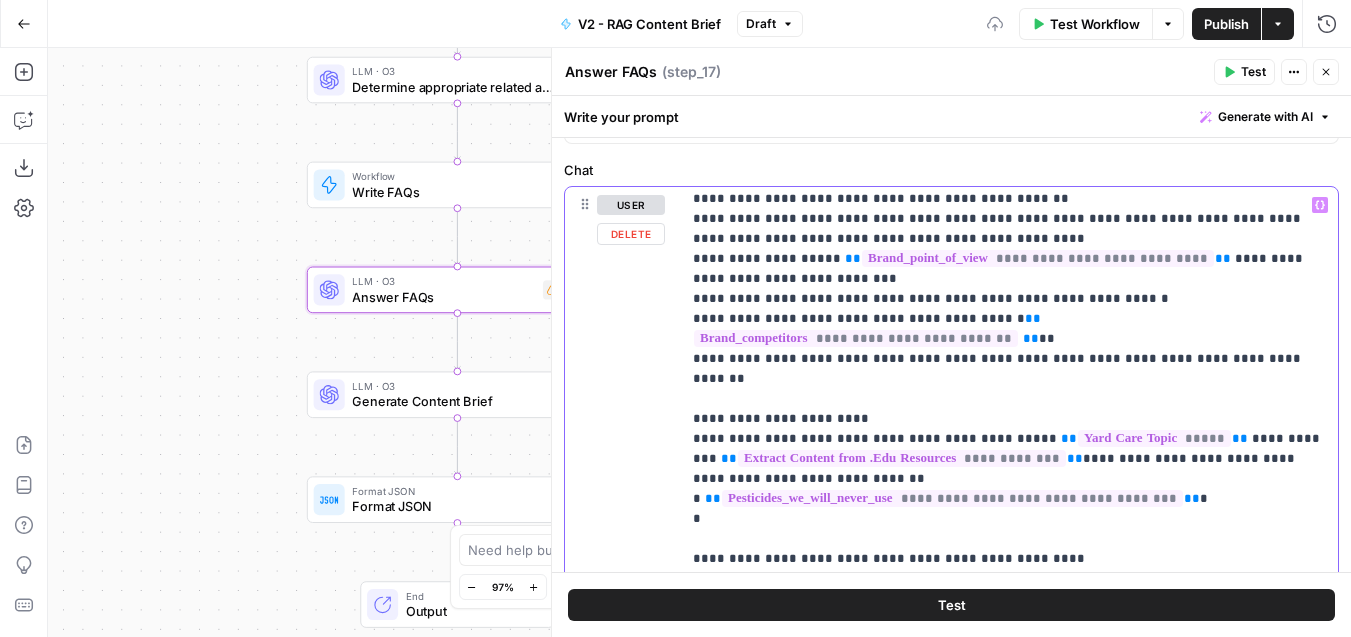 click on "**********" at bounding box center (1009, 559) 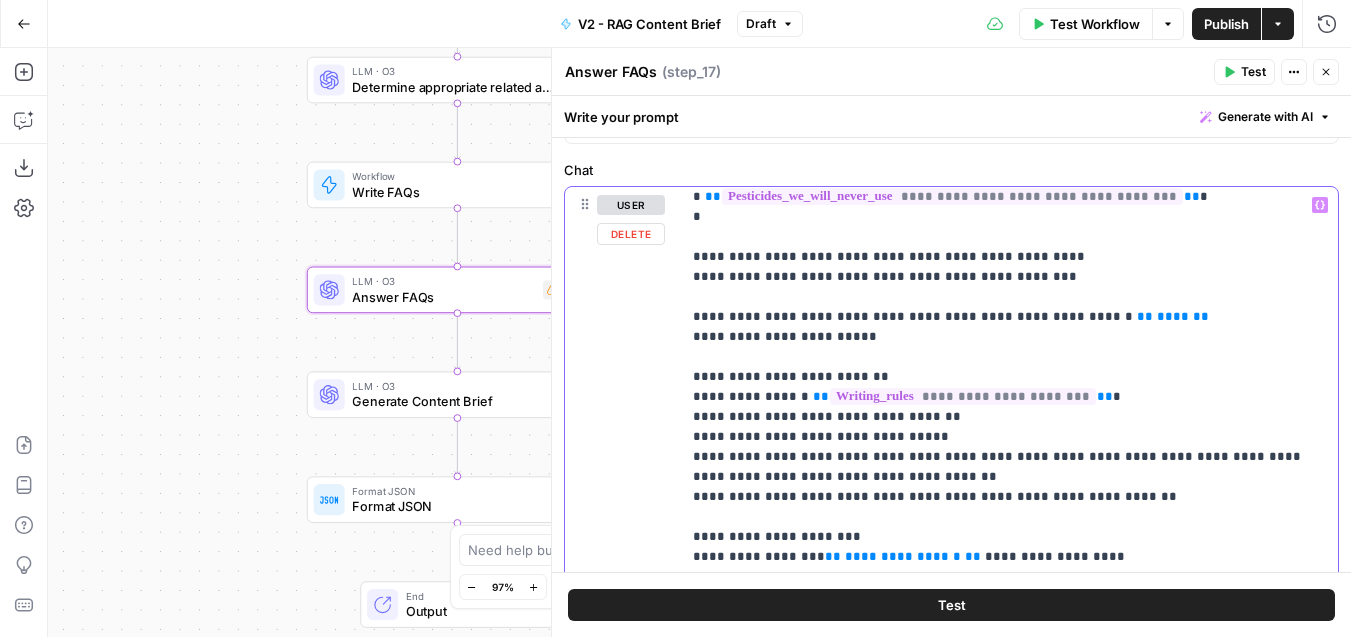 scroll, scrollTop: 981, scrollLeft: 0, axis: vertical 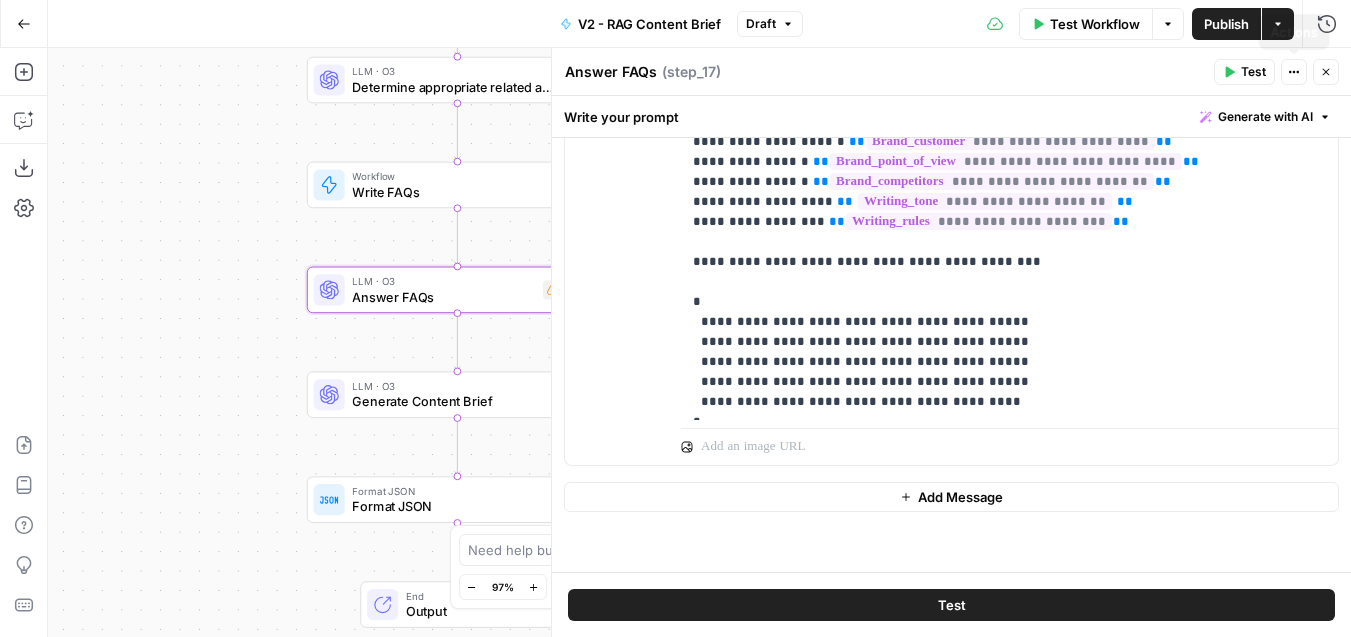 click on "Test" at bounding box center [1253, 72] 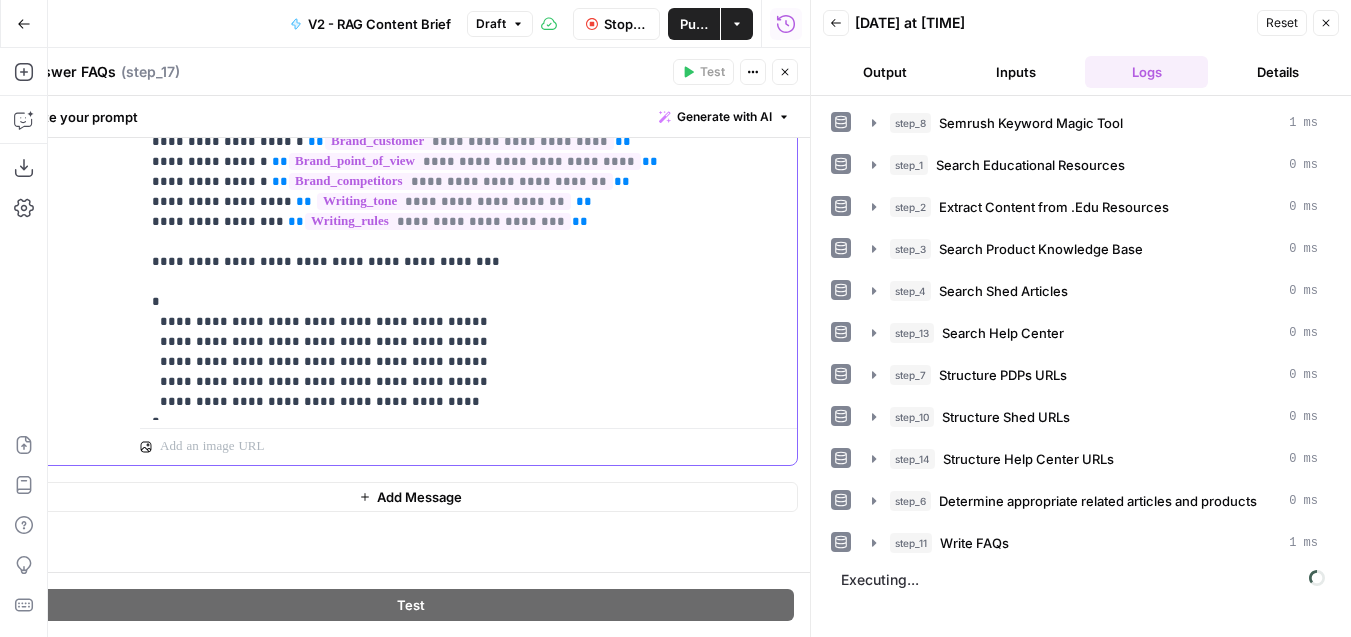 drag, startPoint x: 437, startPoint y: 346, endPoint x: 136, endPoint y: 344, distance: 301.00665 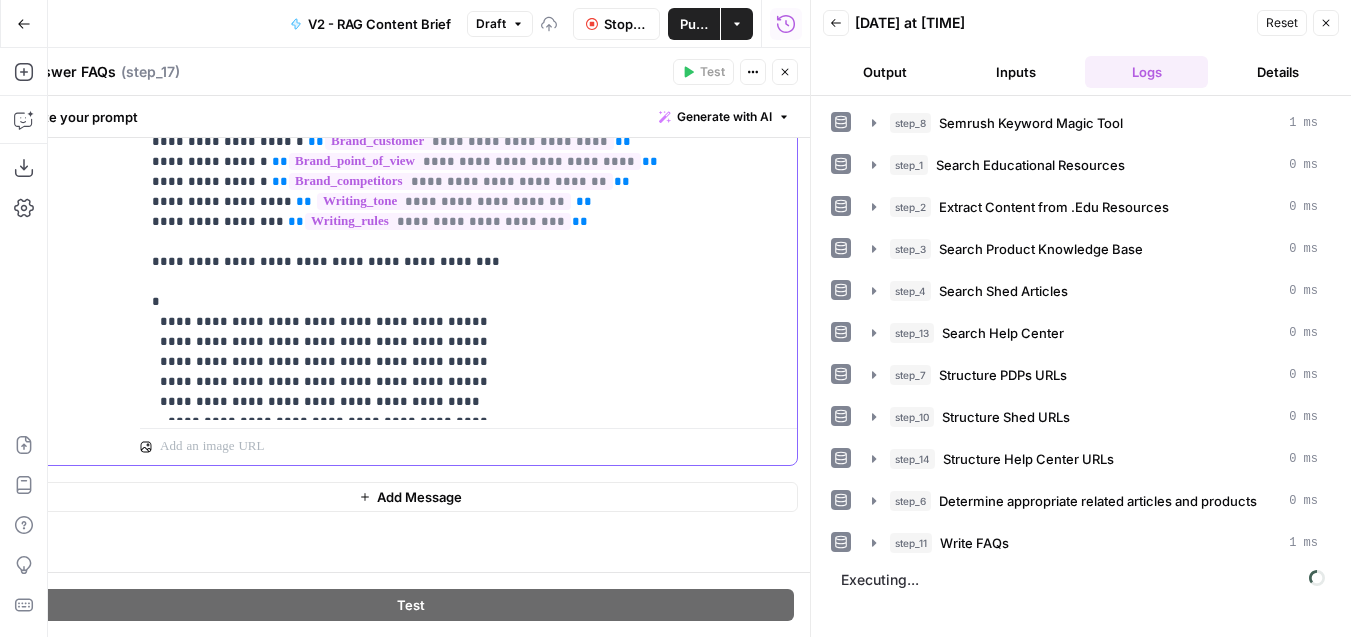 click on "**********" at bounding box center [468, -468] 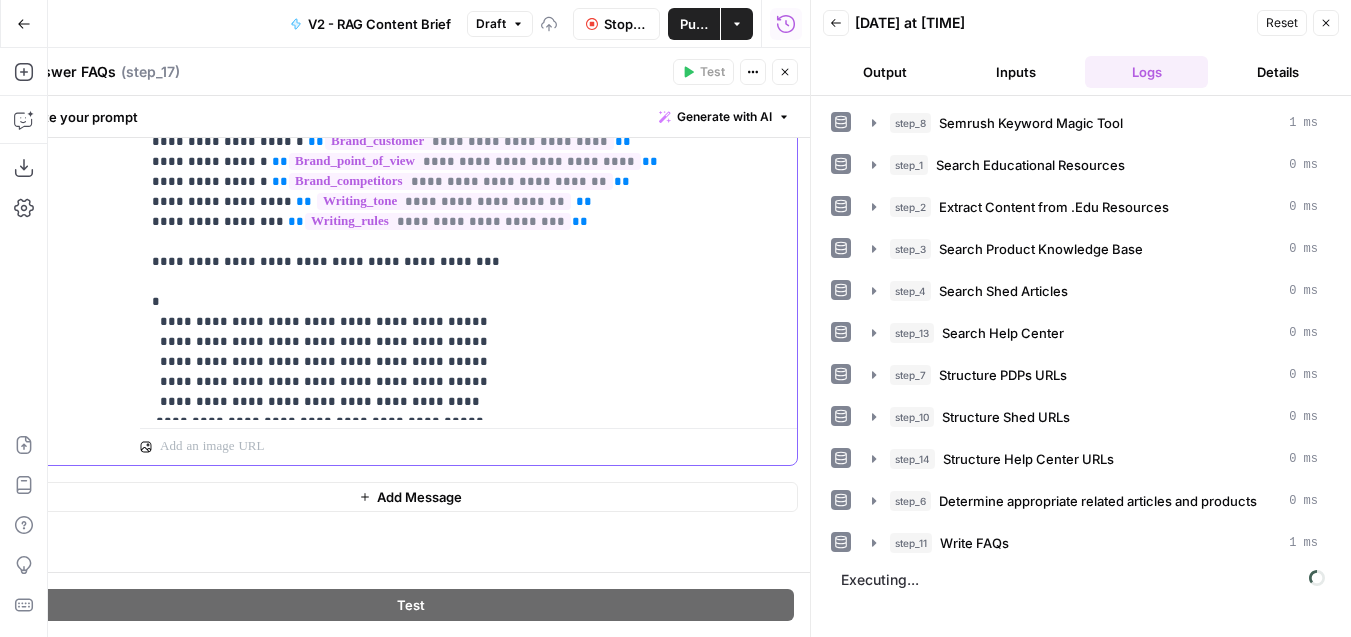 click on "**********" at bounding box center (468, -468) 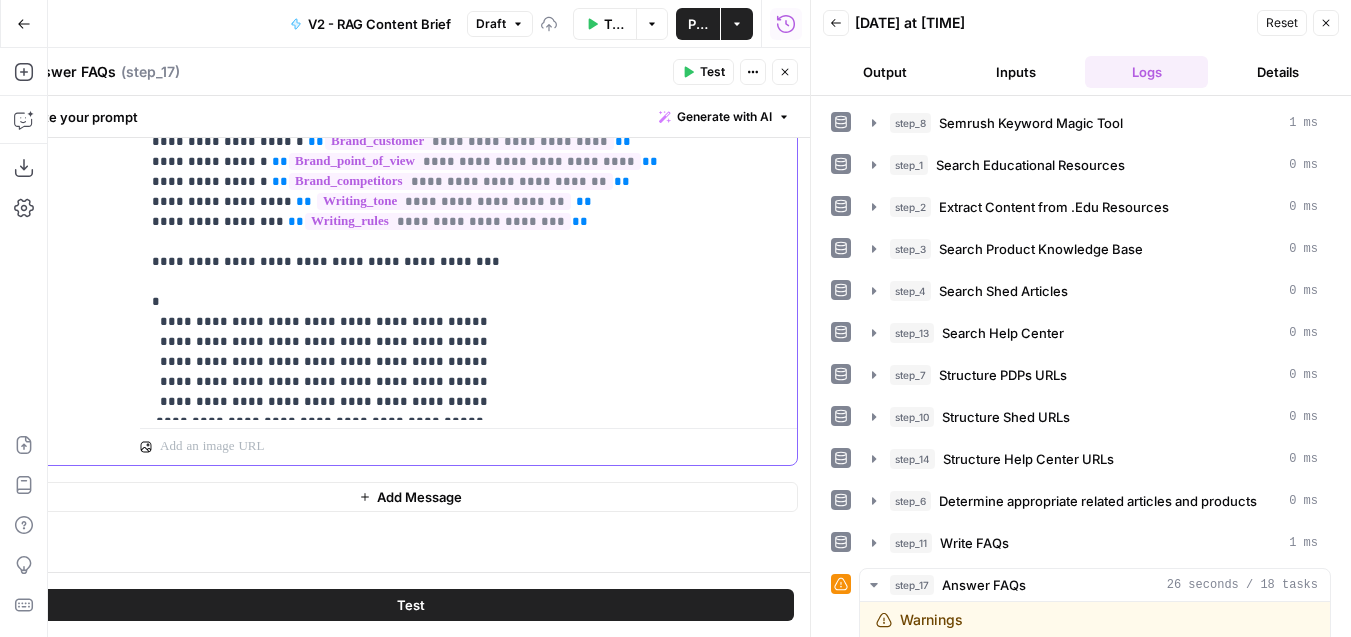click on "**********" at bounding box center (468, -468) 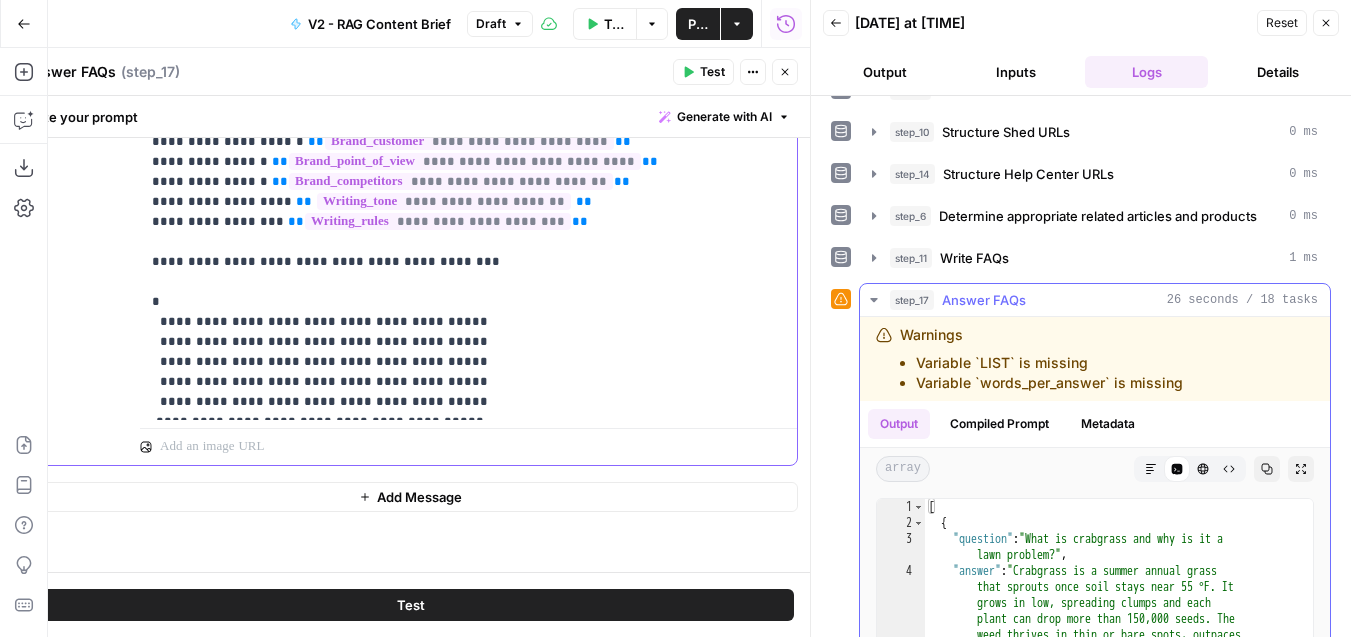 scroll, scrollTop: 536, scrollLeft: 0, axis: vertical 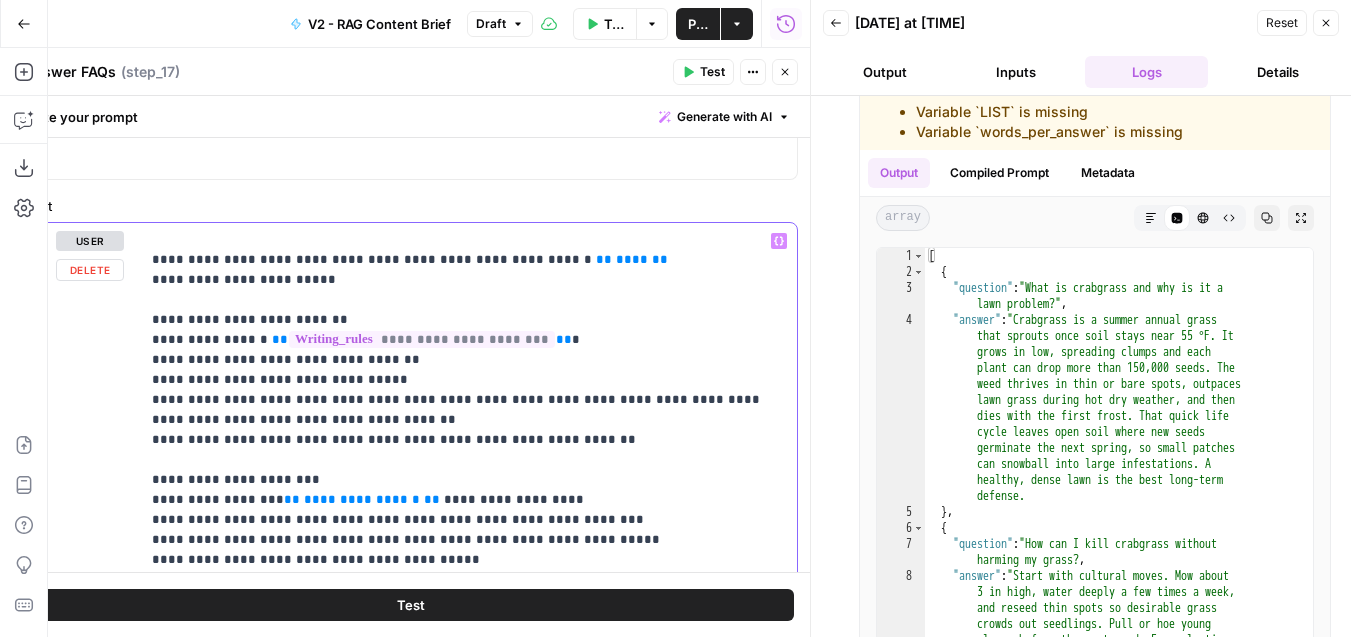 click on "**********" at bounding box center (362, 499) 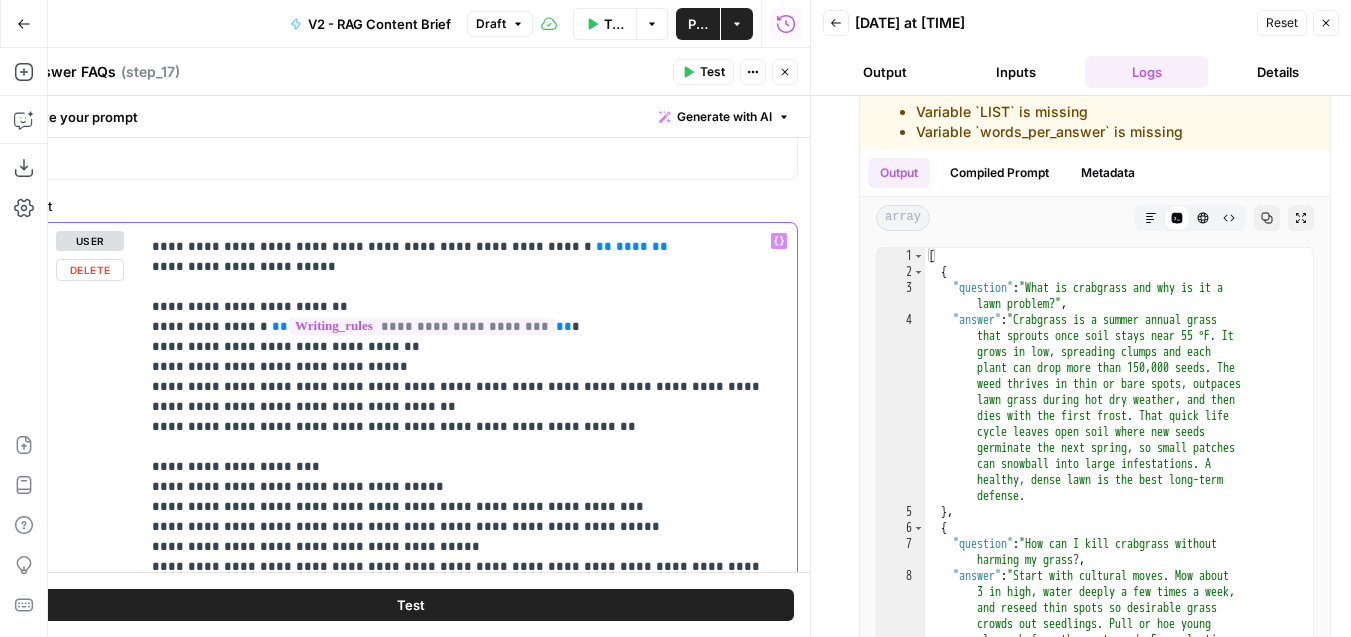 scroll, scrollTop: 1001, scrollLeft: 0, axis: vertical 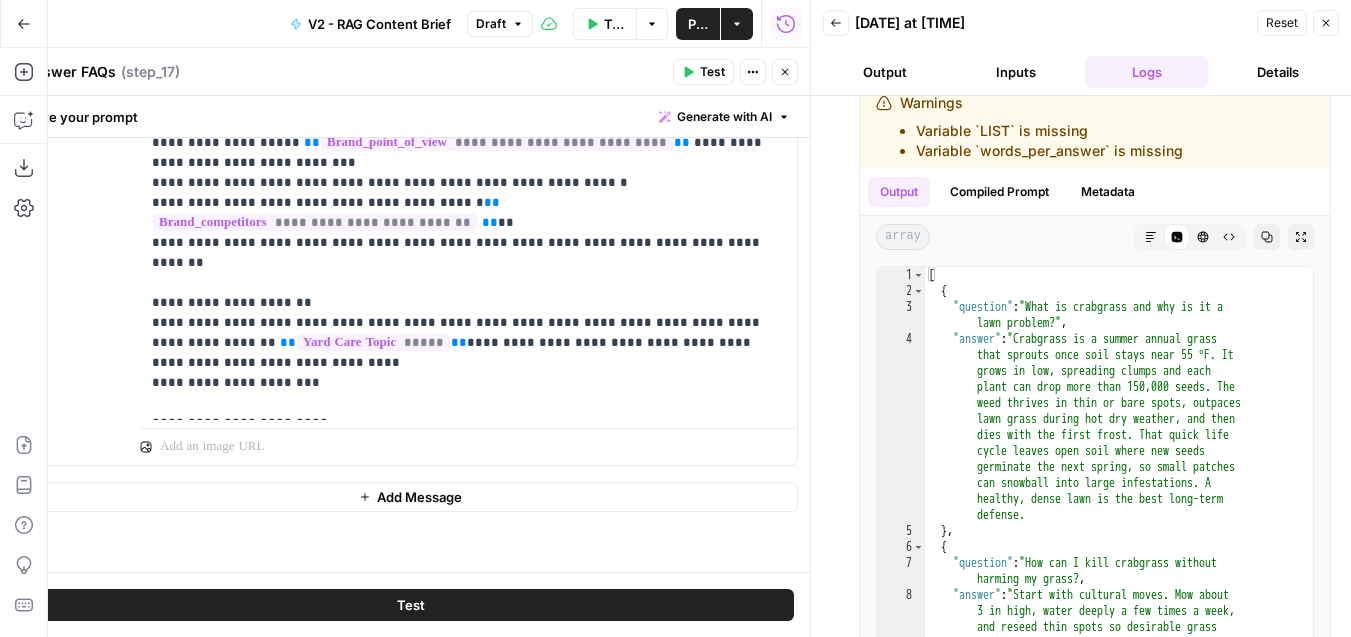 click 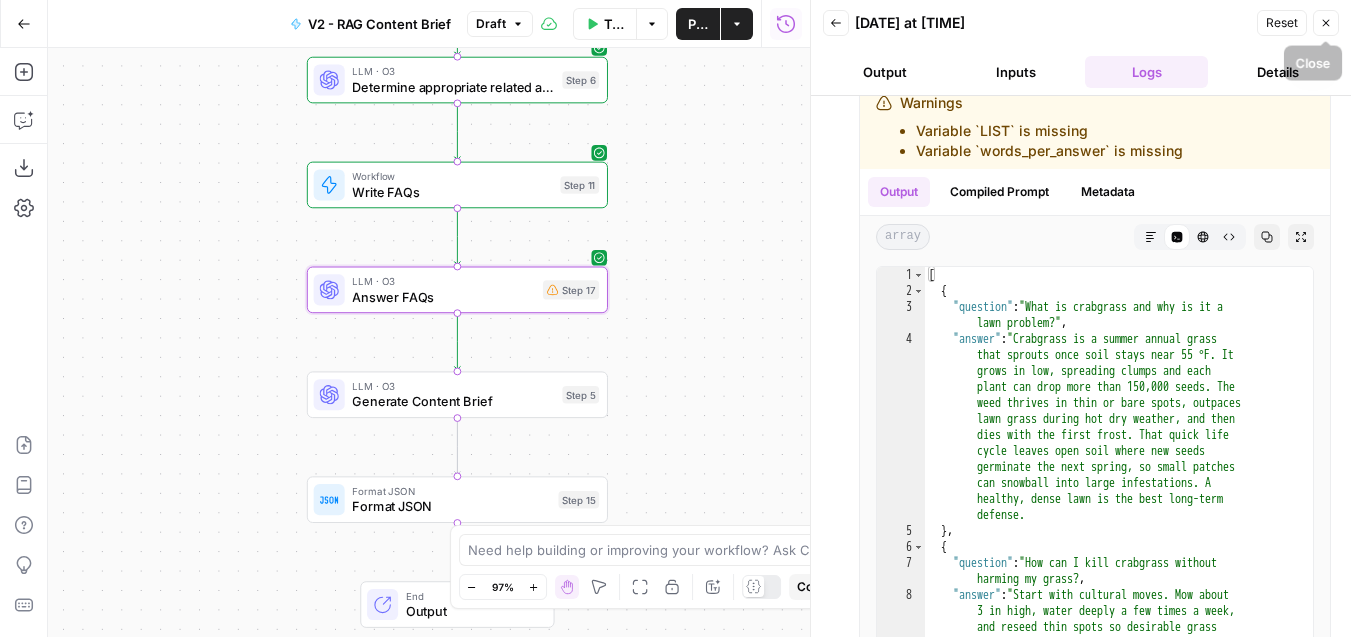 click 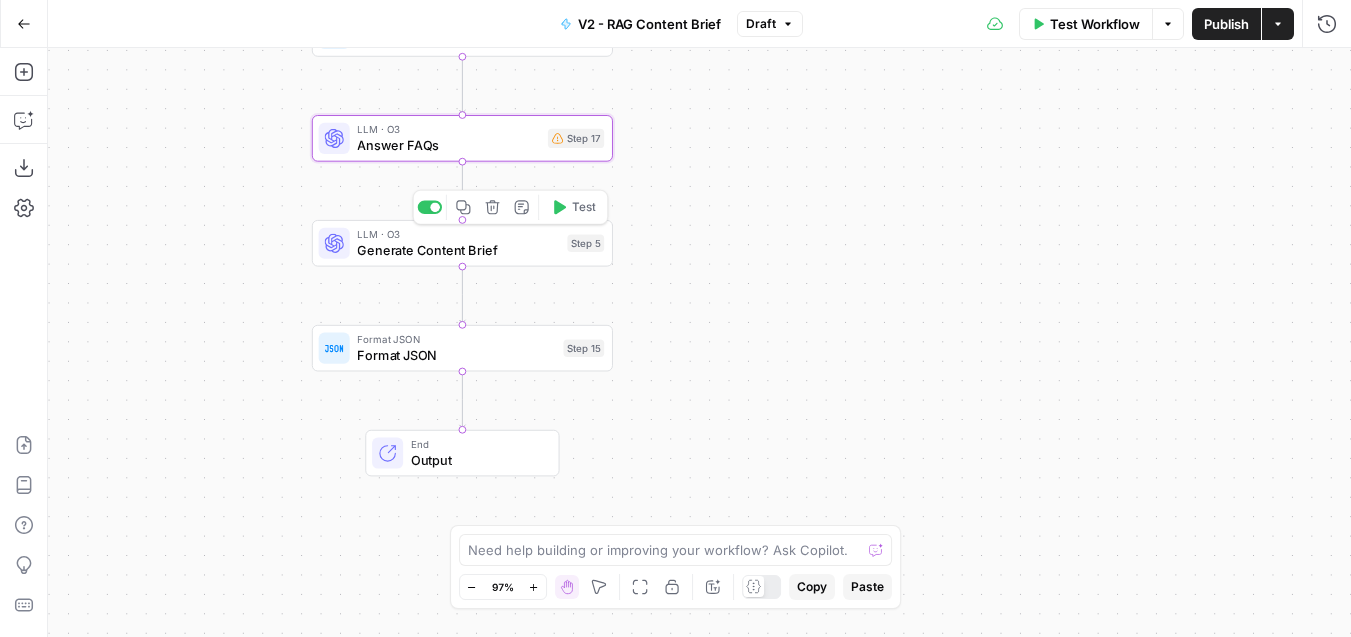 click on "Generate Content Brief" at bounding box center [458, 249] 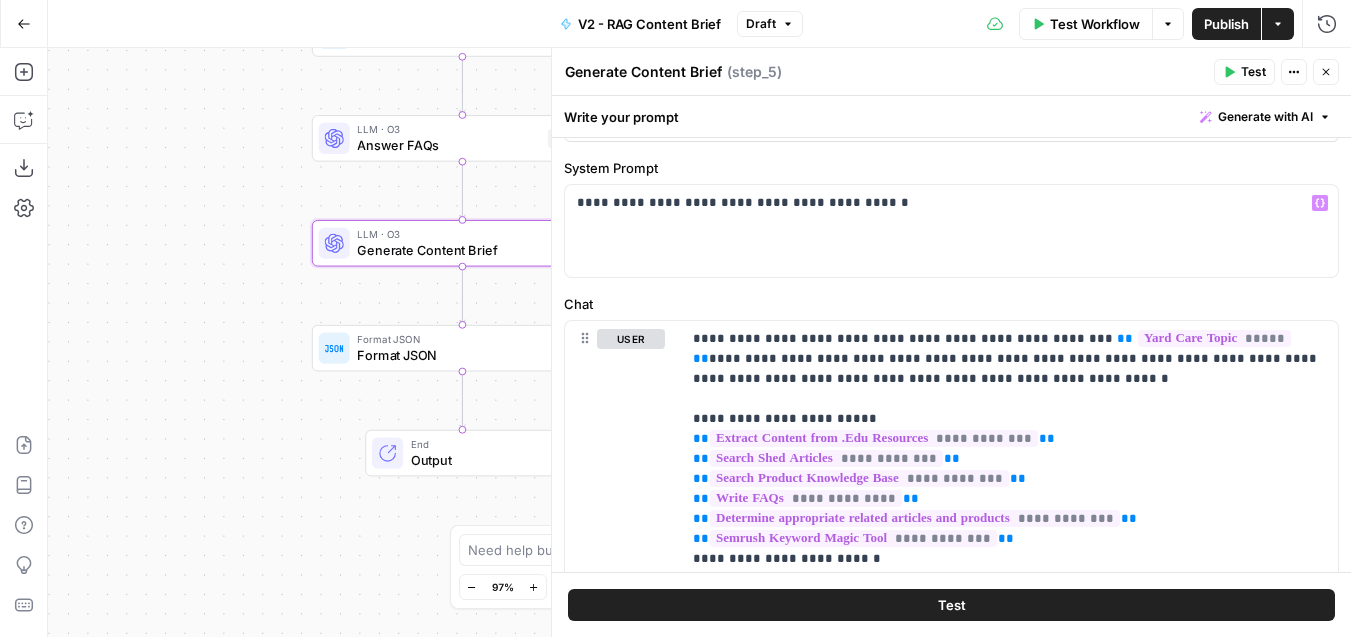 scroll, scrollTop: 47, scrollLeft: 0, axis: vertical 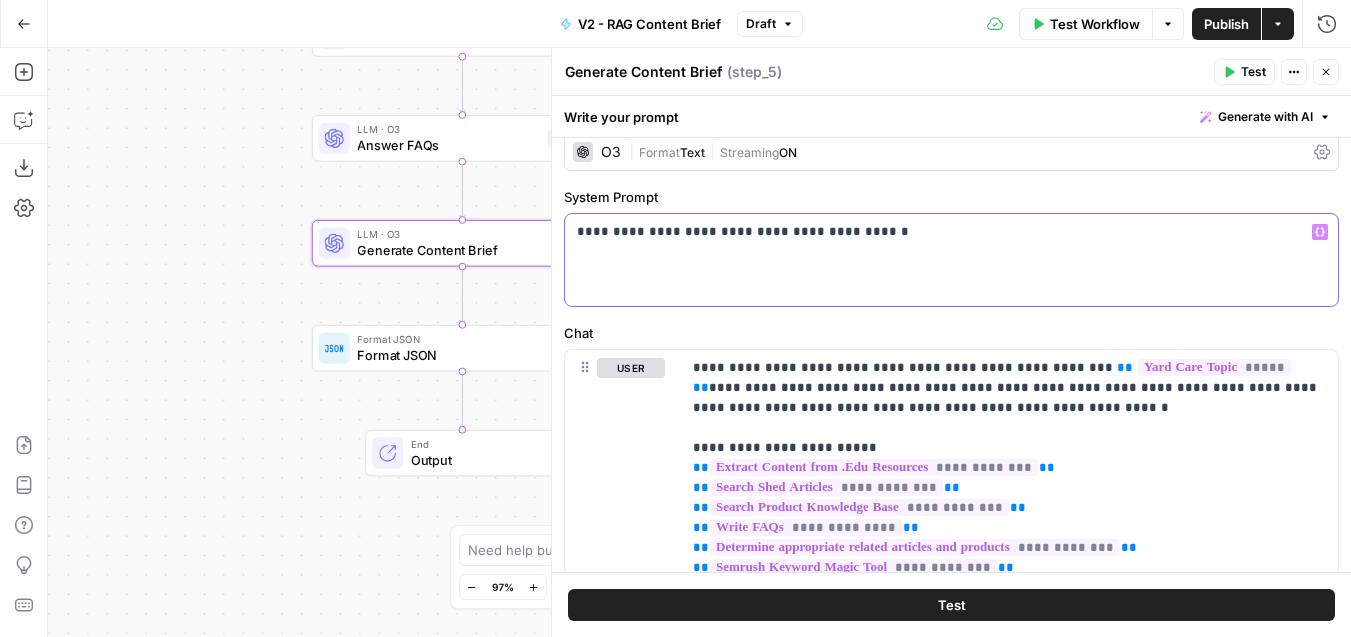 click on "**********" at bounding box center [951, 232] 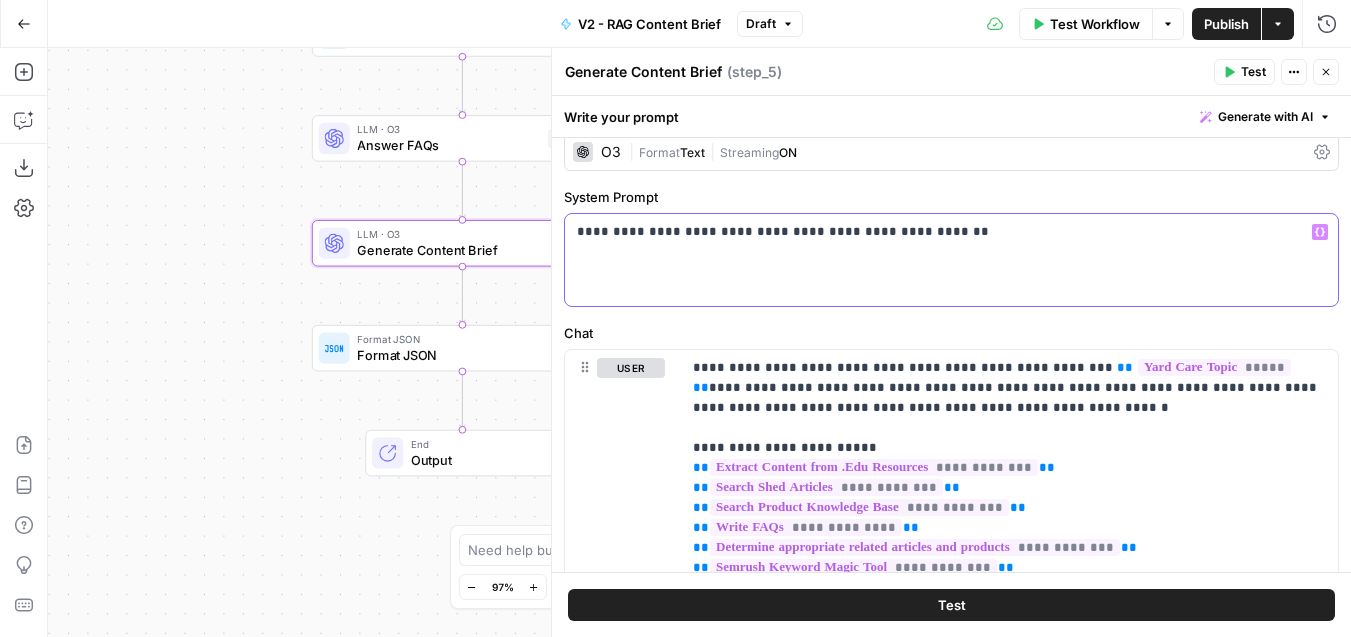 click on "**********" at bounding box center [951, 232] 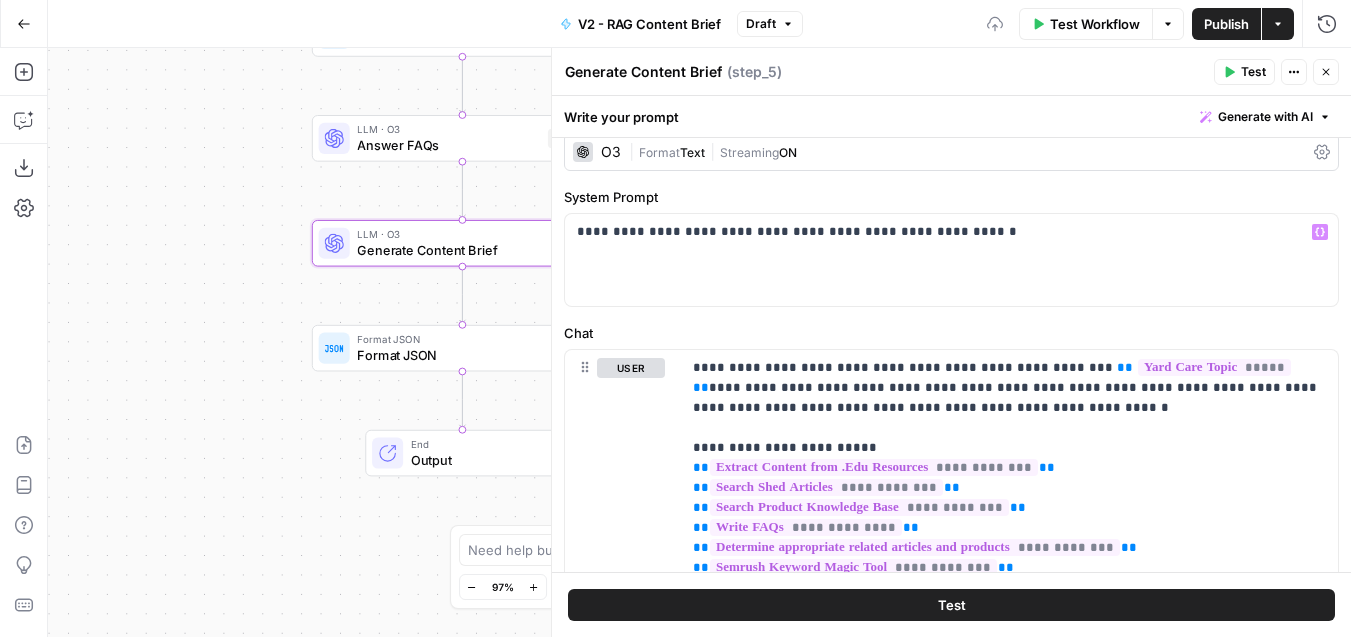 click on "**********" at bounding box center (951, 355) 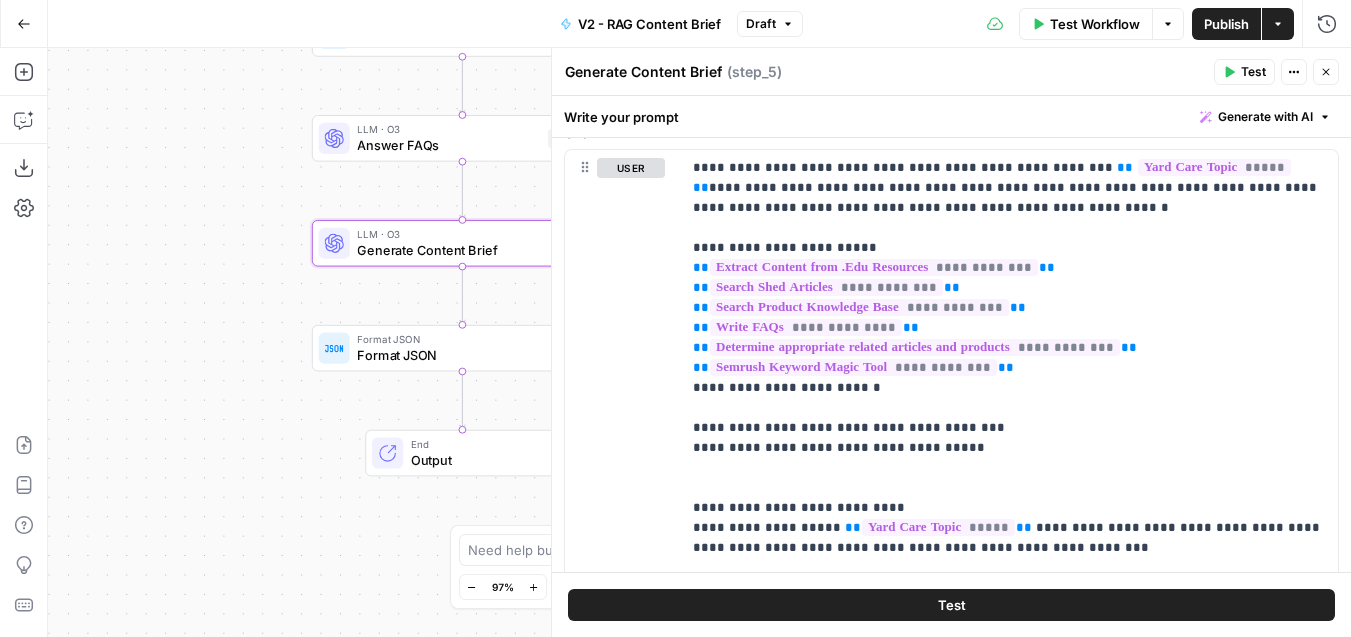 scroll, scrollTop: 234, scrollLeft: 0, axis: vertical 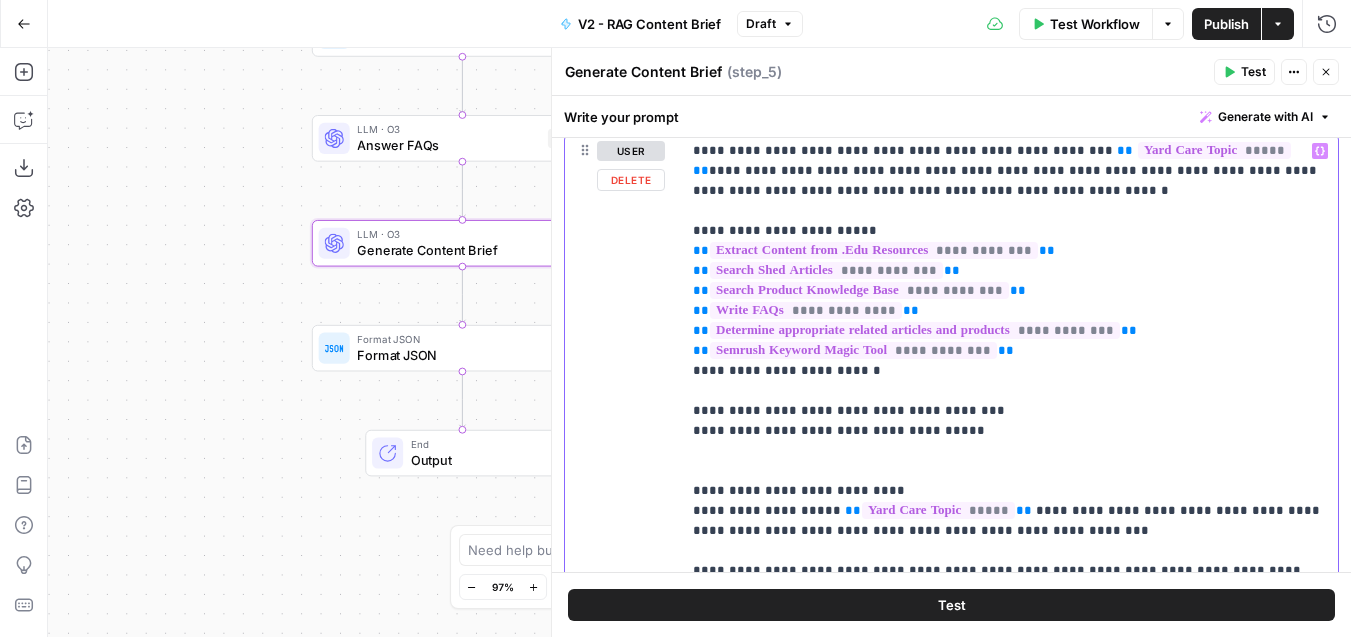 drag, startPoint x: 1190, startPoint y: 187, endPoint x: 1250, endPoint y: 150, distance: 70.491135 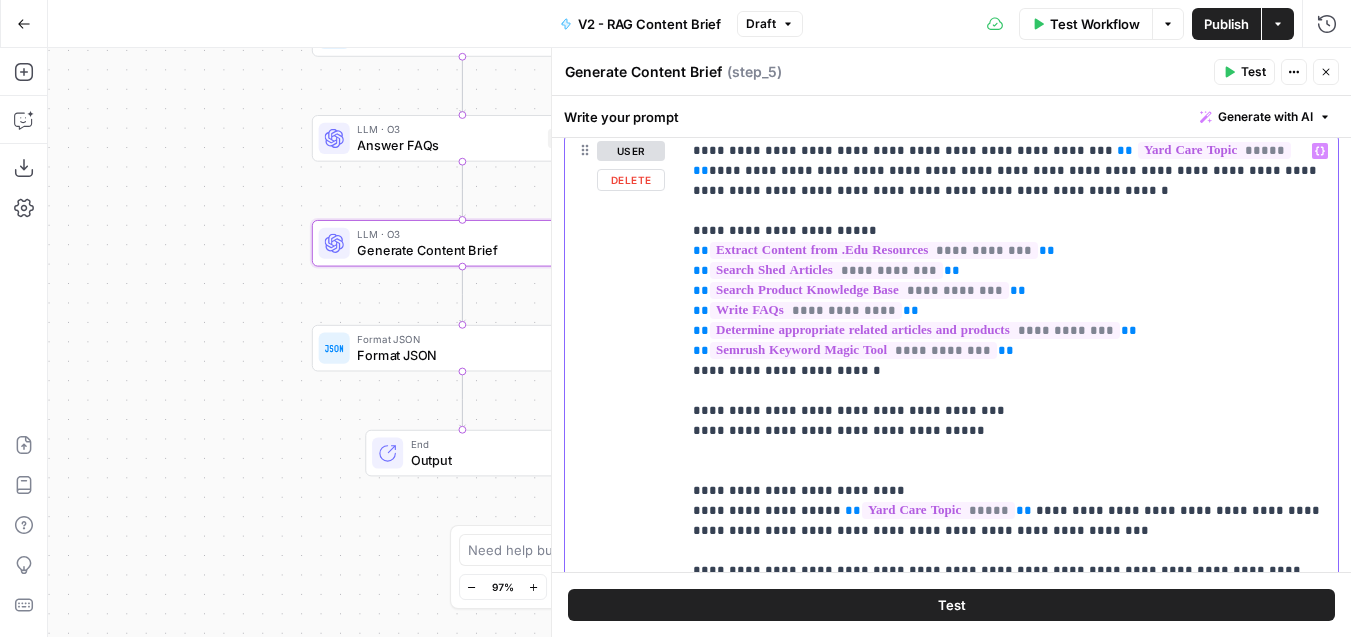 click on "**********" at bounding box center (1009, 1191) 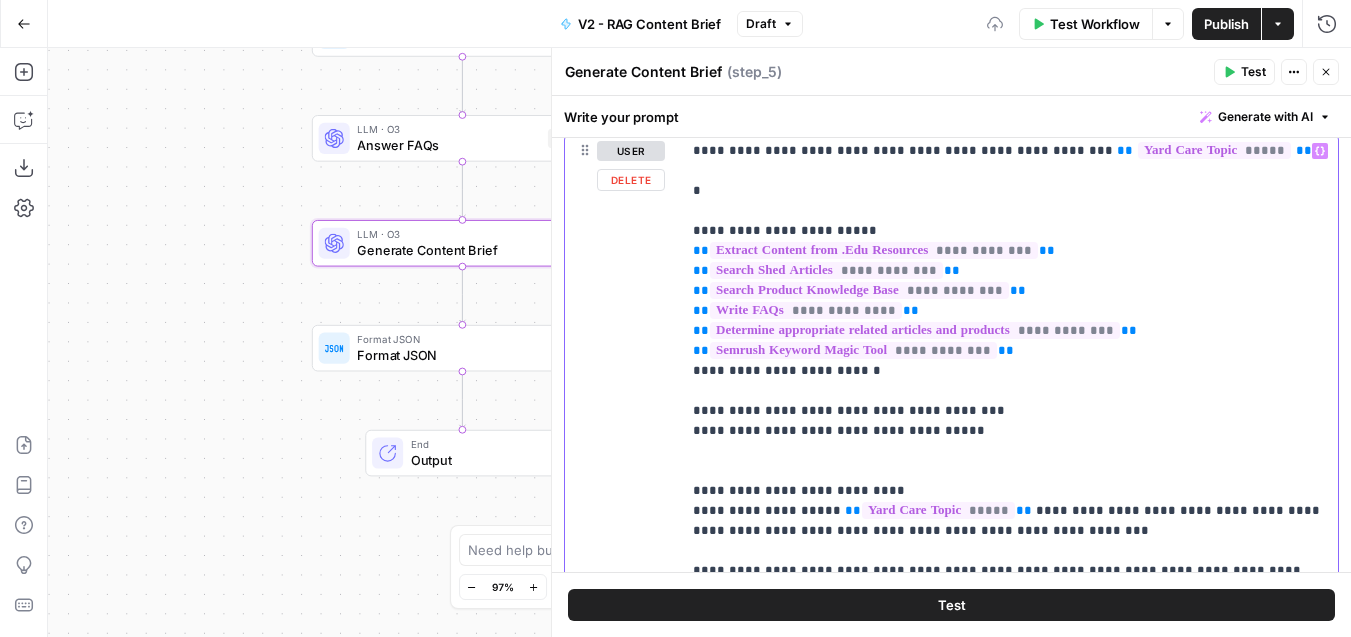 type 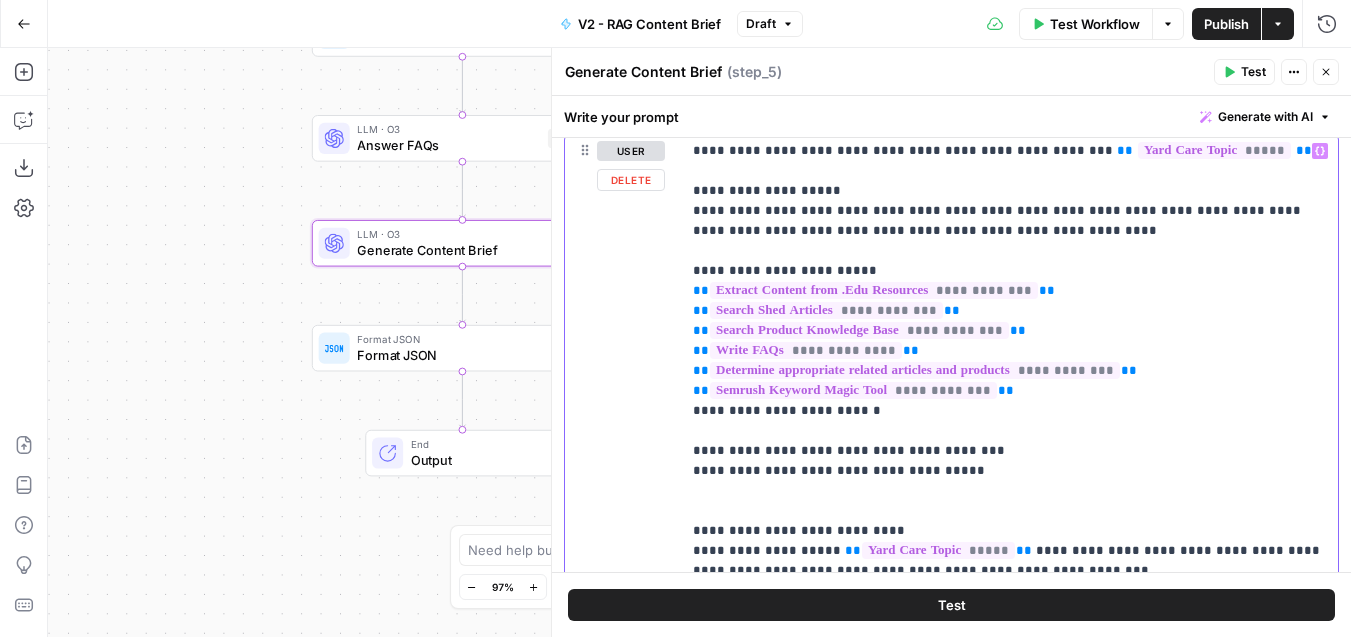 scroll, scrollTop: 27, scrollLeft: 0, axis: vertical 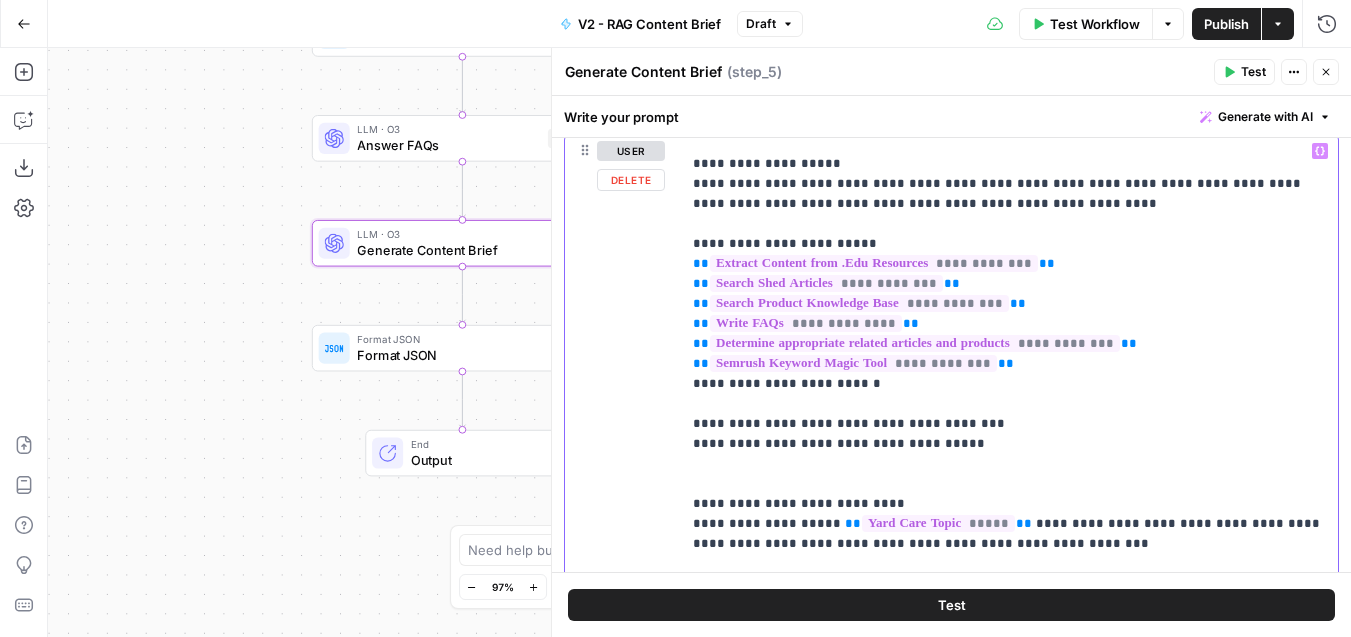 drag, startPoint x: 964, startPoint y: 442, endPoint x: 687, endPoint y: 416, distance: 278.21753 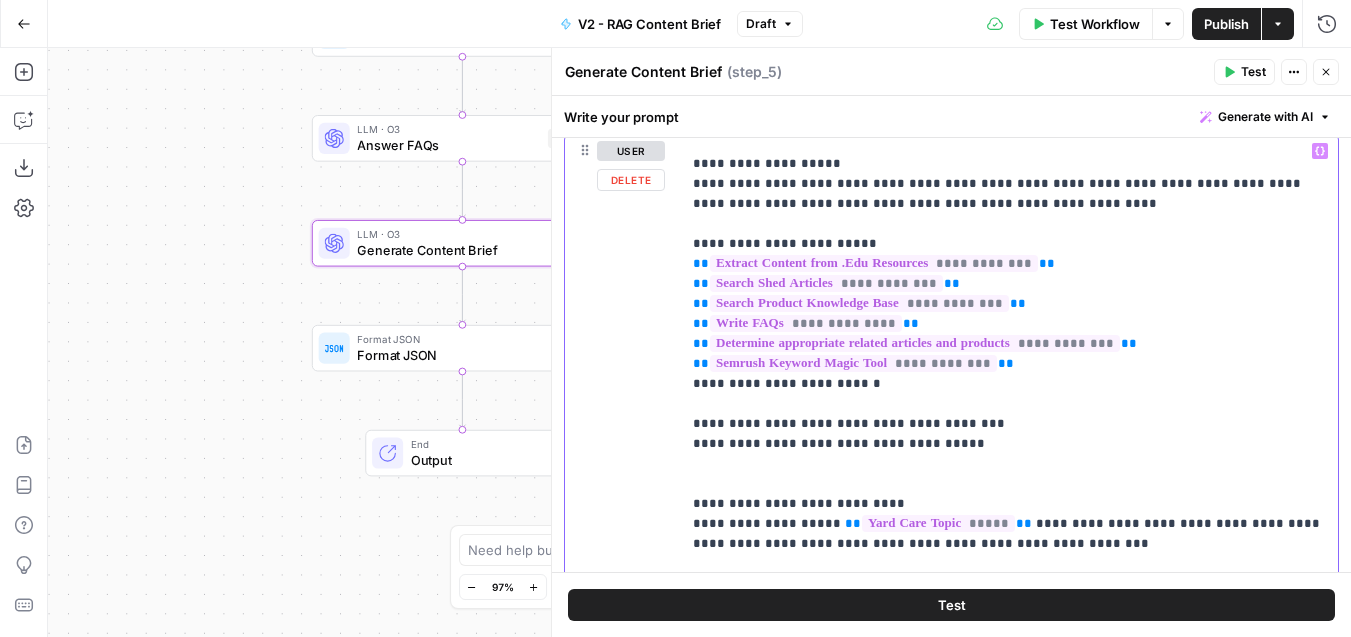 click on "**********" at bounding box center (1009, 540) 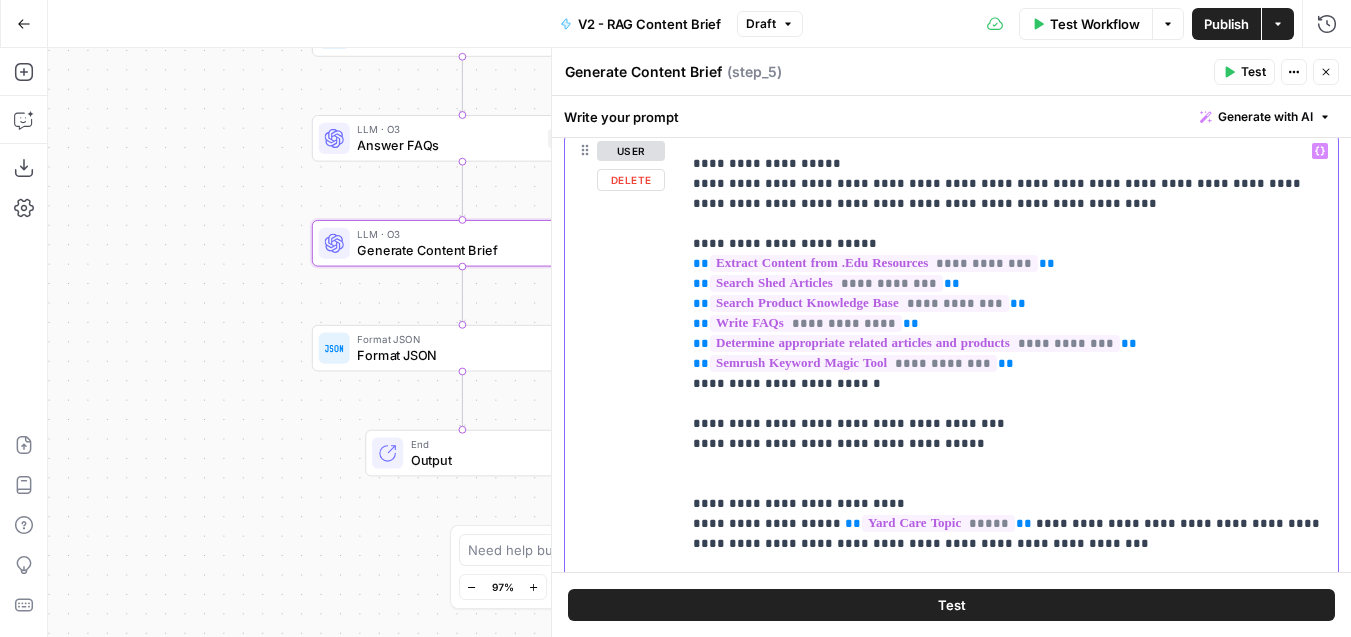 copy on "**********" 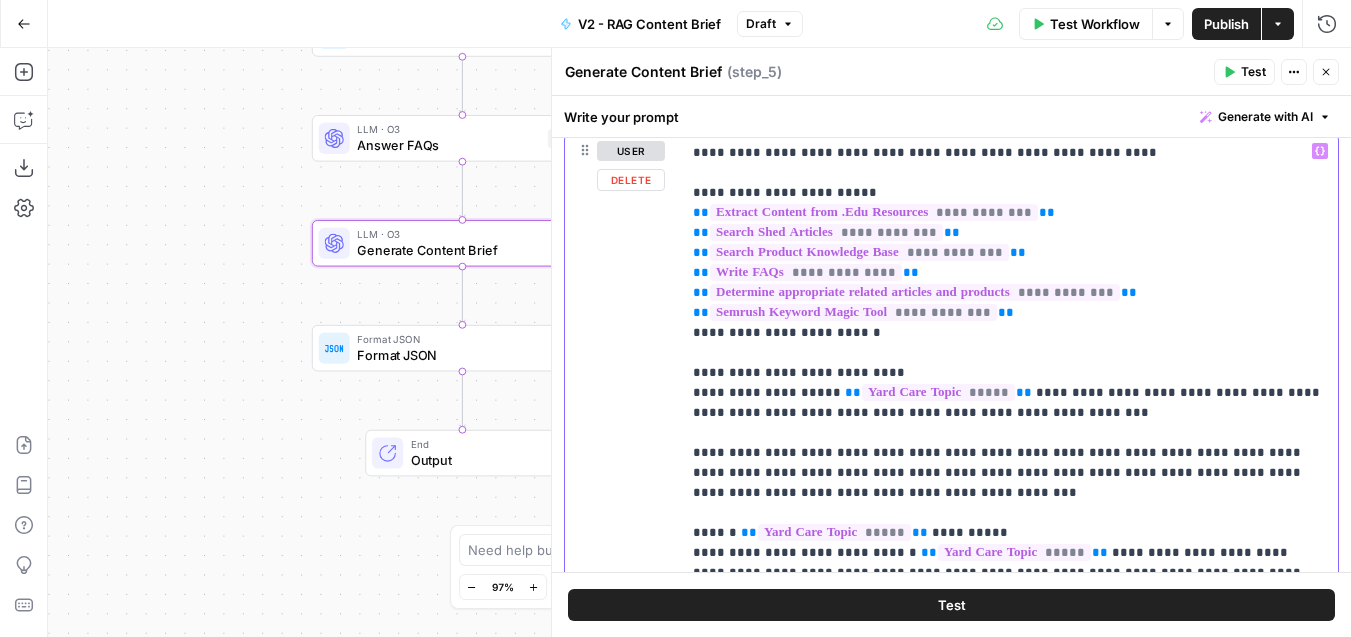 scroll, scrollTop: 0, scrollLeft: 0, axis: both 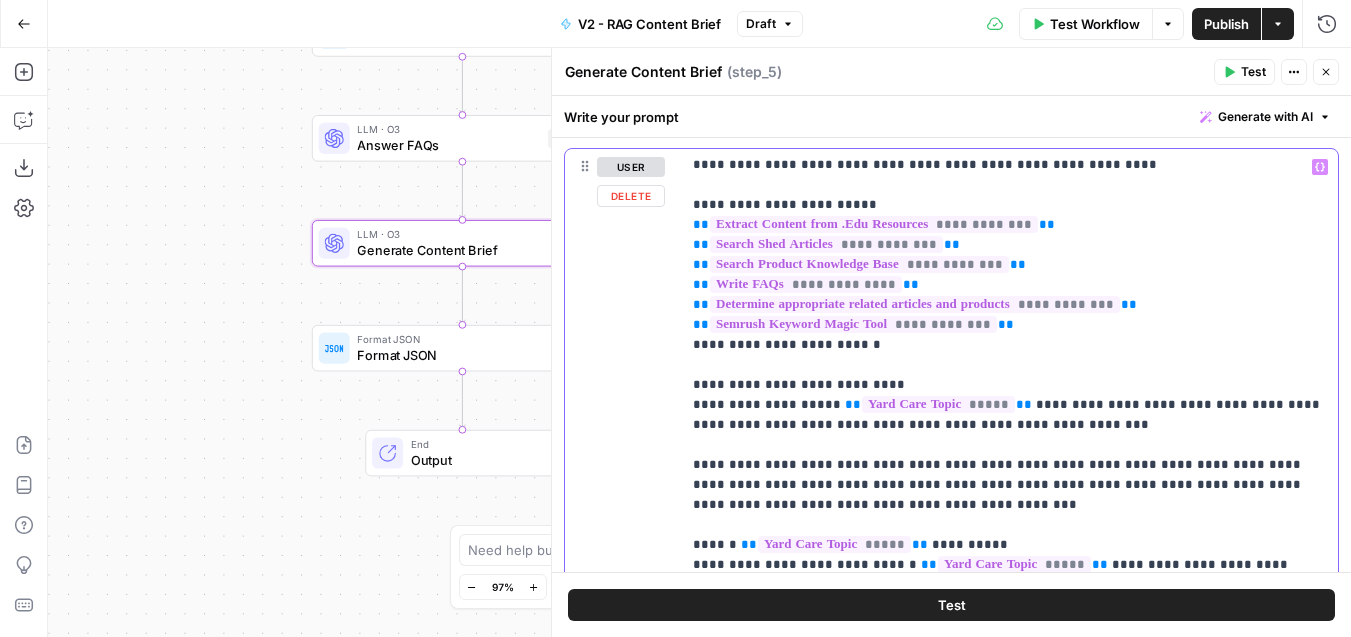 click on "**********" at bounding box center (1009, 1105) 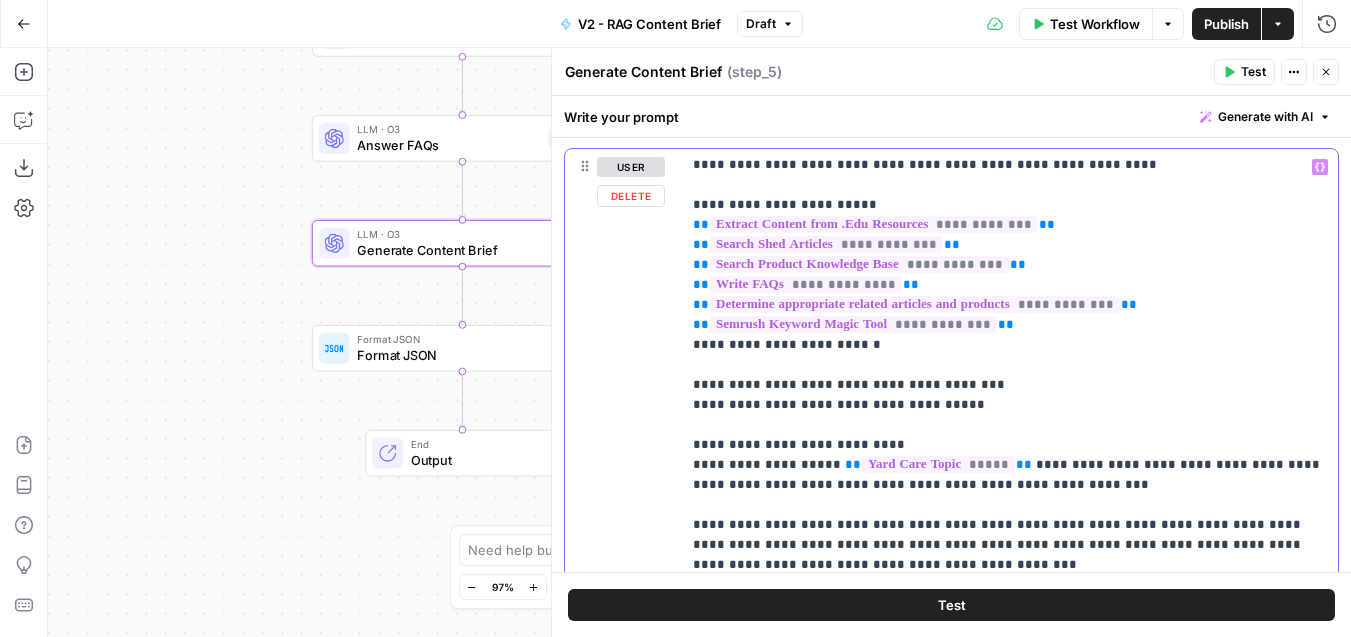 drag, startPoint x: 1038, startPoint y: 482, endPoint x: 646, endPoint y: 465, distance: 392.36844 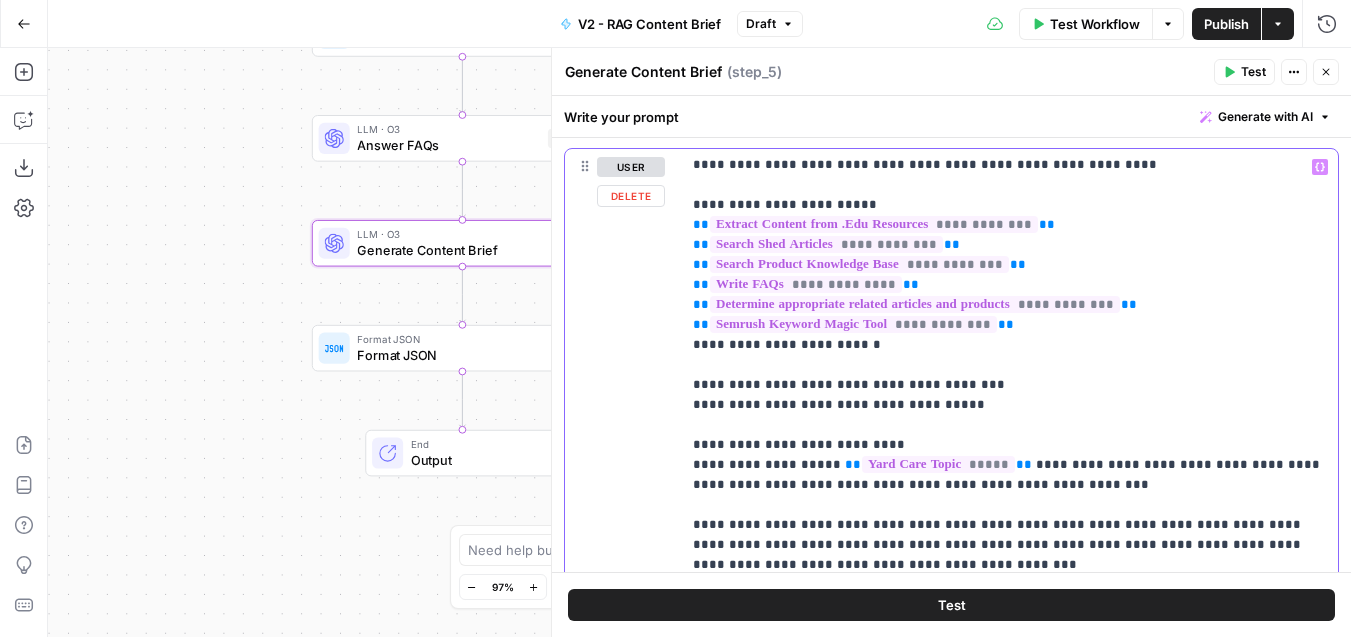 click on "**********" at bounding box center [951, 579] 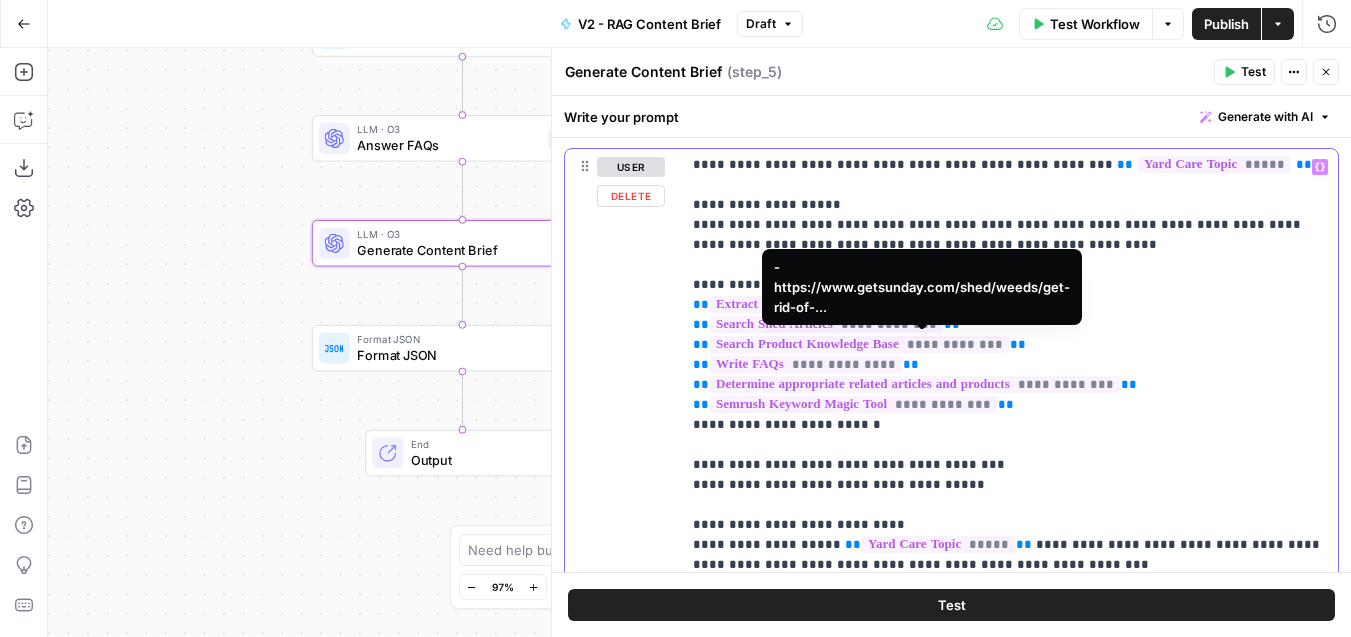 scroll, scrollTop: 0, scrollLeft: 0, axis: both 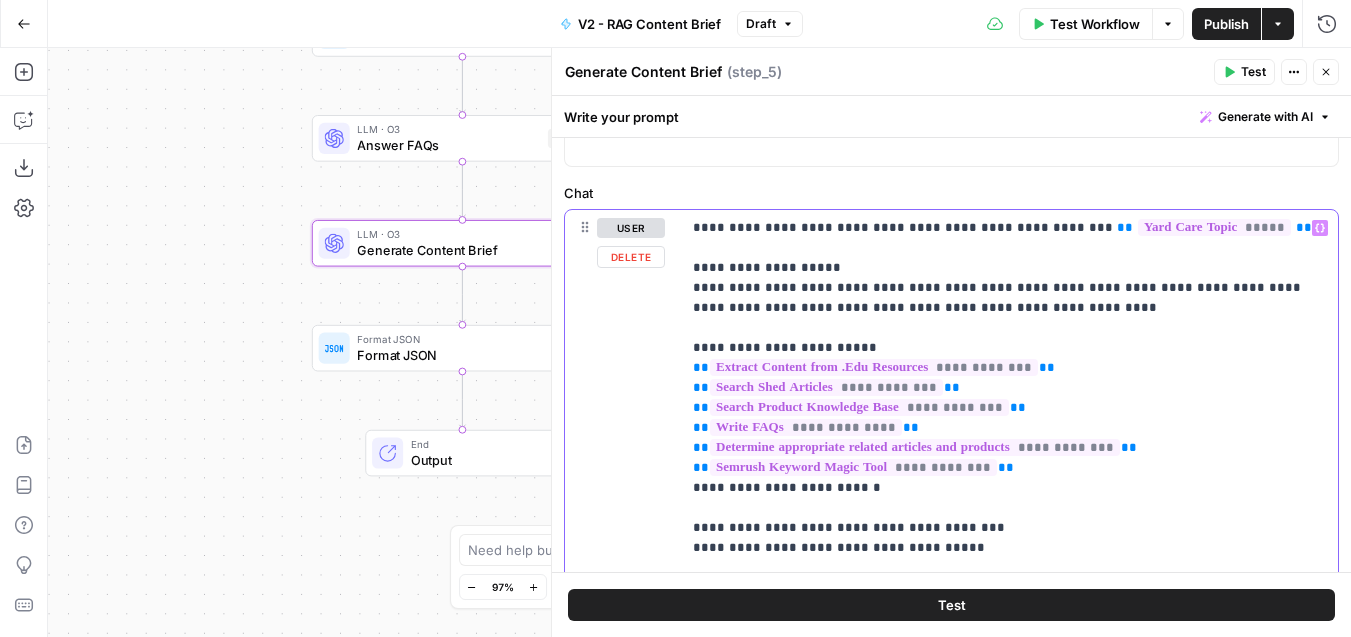 click on "**********" at bounding box center [1009, 617] 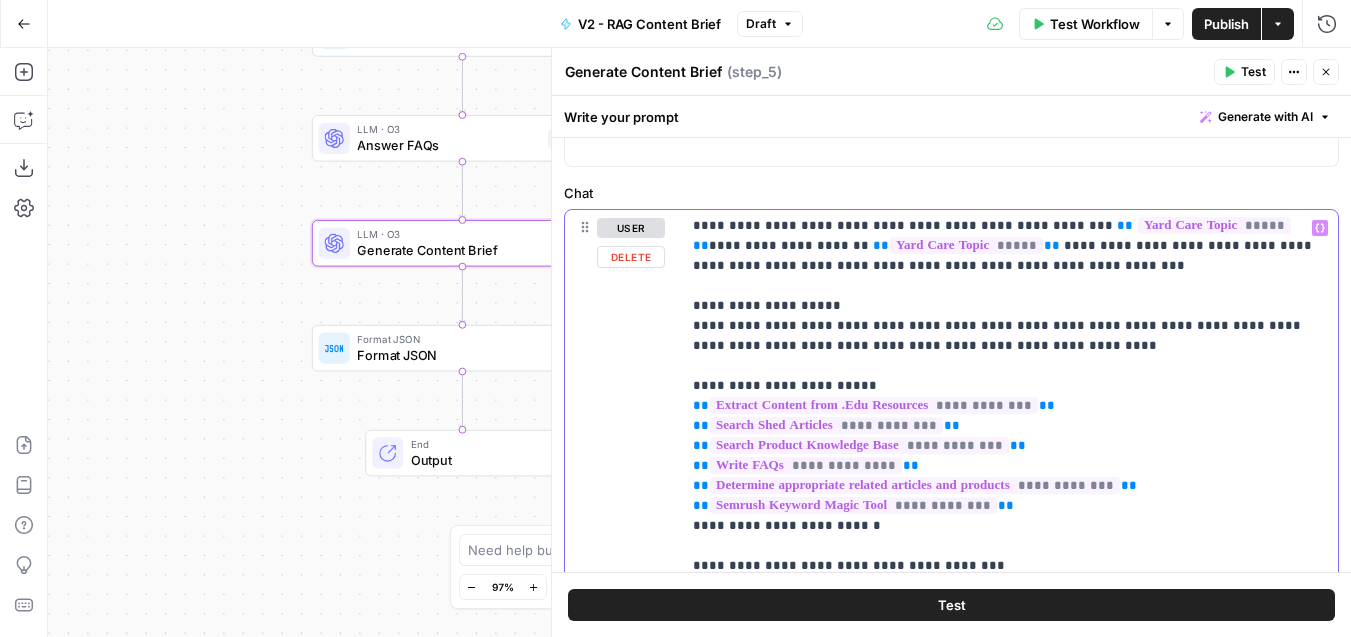 scroll, scrollTop: 4, scrollLeft: 0, axis: vertical 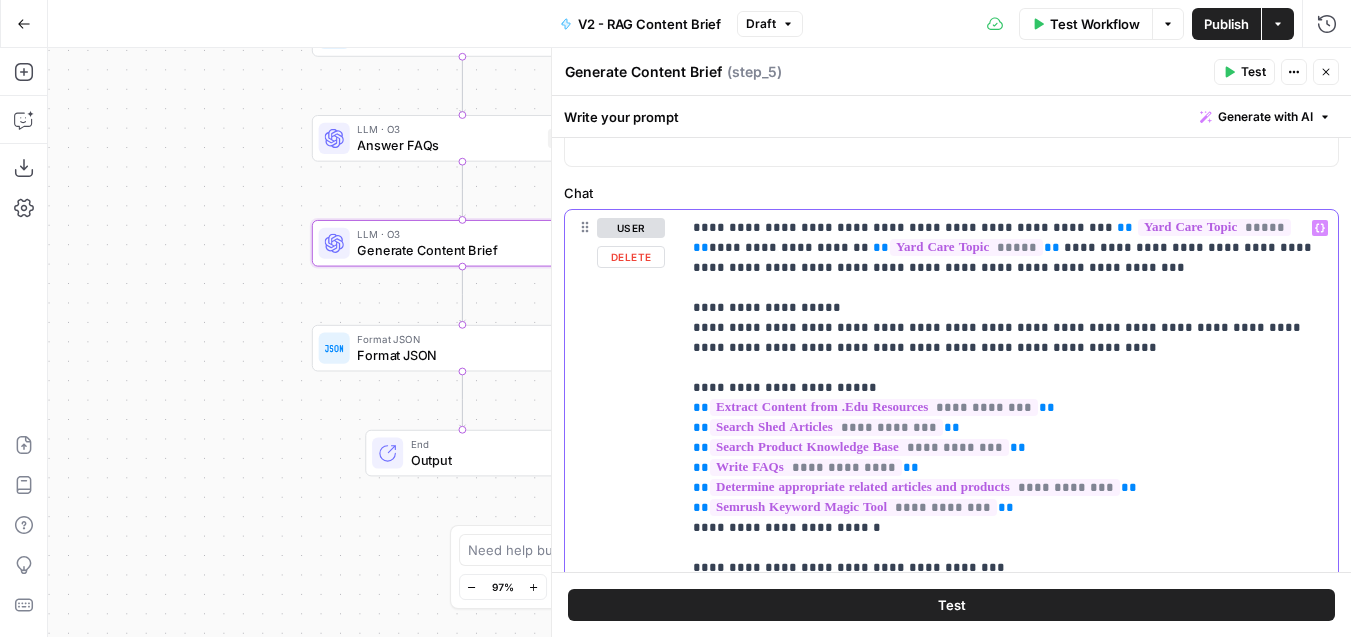 drag, startPoint x: 977, startPoint y: 264, endPoint x: 1249, endPoint y: 223, distance: 275.07272 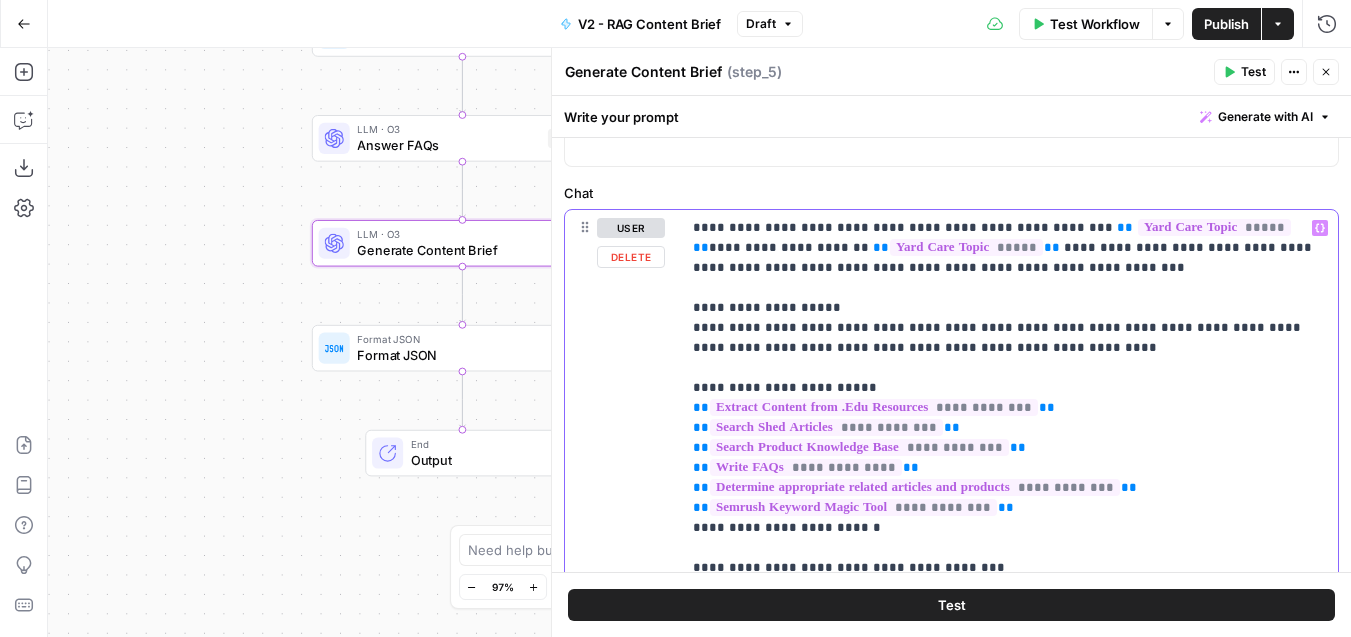 click on "**********" at bounding box center [1009, 1298] 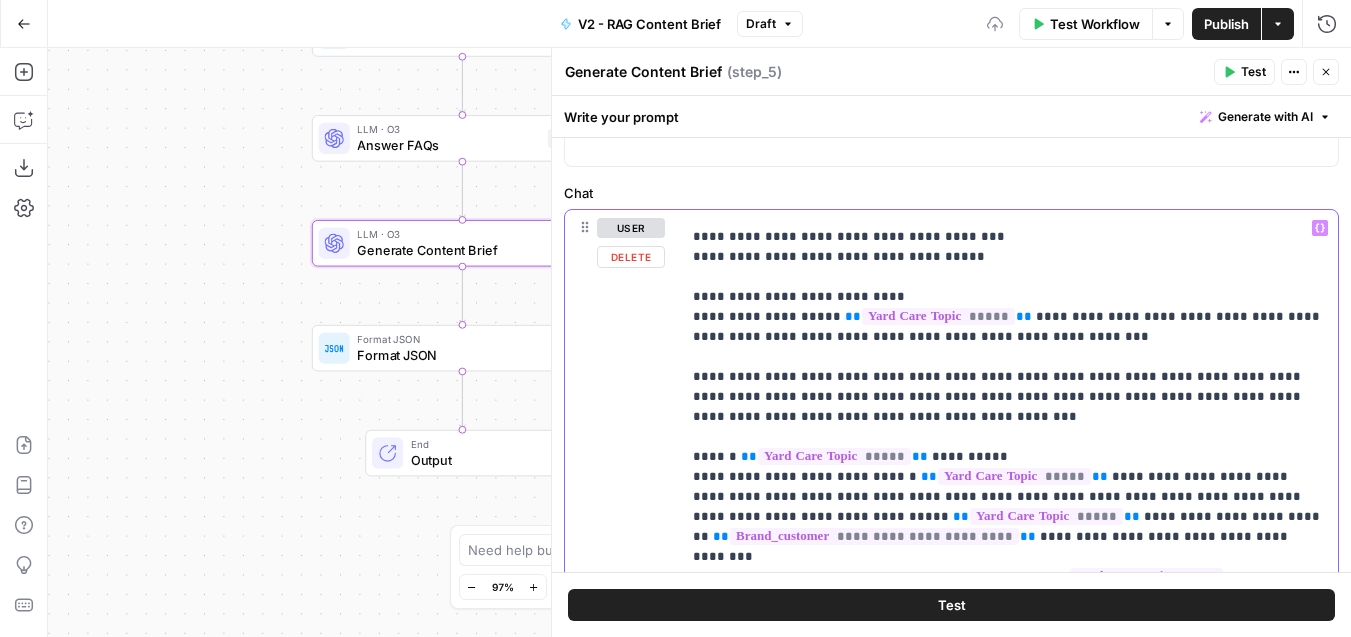 scroll, scrollTop: 300, scrollLeft: 0, axis: vertical 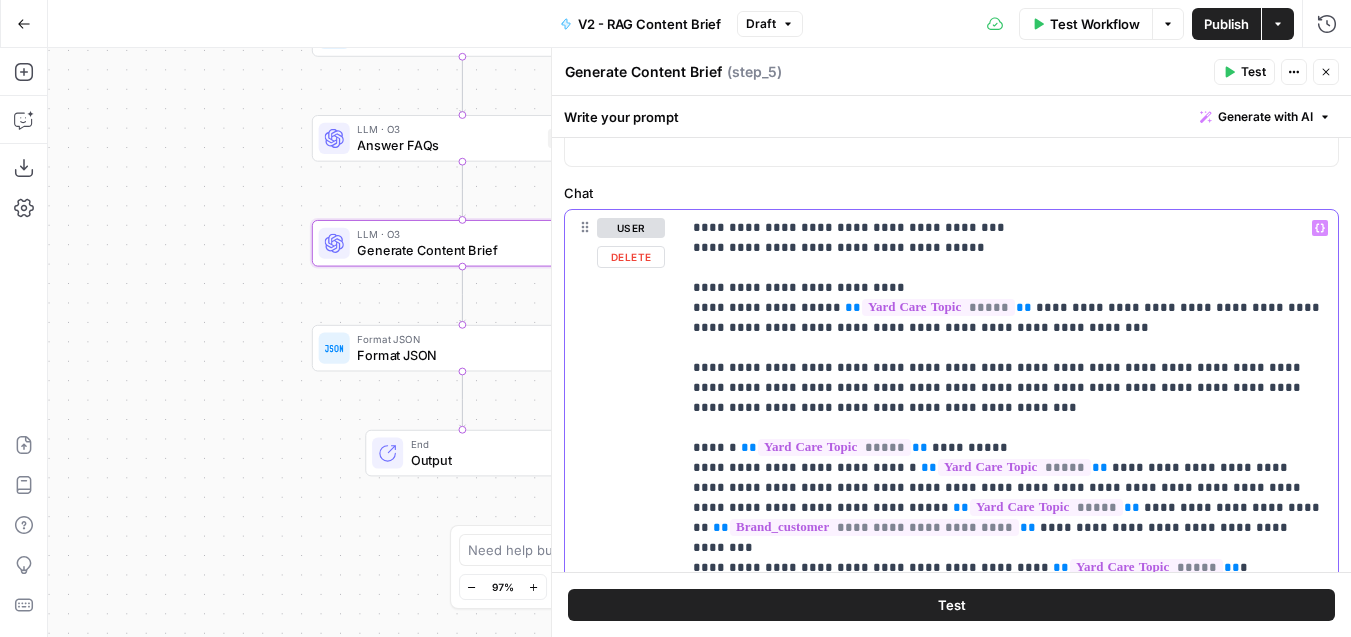 drag, startPoint x: 1044, startPoint y: 309, endPoint x: 621, endPoint y: 309, distance: 423 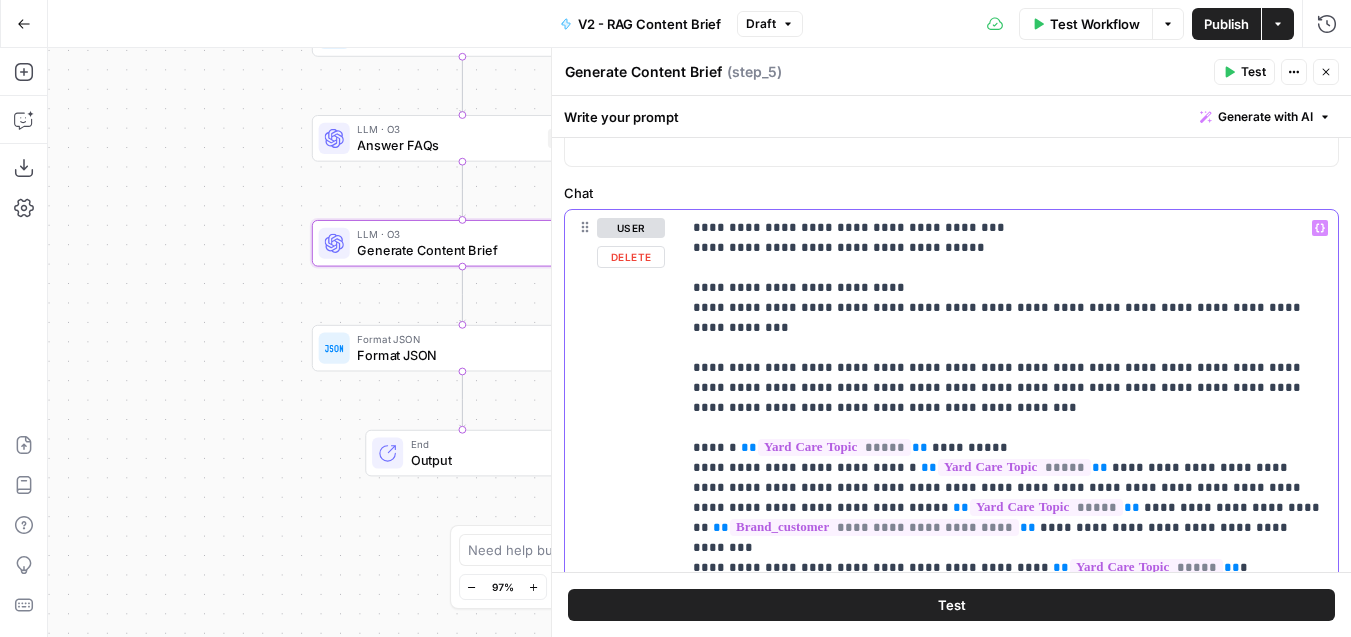 click on "**********" at bounding box center [1009, 968] 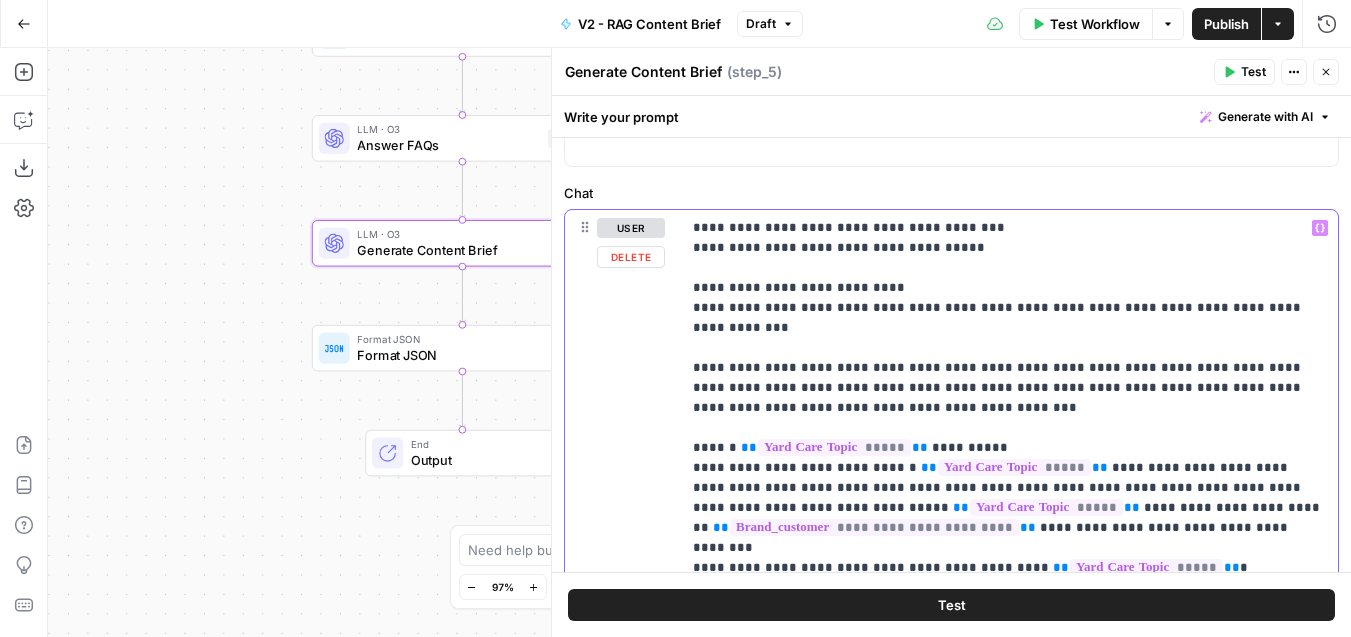 drag, startPoint x: 1295, startPoint y: 306, endPoint x: 1227, endPoint y: 305, distance: 68.007355 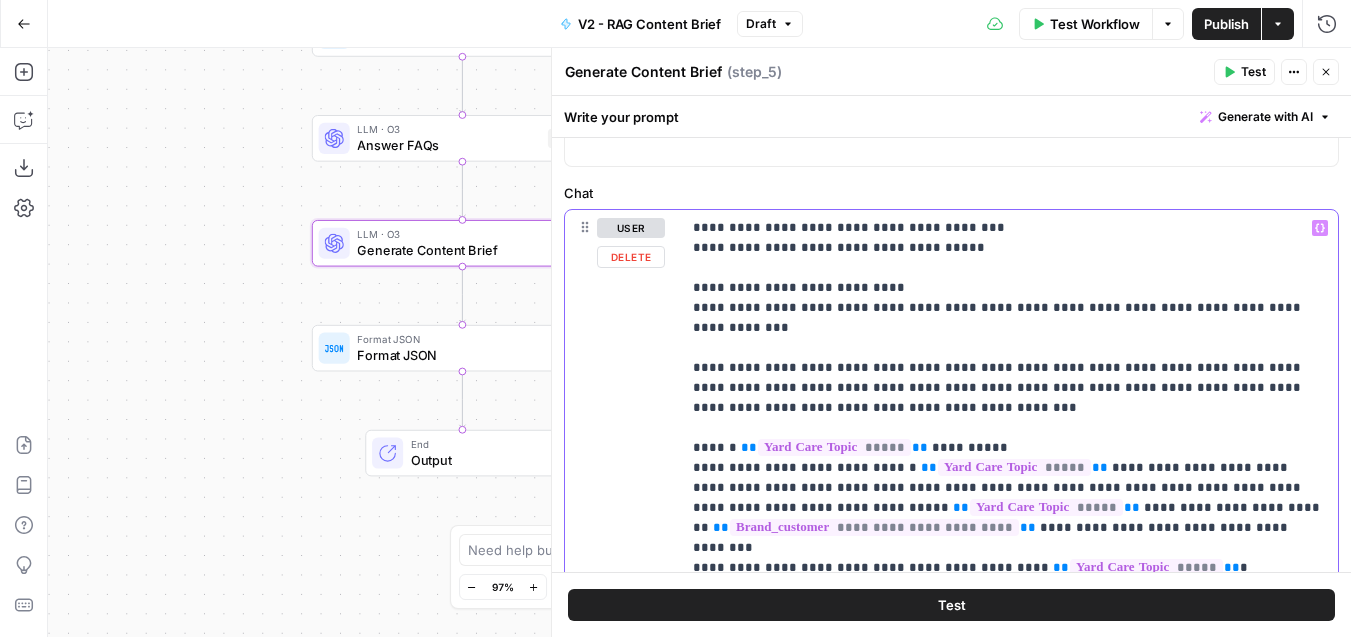 click on "**********" at bounding box center [1009, 968] 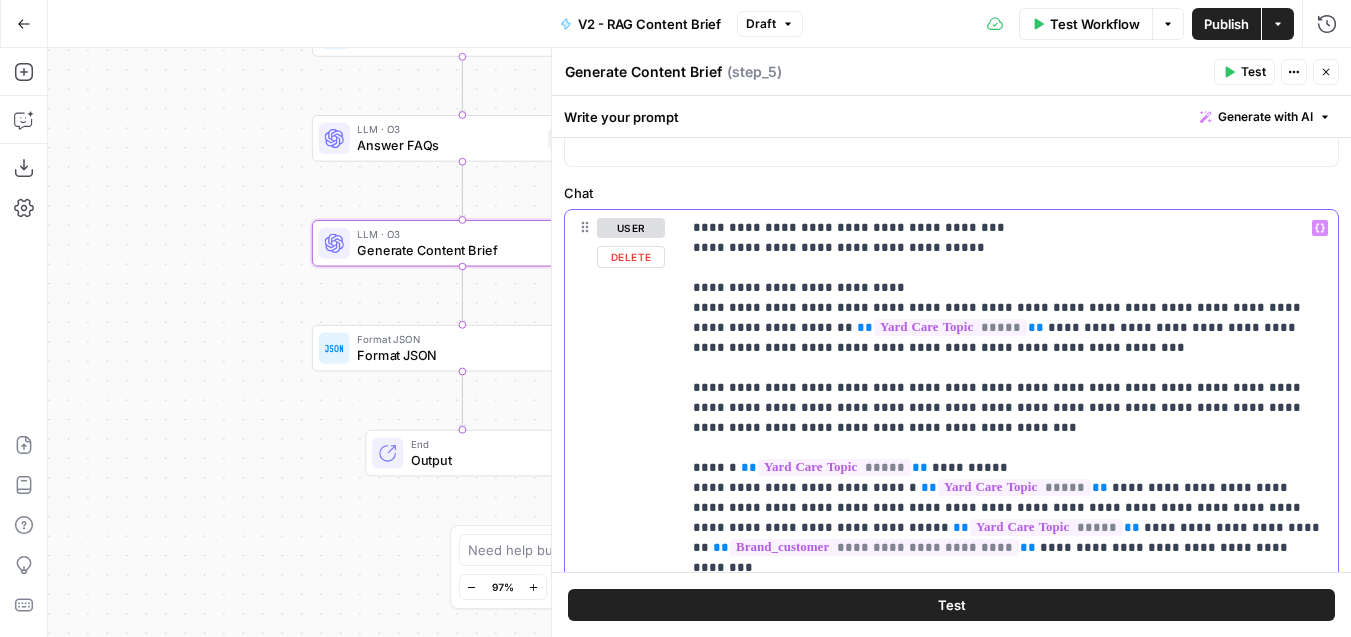drag, startPoint x: 746, startPoint y: 329, endPoint x: 1224, endPoint y: 307, distance: 478.506 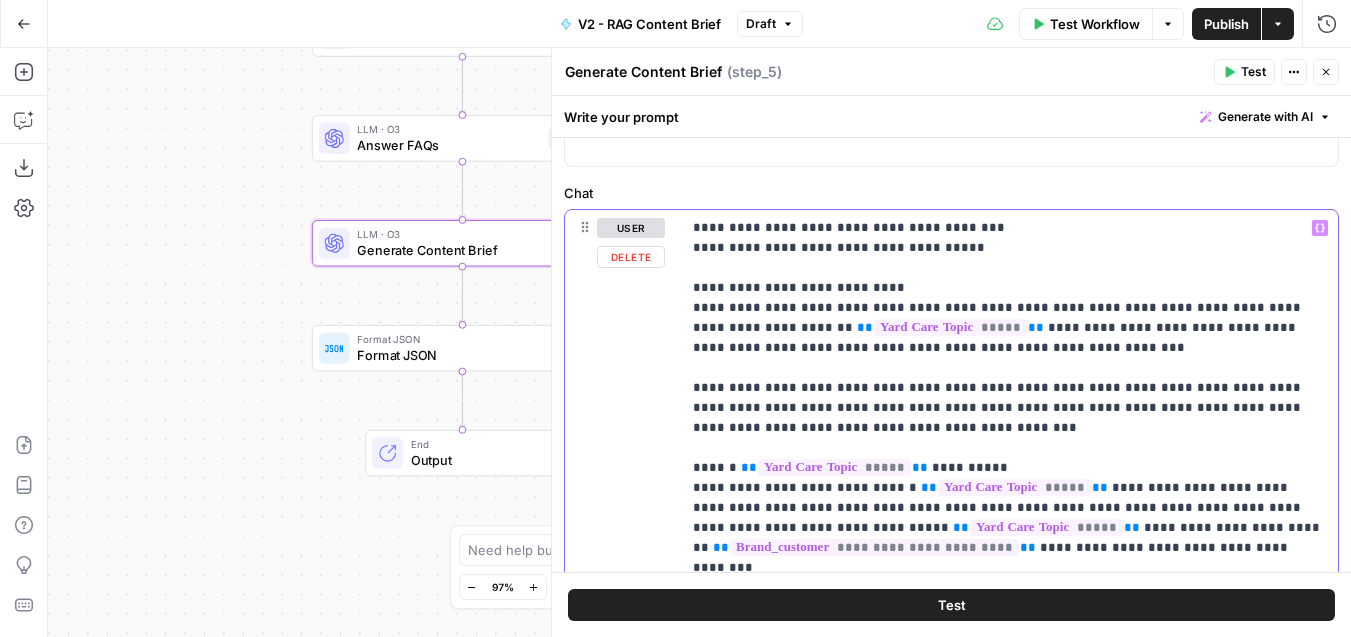 click on "**********" at bounding box center [1009, 988] 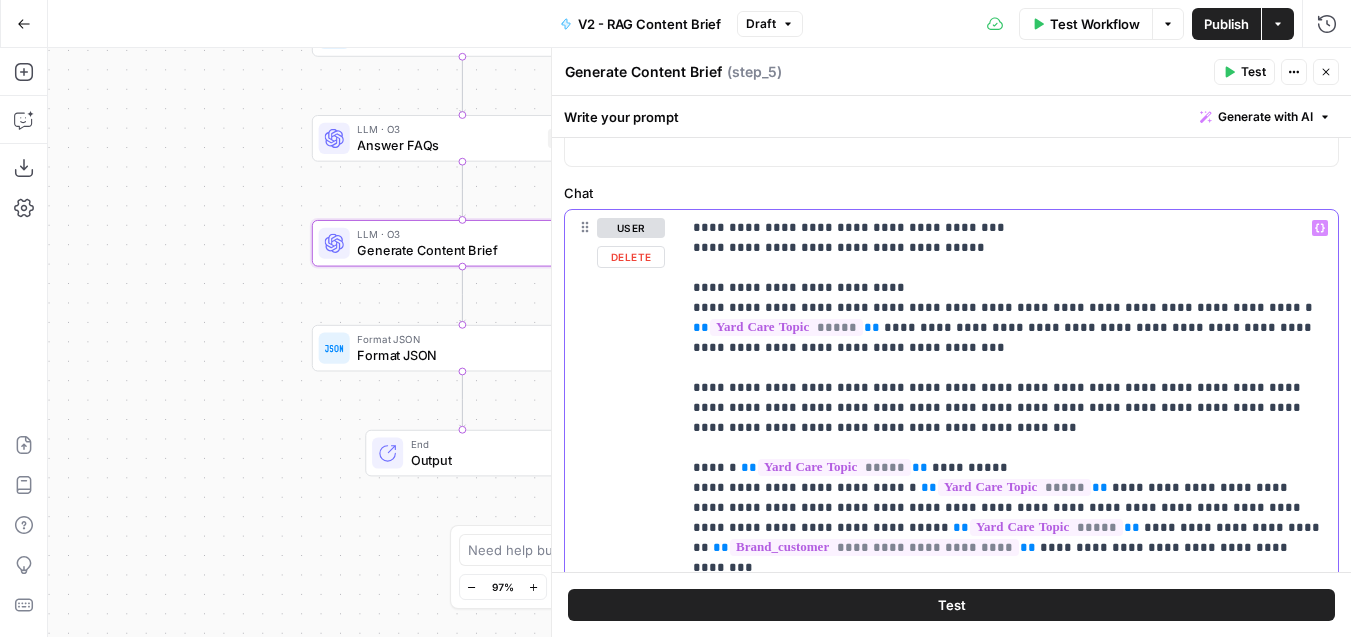 drag, startPoint x: 920, startPoint y: 354, endPoint x: 875, endPoint y: 323, distance: 54.644306 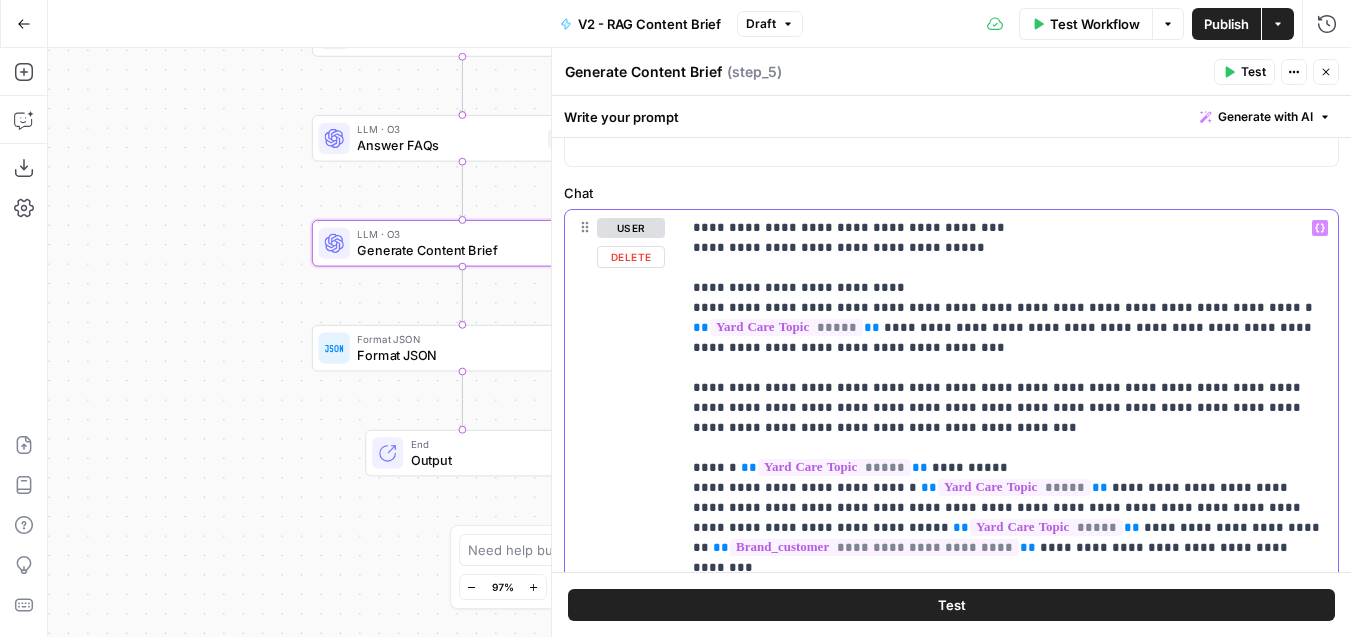click on "**********" at bounding box center (1009, 988) 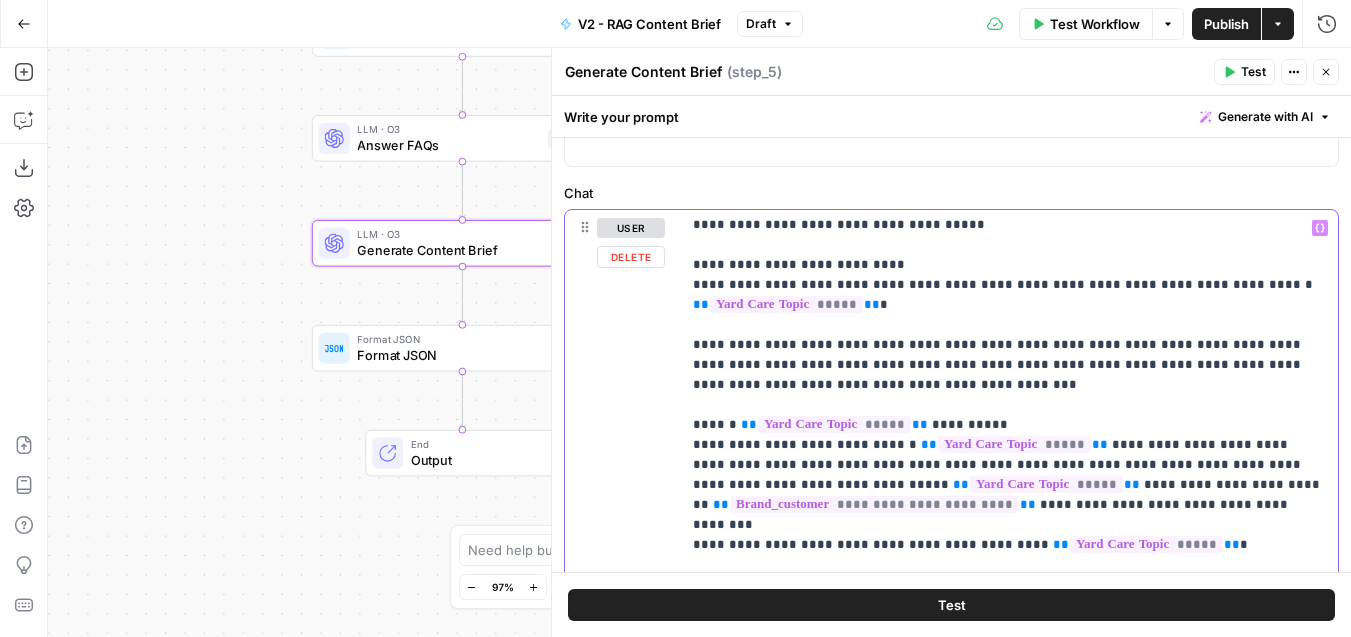 scroll, scrollTop: 334, scrollLeft: 0, axis: vertical 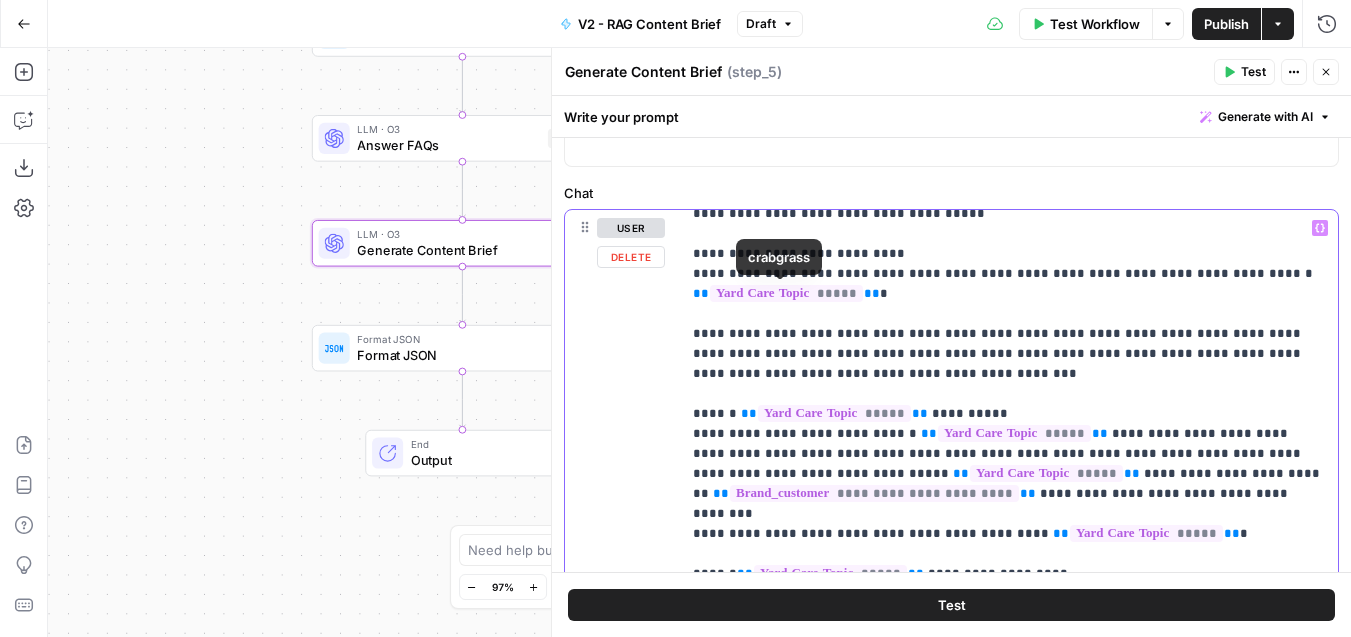 drag, startPoint x: 885, startPoint y: 290, endPoint x: 667, endPoint y: 281, distance: 218.1857 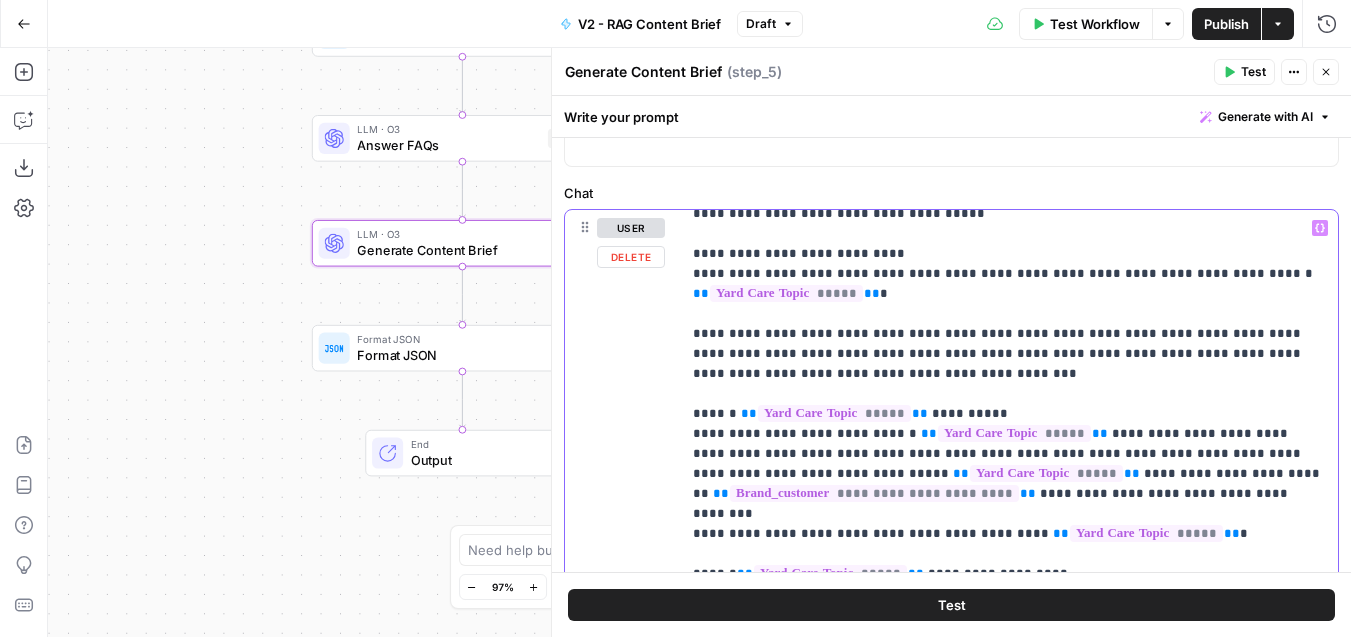 copy on "**********" 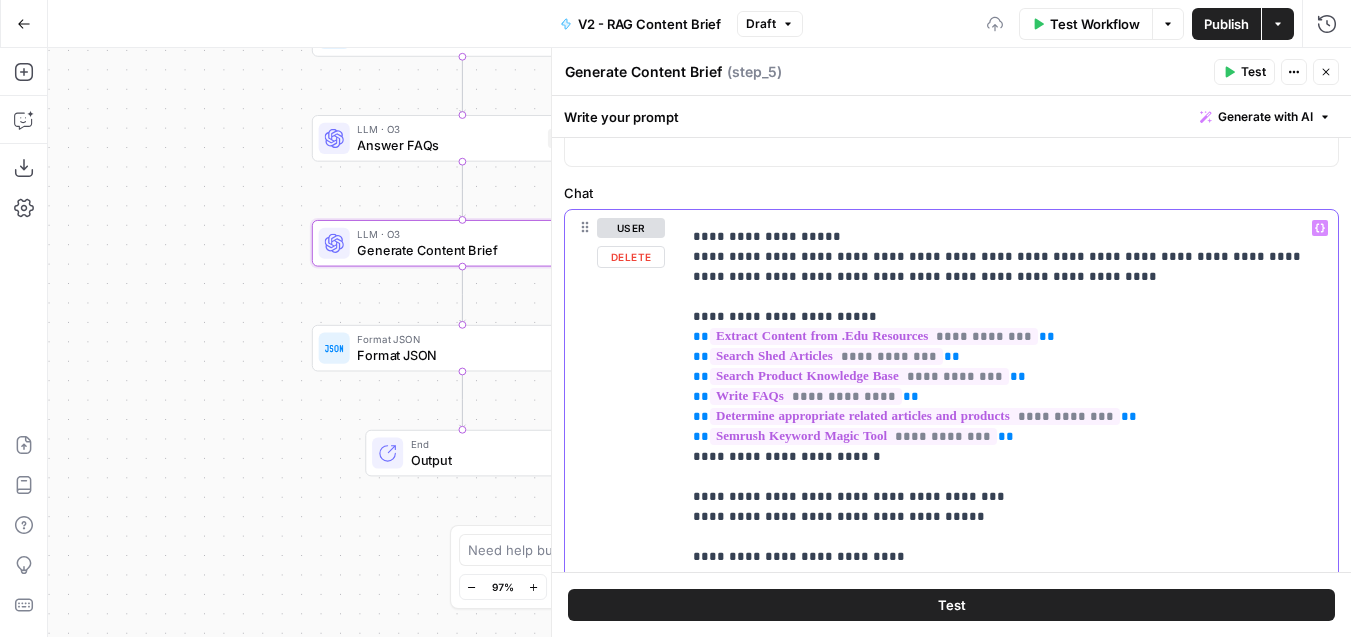 scroll, scrollTop: 0, scrollLeft: 0, axis: both 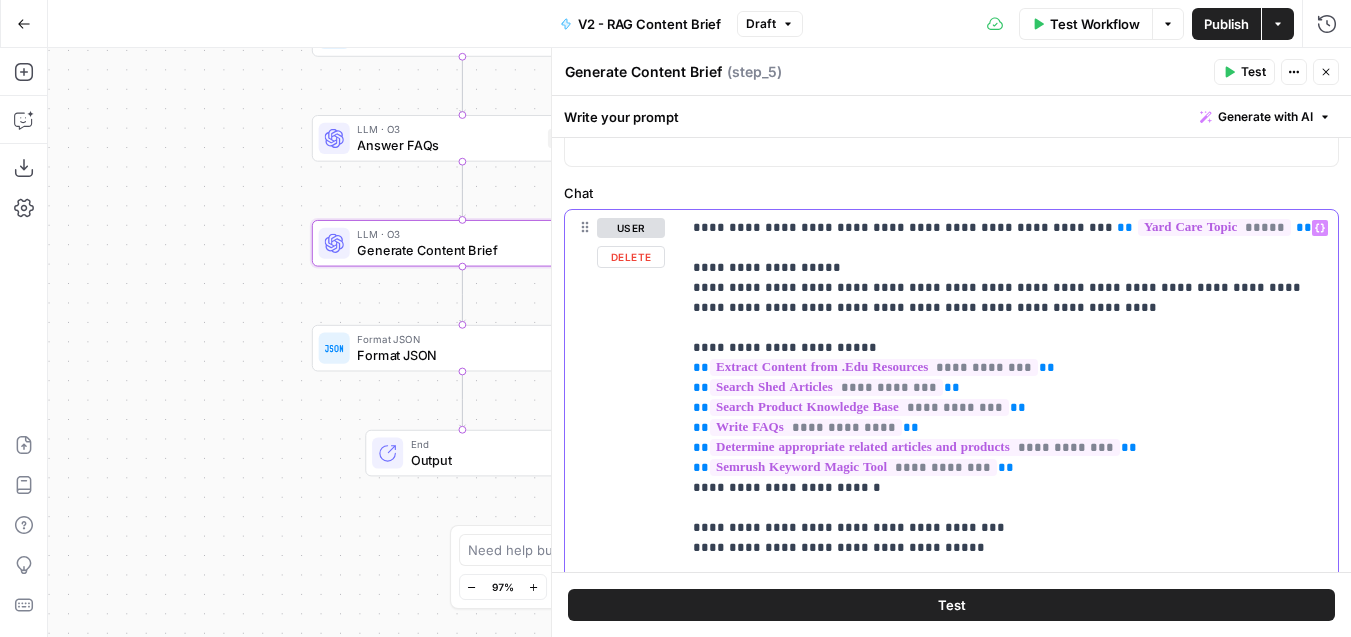 click on "**********" at bounding box center (1009, 1248) 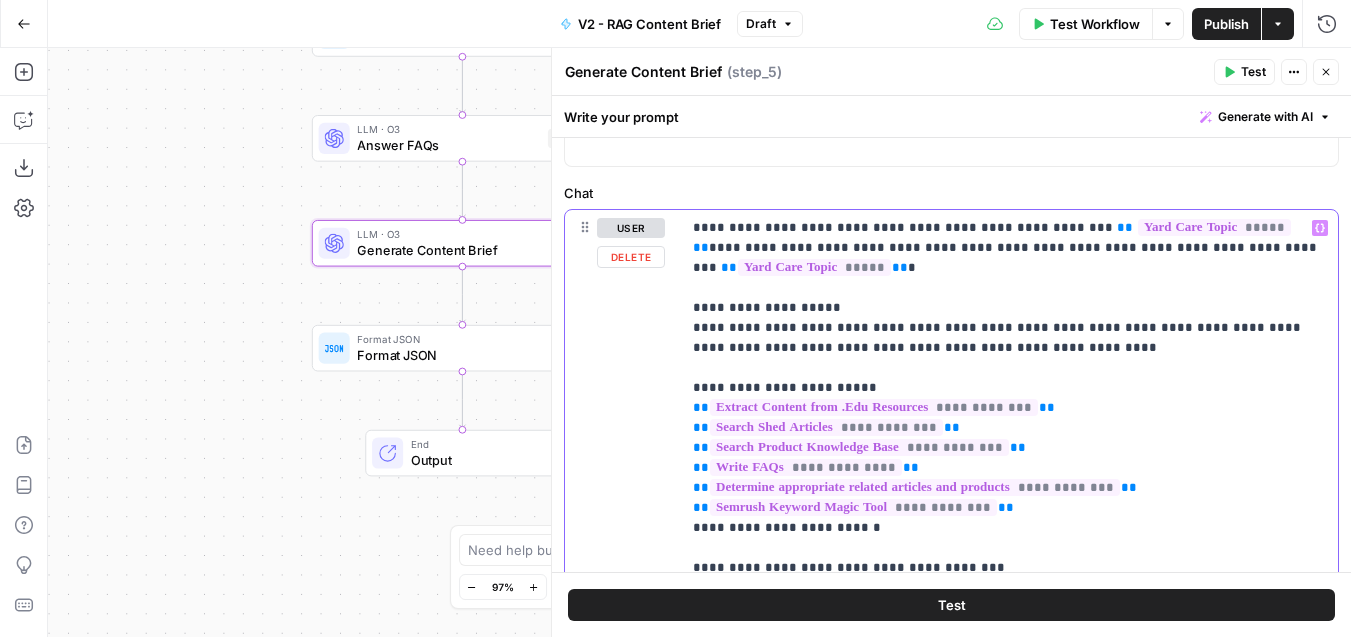 drag, startPoint x: 749, startPoint y: 228, endPoint x: 687, endPoint y: 225, distance: 62.072536 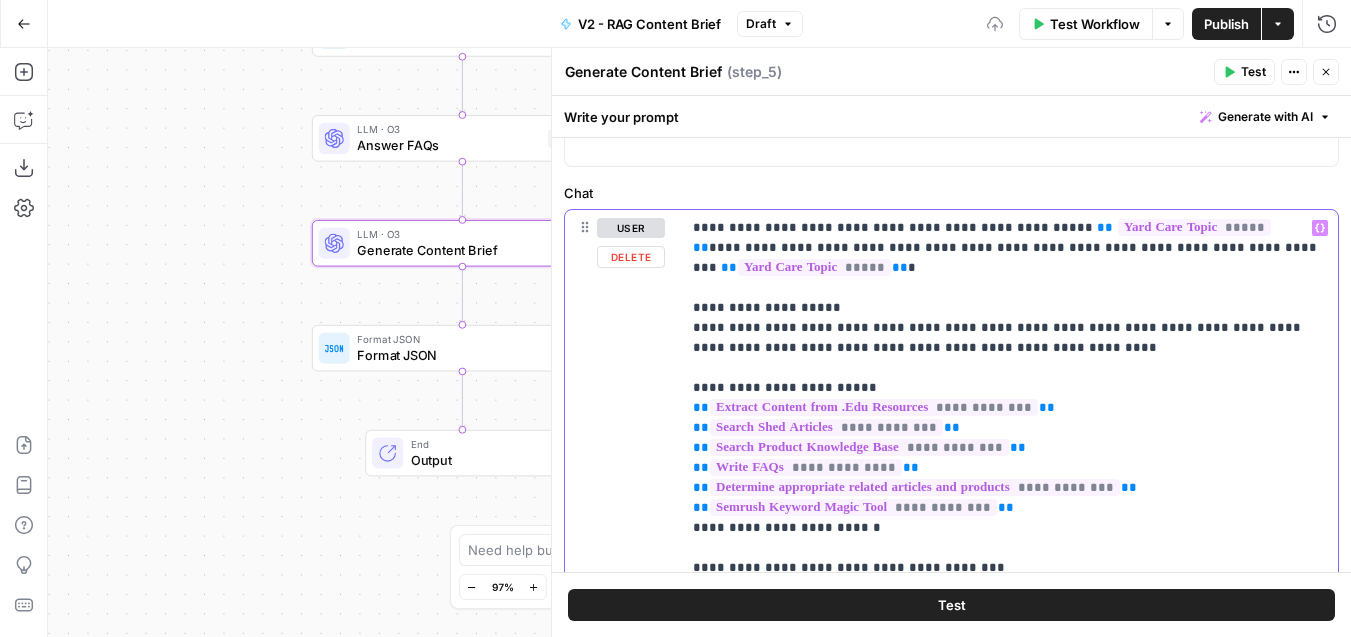 click on "**********" at bounding box center [1009, 1258] 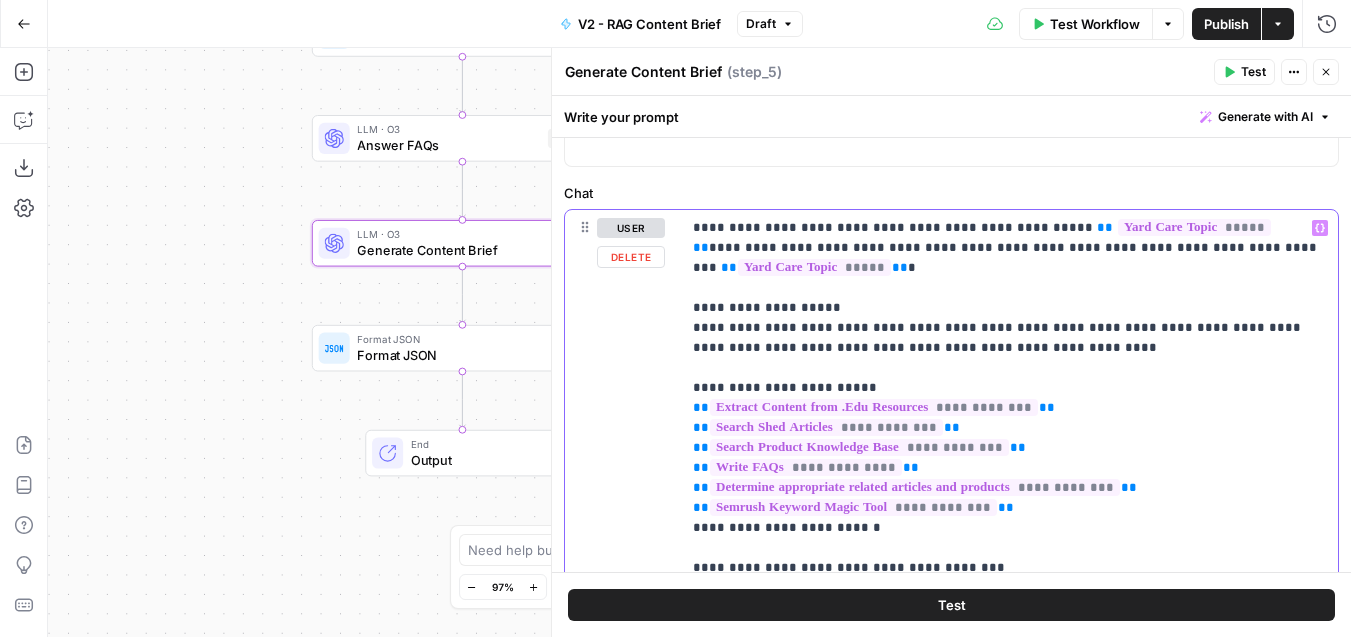 drag, startPoint x: 1266, startPoint y: 228, endPoint x: 1226, endPoint y: 228, distance: 40 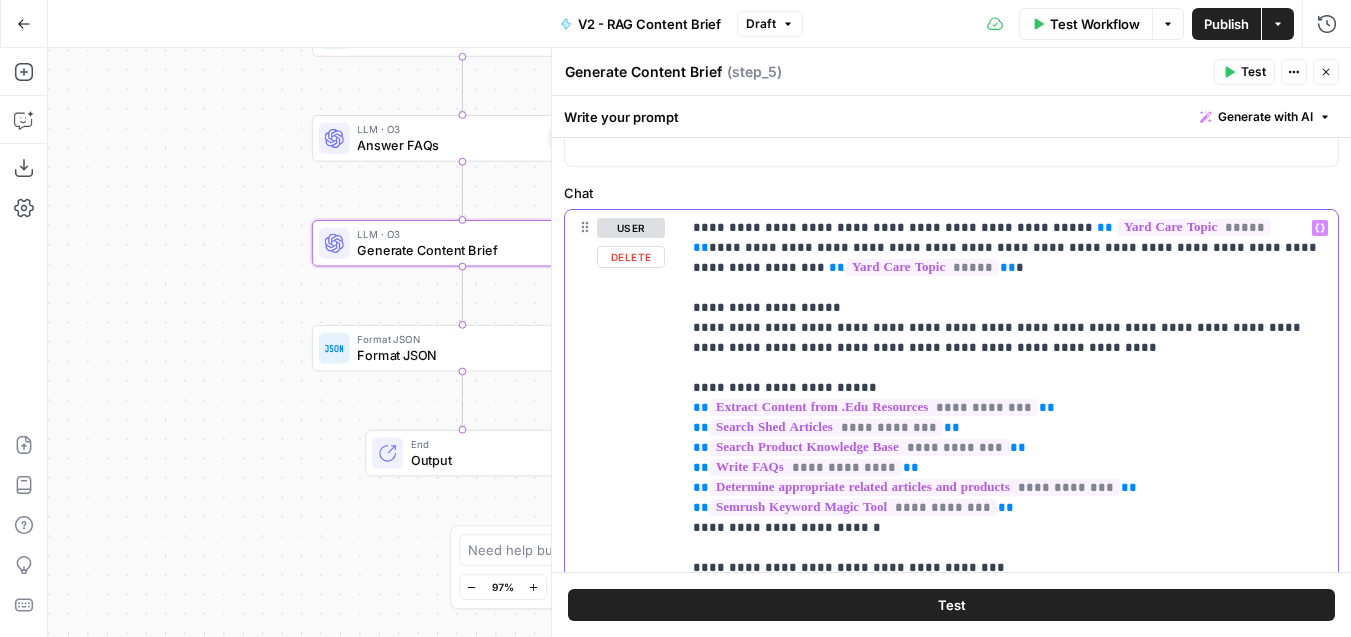click on "**********" at bounding box center (1009, 1268) 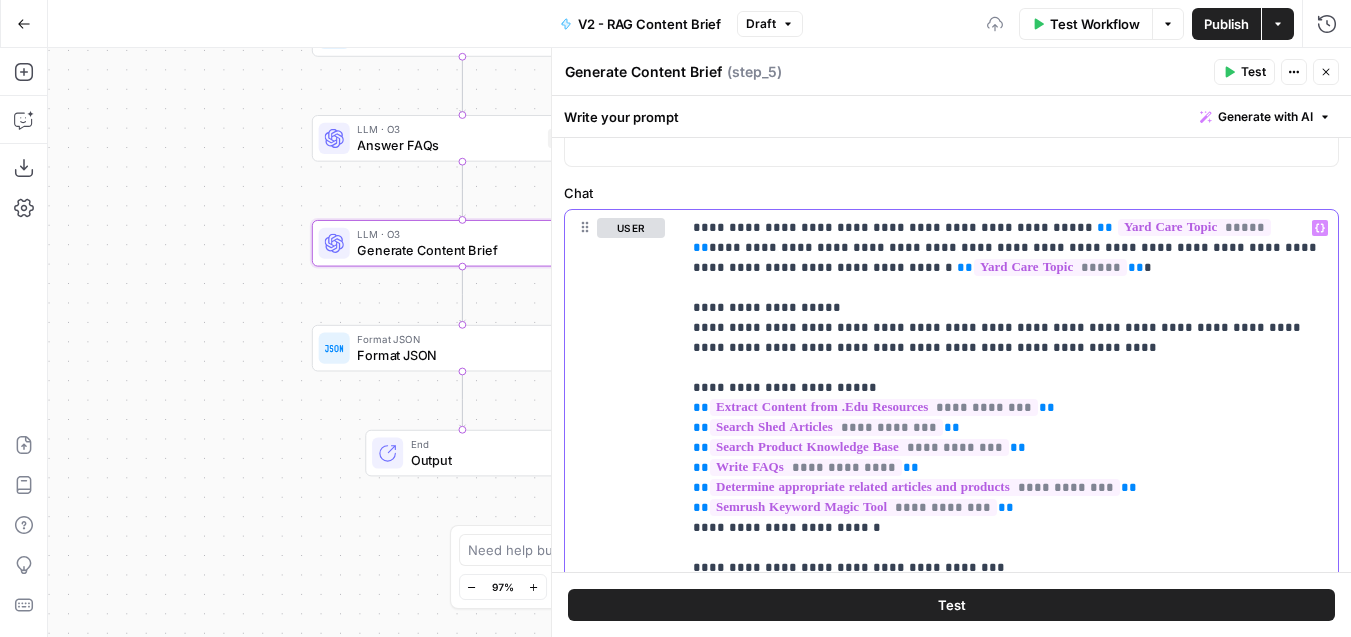 click on "**********" at bounding box center (1009, 1268) 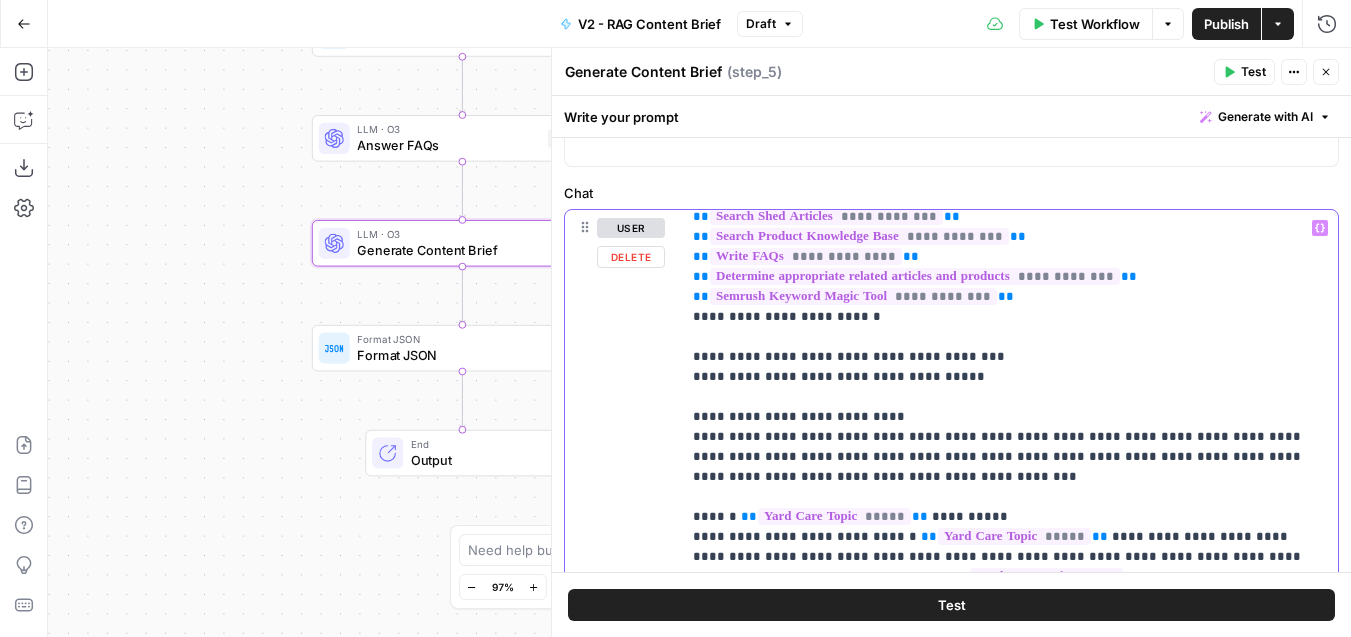 scroll, scrollTop: 216, scrollLeft: 0, axis: vertical 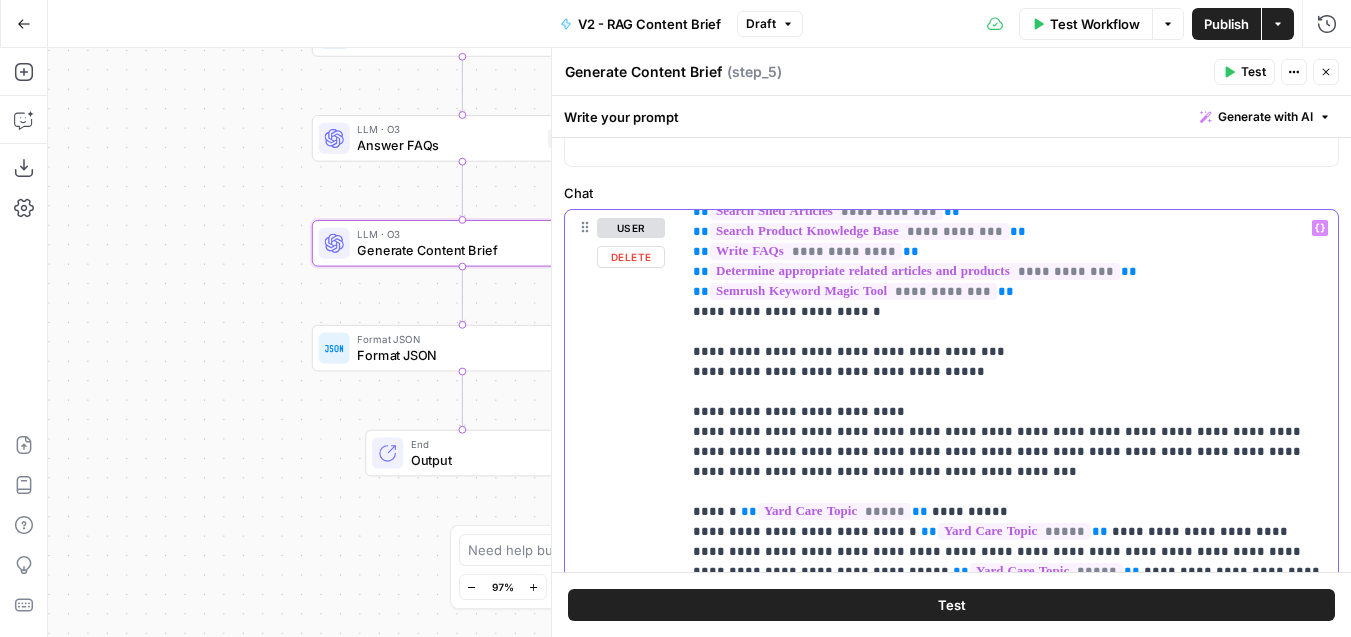 click on "**********" at bounding box center (1009, 1052) 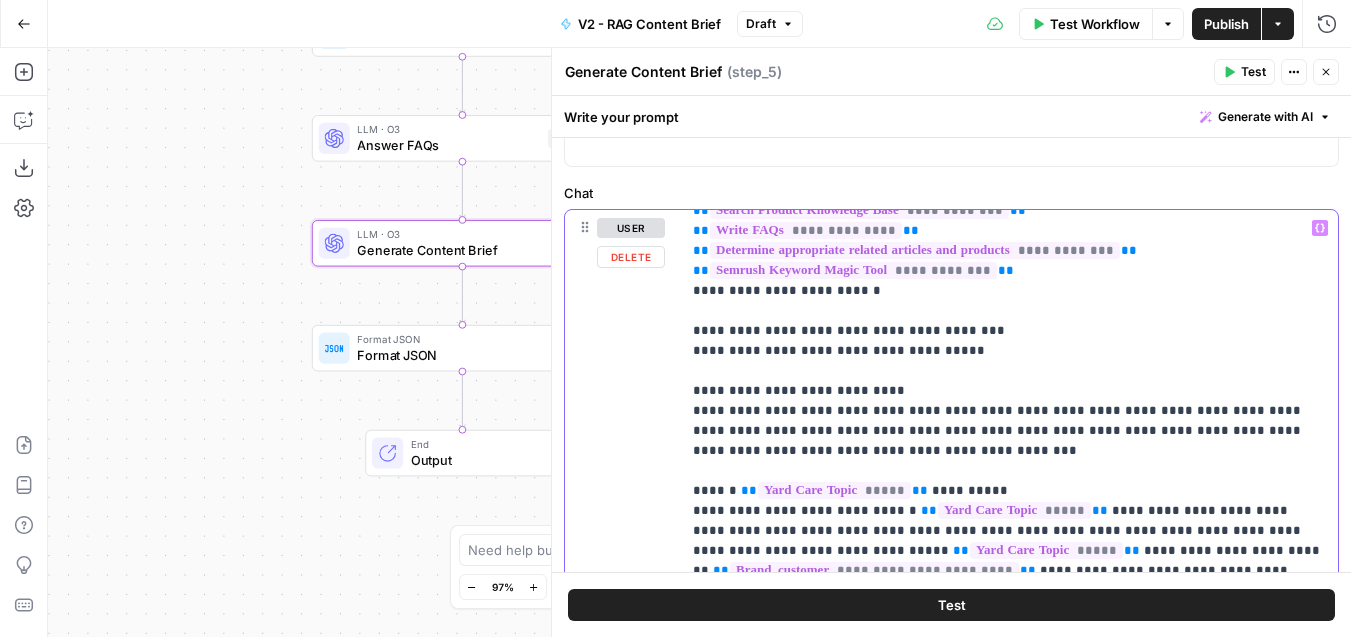 scroll, scrollTop: 296, scrollLeft: 0, axis: vertical 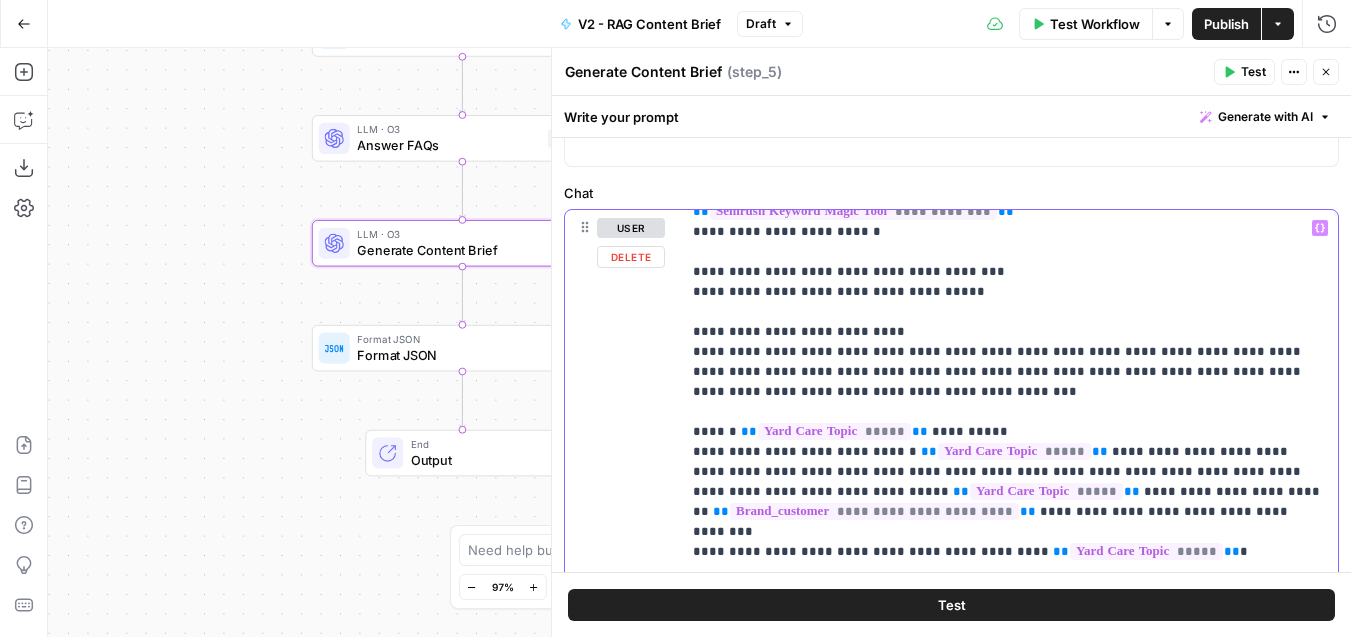 drag, startPoint x: 877, startPoint y: 352, endPoint x: 839, endPoint y: 351, distance: 38.013157 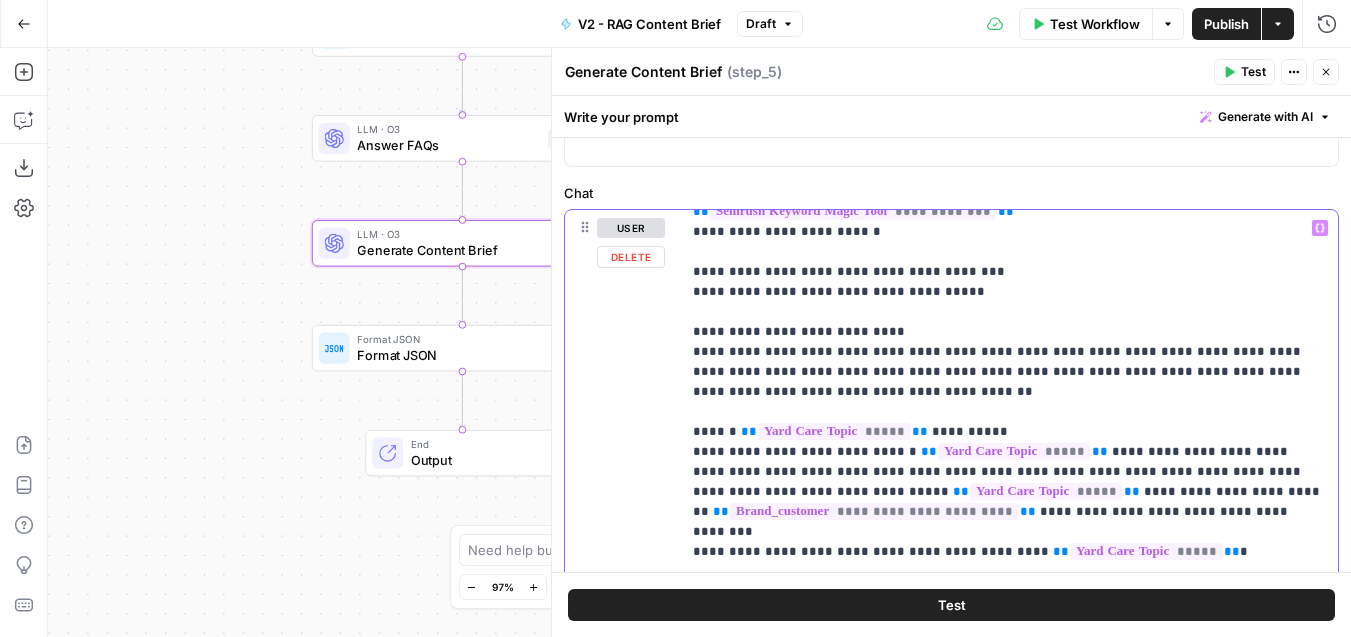 drag, startPoint x: 969, startPoint y: 354, endPoint x: 919, endPoint y: 354, distance: 50 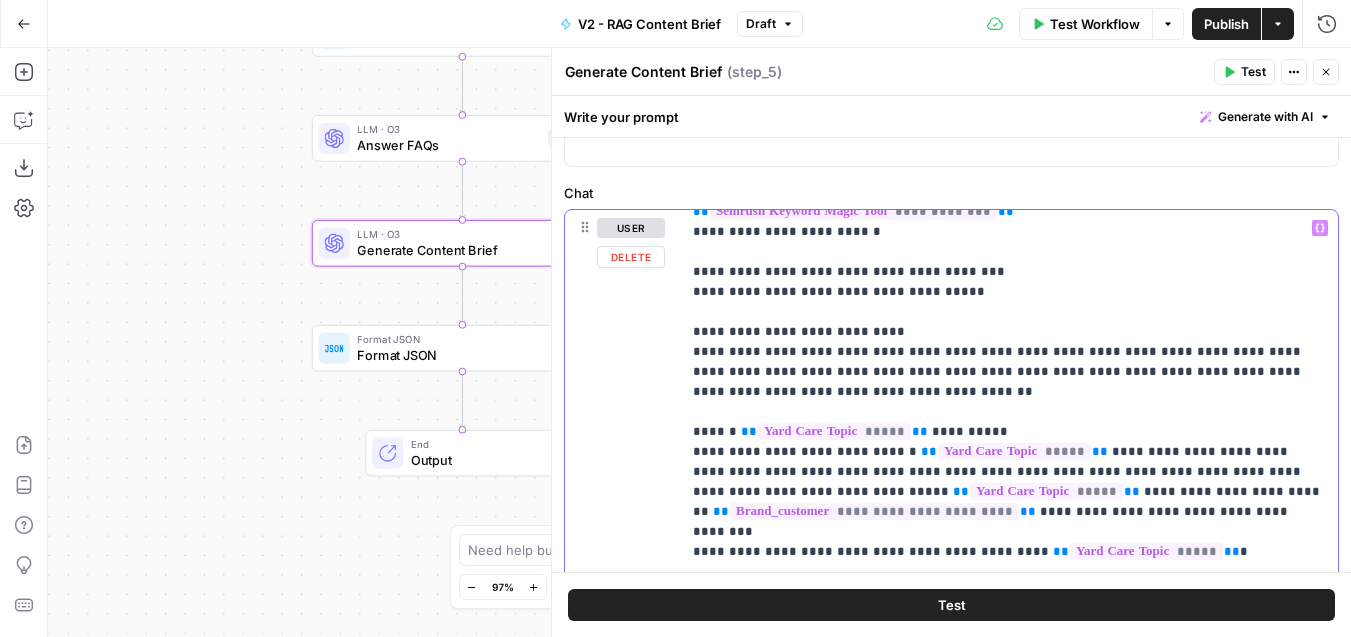 click on "**********" at bounding box center (1009, 972) 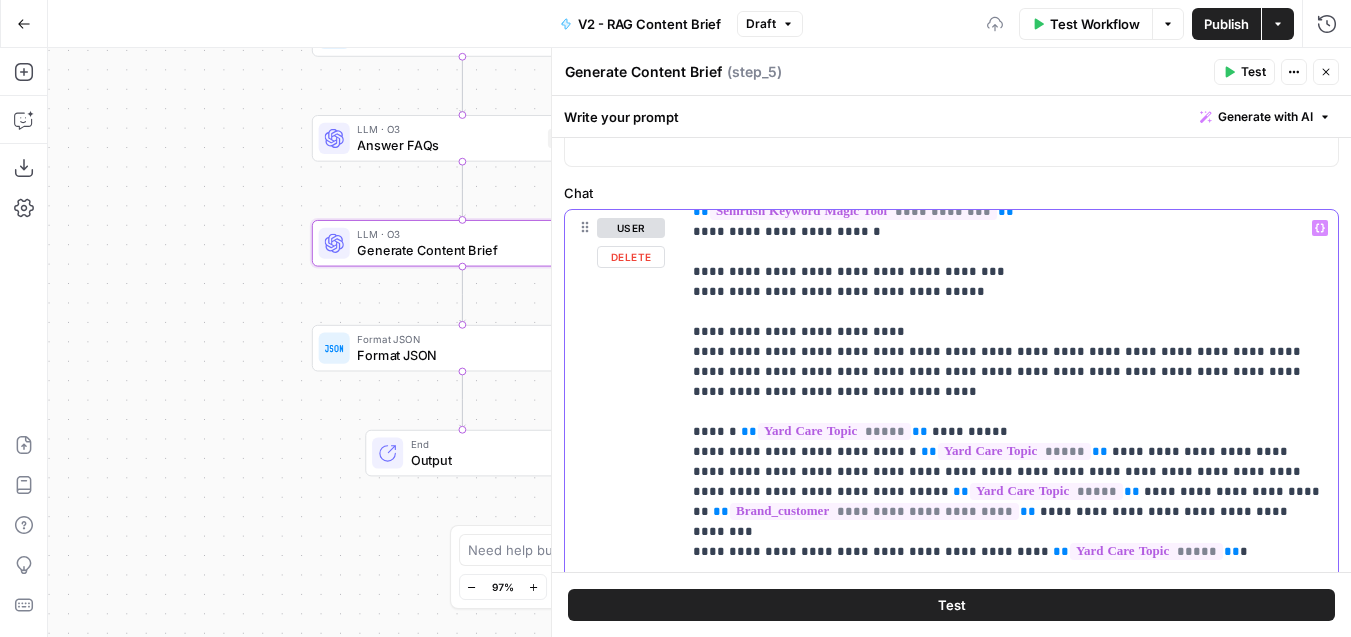 click on "**********" at bounding box center [1009, 972] 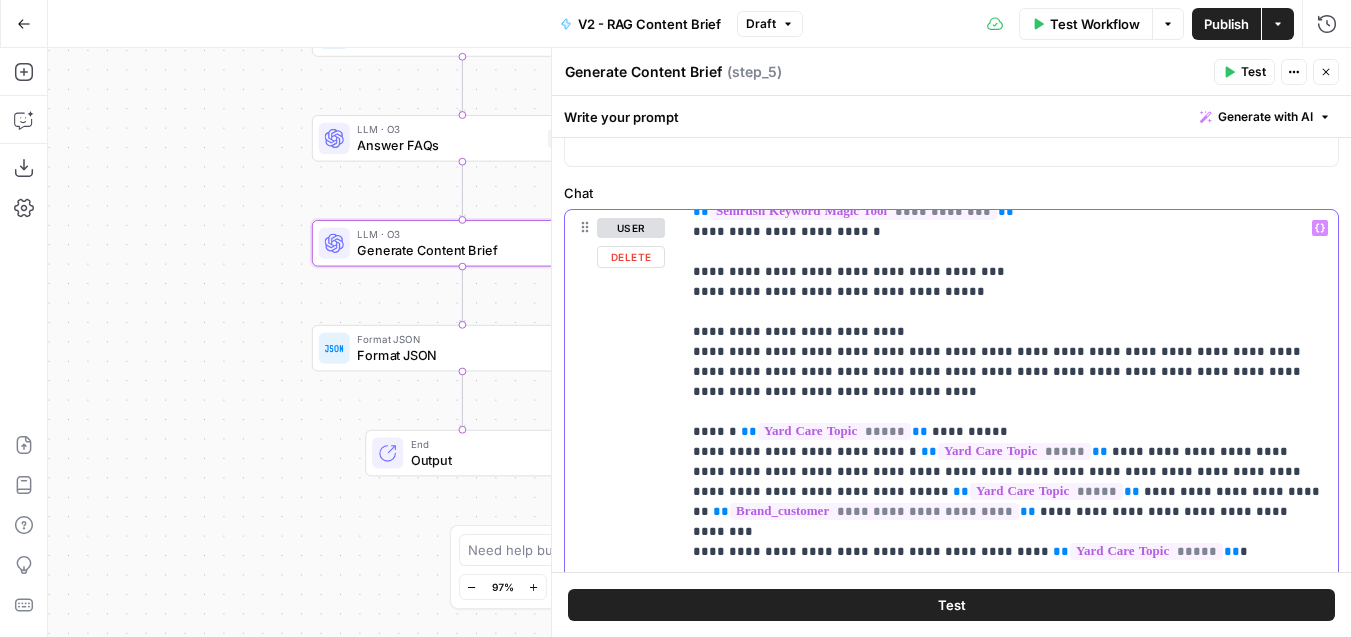 drag, startPoint x: 1128, startPoint y: 351, endPoint x: 1056, endPoint y: 348, distance: 72.06247 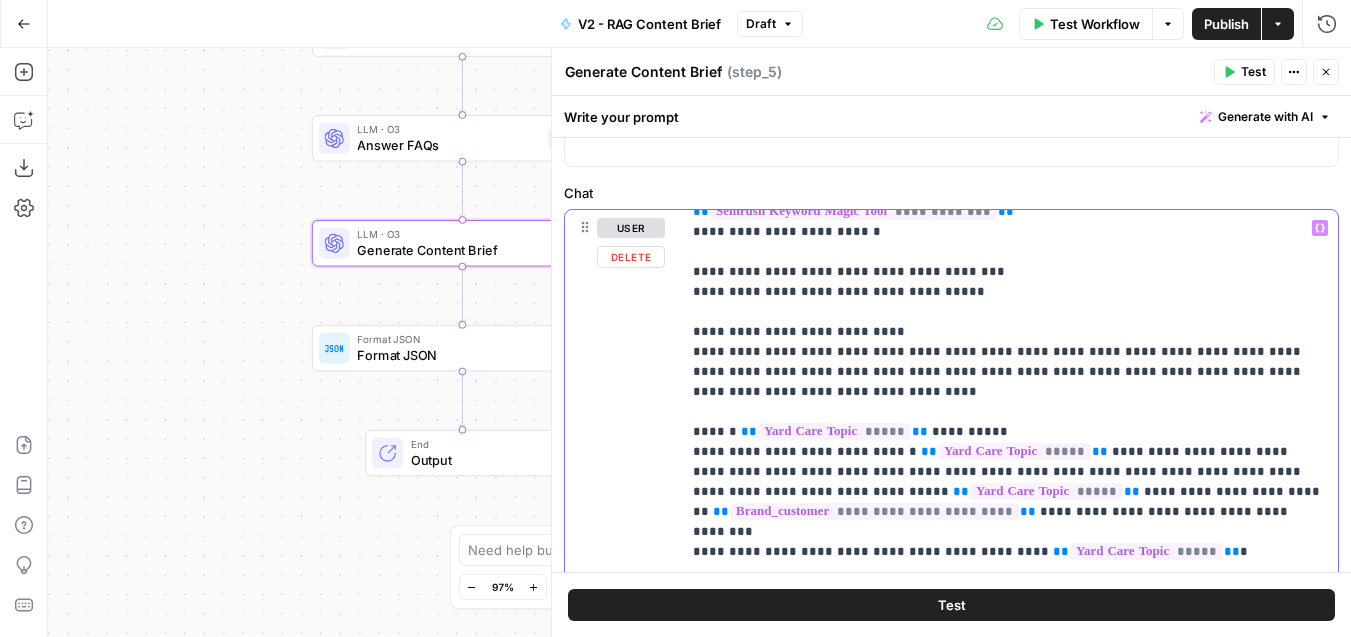 click on "**********" at bounding box center (1009, 972) 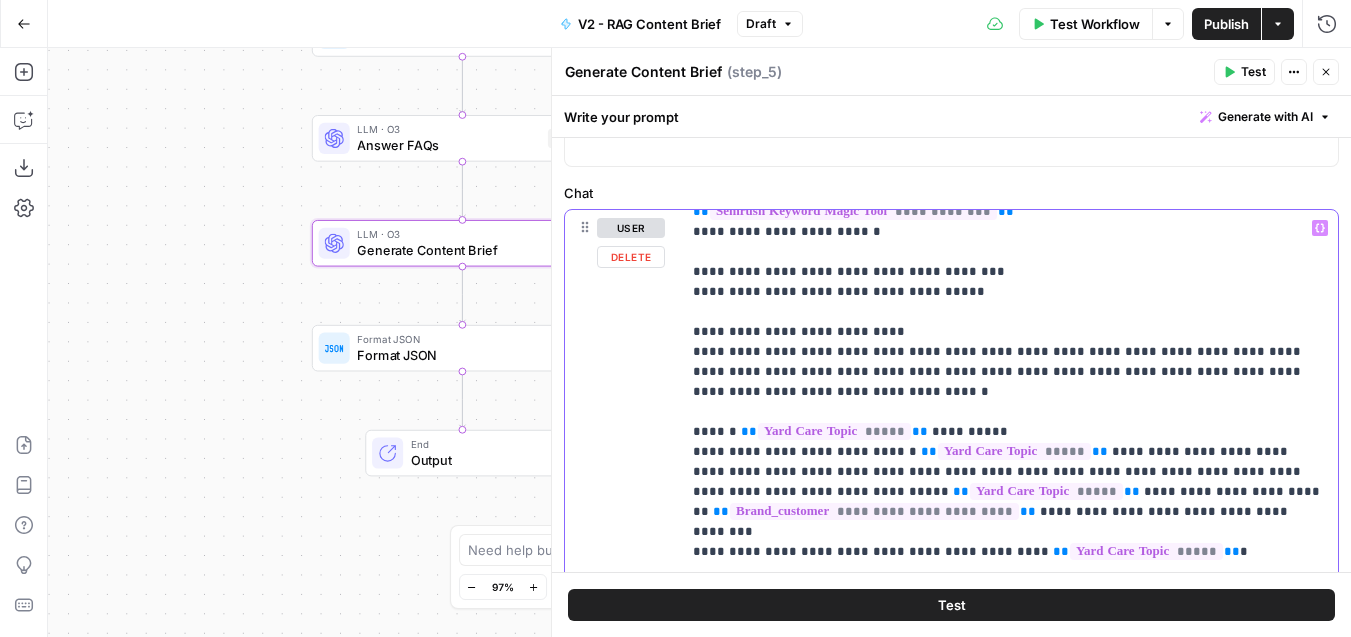drag, startPoint x: 1145, startPoint y: 352, endPoint x: 1277, endPoint y: 358, distance: 132.13629 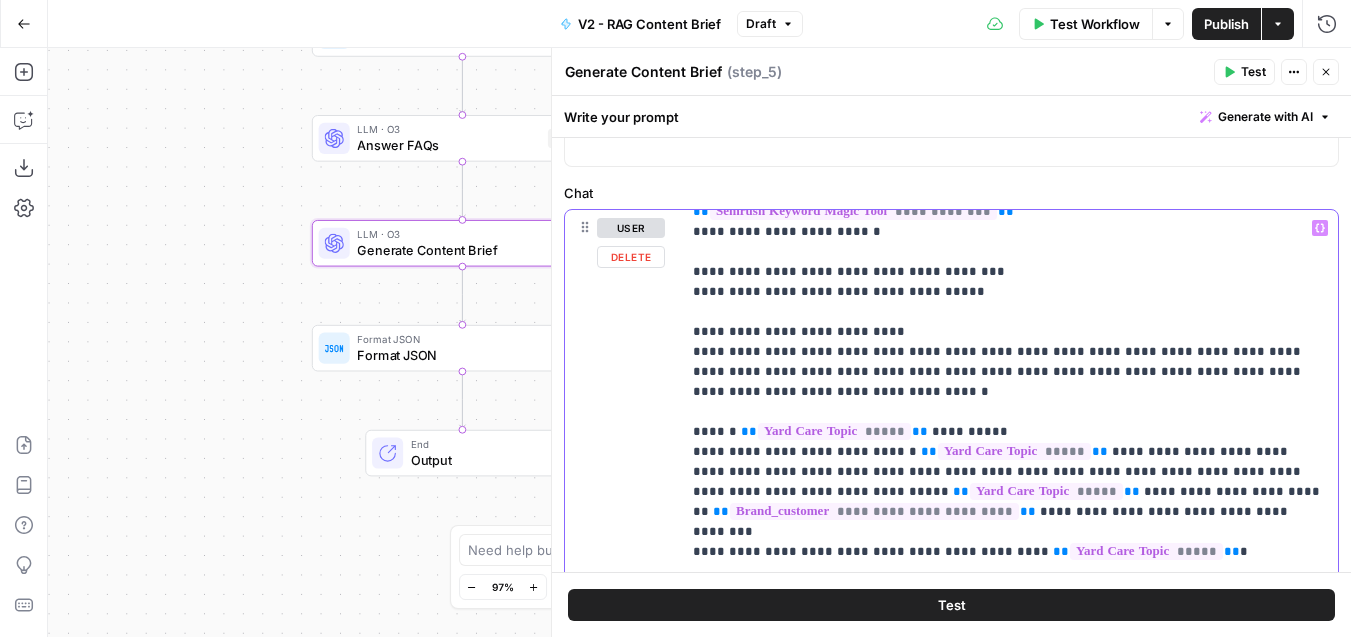 click on "**********" at bounding box center (1009, 972) 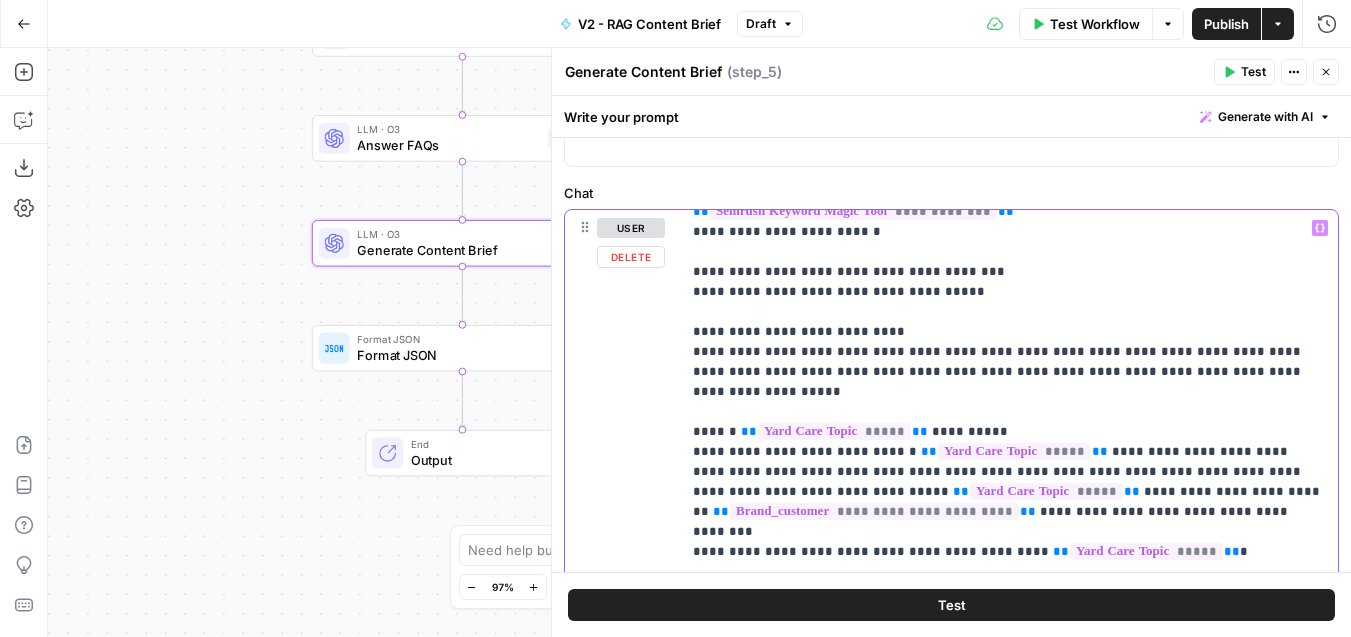 click on "**********" at bounding box center (1009, 962) 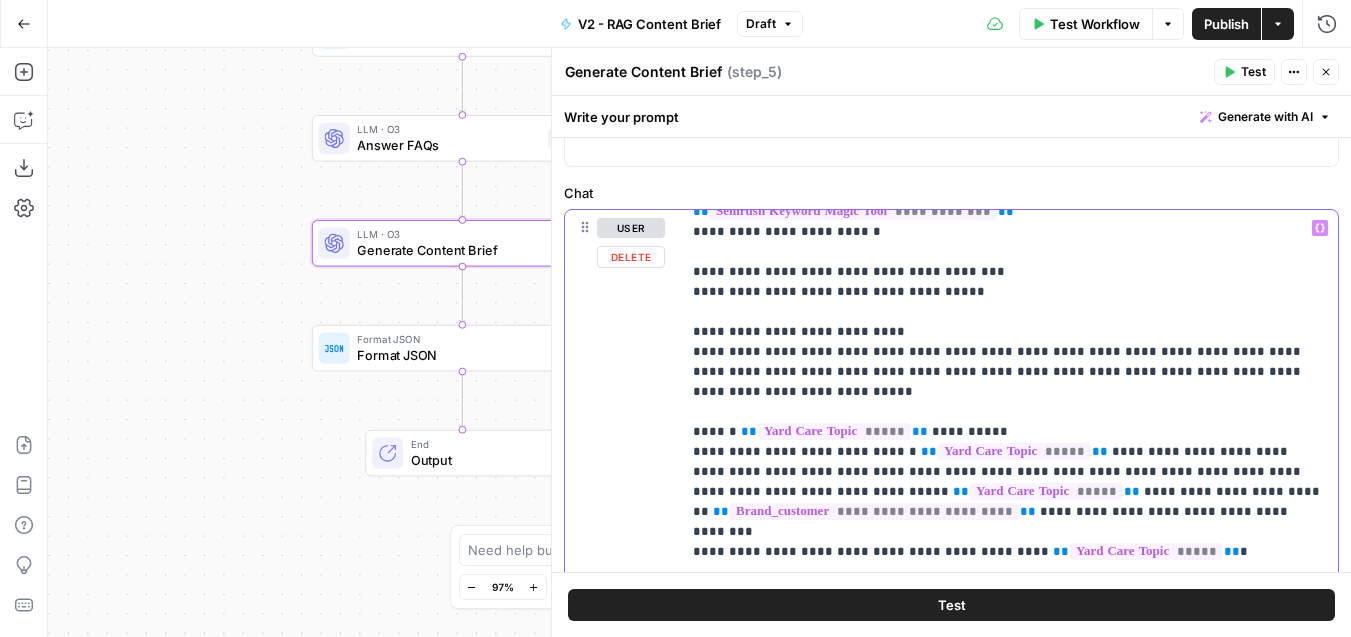drag, startPoint x: 1264, startPoint y: 353, endPoint x: 1116, endPoint y: 352, distance: 148.00337 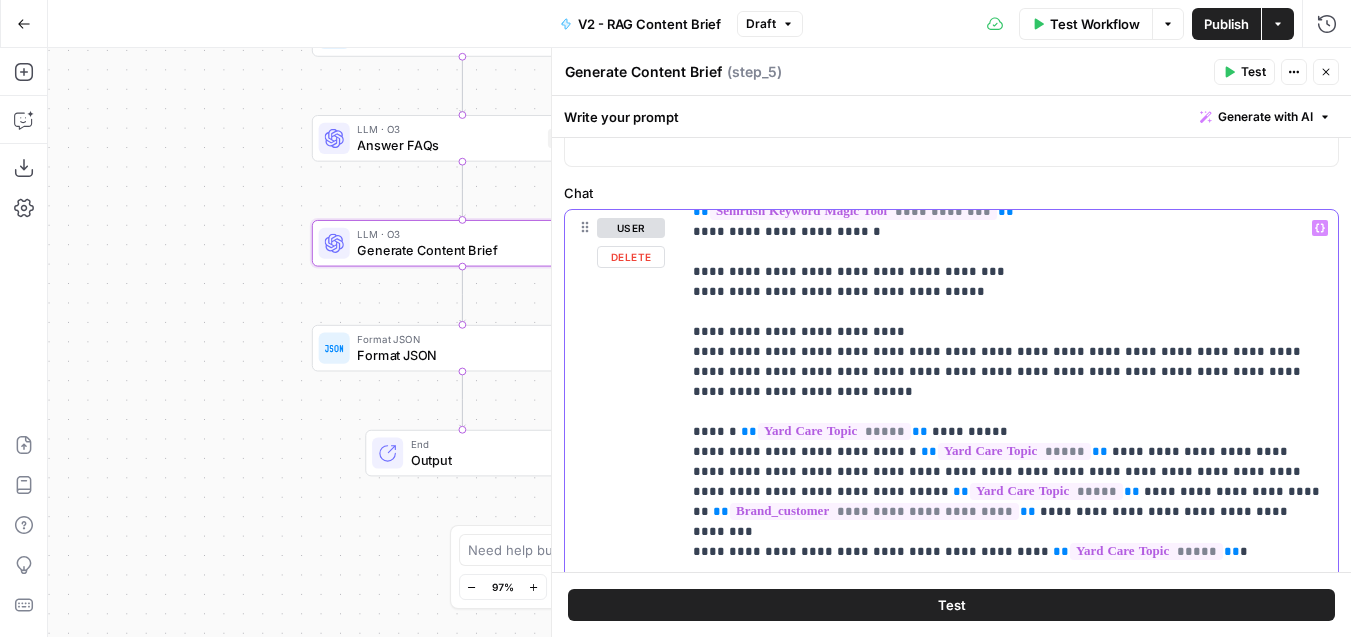 click on "**********" at bounding box center (1009, 962) 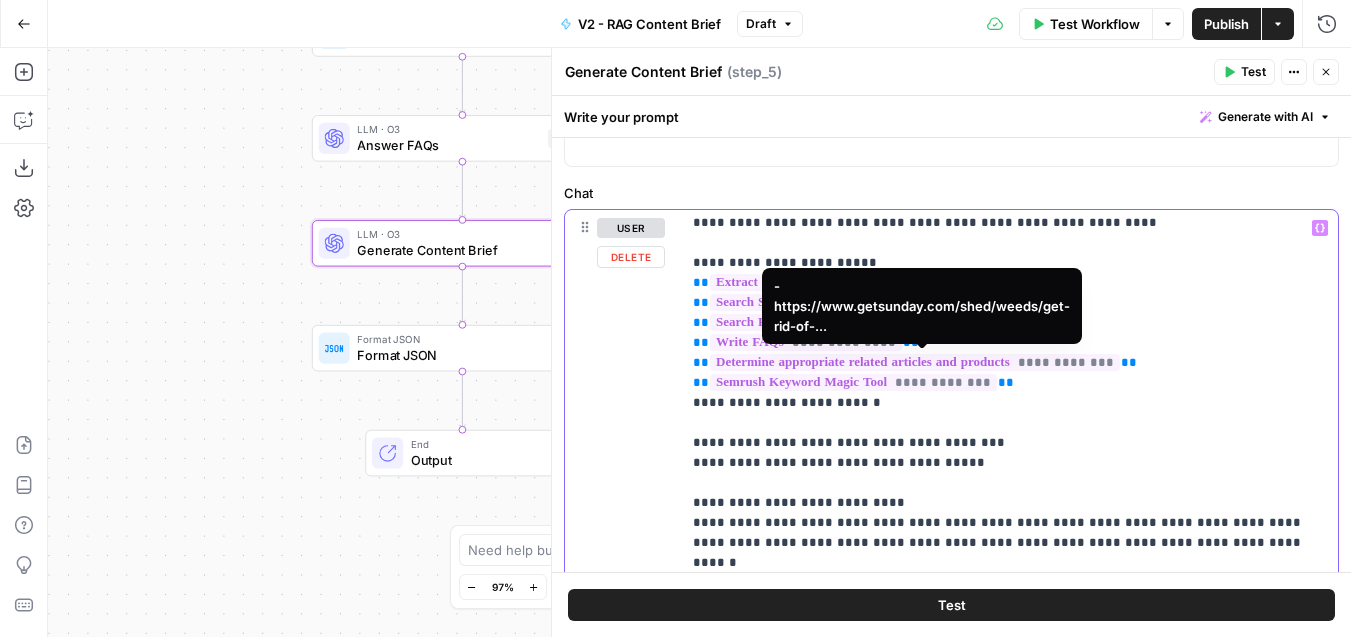 scroll, scrollTop: 124, scrollLeft: 0, axis: vertical 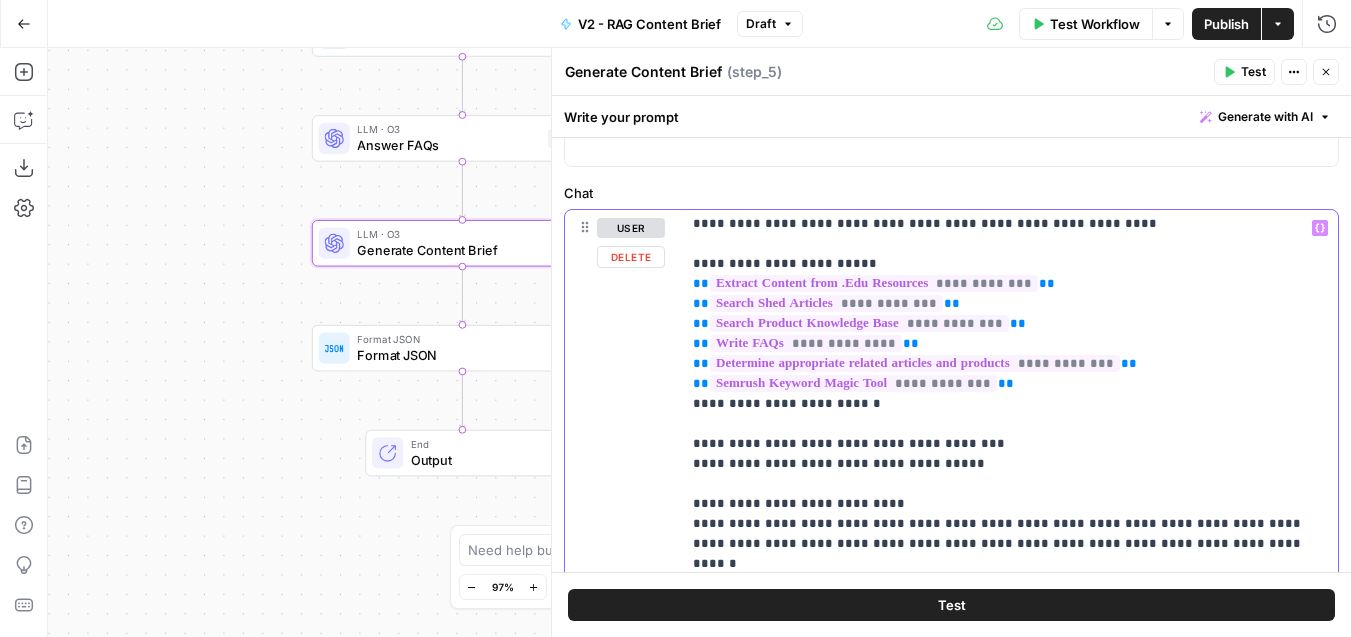 click on "**********" at bounding box center [1009, 617] 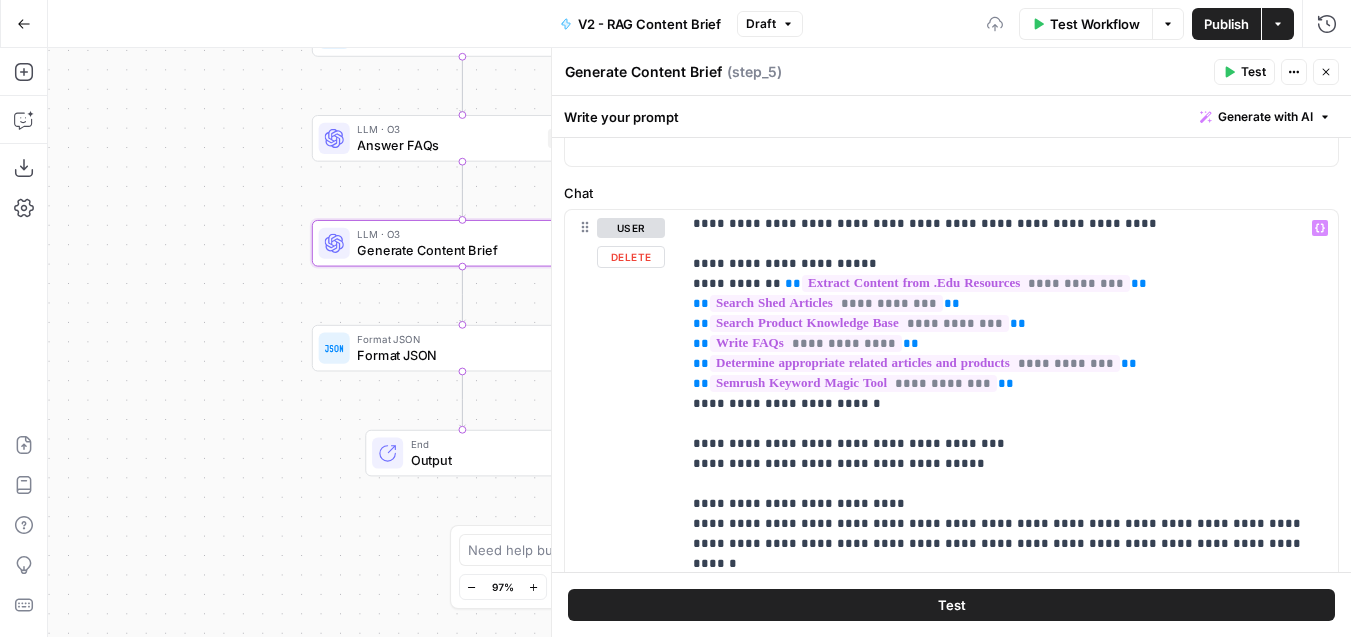 click on "**********" at bounding box center [951, 640] 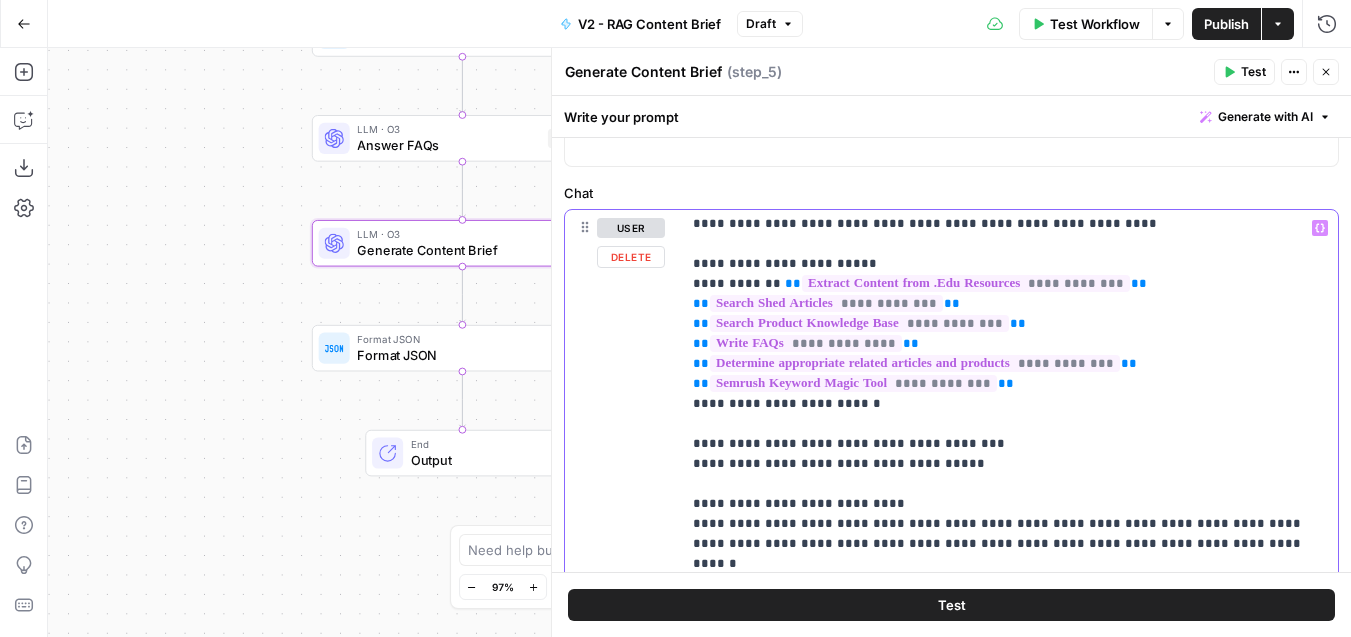 click on "**********" at bounding box center [1009, 617] 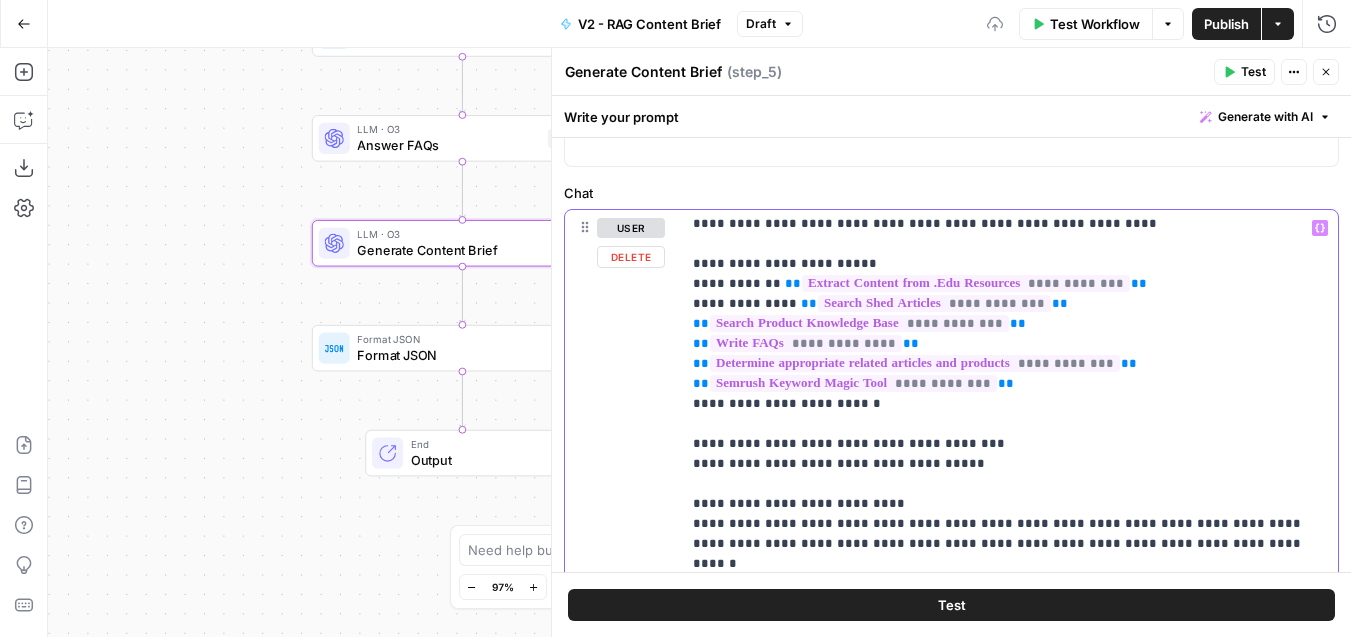 click on "**********" at bounding box center [1009, 617] 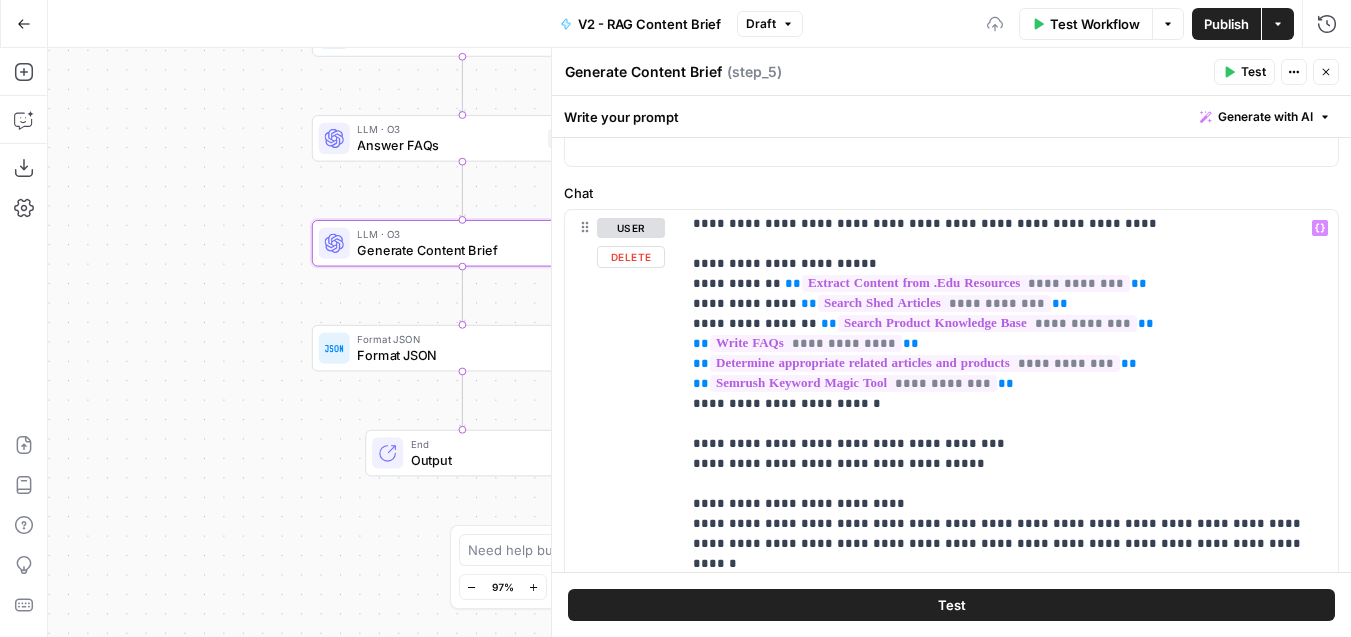 click on "**********" at bounding box center (951, 640) 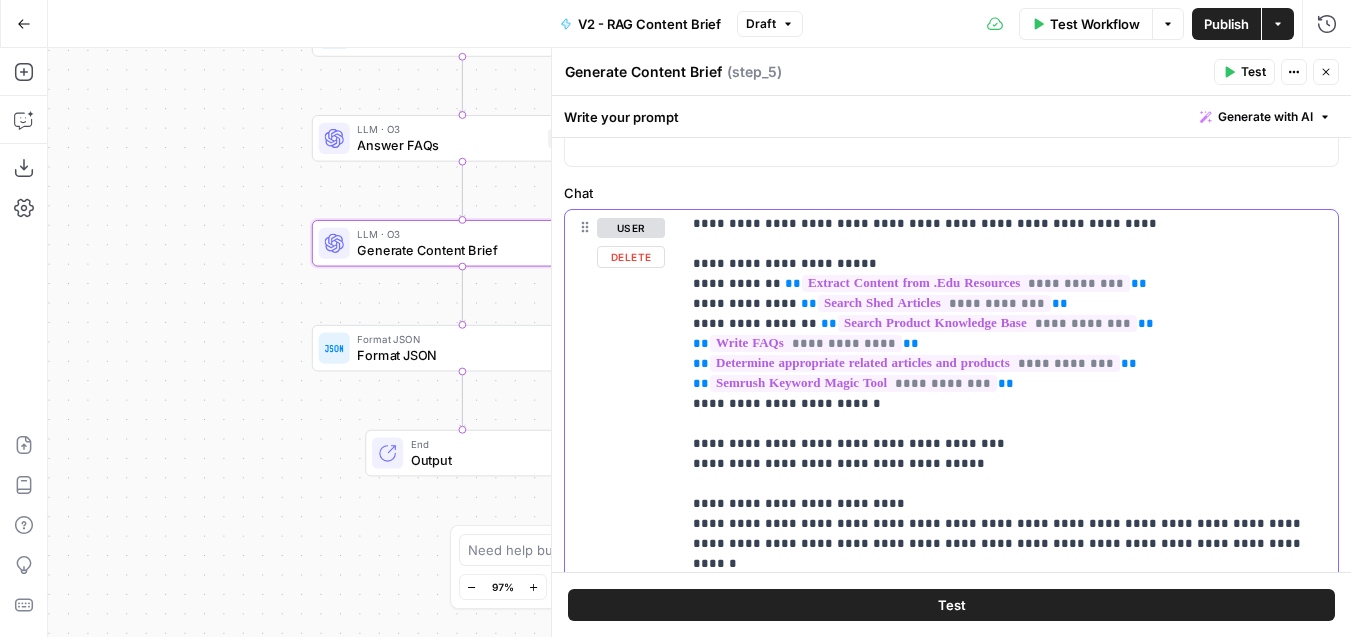 click on "**********" at bounding box center (1009, 617) 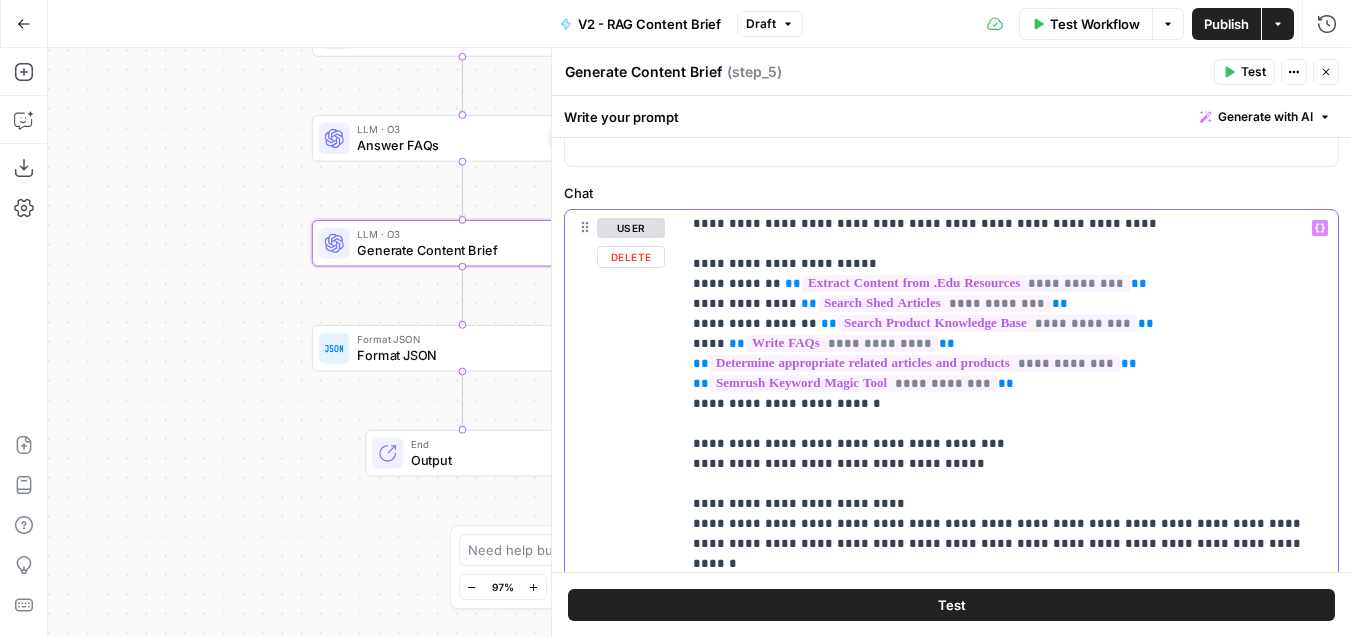 drag, startPoint x: 934, startPoint y: 343, endPoint x: 728, endPoint y: 342, distance: 206.00243 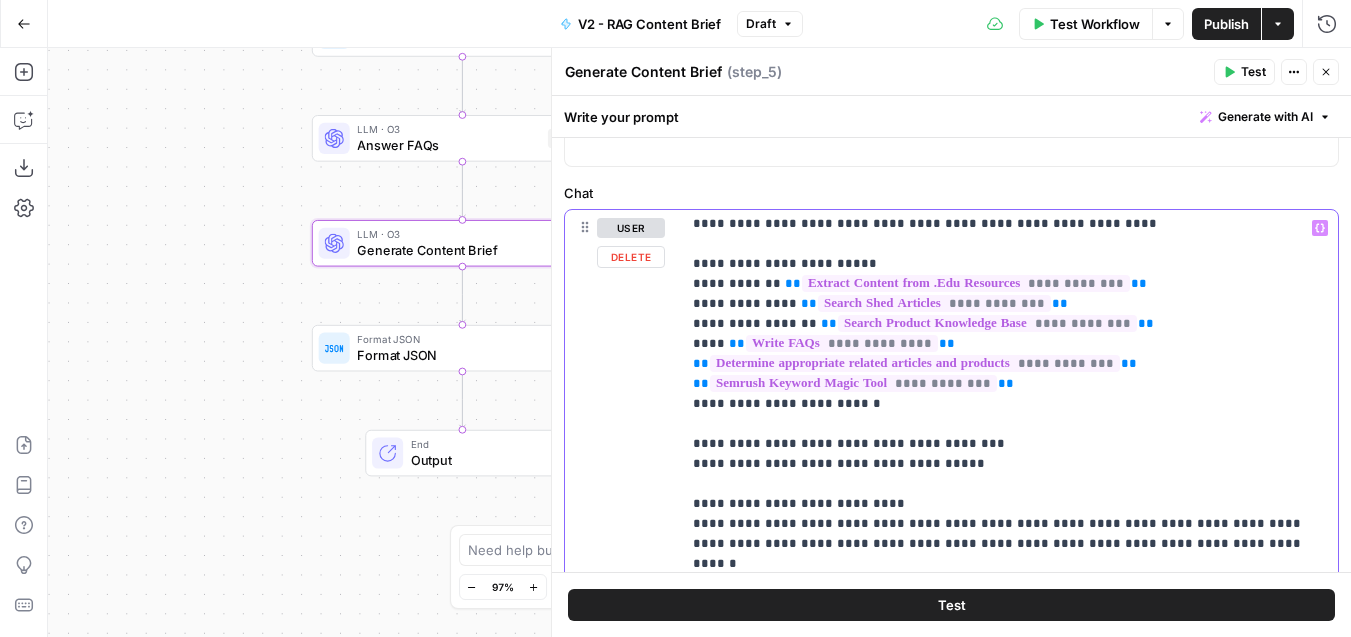 click on "**********" at bounding box center [1009, 1134] 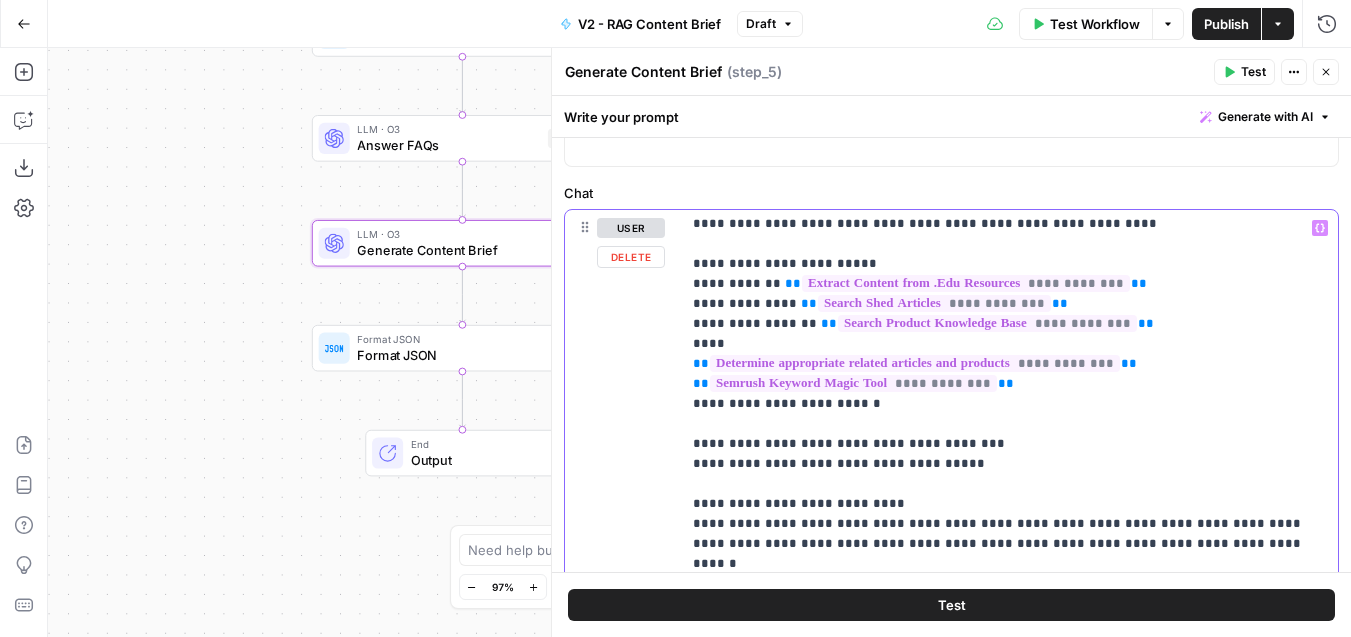 drag, startPoint x: 742, startPoint y: 346, endPoint x: 654, endPoint y: 342, distance: 88.09086 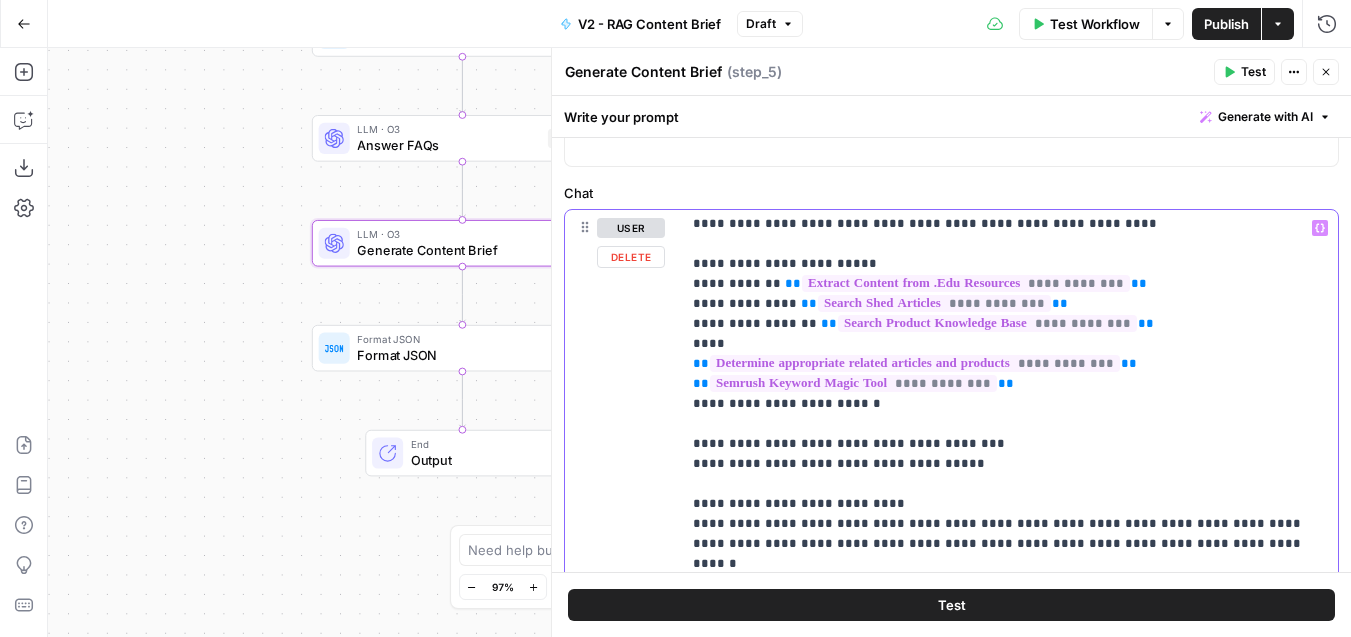 click on "**********" at bounding box center [951, 640] 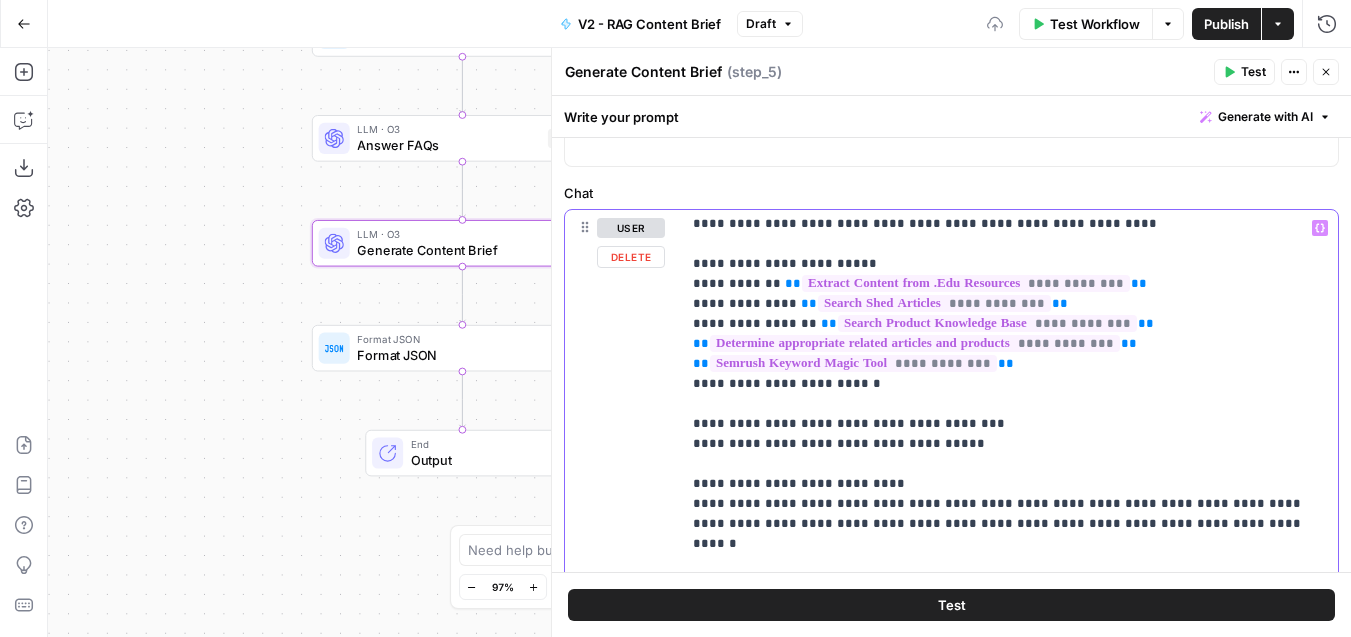 click on "**********" at bounding box center [1009, 617] 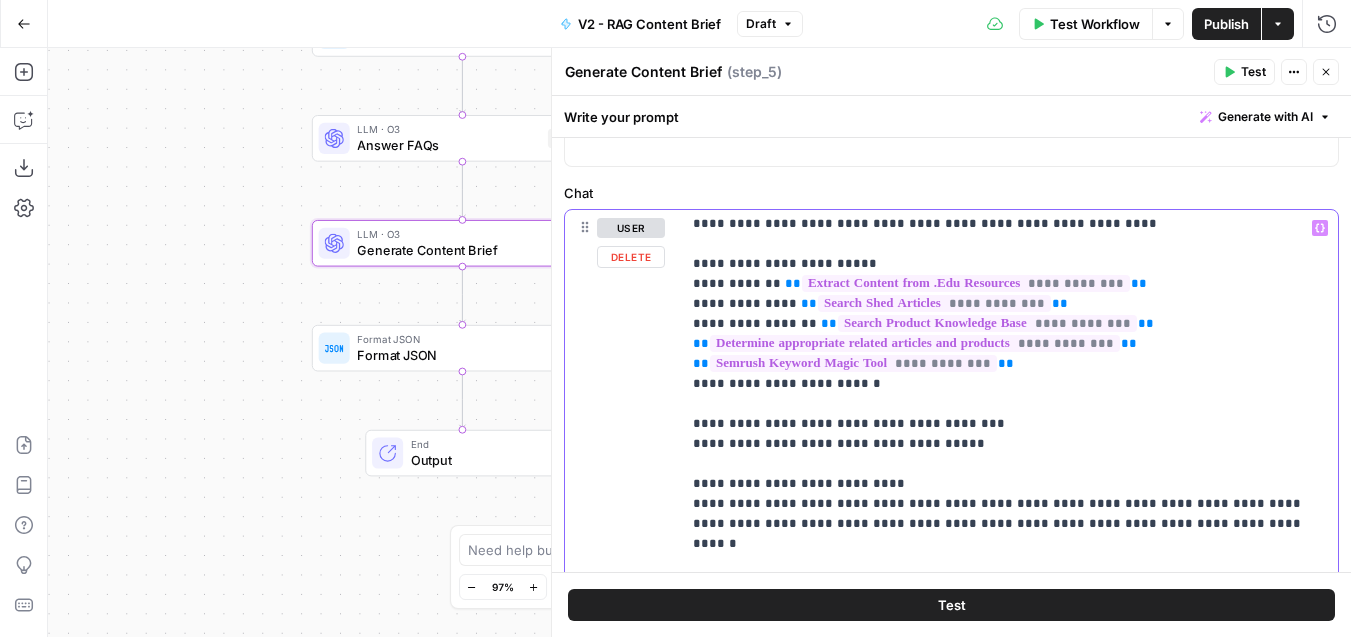 click on "**********" at bounding box center [1009, 617] 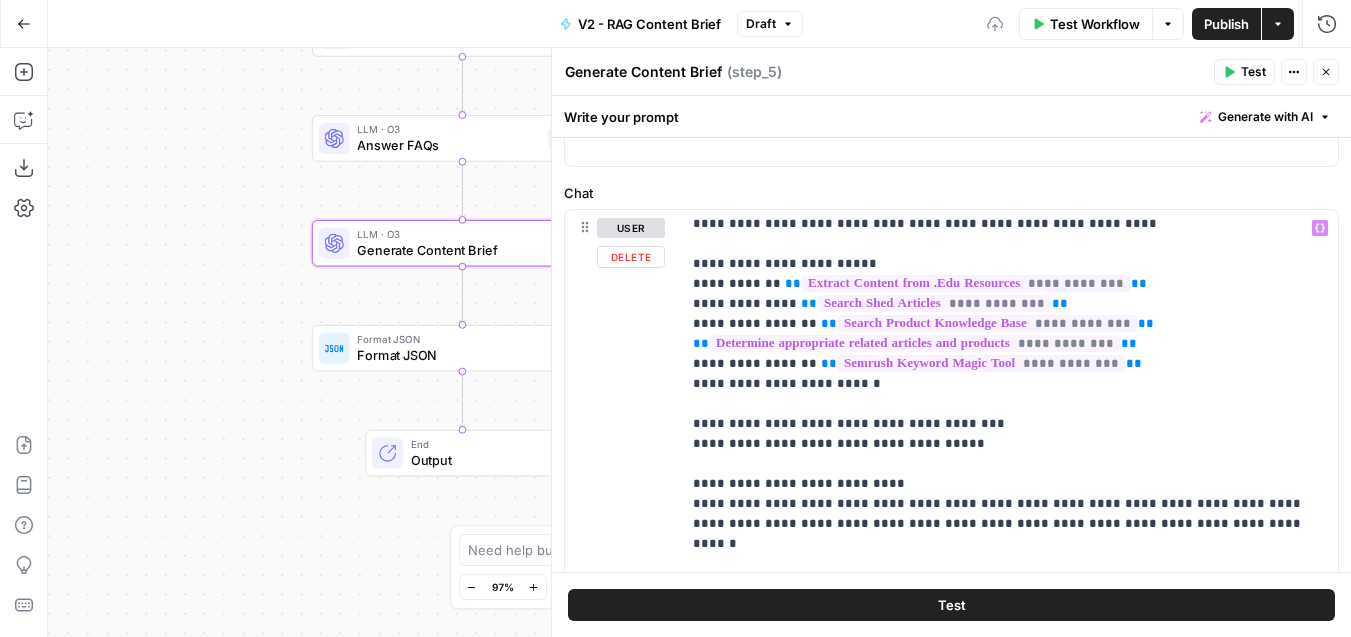 click on "**********" at bounding box center [951, 640] 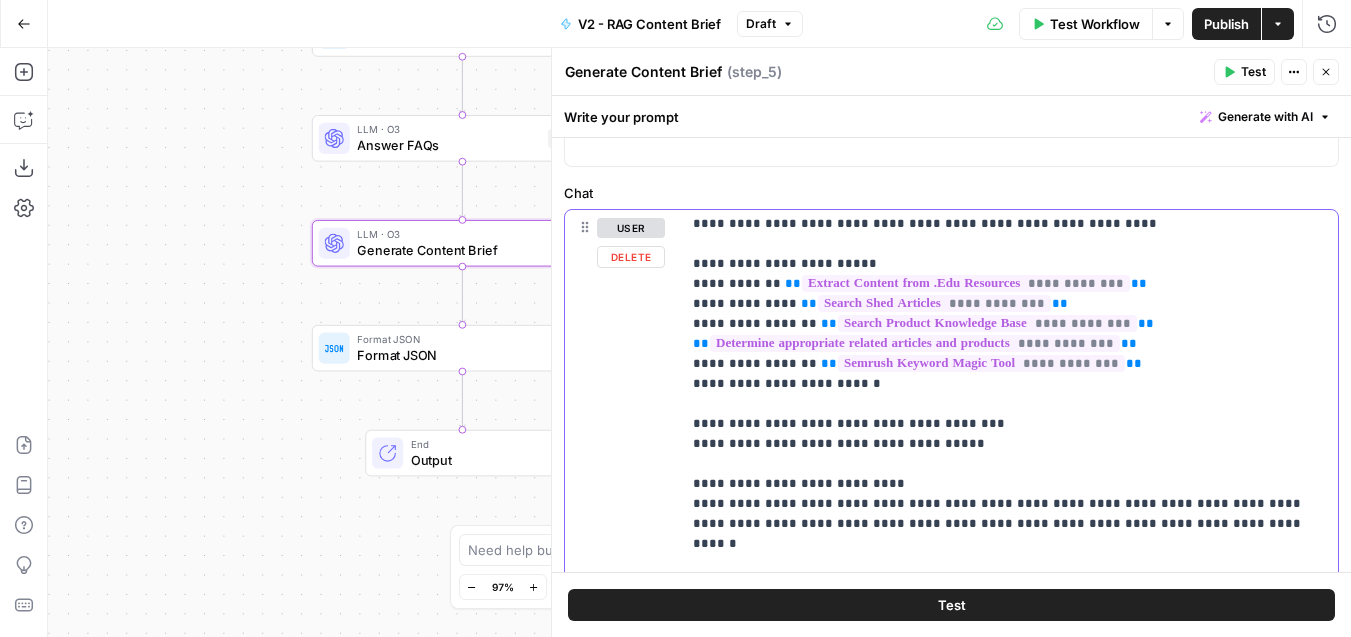 click on "**********" at bounding box center [1009, 617] 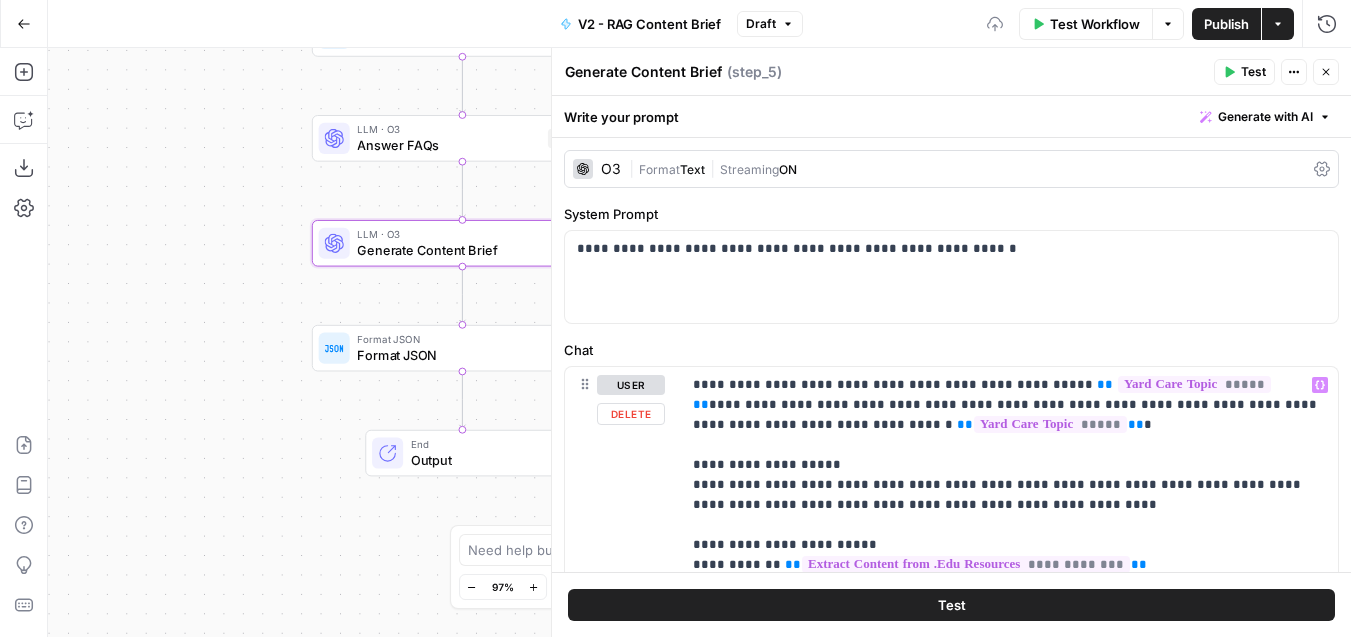 scroll, scrollTop: 0, scrollLeft: 0, axis: both 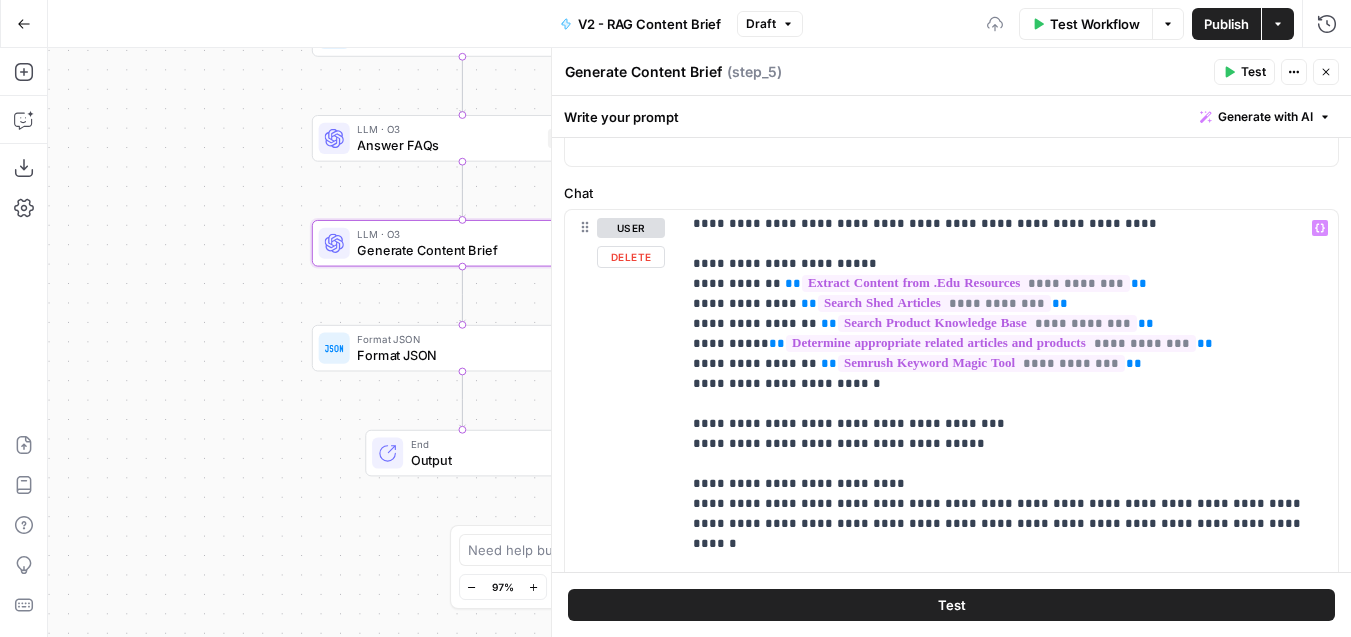 type 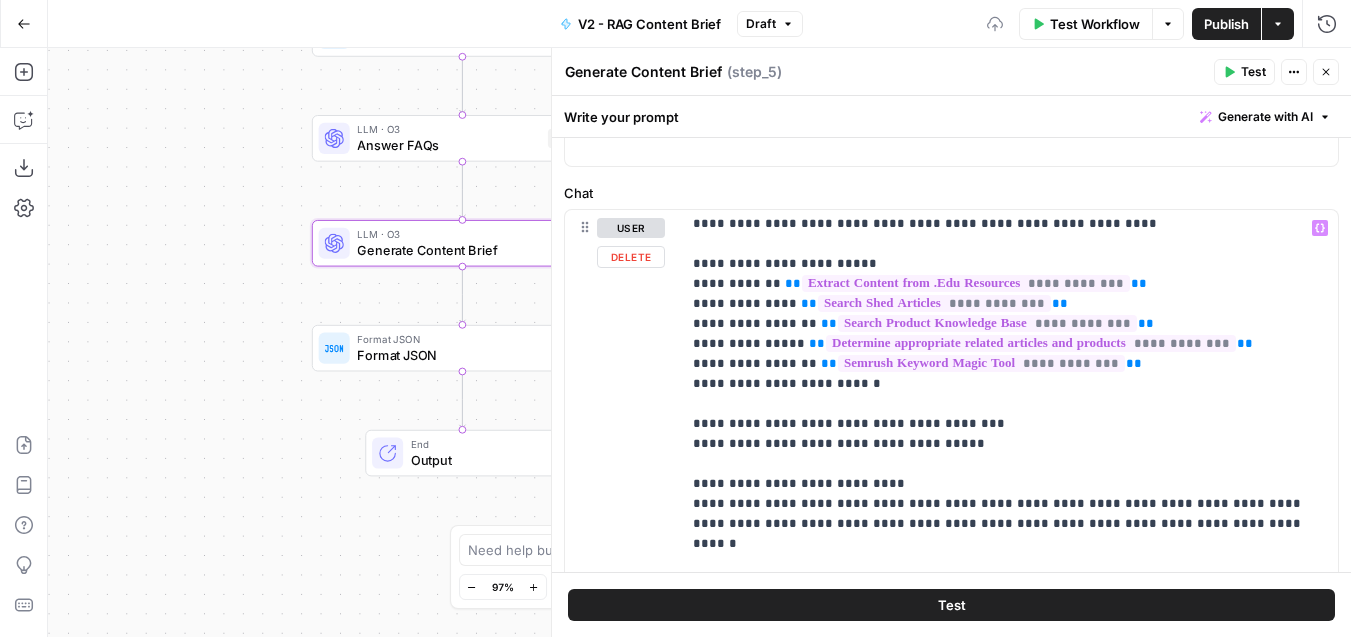 click on "**********" at bounding box center [1009, 1124] 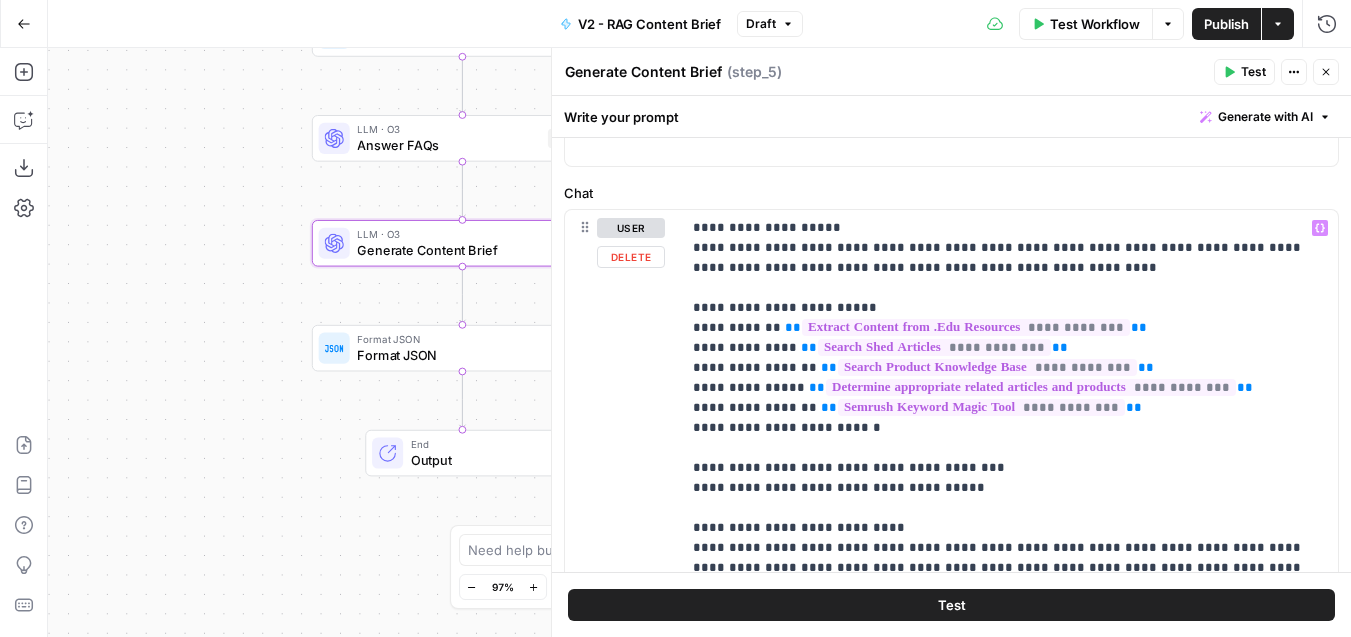 scroll, scrollTop: 82, scrollLeft: 0, axis: vertical 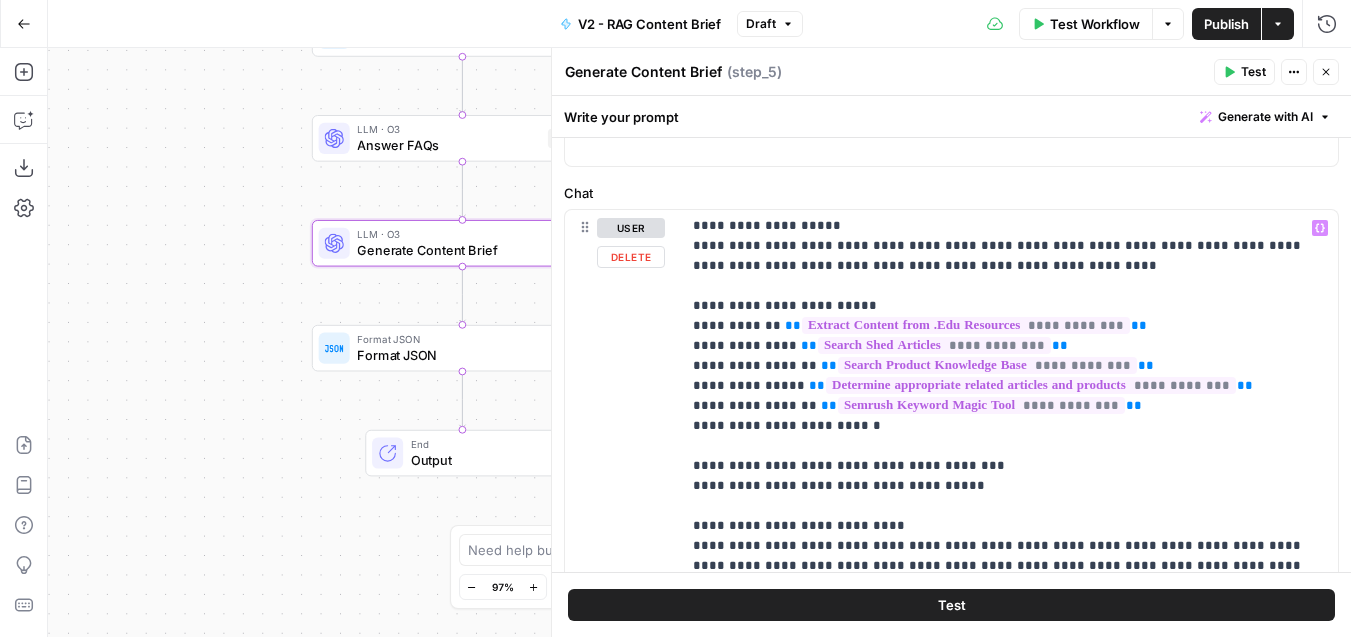 click on "**********" at bounding box center (1009, 1166) 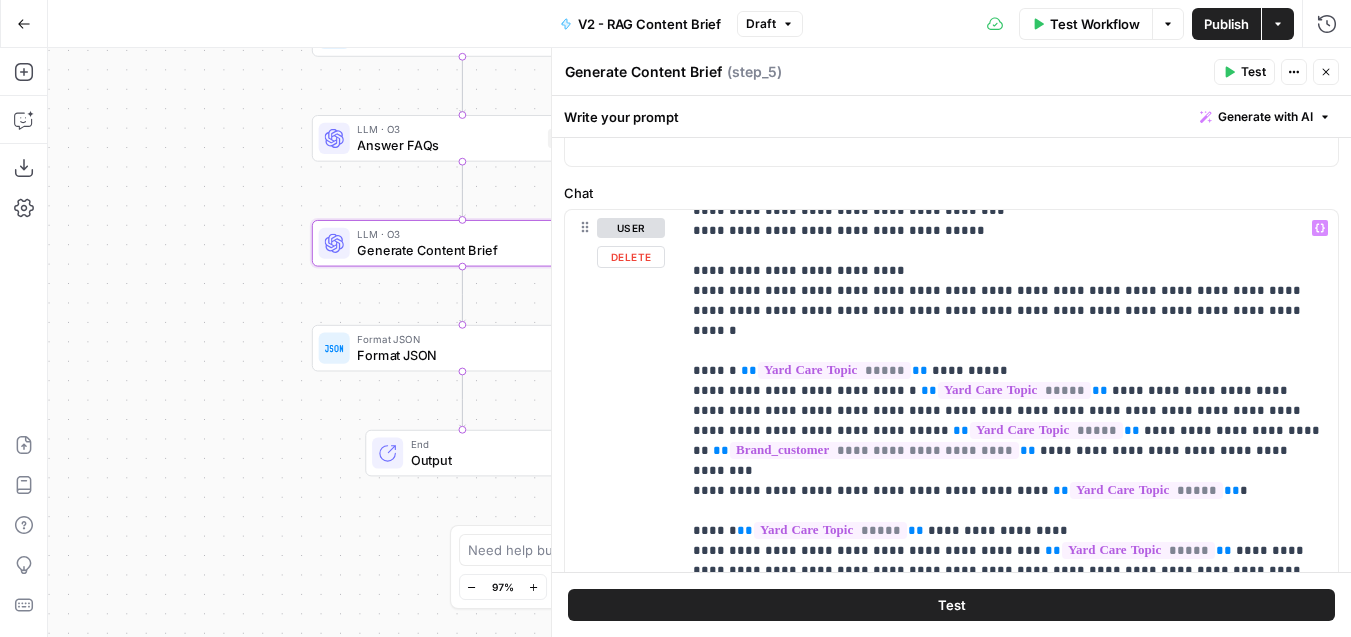 scroll, scrollTop: 344, scrollLeft: 0, axis: vertical 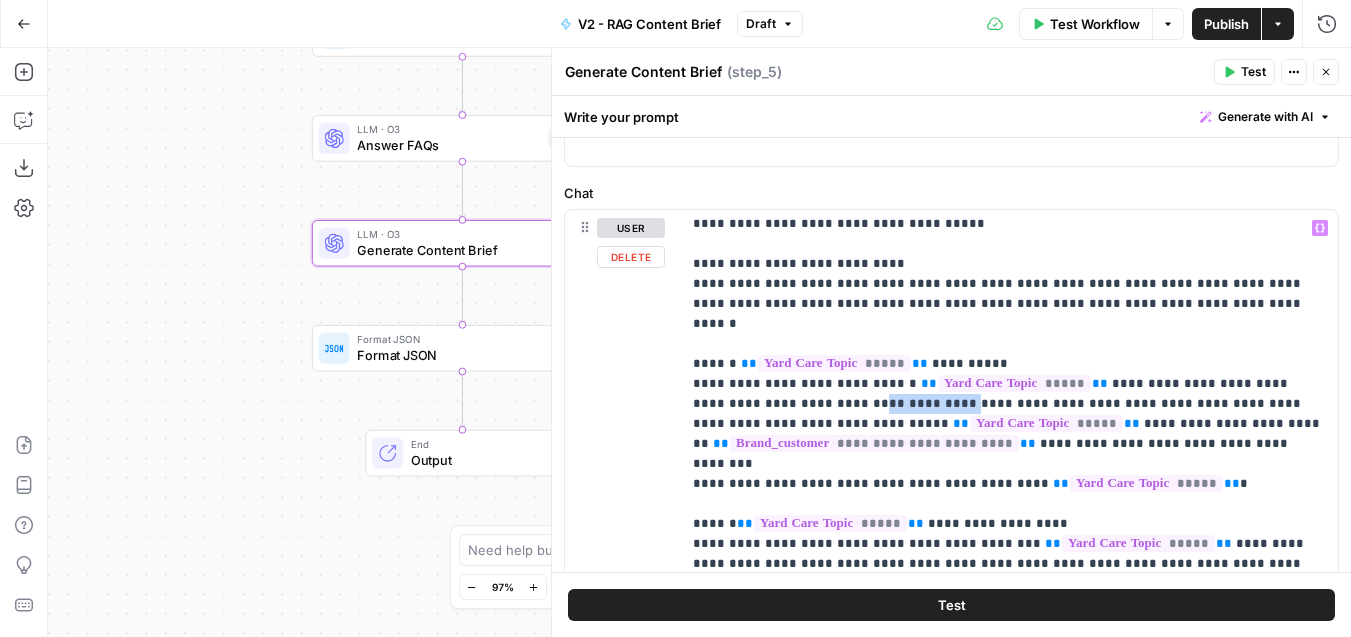 drag, startPoint x: 933, startPoint y: 383, endPoint x: 832, endPoint y: 384, distance: 101.00495 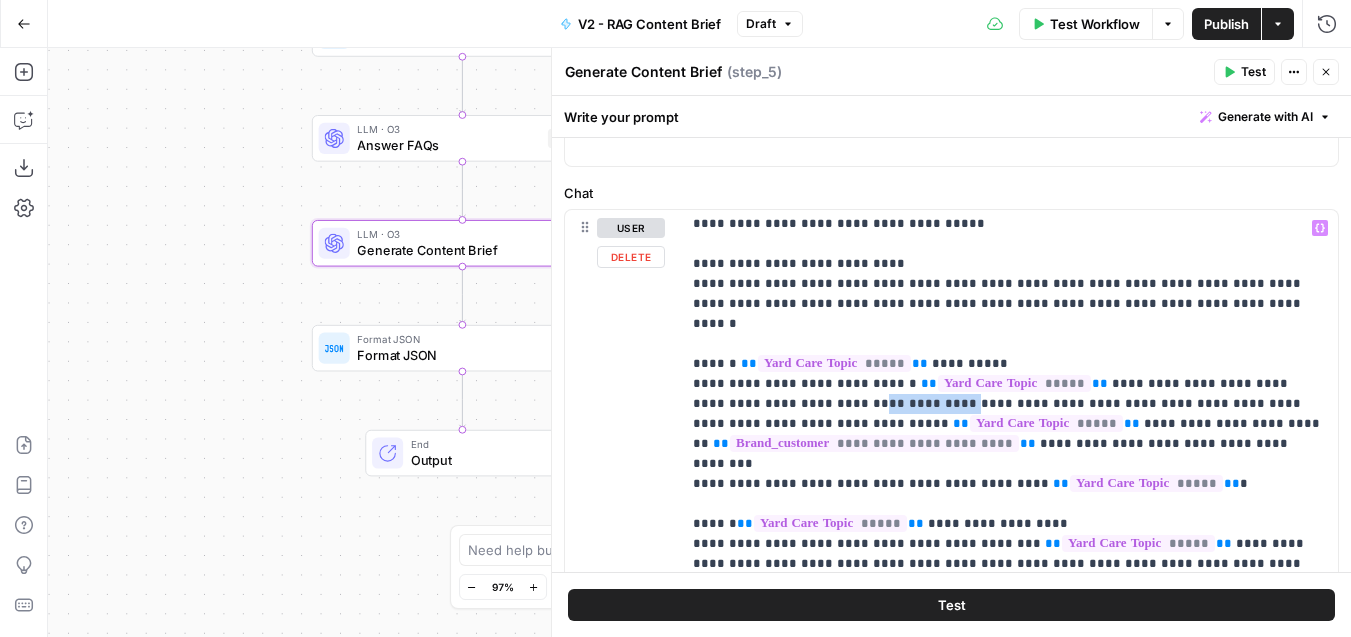 click on "**********" at bounding box center [1009, 904] 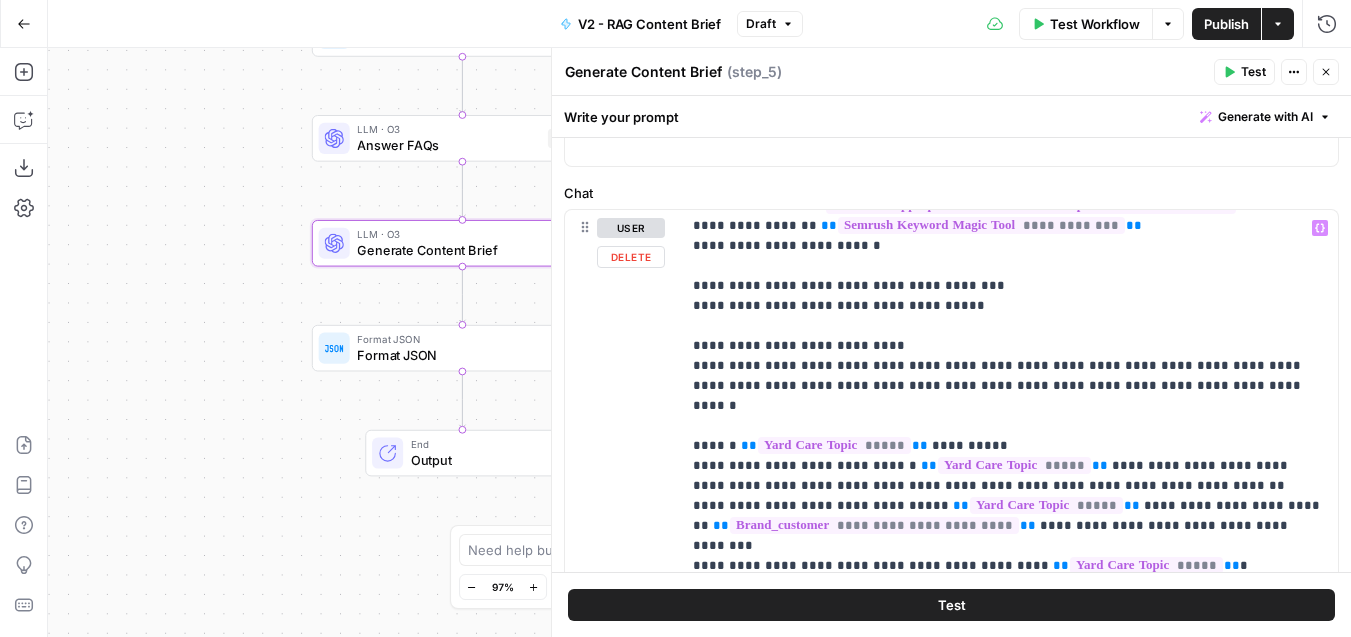 scroll, scrollTop: 272, scrollLeft: 0, axis: vertical 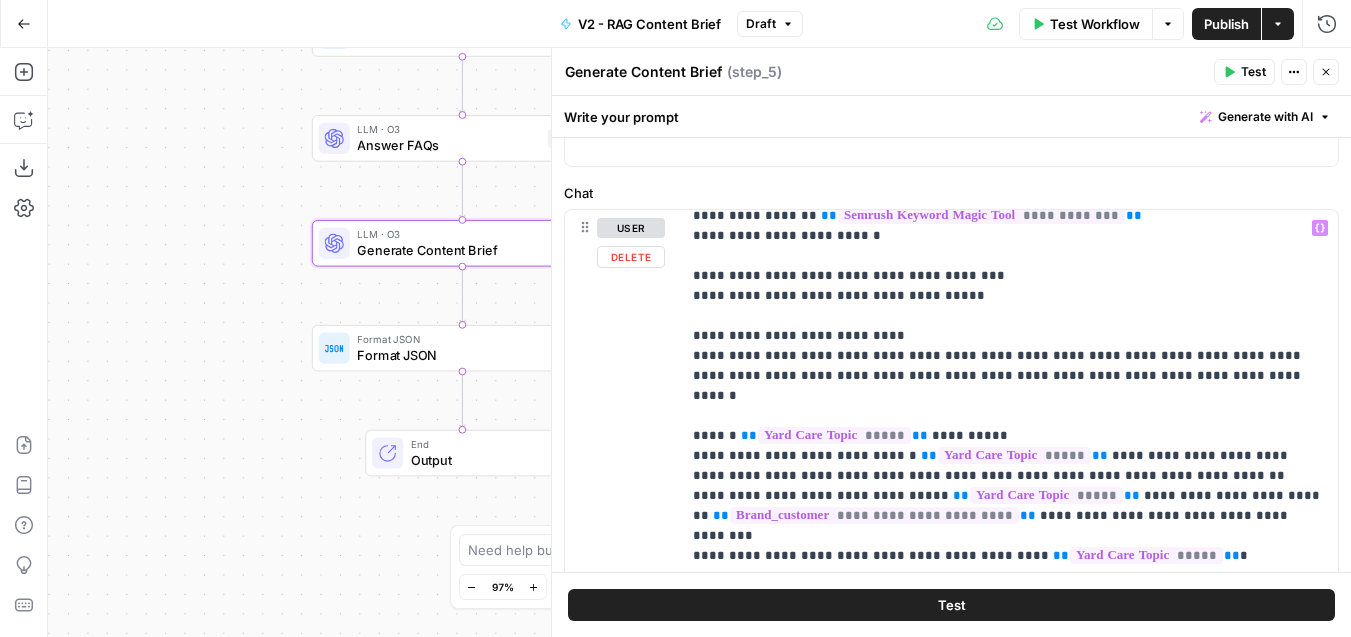 click on "**********" at bounding box center [1009, 976] 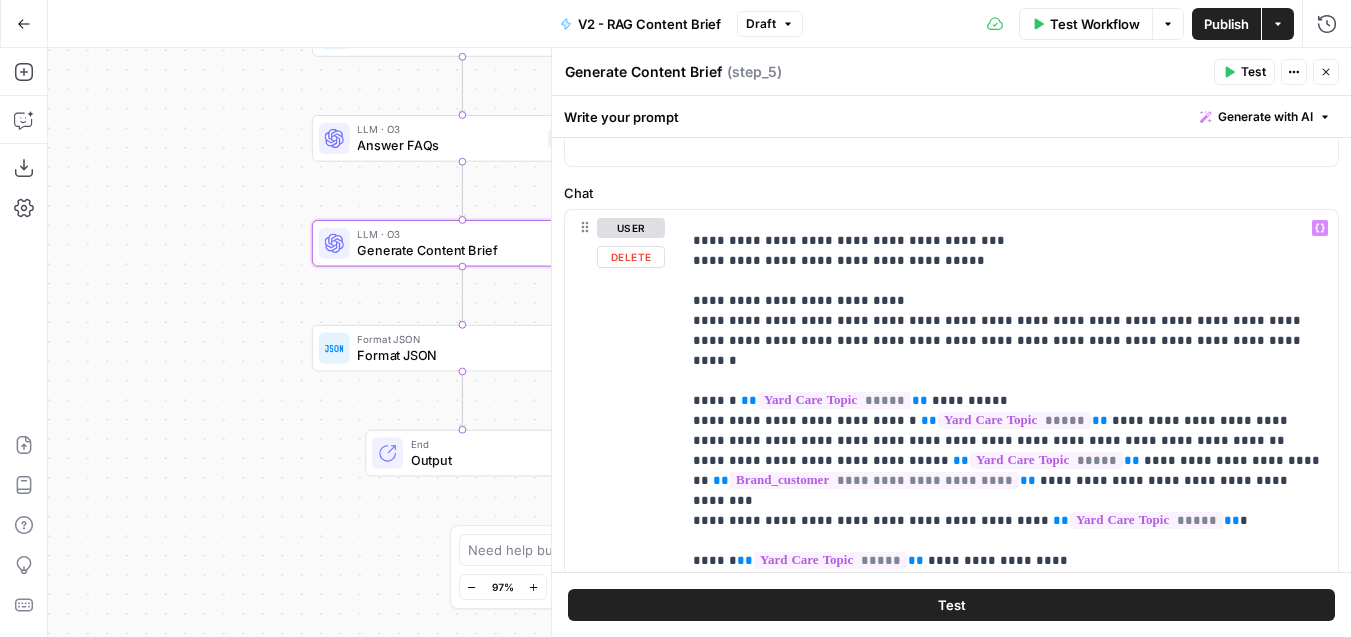 scroll, scrollTop: 315, scrollLeft: 0, axis: vertical 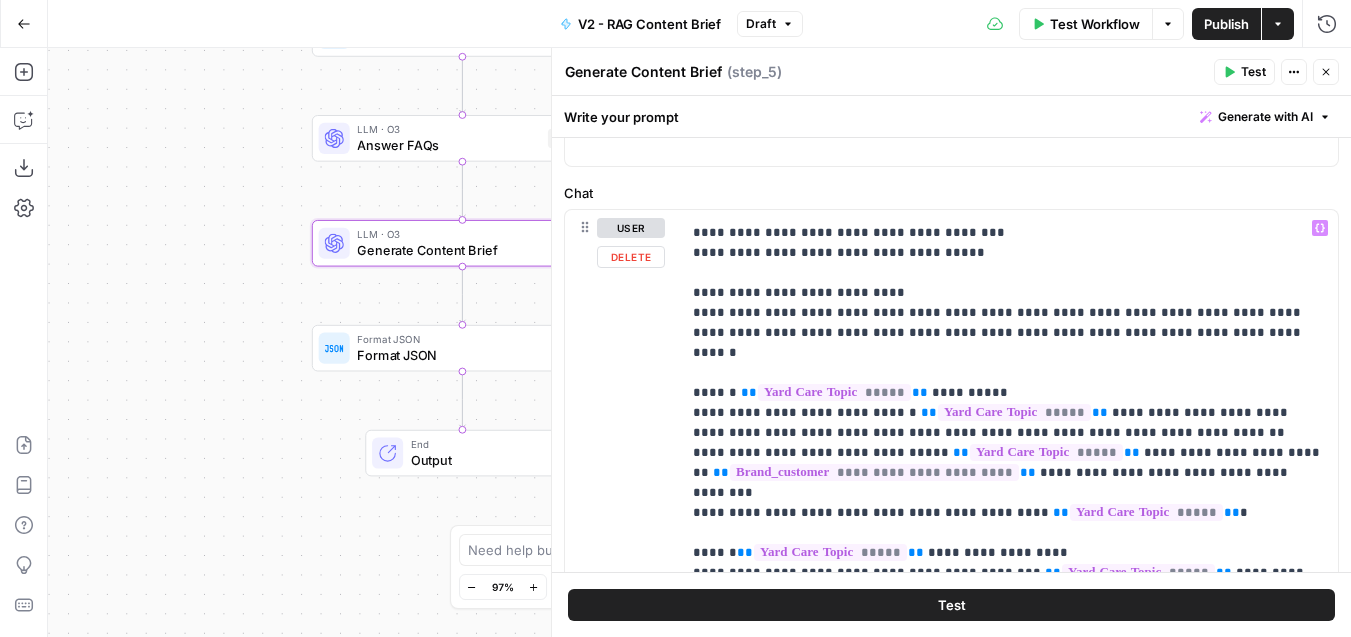 click on "**********" at bounding box center (1009, 933) 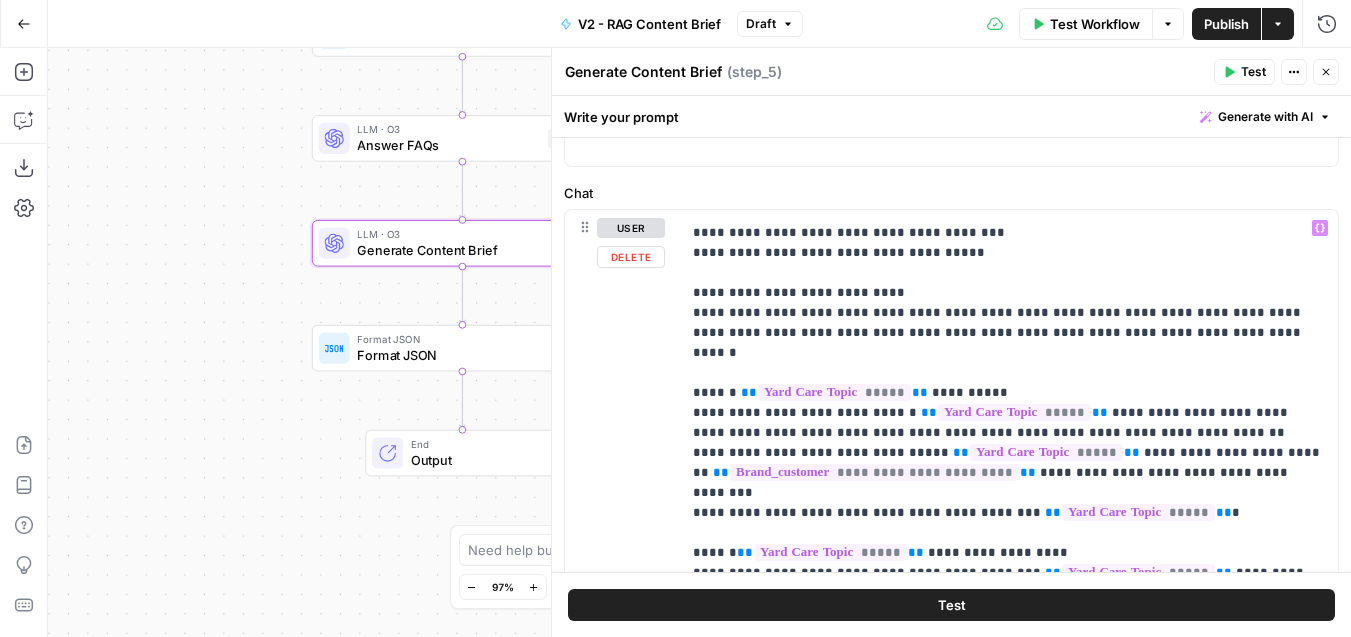 click on "**********" at bounding box center [1009, 933] 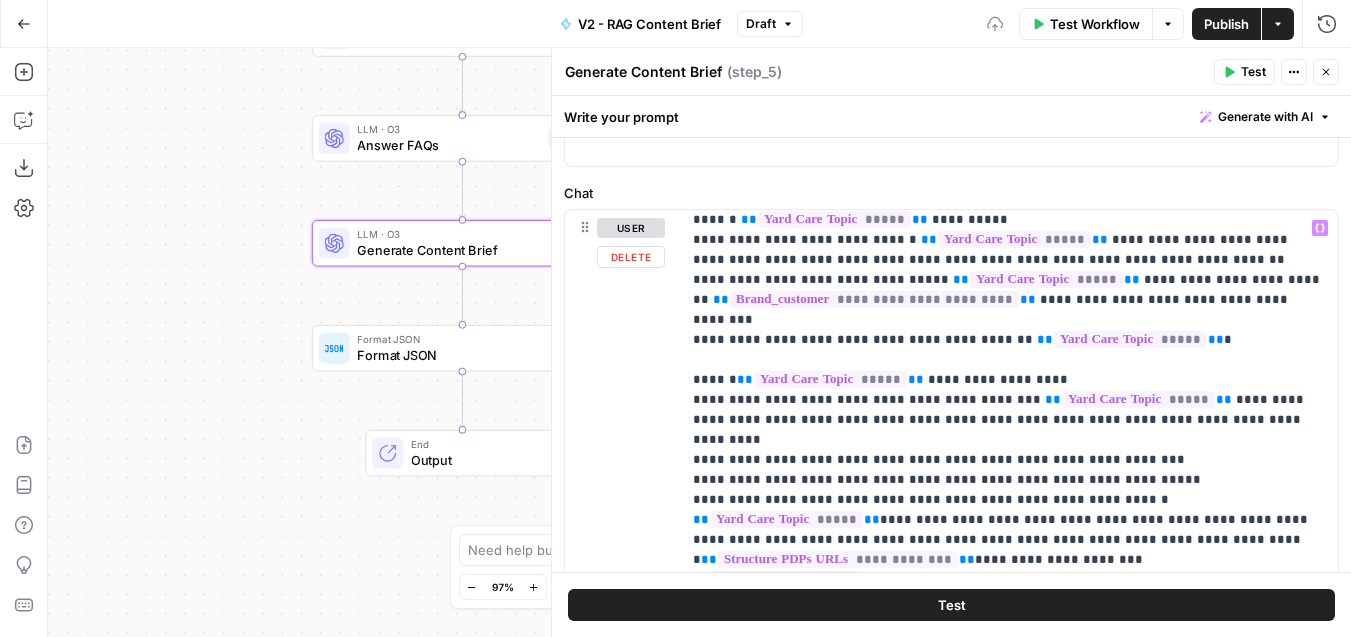 scroll, scrollTop: 523, scrollLeft: 0, axis: vertical 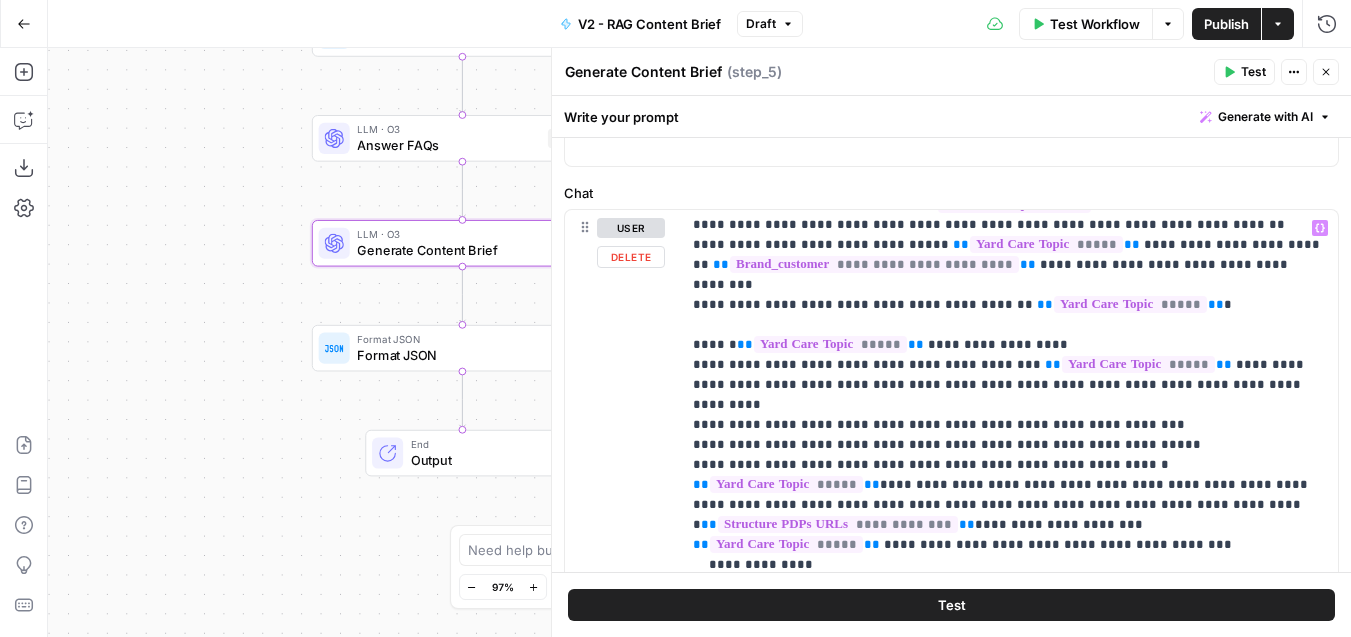 click on "**********" at bounding box center [1009, 725] 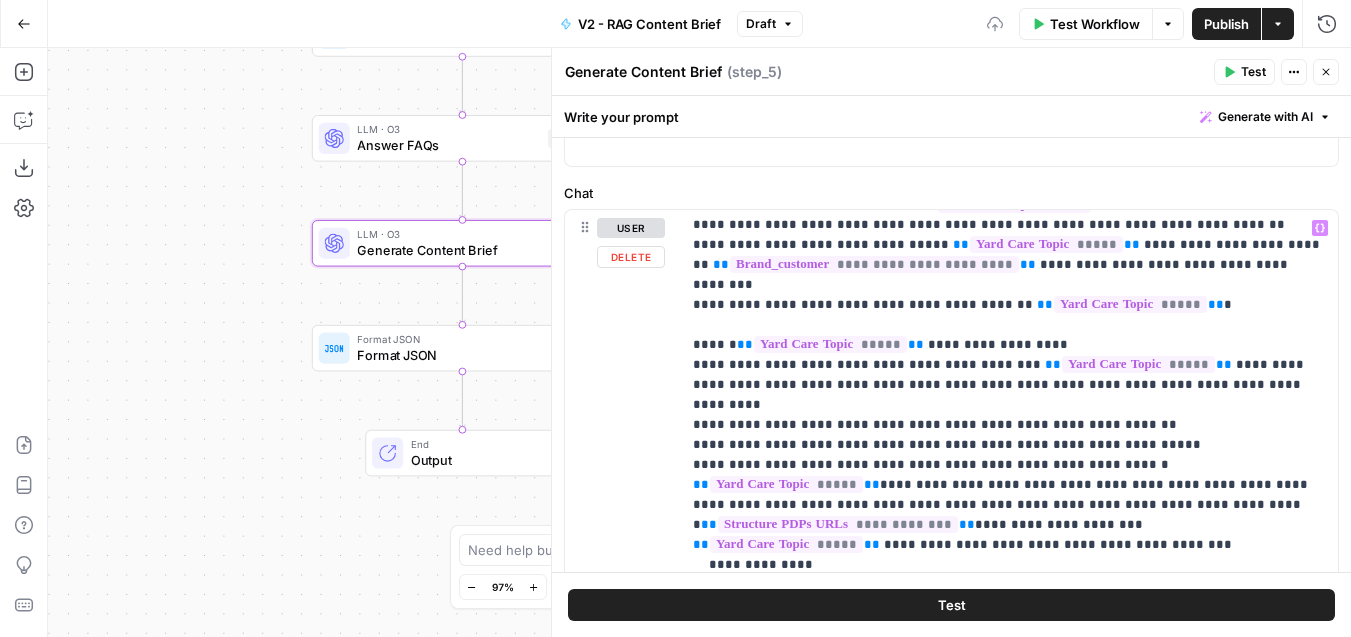 click on "**********" at bounding box center (1009, 725) 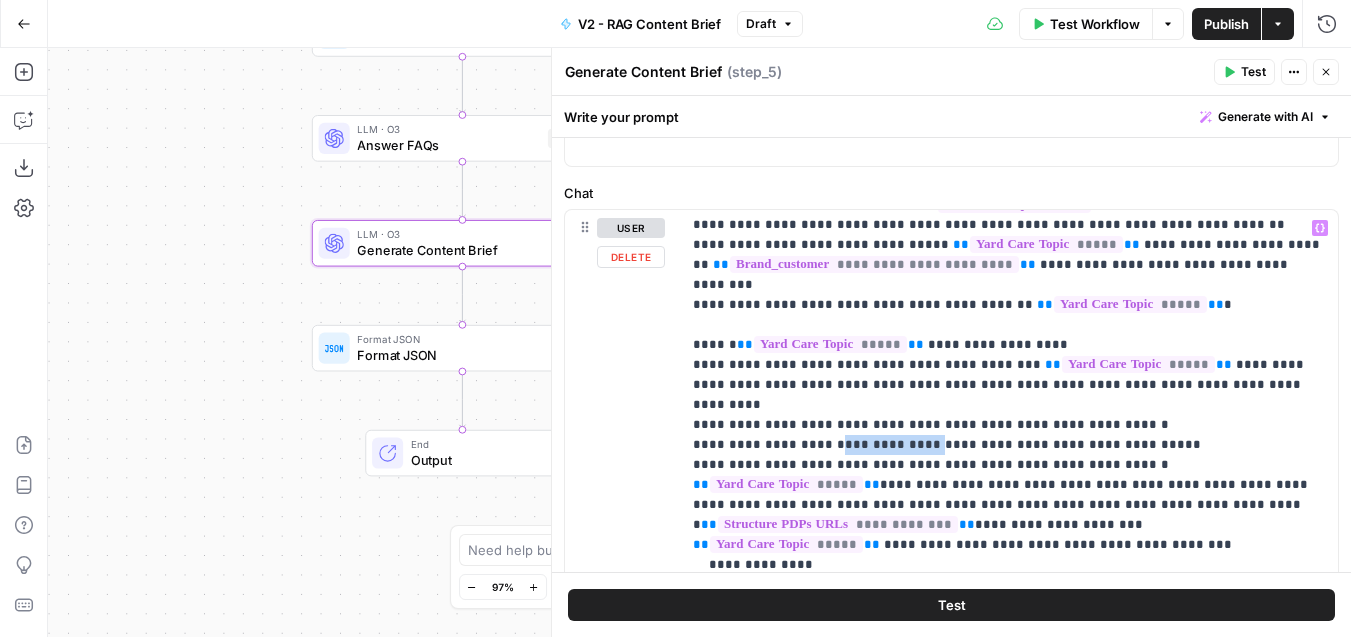 drag, startPoint x: 914, startPoint y: 388, endPoint x: 817, endPoint y: 385, distance: 97.04638 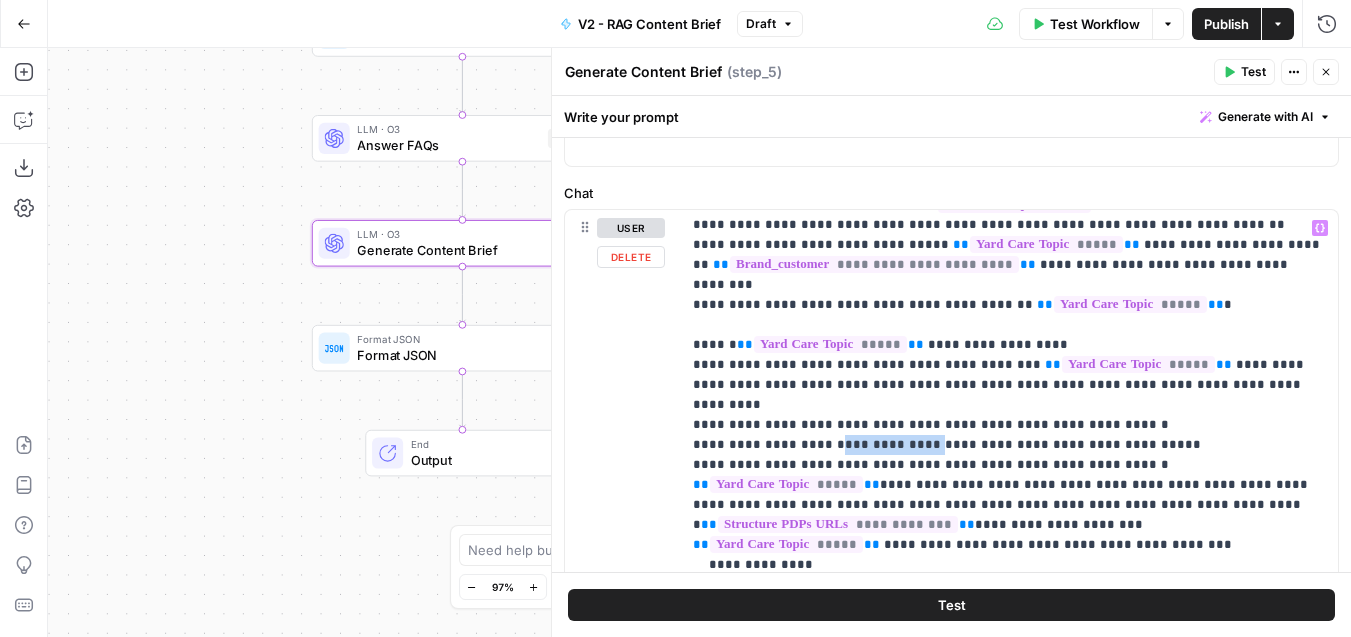 click on "**********" at bounding box center (1009, 725) 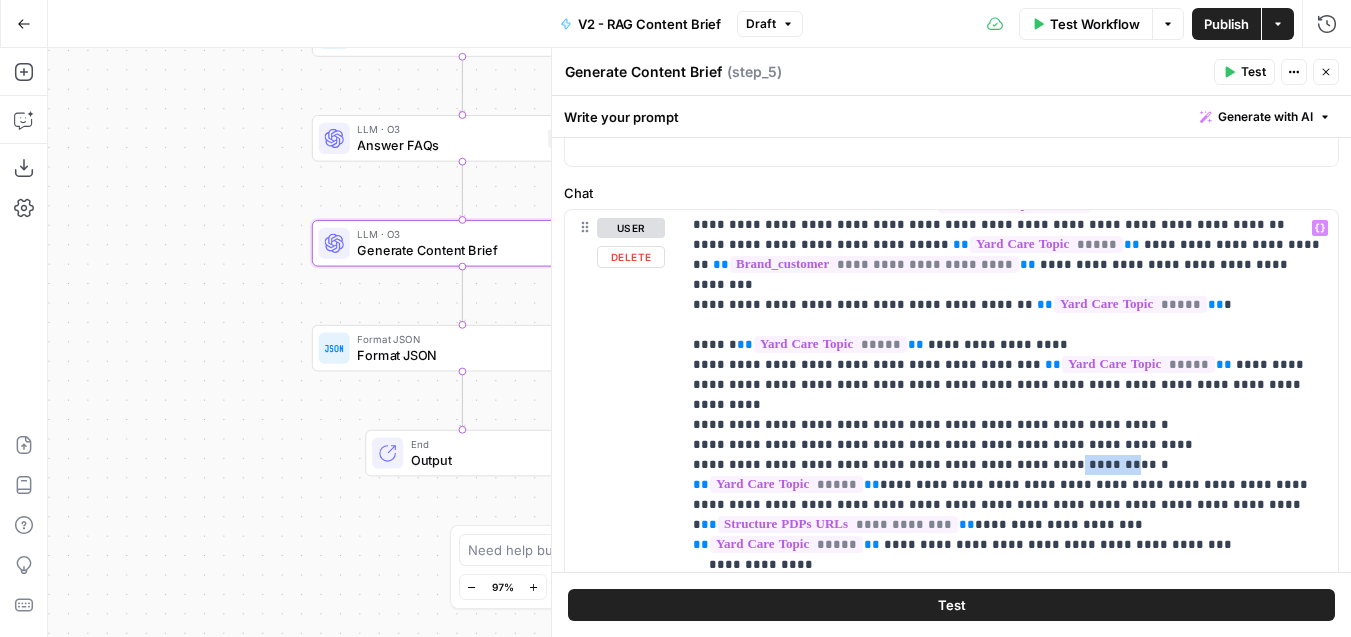 drag, startPoint x: 1090, startPoint y: 403, endPoint x: 1032, endPoint y: 401, distance: 58.034473 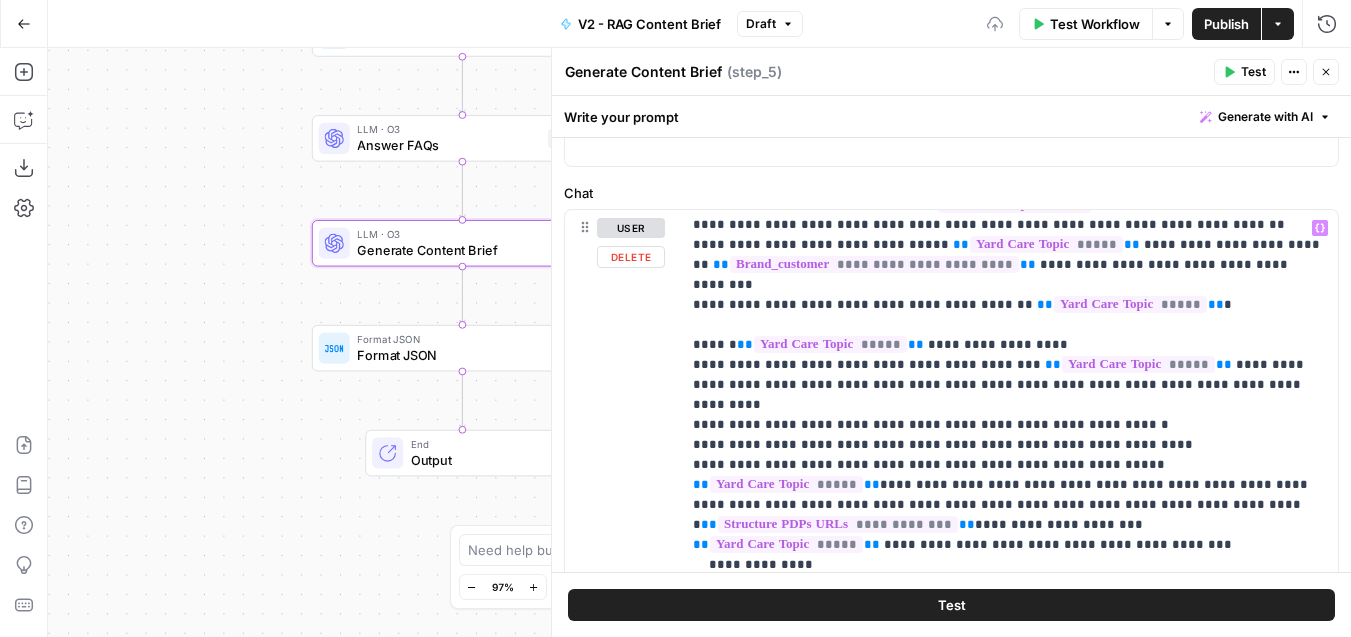 click on "**********" at bounding box center [1009, 725] 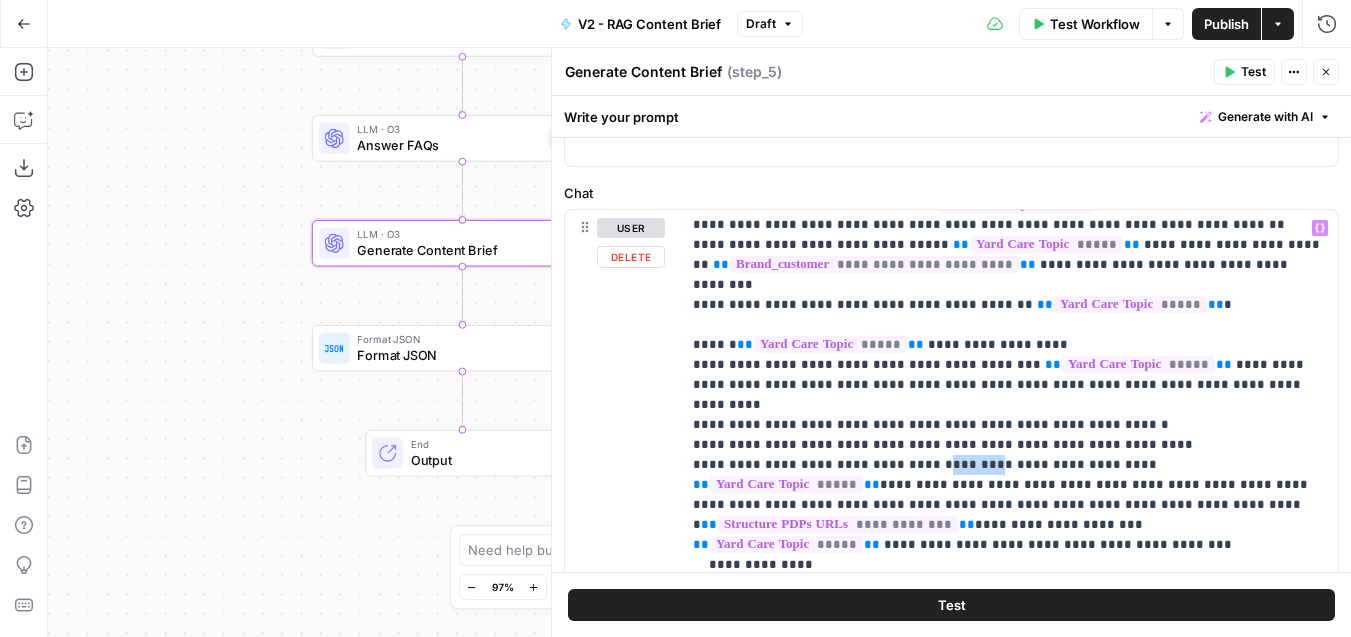 drag, startPoint x: 964, startPoint y: 406, endPoint x: 916, endPoint y: 406, distance: 48 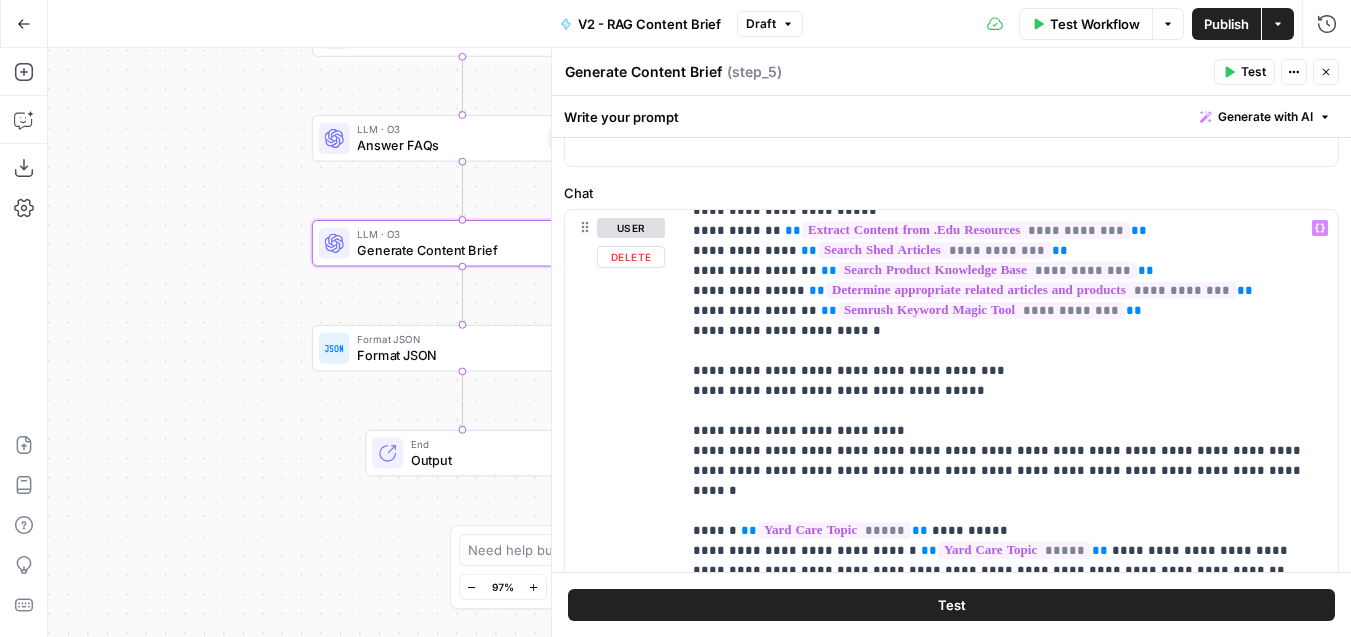 scroll, scrollTop: 173, scrollLeft: 0, axis: vertical 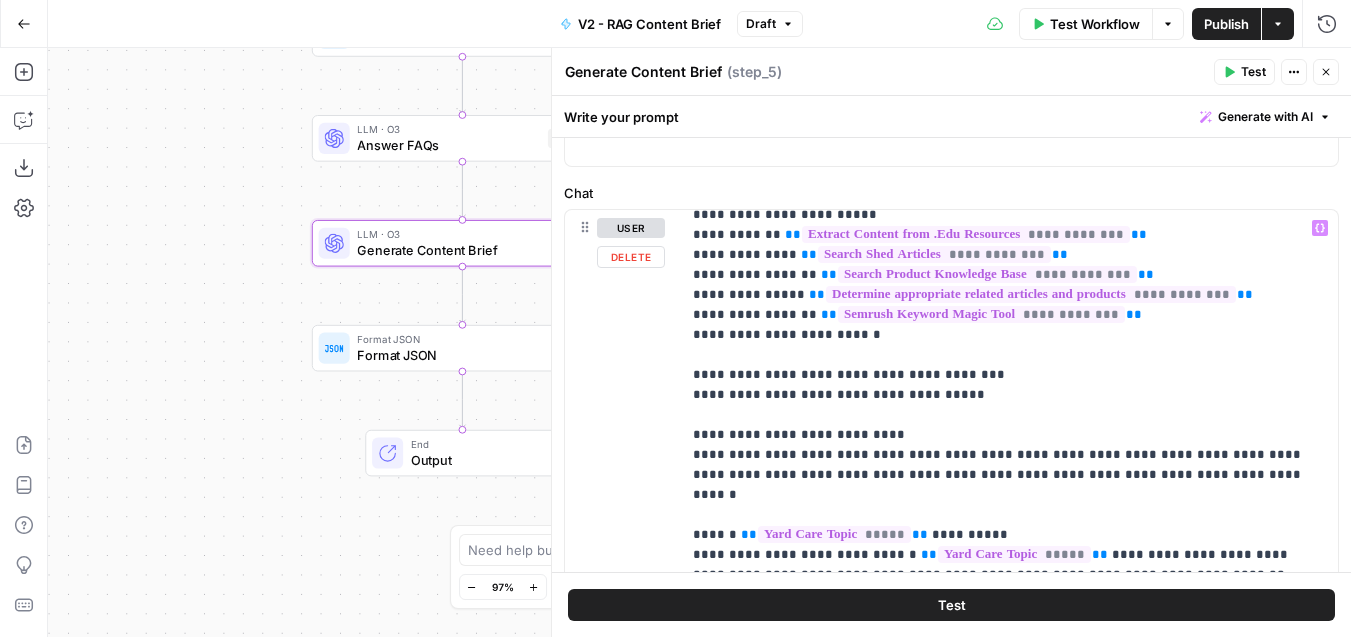 click on "**********" at bounding box center (1009, 1075) 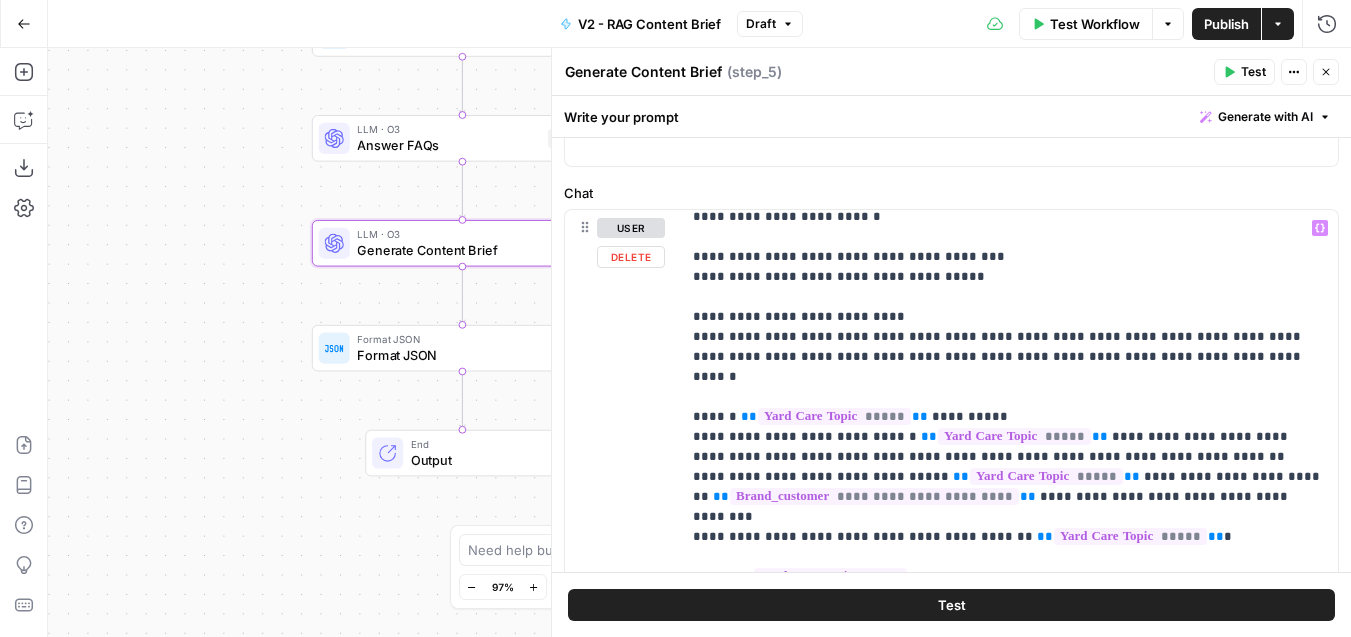 scroll, scrollTop: 295, scrollLeft: 0, axis: vertical 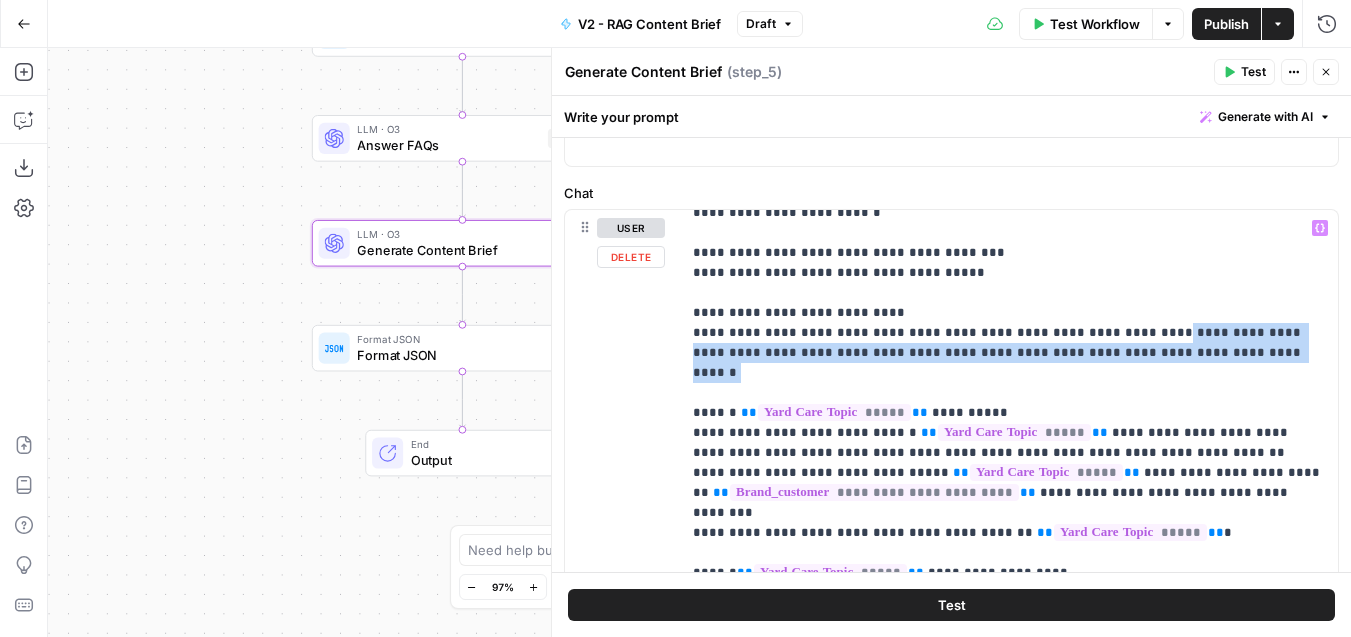 drag, startPoint x: 1155, startPoint y: 355, endPoint x: 1118, endPoint y: 327, distance: 46.400433 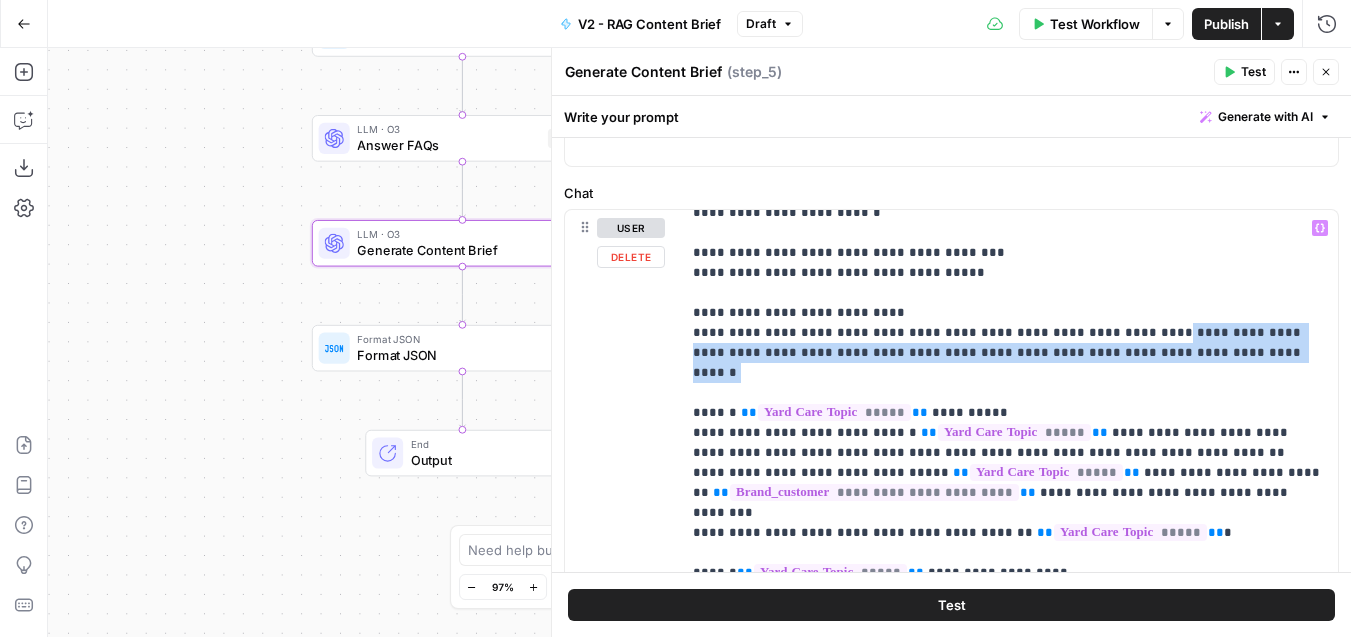 click on "**********" at bounding box center [1009, 953] 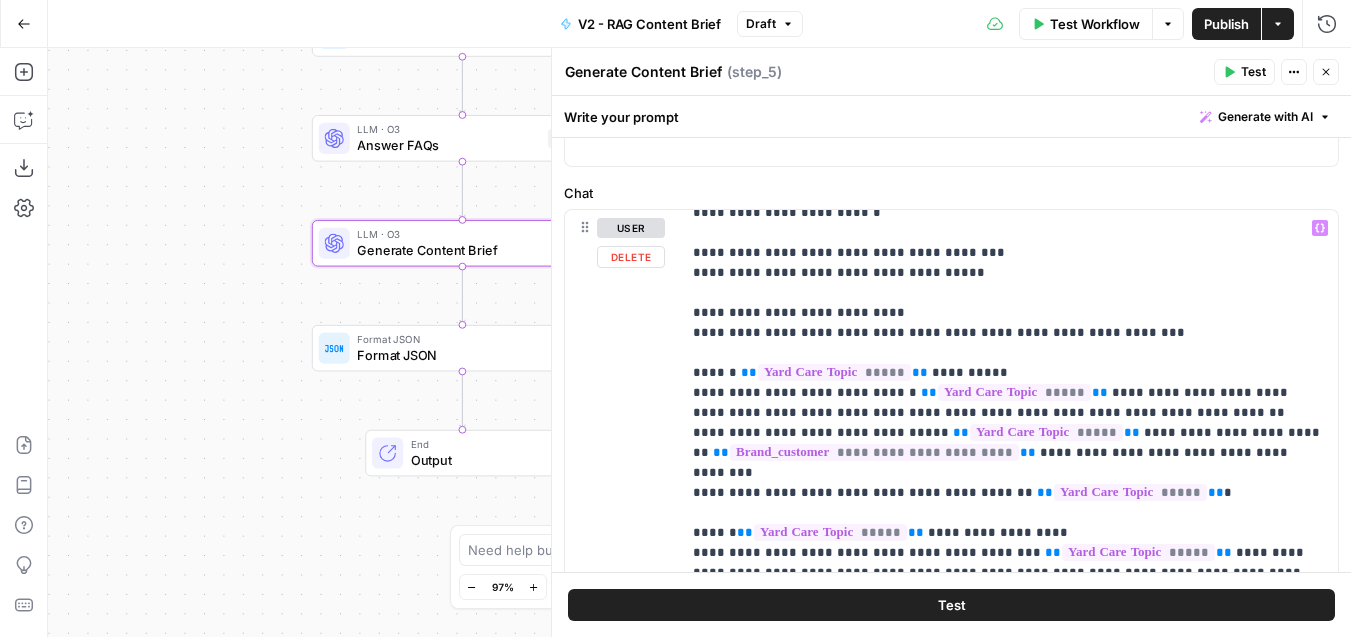 click on "**********" at bounding box center (1009, 943) 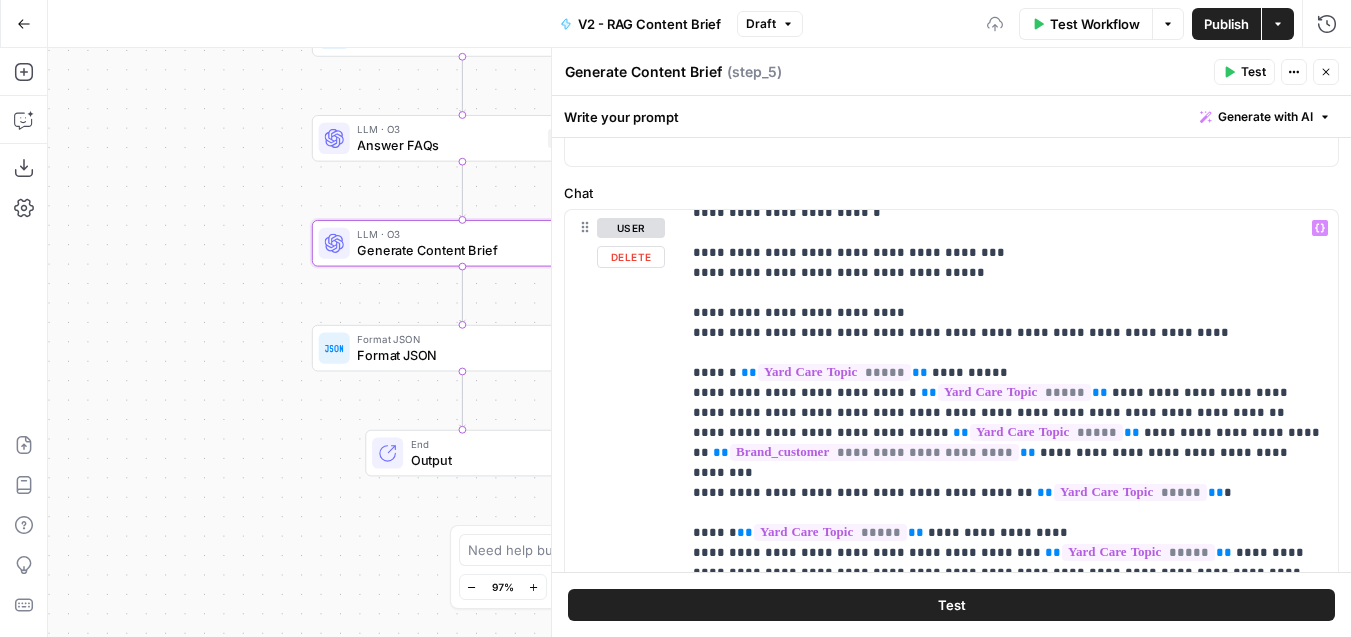 click on "**********" at bounding box center [1009, 943] 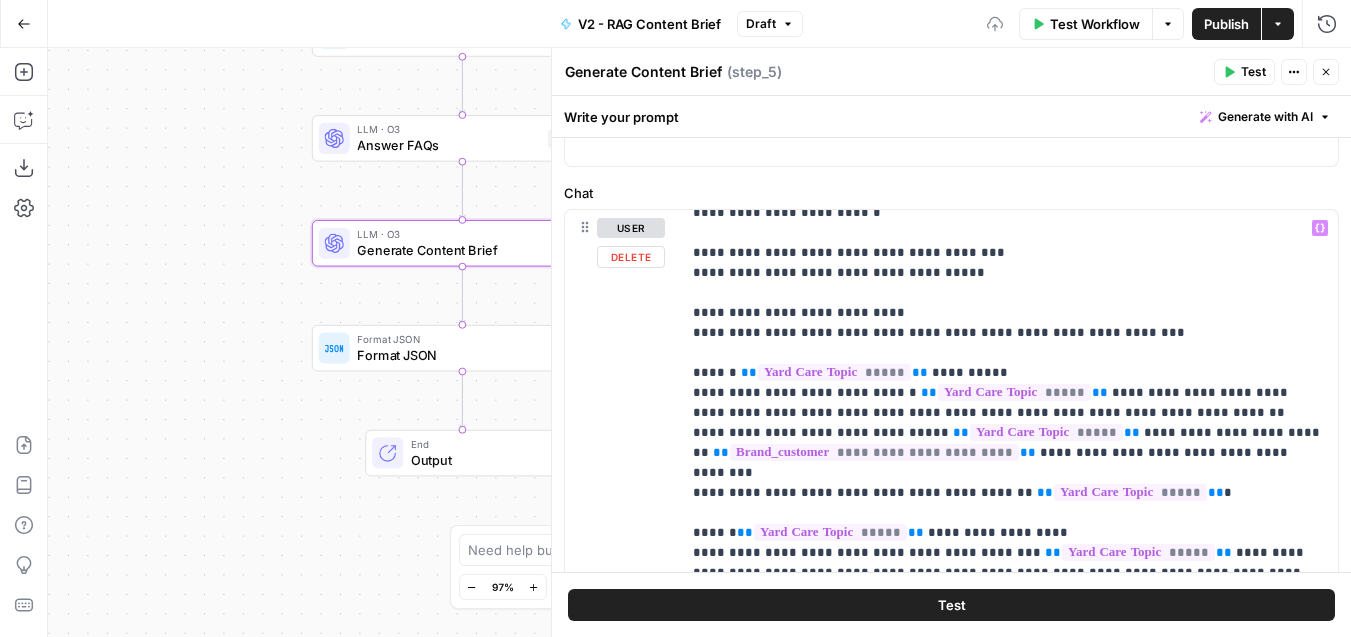 click on "**********" at bounding box center (1009, 943) 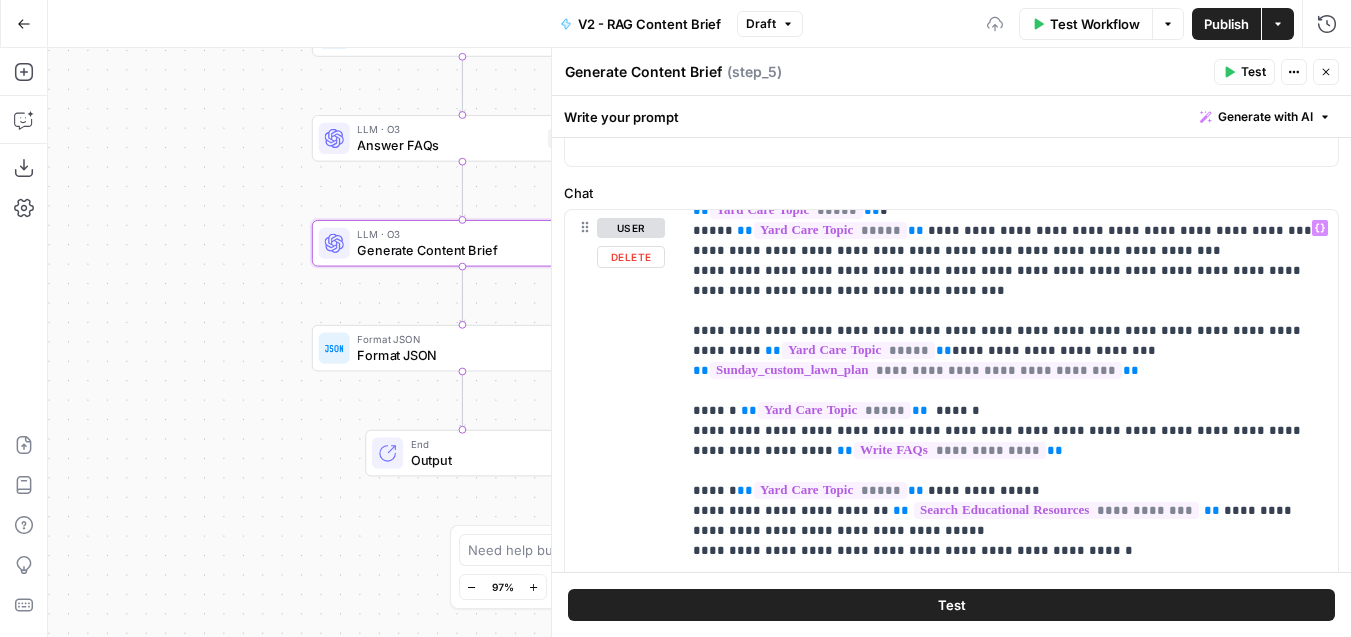 scroll, scrollTop: 1241, scrollLeft: 0, axis: vertical 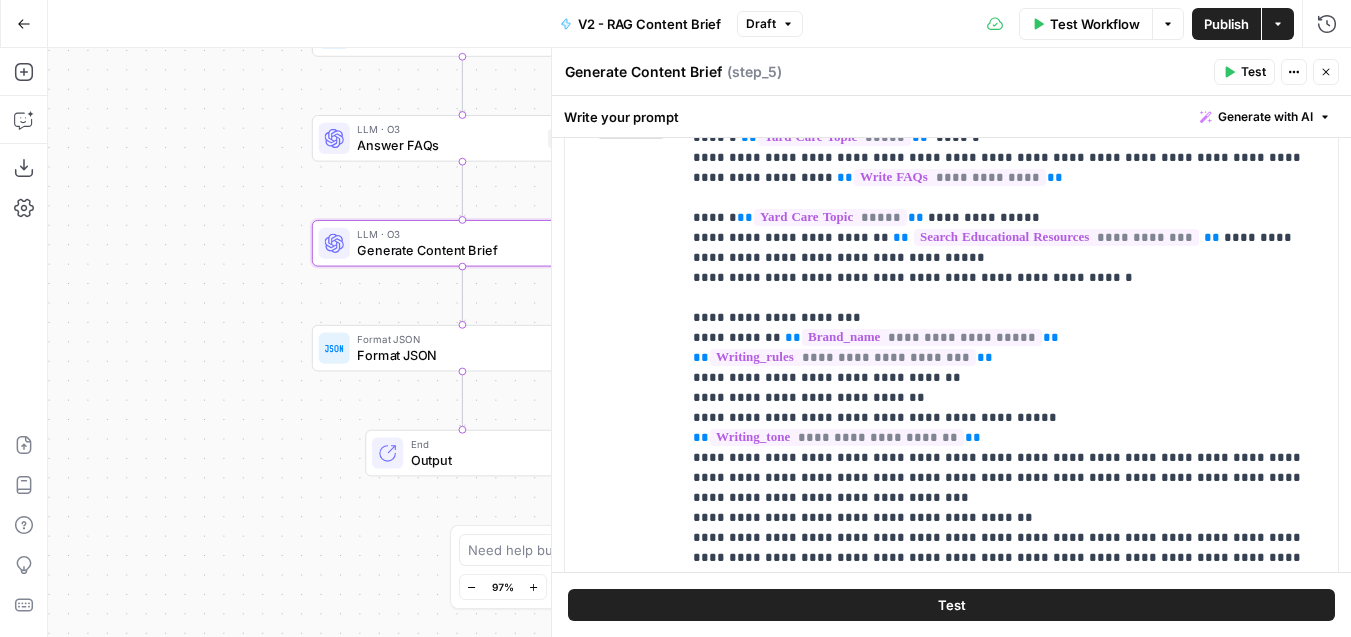 click on "**********" at bounding box center [1009, -132] 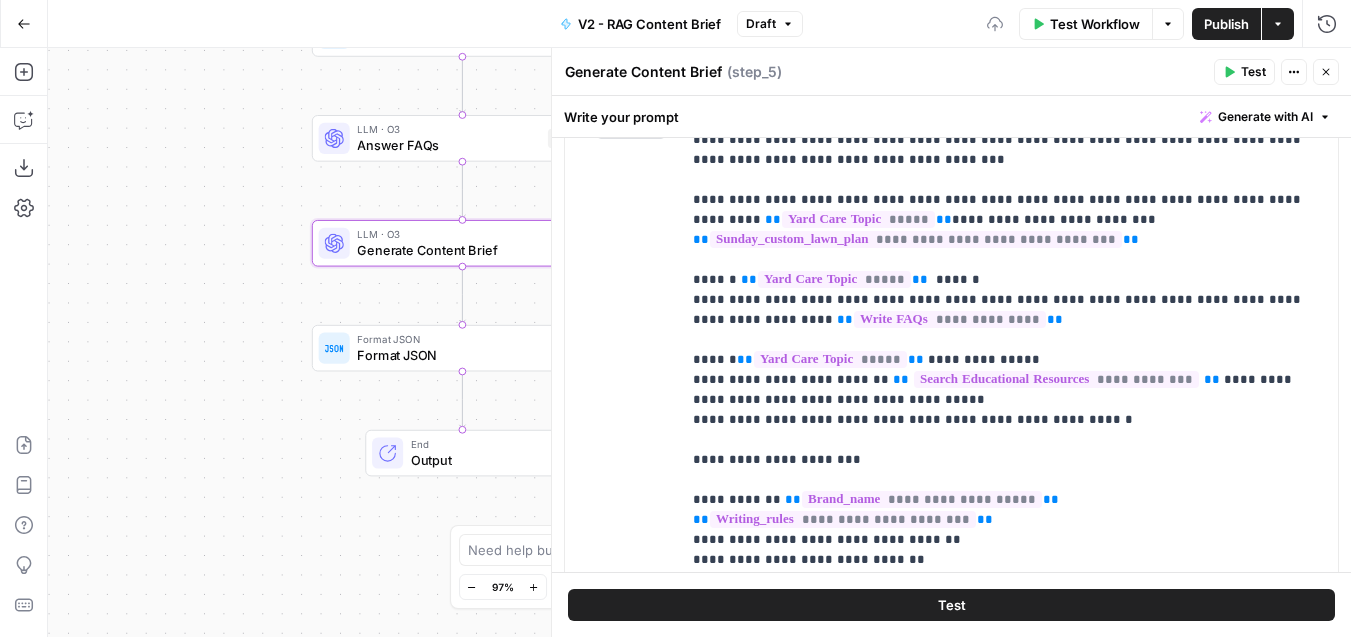 scroll, scrollTop: 1261, scrollLeft: 0, axis: vertical 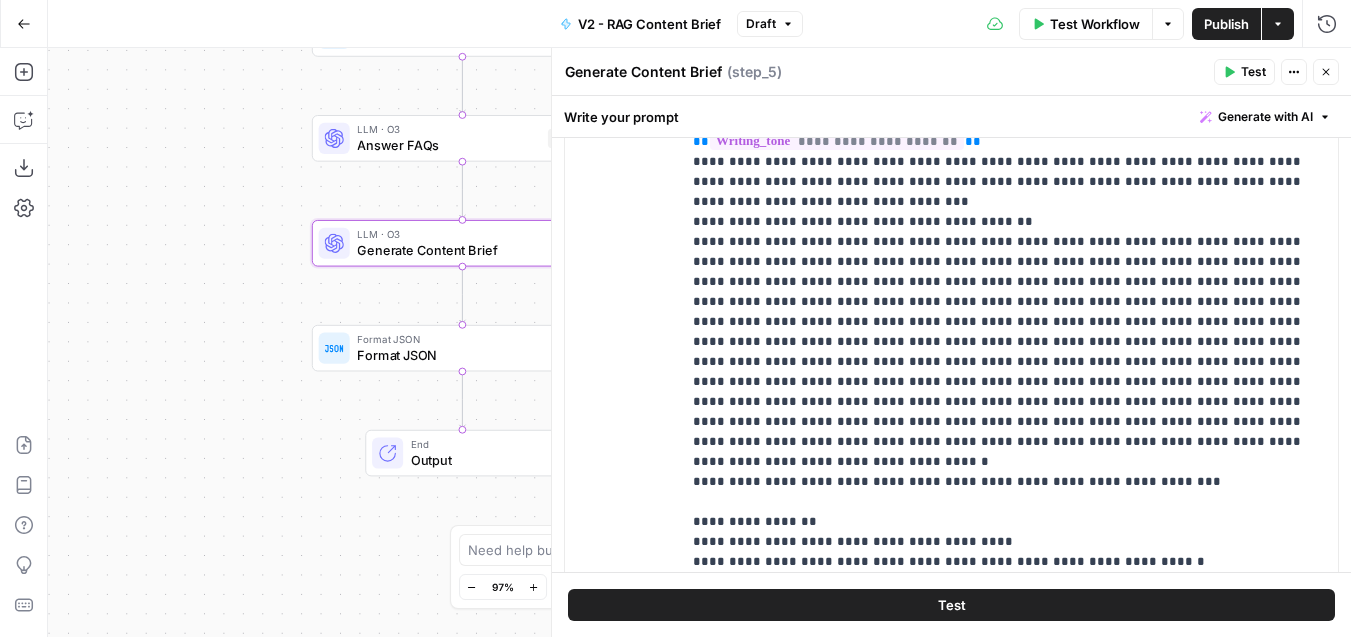 click on "**********" at bounding box center (1009, -438) 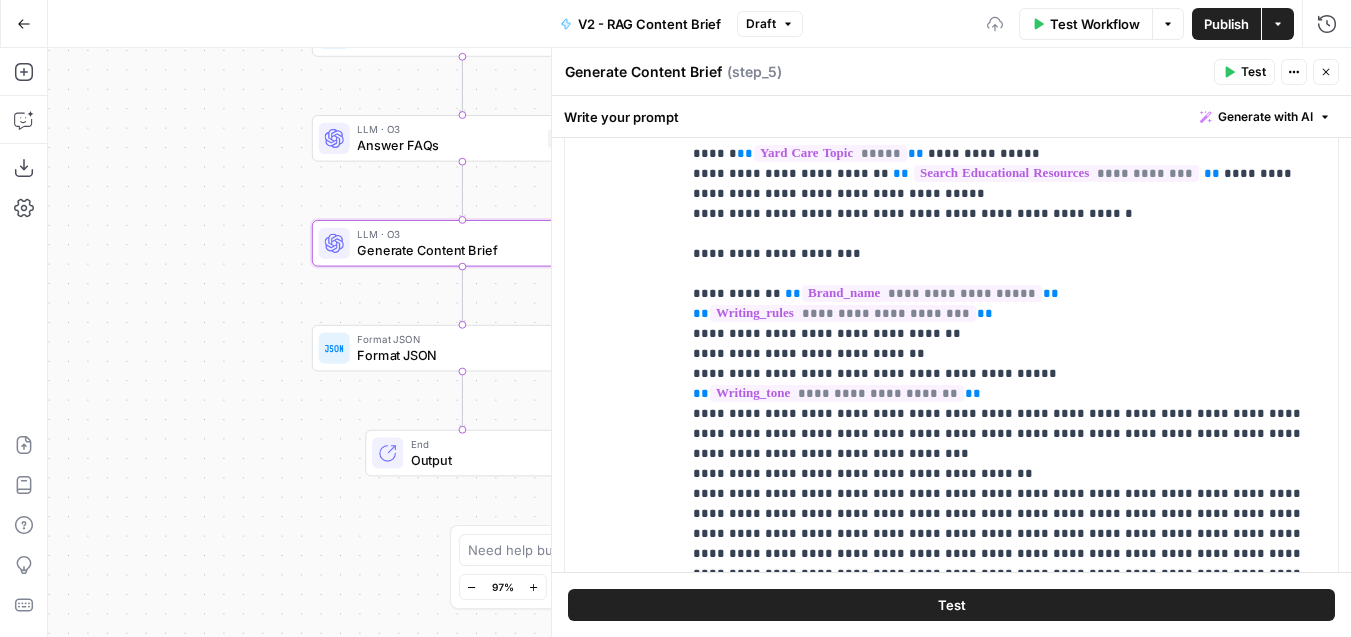 scroll, scrollTop: 1005, scrollLeft: 0, axis: vertical 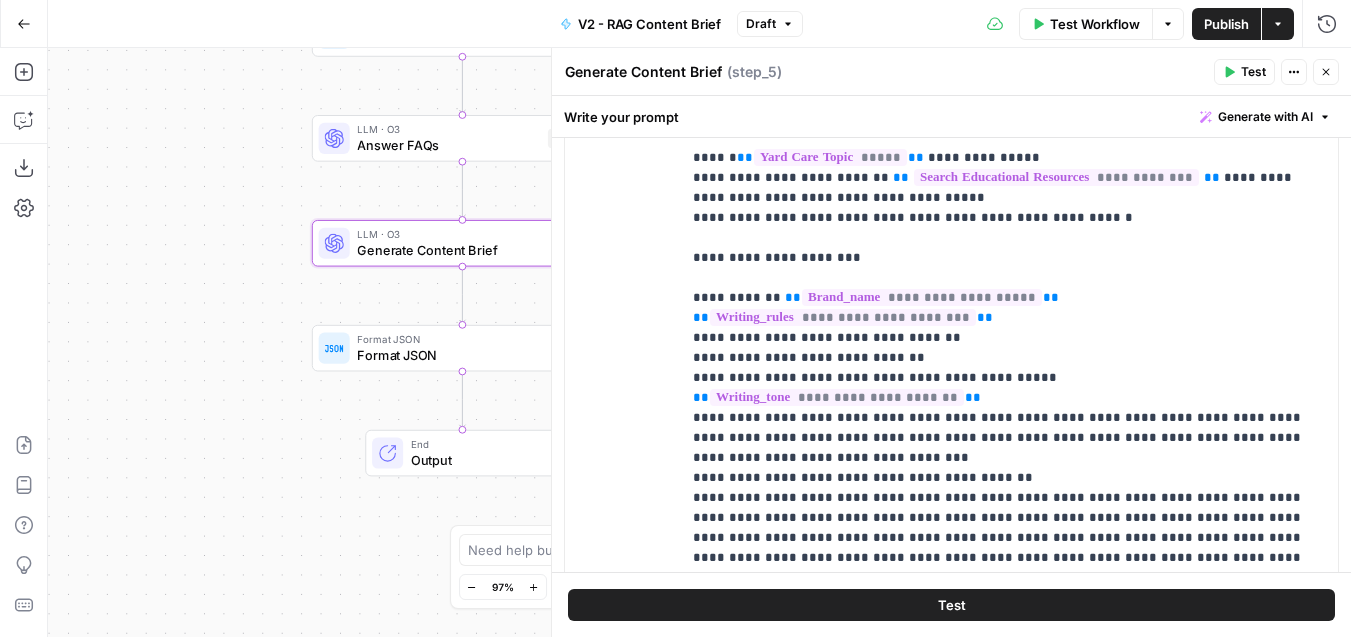 click on "**********" at bounding box center (1009, -182) 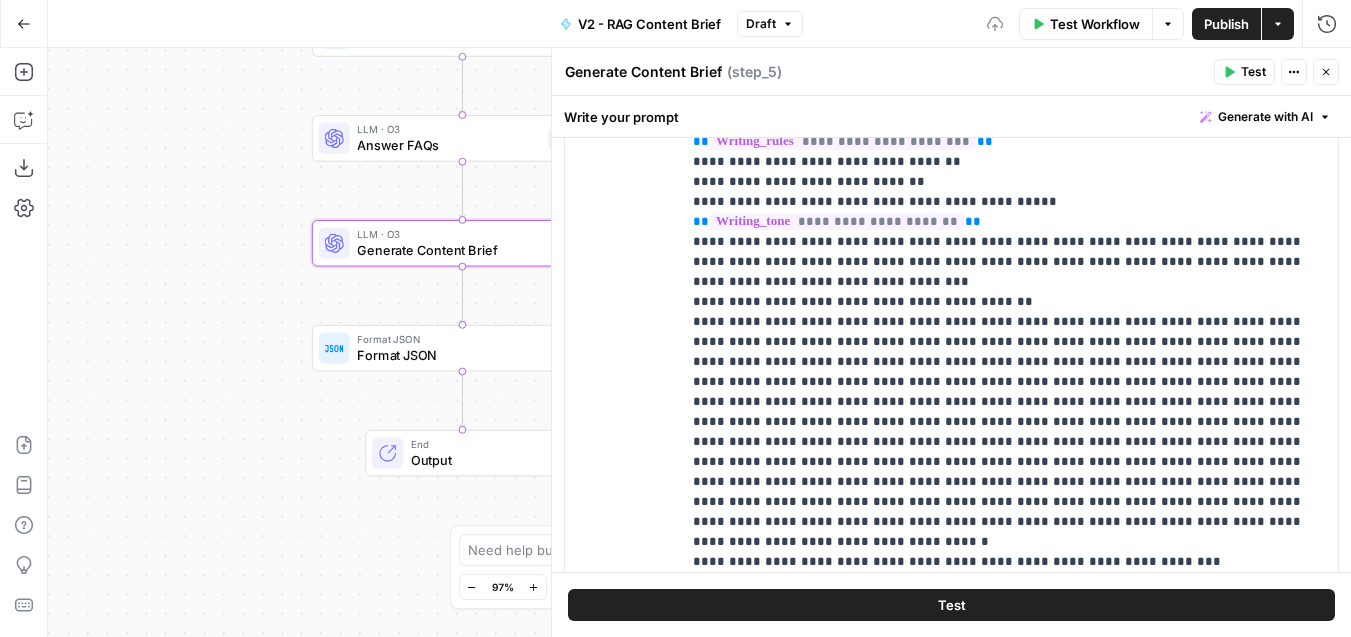 scroll, scrollTop: 1170, scrollLeft: 0, axis: vertical 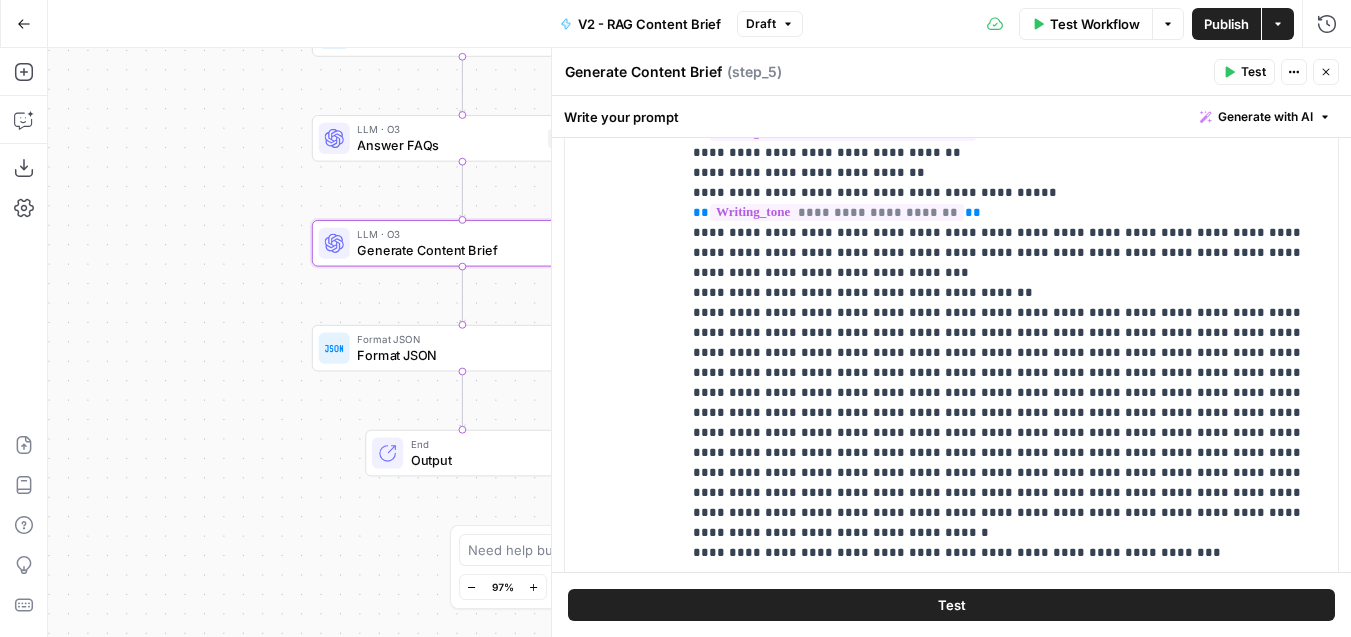 click on "**********" at bounding box center [1009, -357] 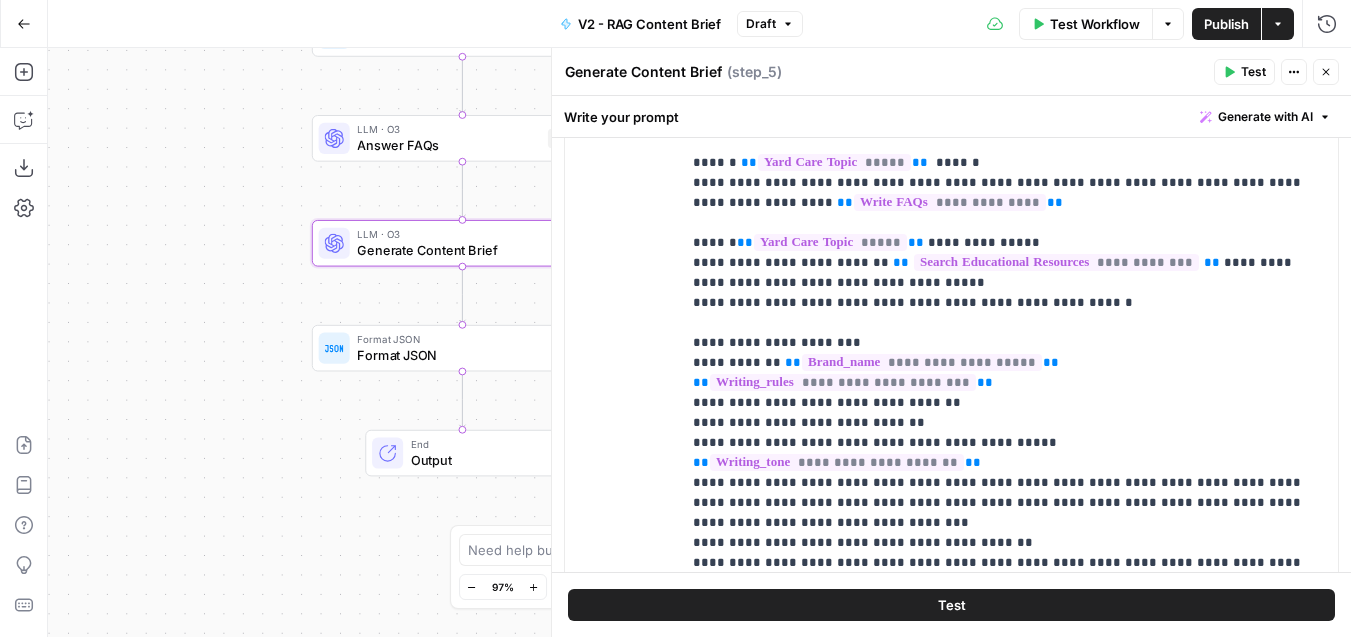 click on "**********" at bounding box center [1009, -107] 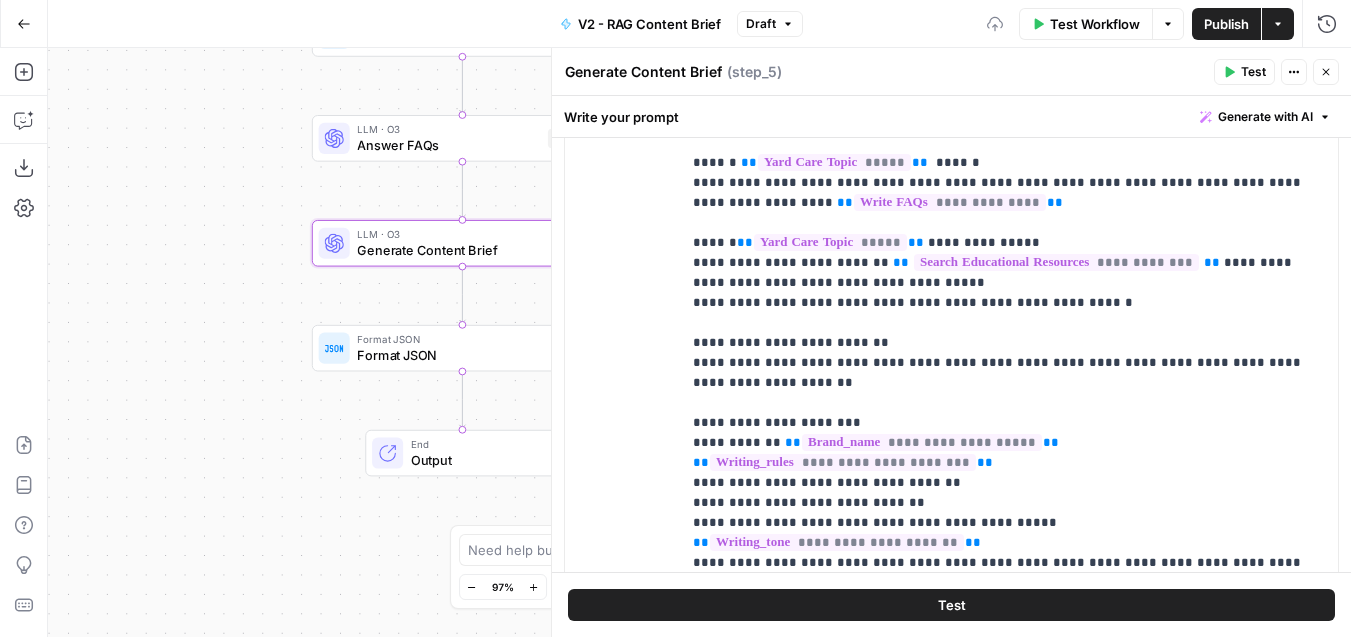 click on "**********" at bounding box center [1009, 192] 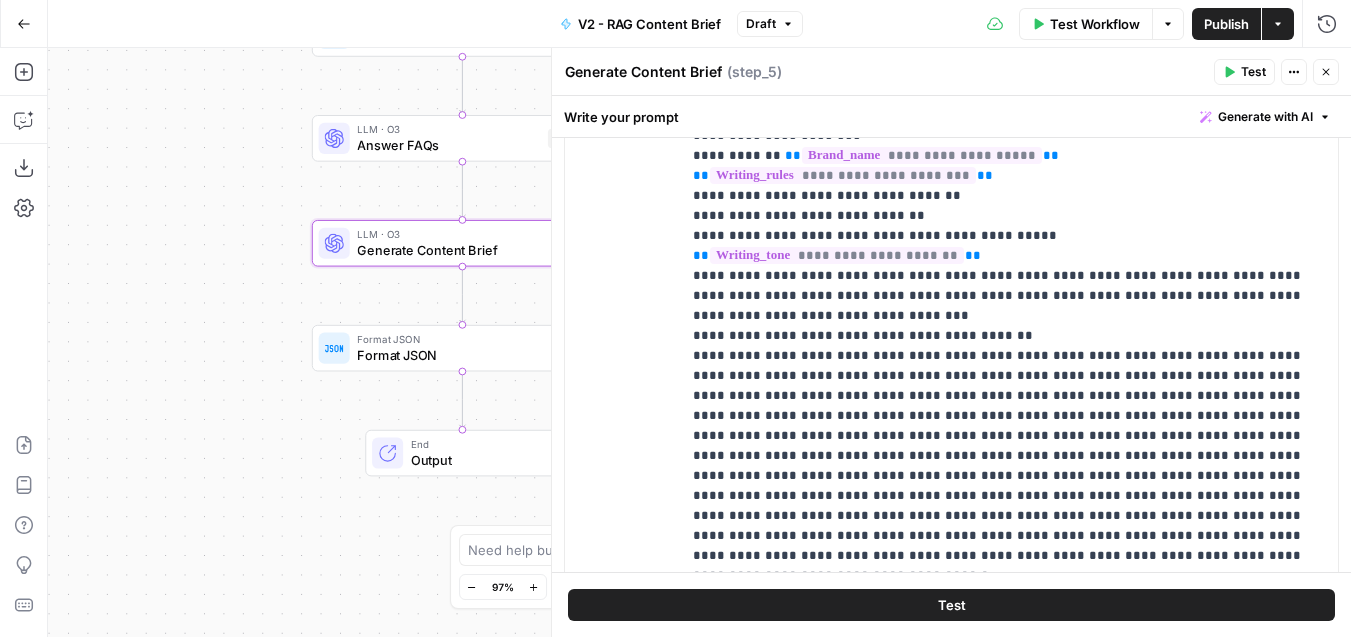 scroll, scrollTop: 1321, scrollLeft: 0, axis: vertical 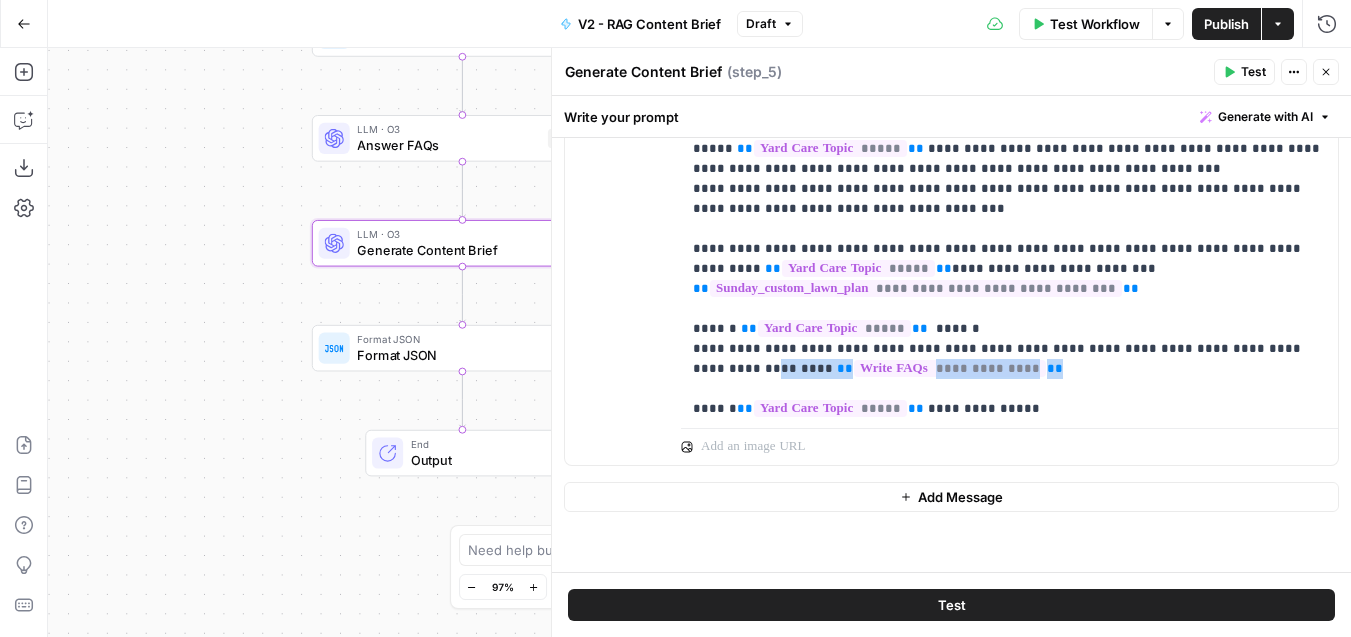 drag, startPoint x: 967, startPoint y: 290, endPoint x: 644, endPoint y: 291, distance: 323.00156 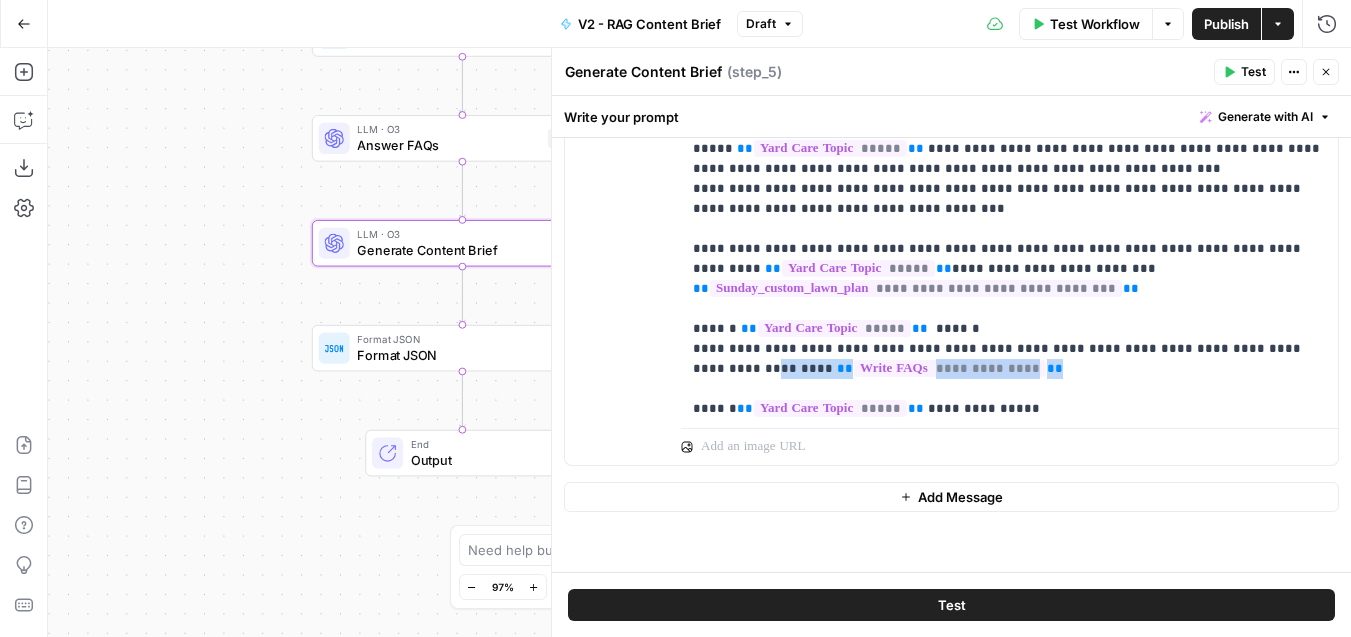 click on "**********" at bounding box center (951, 35) 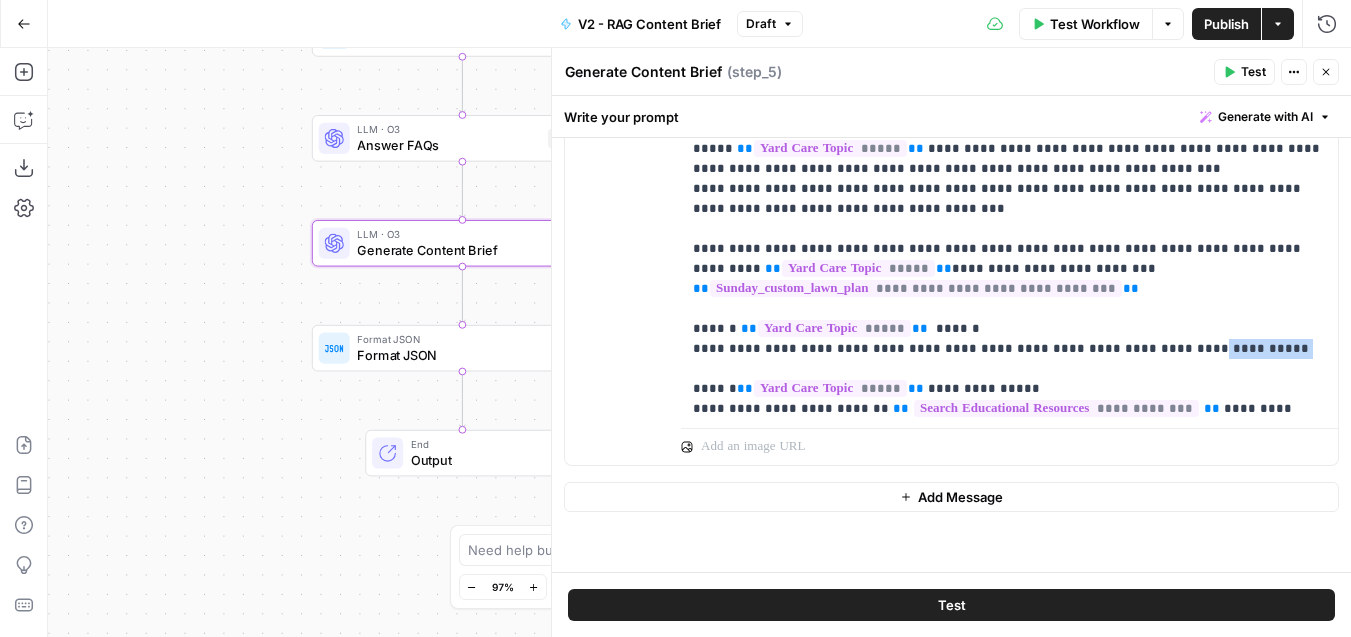 drag, startPoint x: 1273, startPoint y: 270, endPoint x: 1176, endPoint y: 270, distance: 97 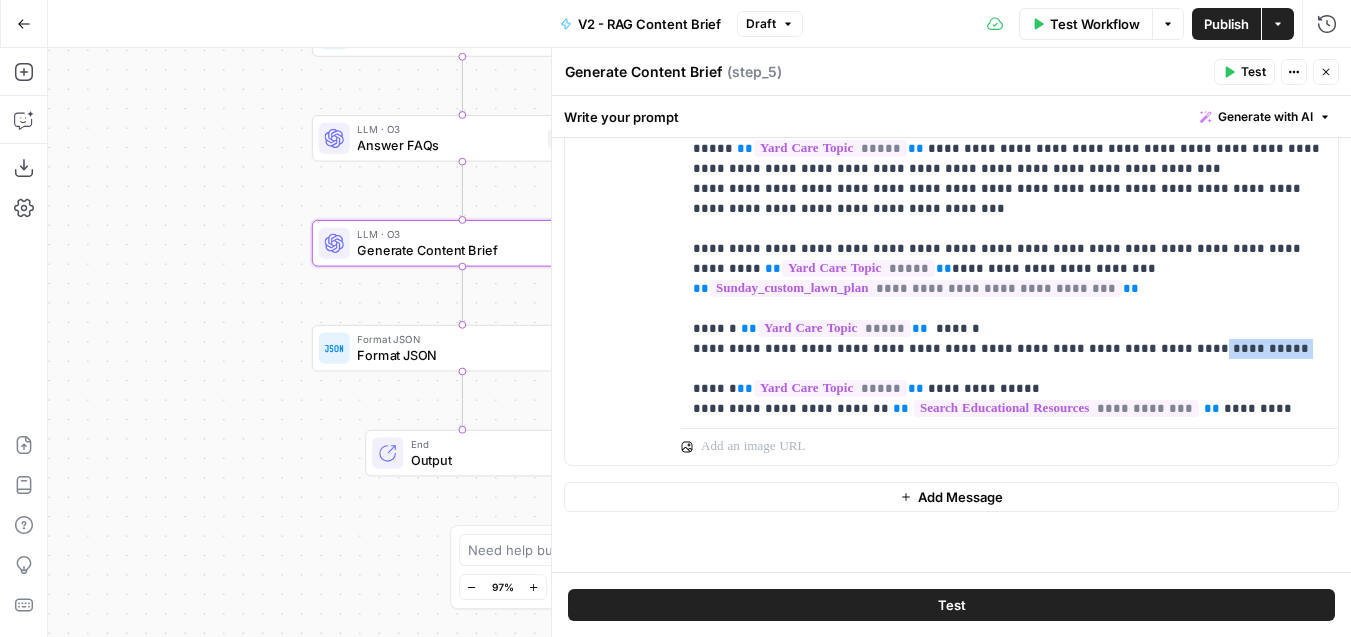 click on "**********" at bounding box center [1009, 89] 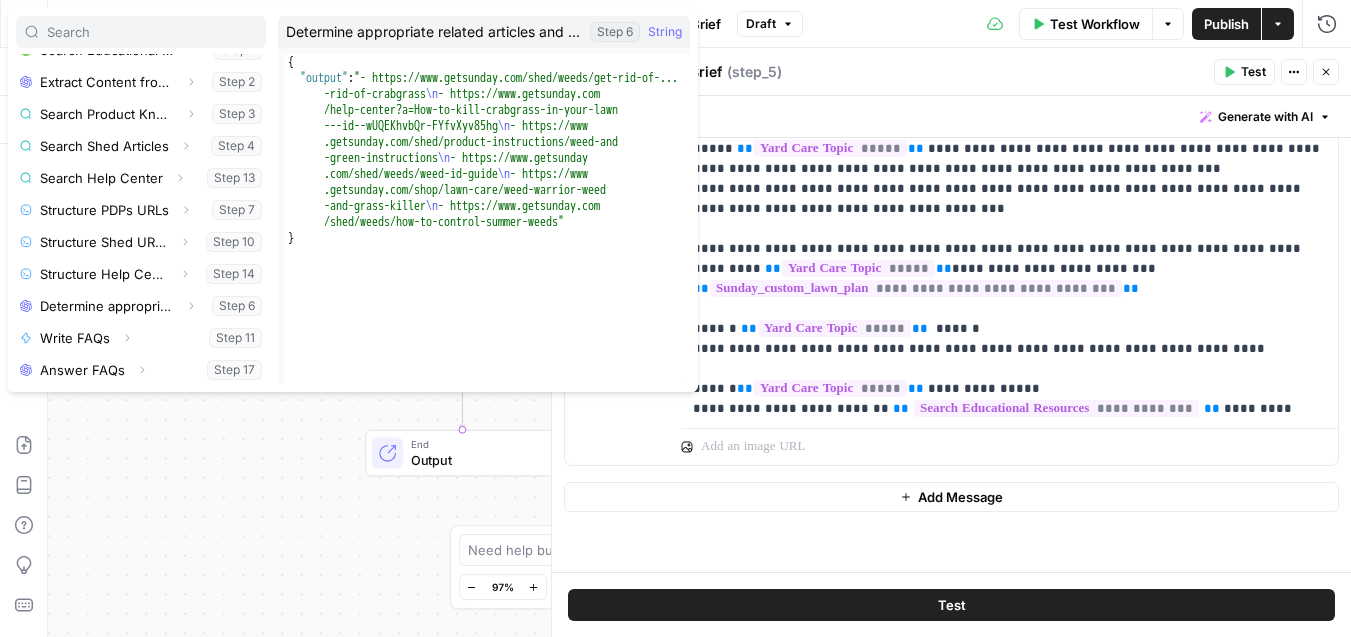 scroll, scrollTop: 214, scrollLeft: 0, axis: vertical 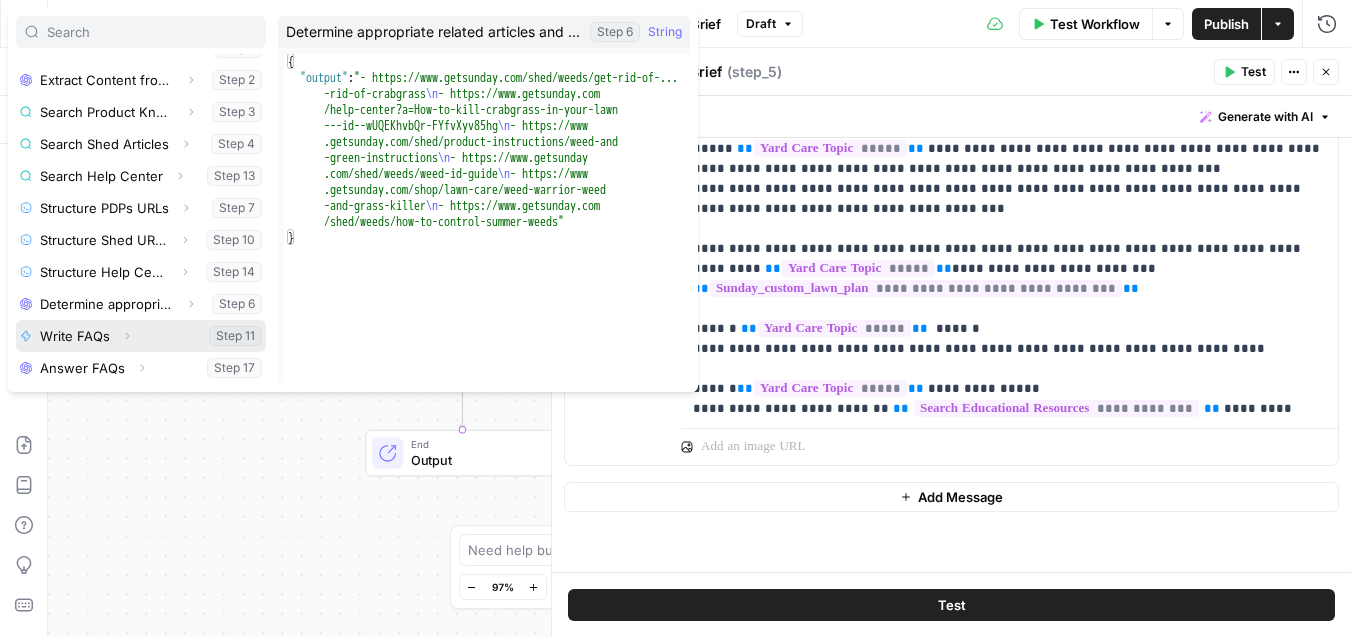 click 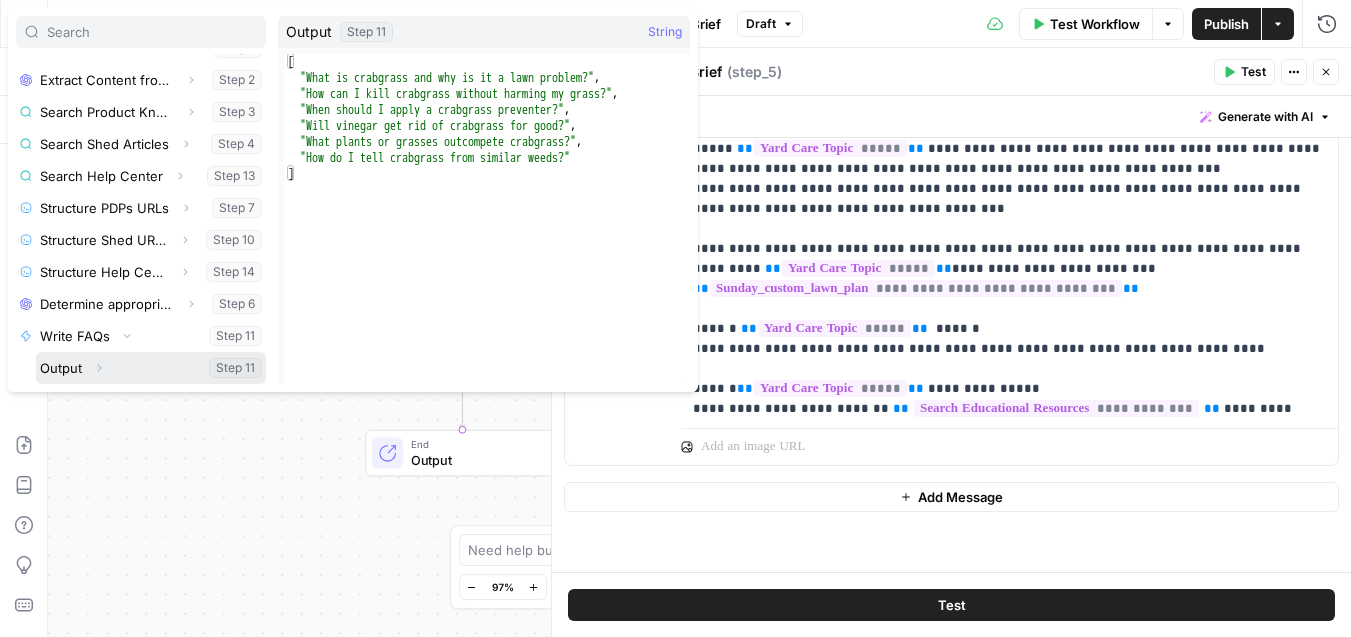 click at bounding box center (151, 368) 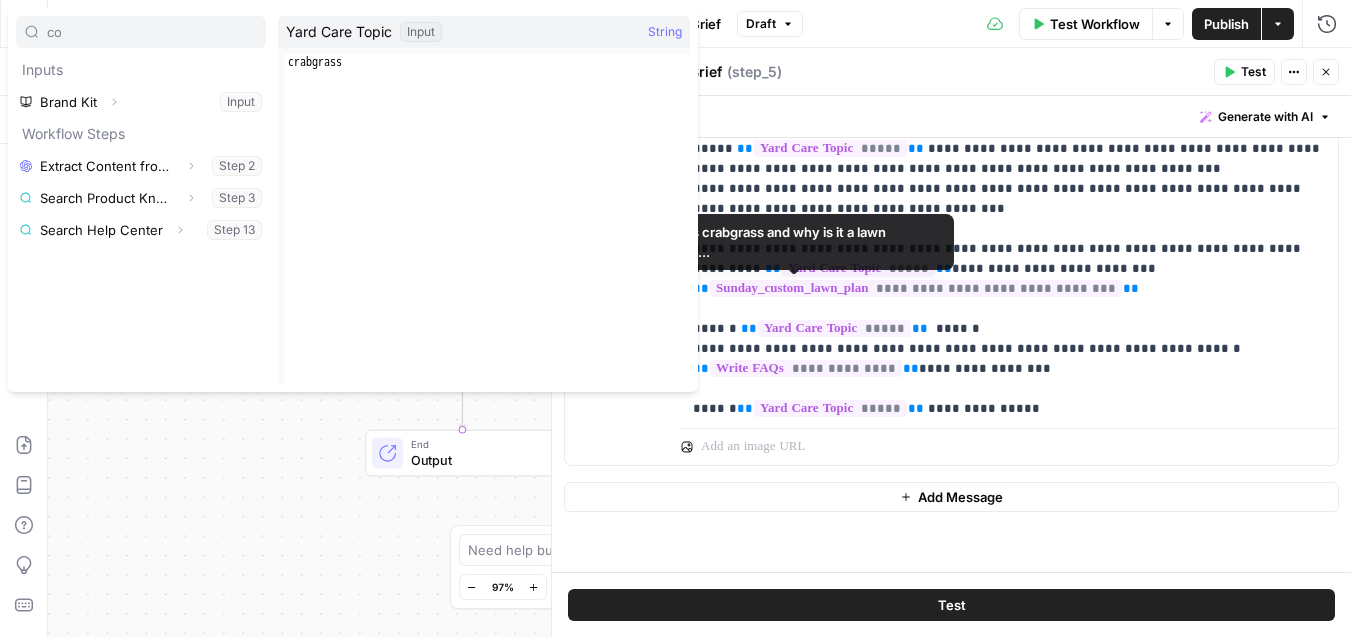type on "co" 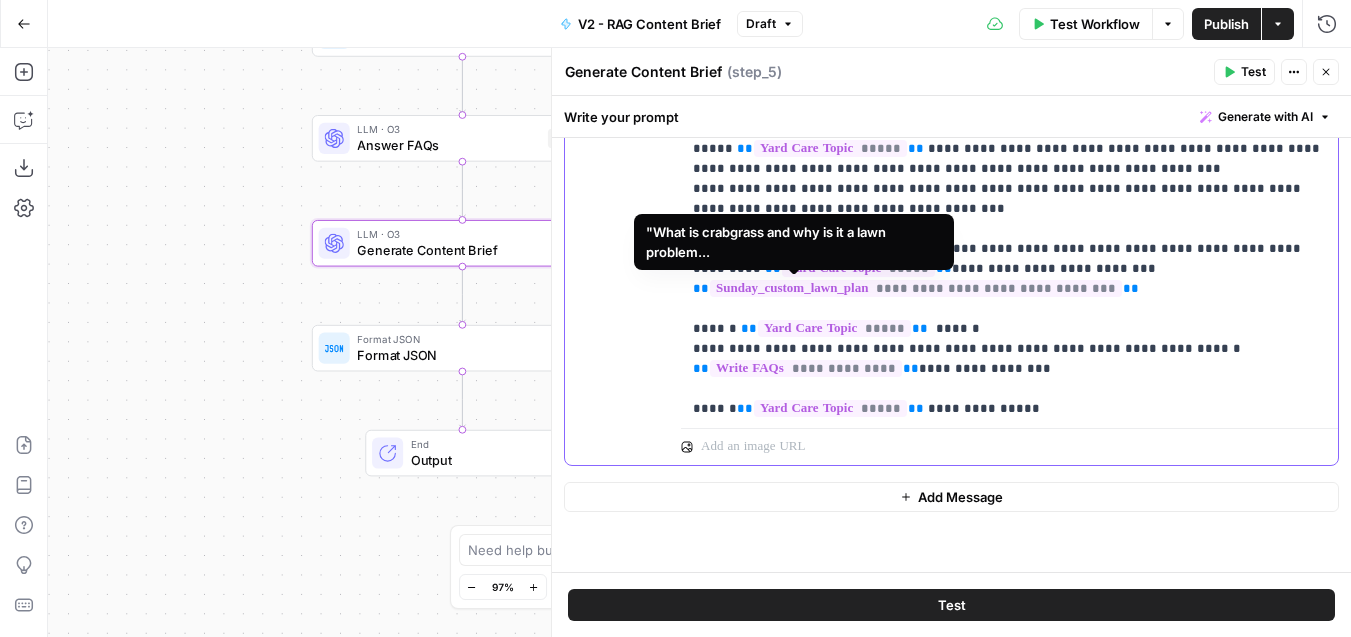 click on "**********" at bounding box center (1009, 99) 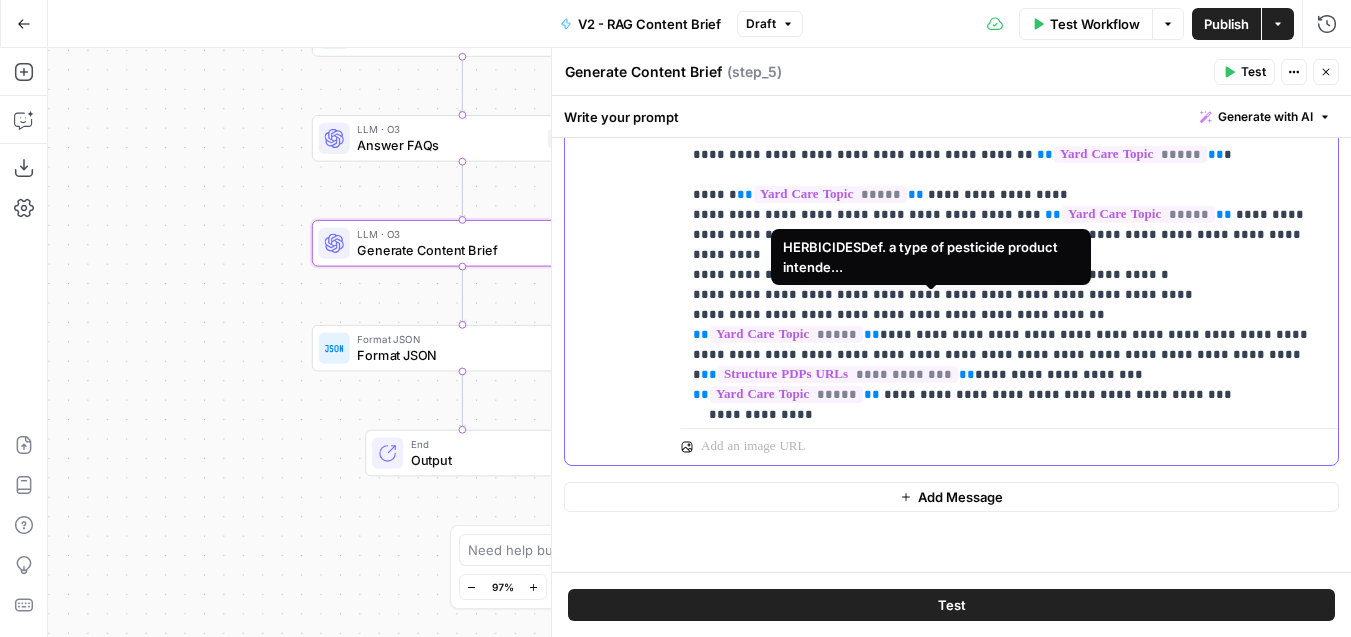 scroll, scrollTop: 0, scrollLeft: 0, axis: both 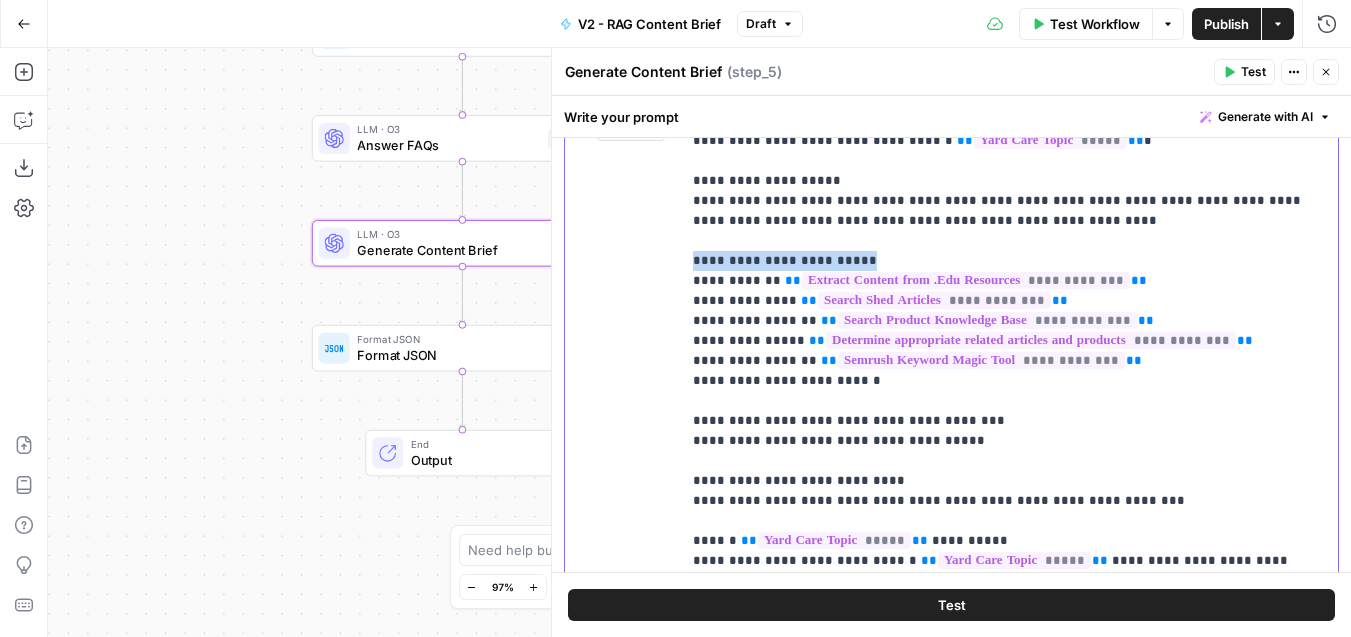 drag, startPoint x: 879, startPoint y: 260, endPoint x: 665, endPoint y: 262, distance: 214.00934 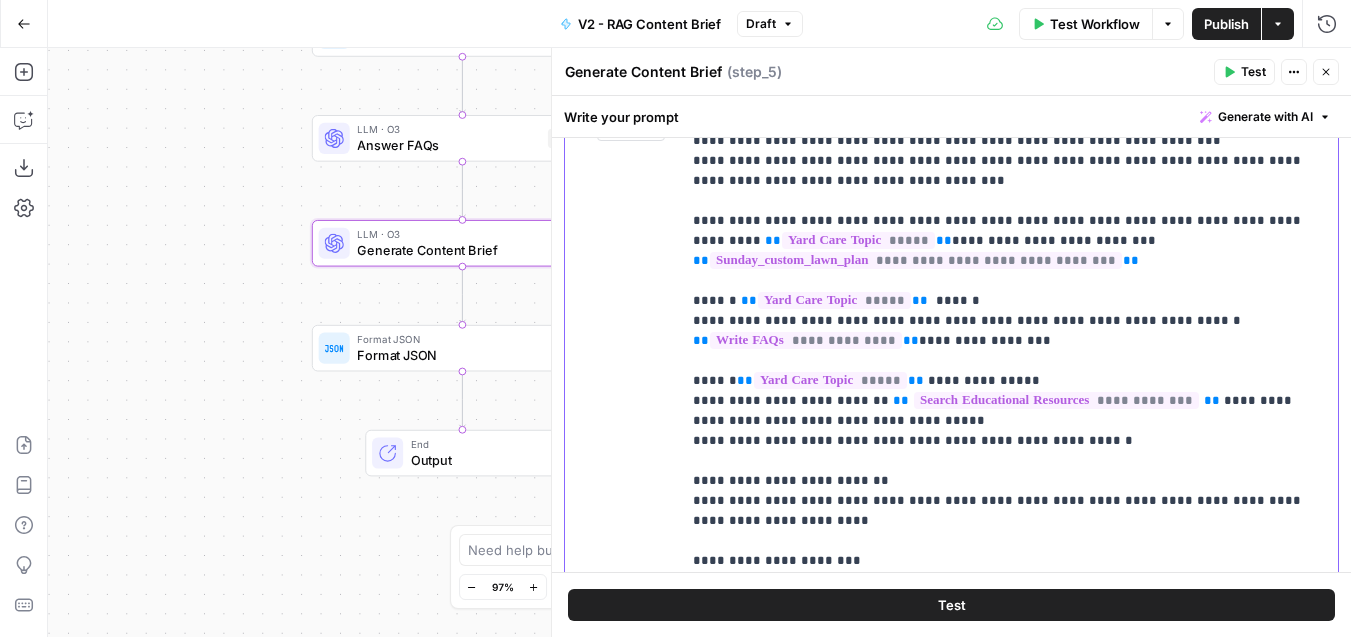 scroll, scrollTop: 1081, scrollLeft: 0, axis: vertical 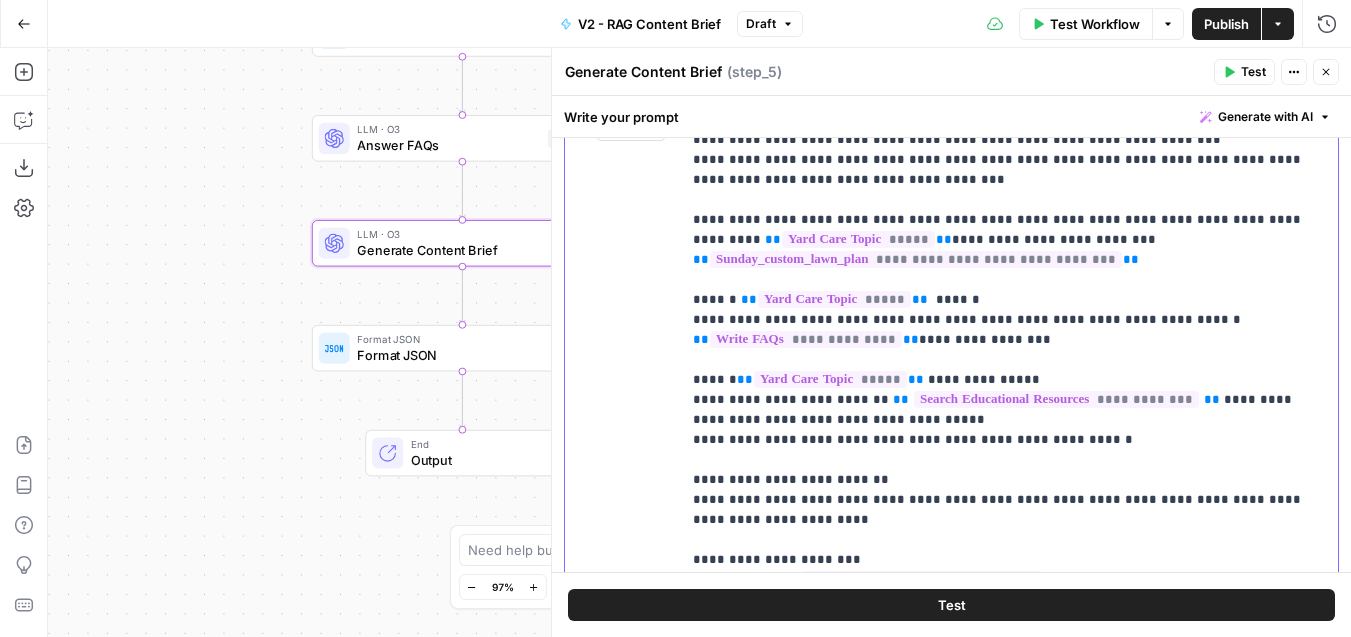 click on "**********" at bounding box center [1009, 70] 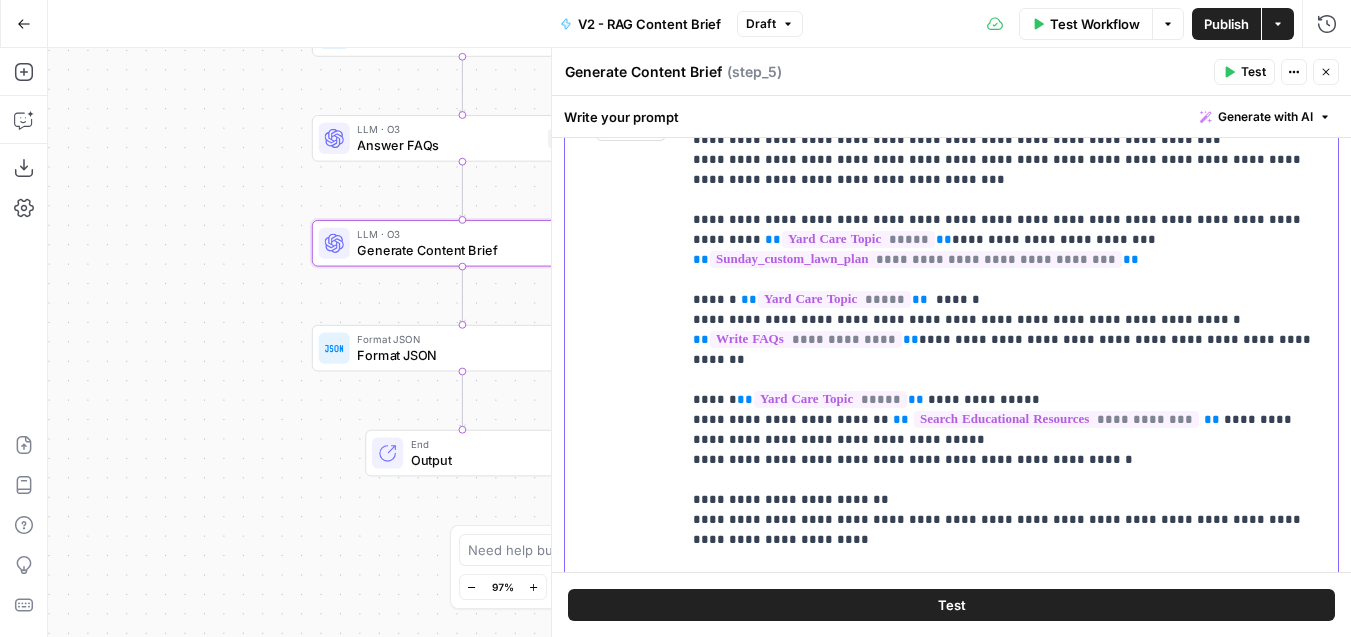 click on "**********" at bounding box center (1009, 70) 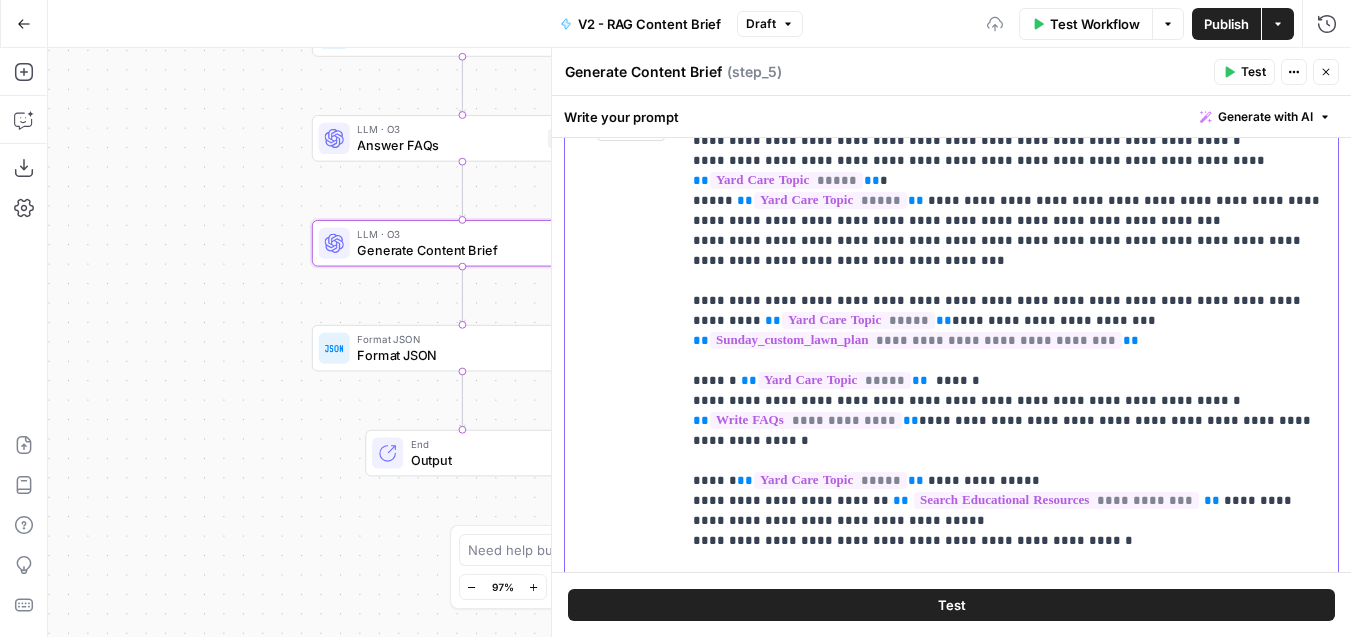 scroll, scrollTop: 986, scrollLeft: 0, axis: vertical 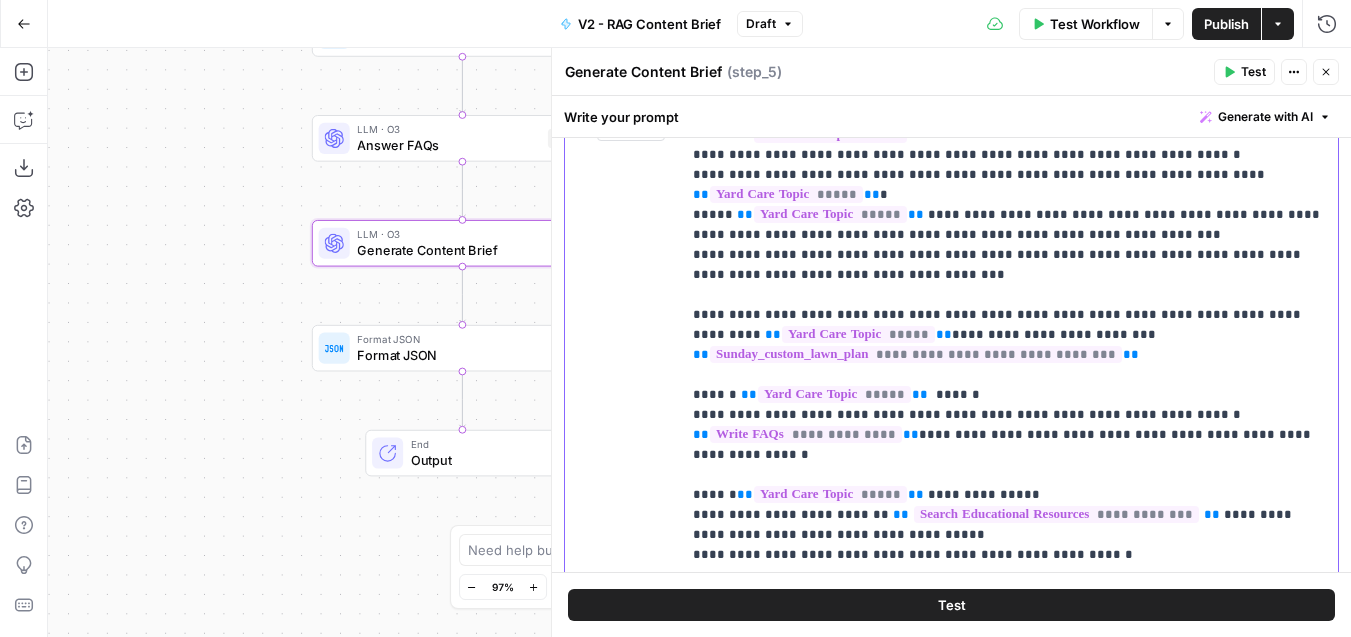 click on "**********" at bounding box center (1009, 175) 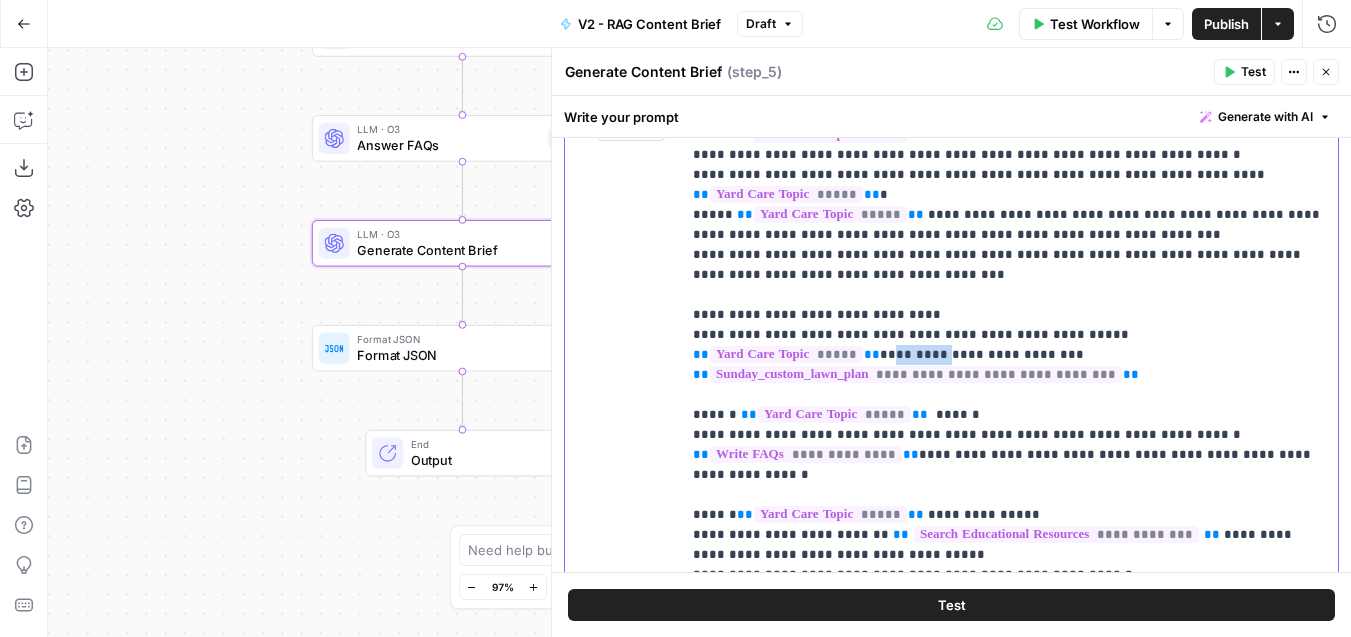 drag, startPoint x: 1311, startPoint y: 254, endPoint x: 1259, endPoint y: 255, distance: 52.009613 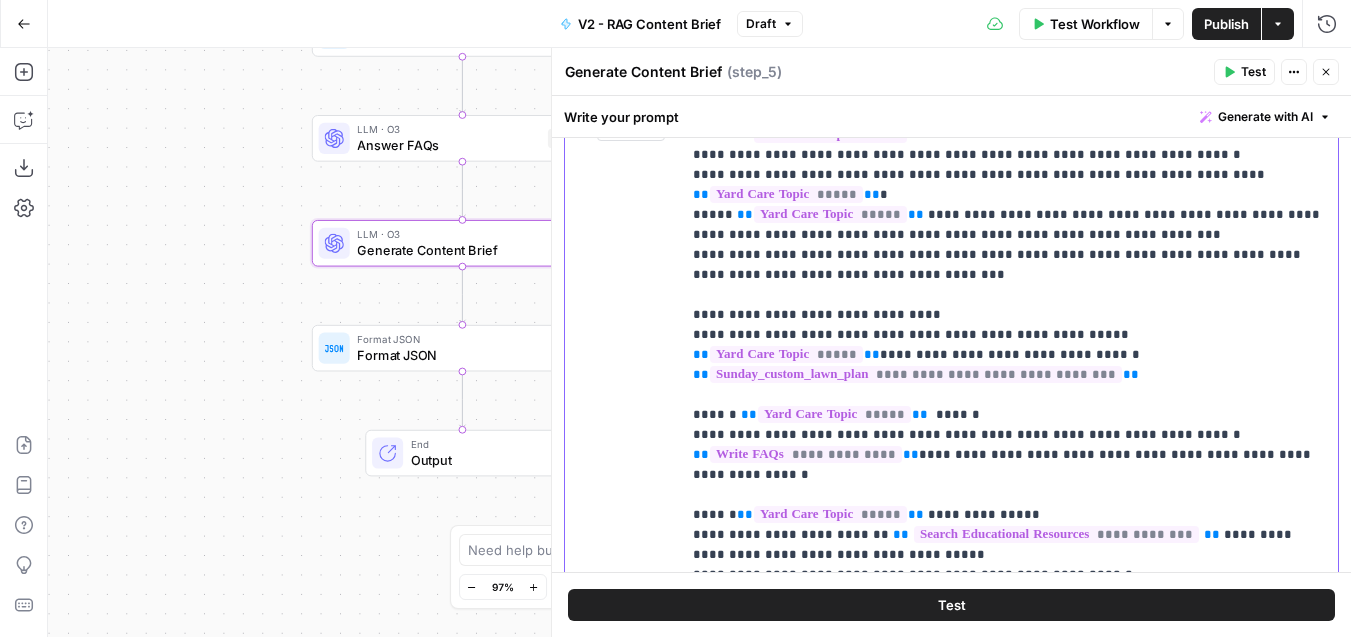 click on "**********" at bounding box center (1009, 185) 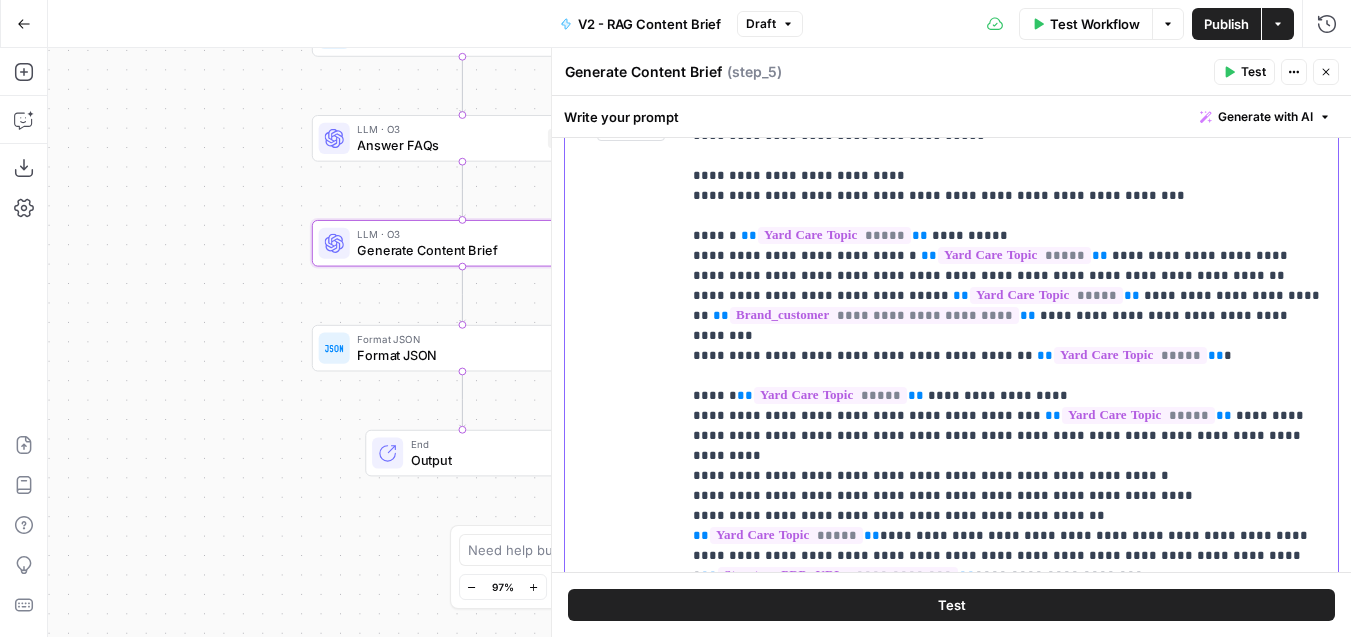 scroll, scrollTop: 312, scrollLeft: 0, axis: vertical 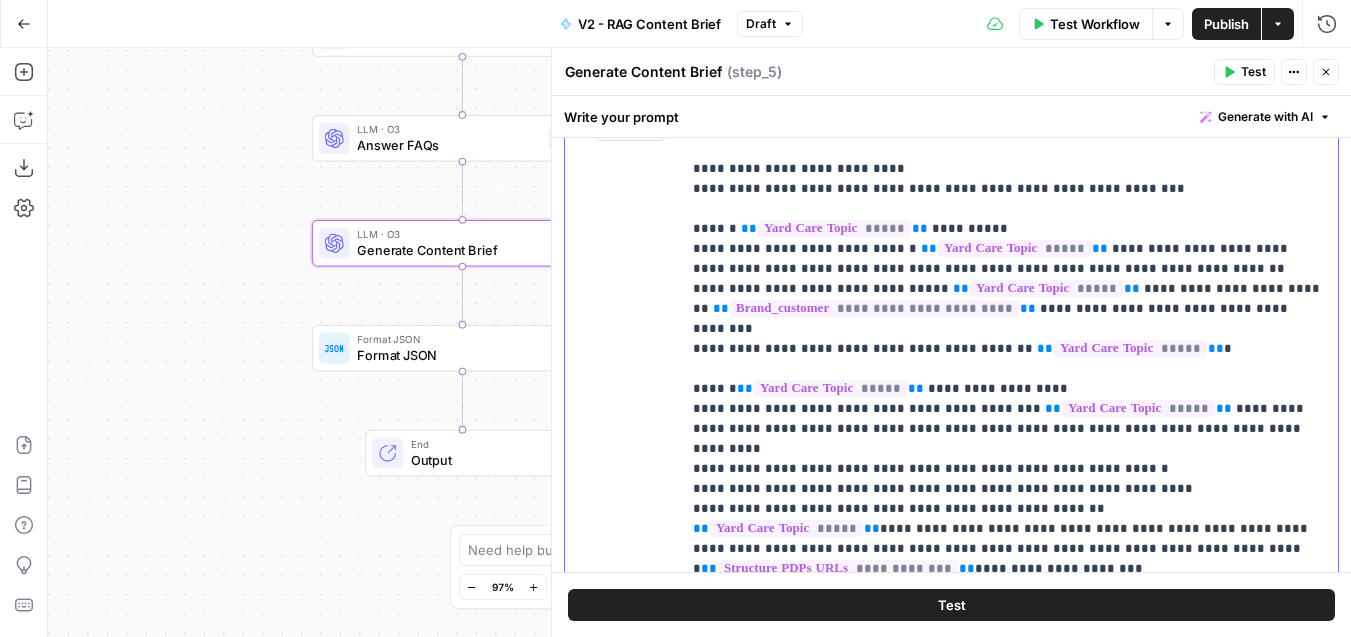 click on "**********" at bounding box center (1009, 859) 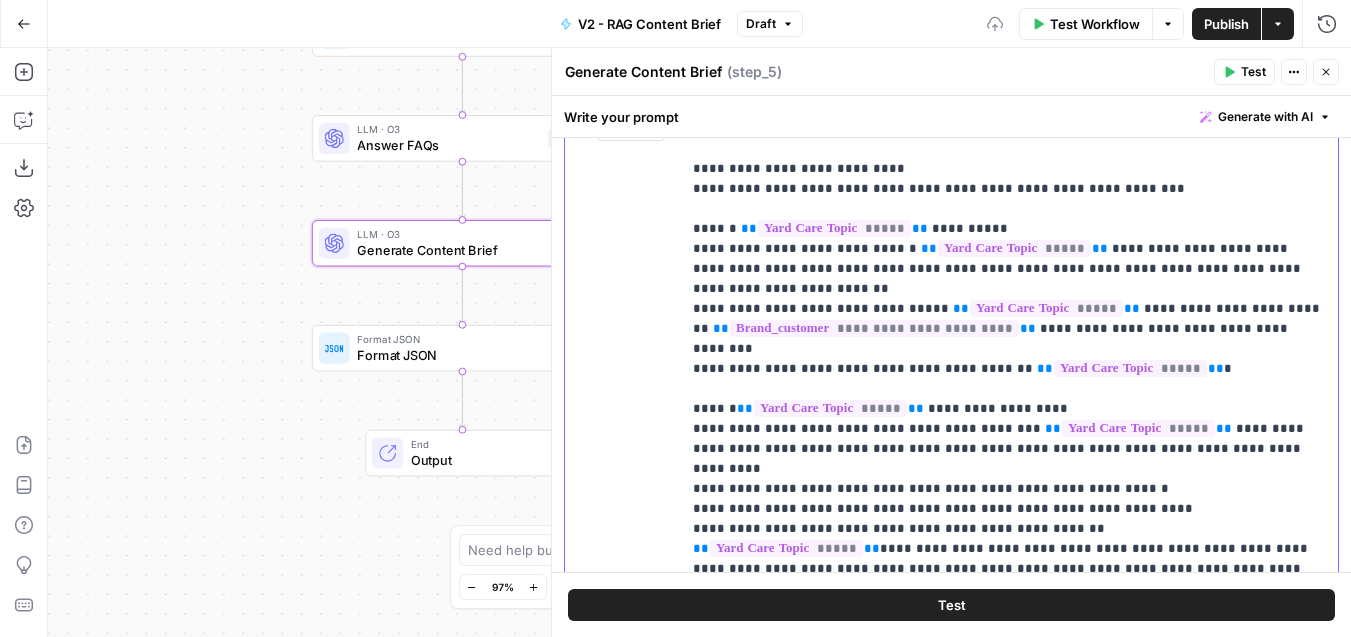 click on "**********" at bounding box center [1009, 869] 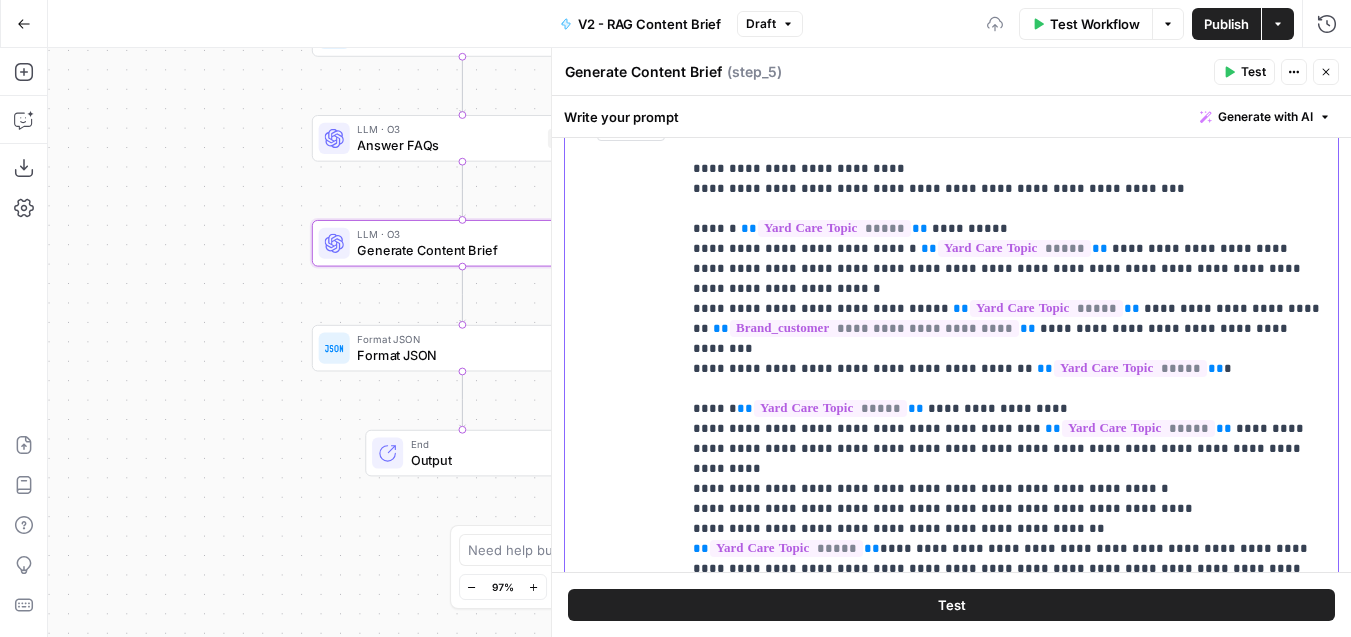 click on "**********" at bounding box center (1009, 869) 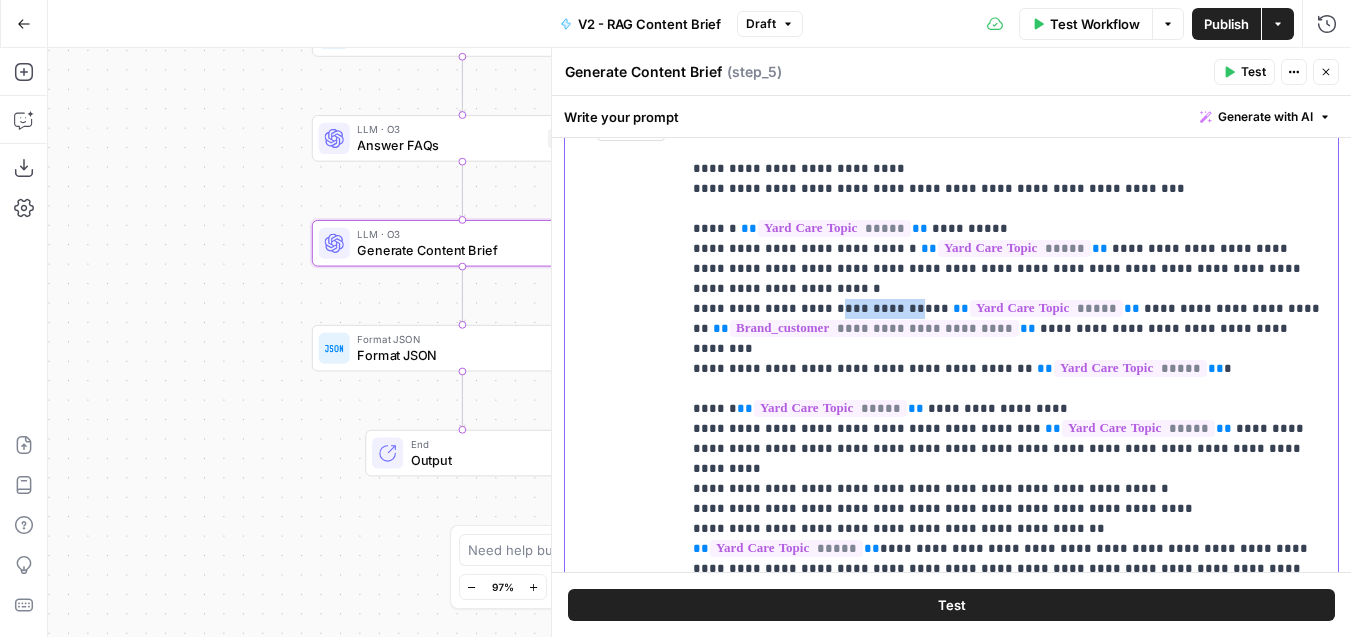 drag, startPoint x: 895, startPoint y: 307, endPoint x: 824, endPoint y: 311, distance: 71.11259 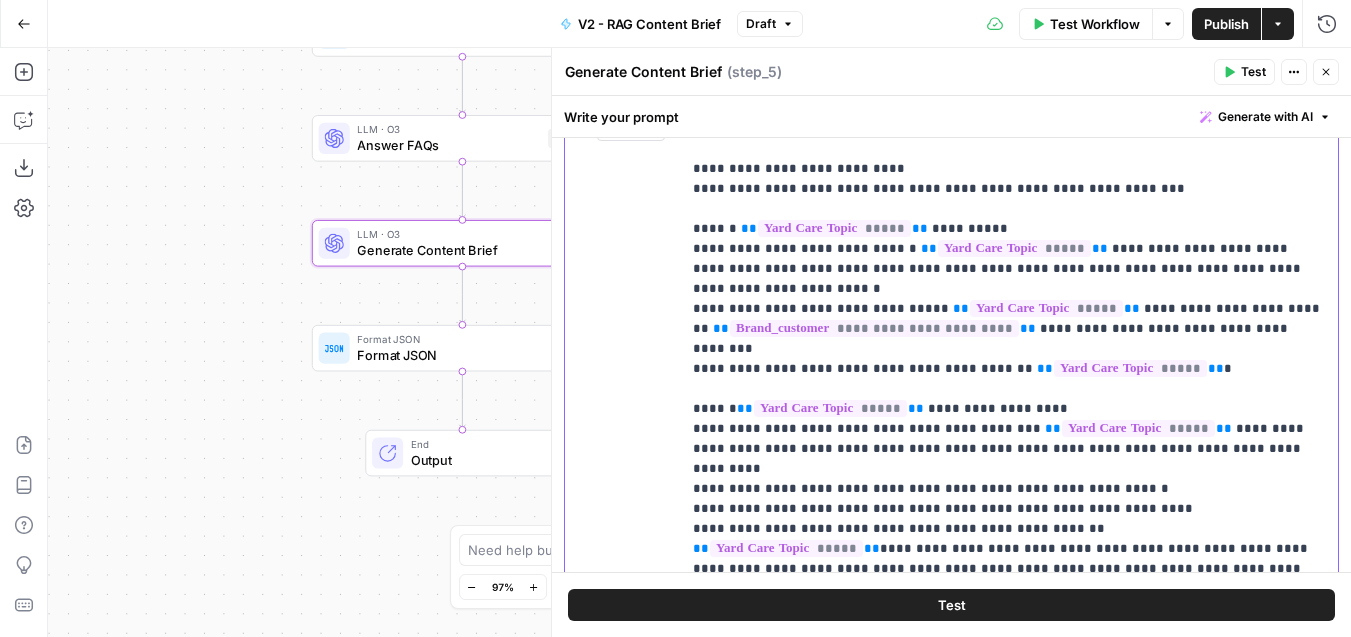 click on "**********" at bounding box center (1009, 869) 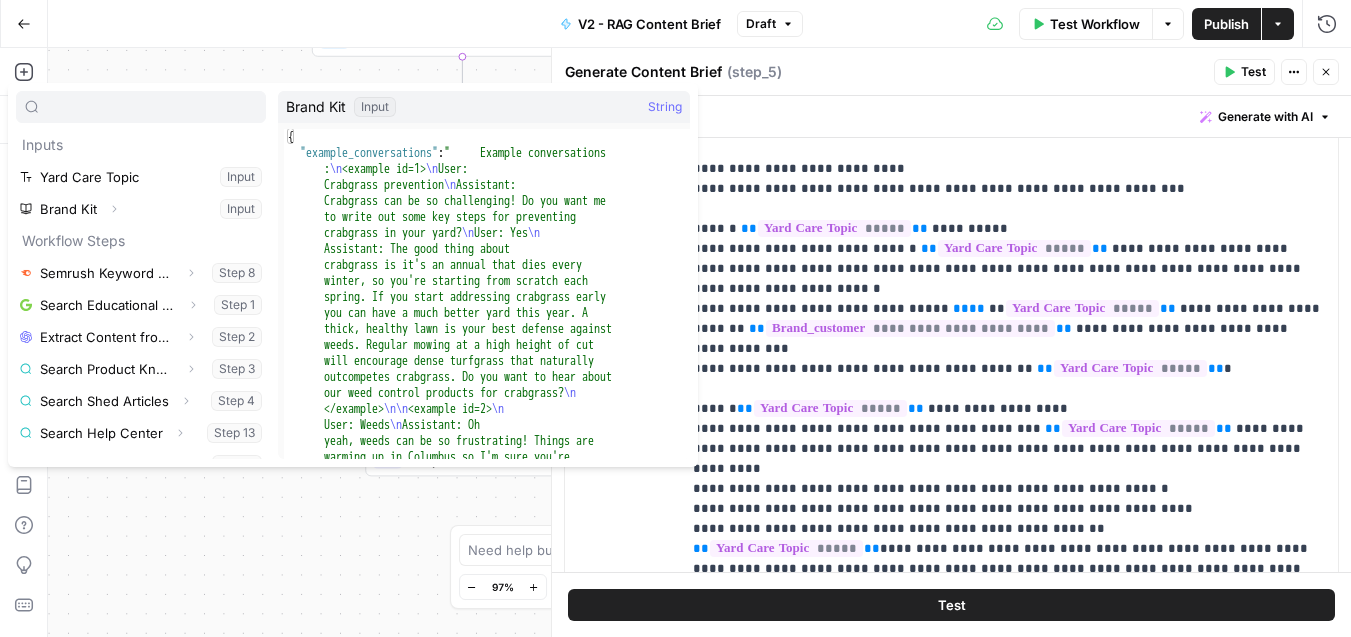 type 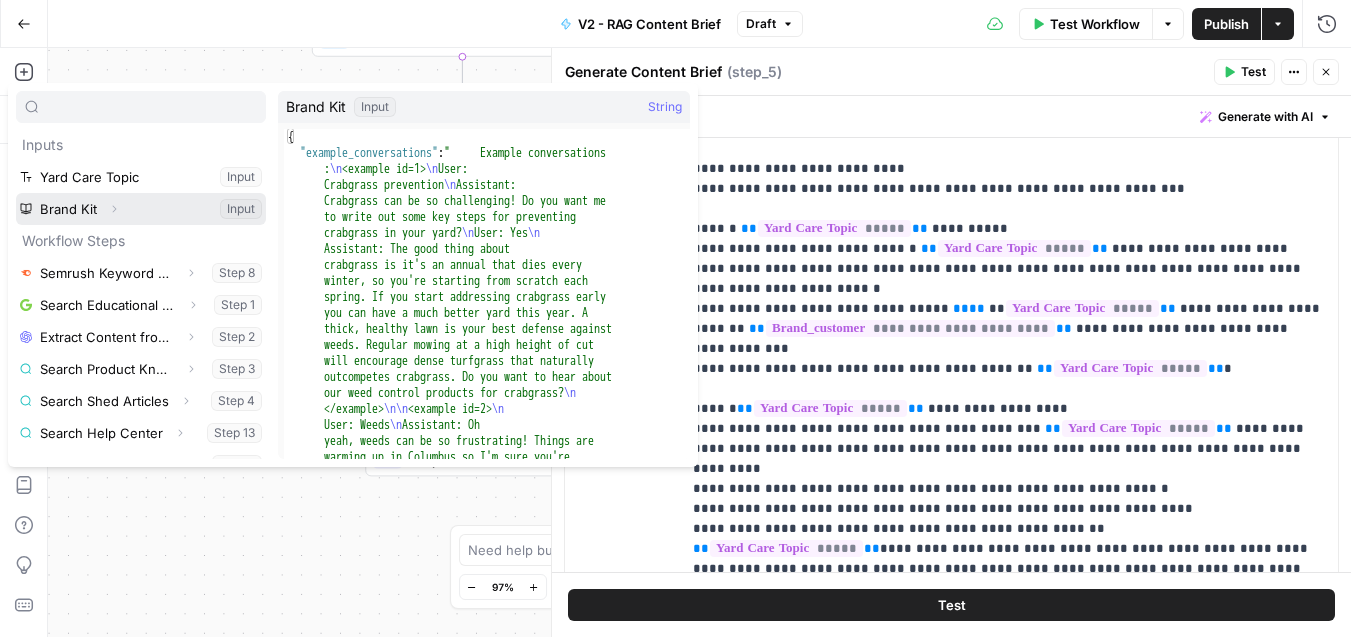 click on "Expand" at bounding box center (114, 209) 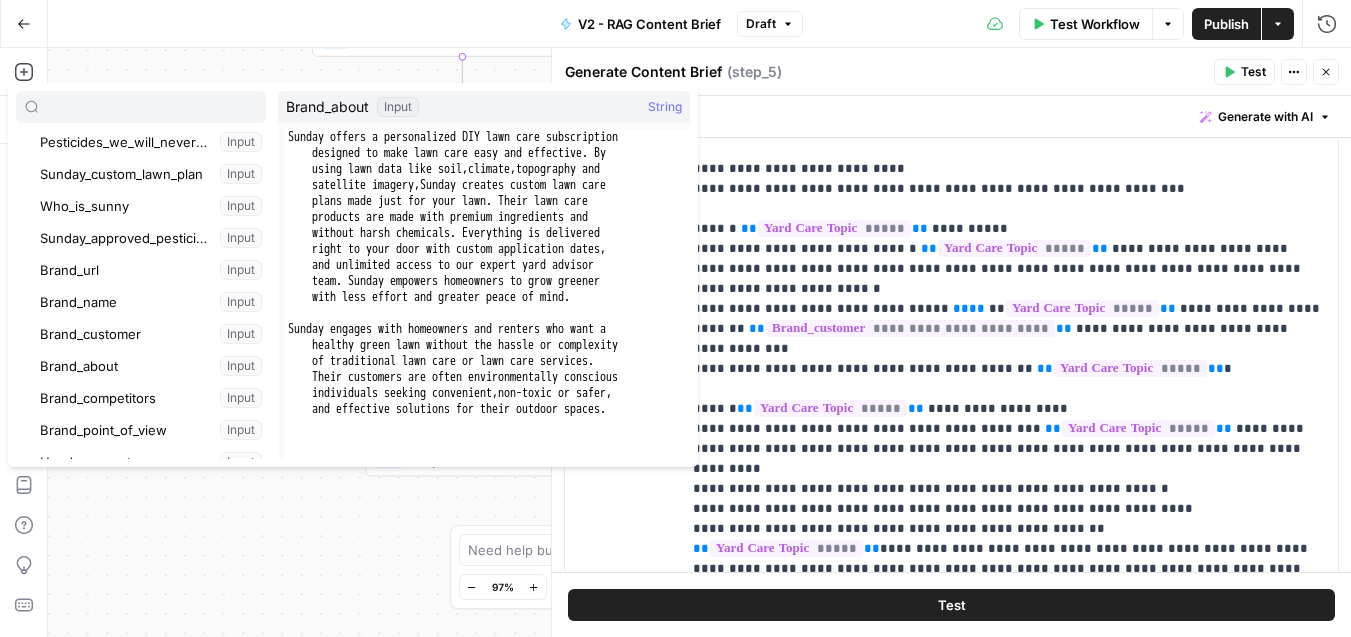 scroll, scrollTop: 157, scrollLeft: 0, axis: vertical 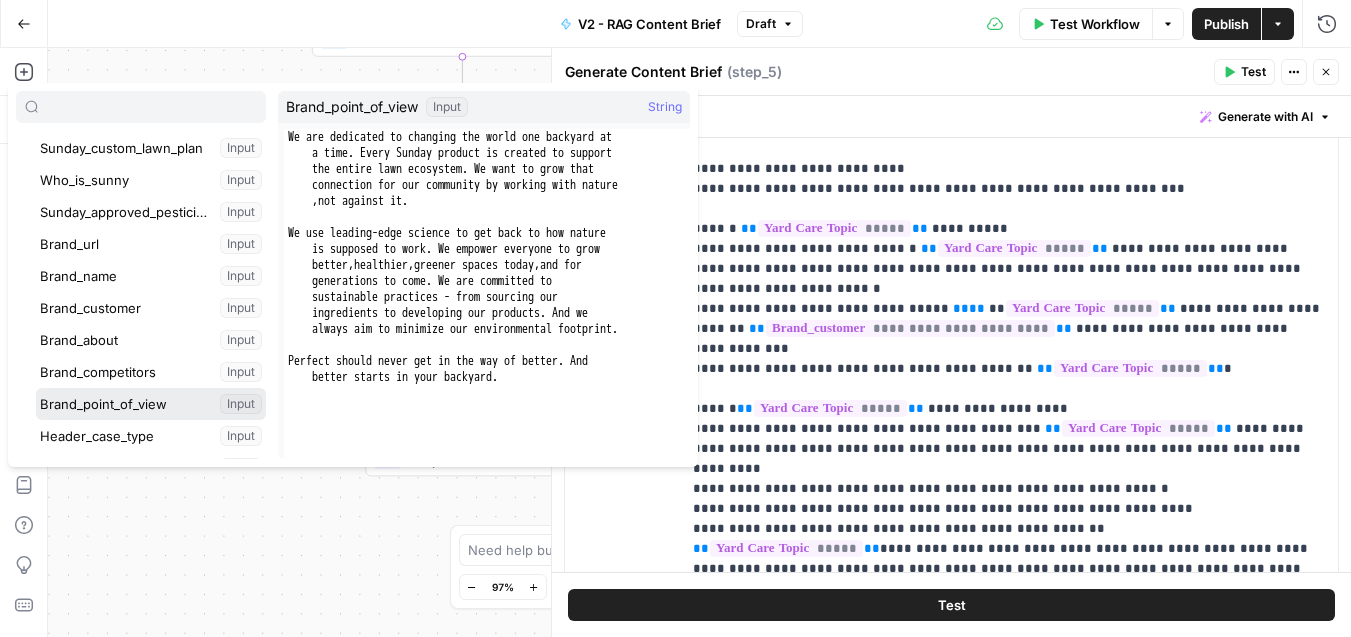 click at bounding box center [151, 404] 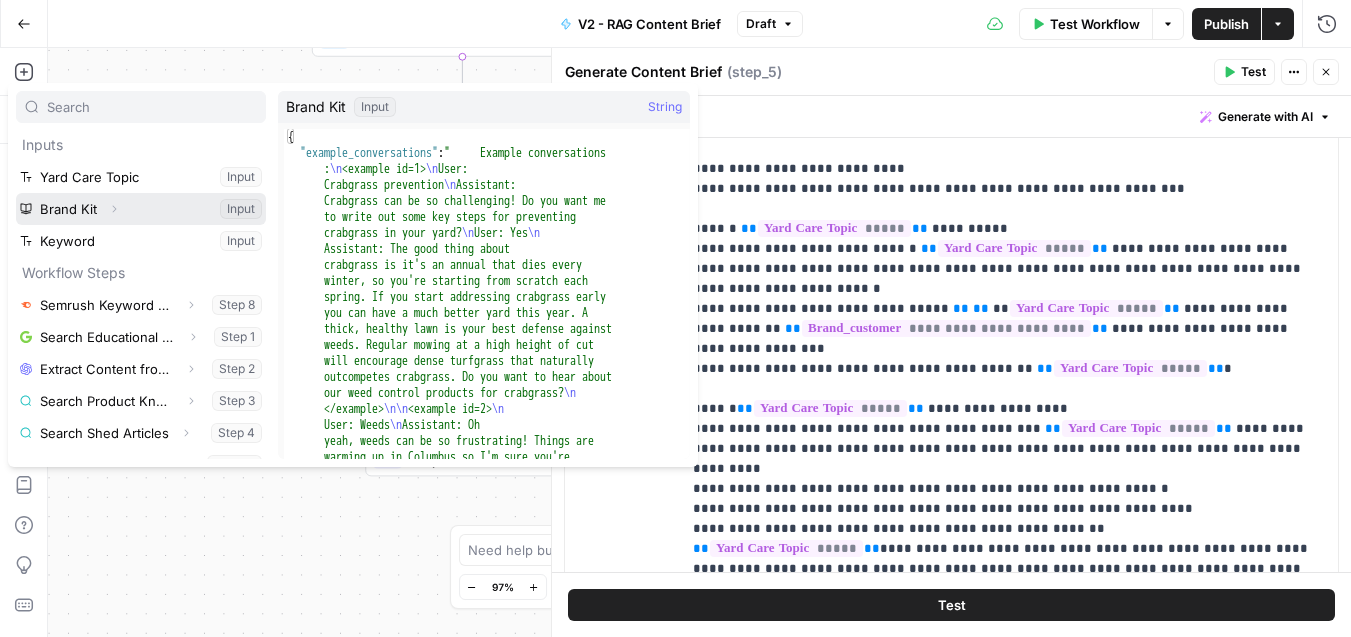 click 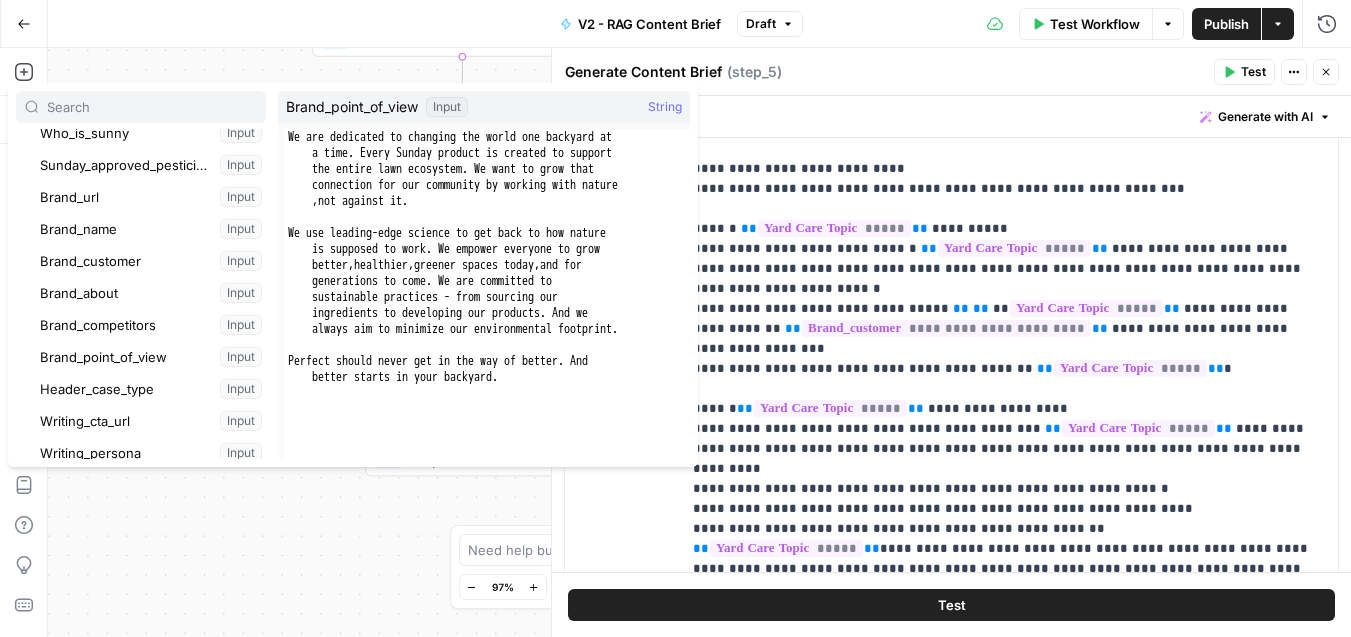 scroll, scrollTop: 207, scrollLeft: 0, axis: vertical 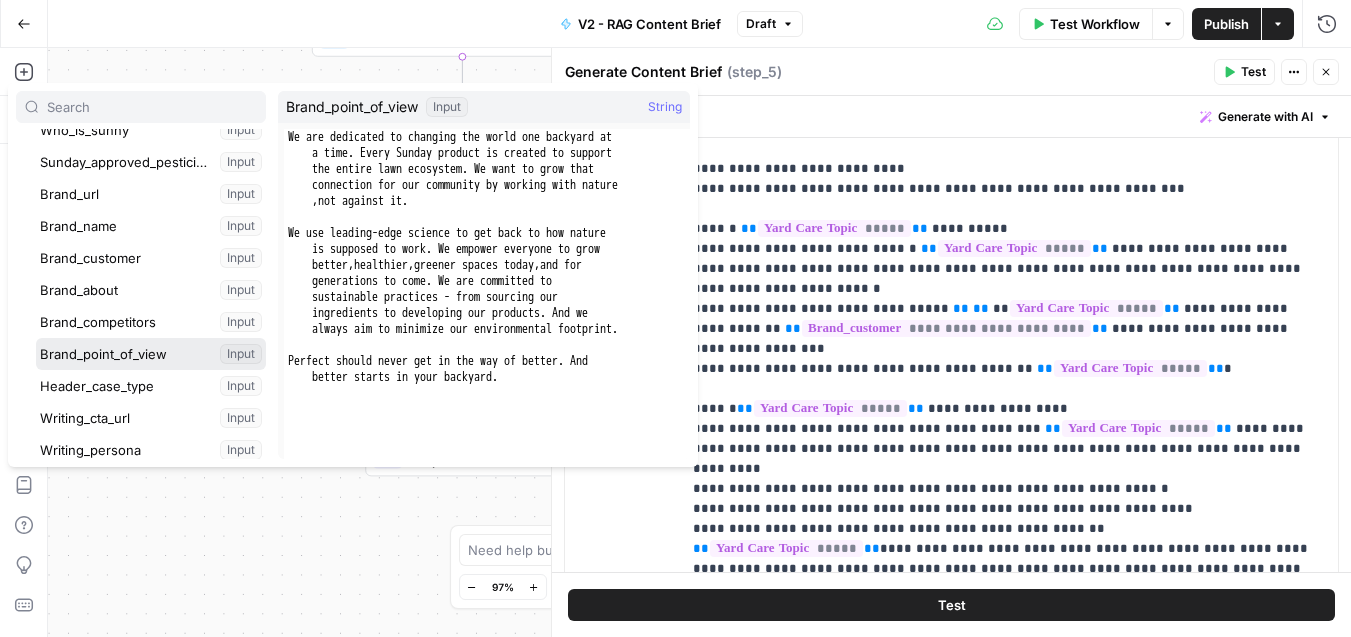 click at bounding box center (151, 354) 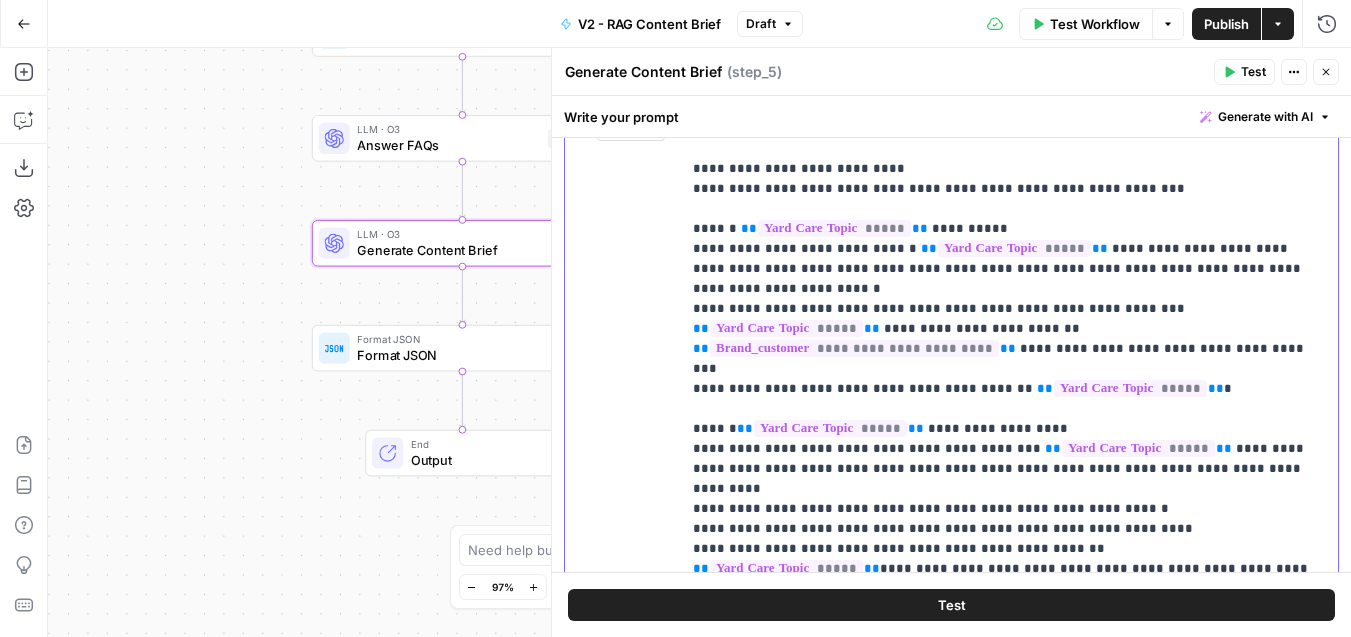 click on "**********" at bounding box center (1009, 879) 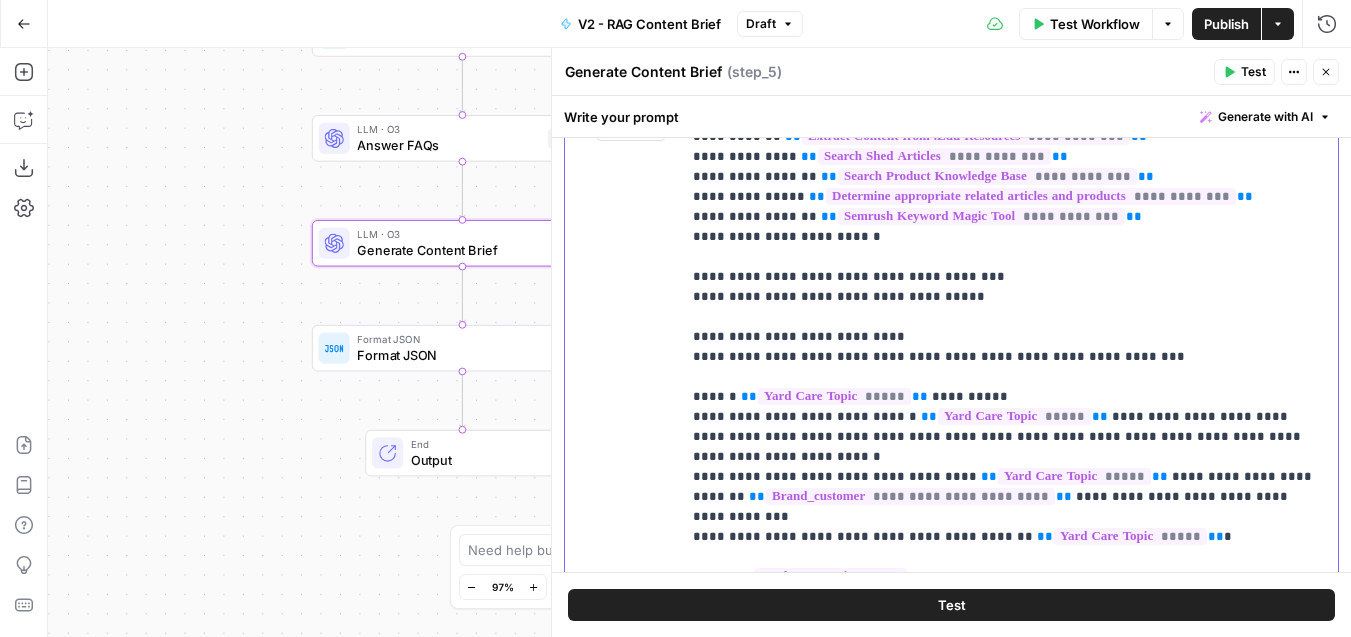 scroll, scrollTop: 0, scrollLeft: 0, axis: both 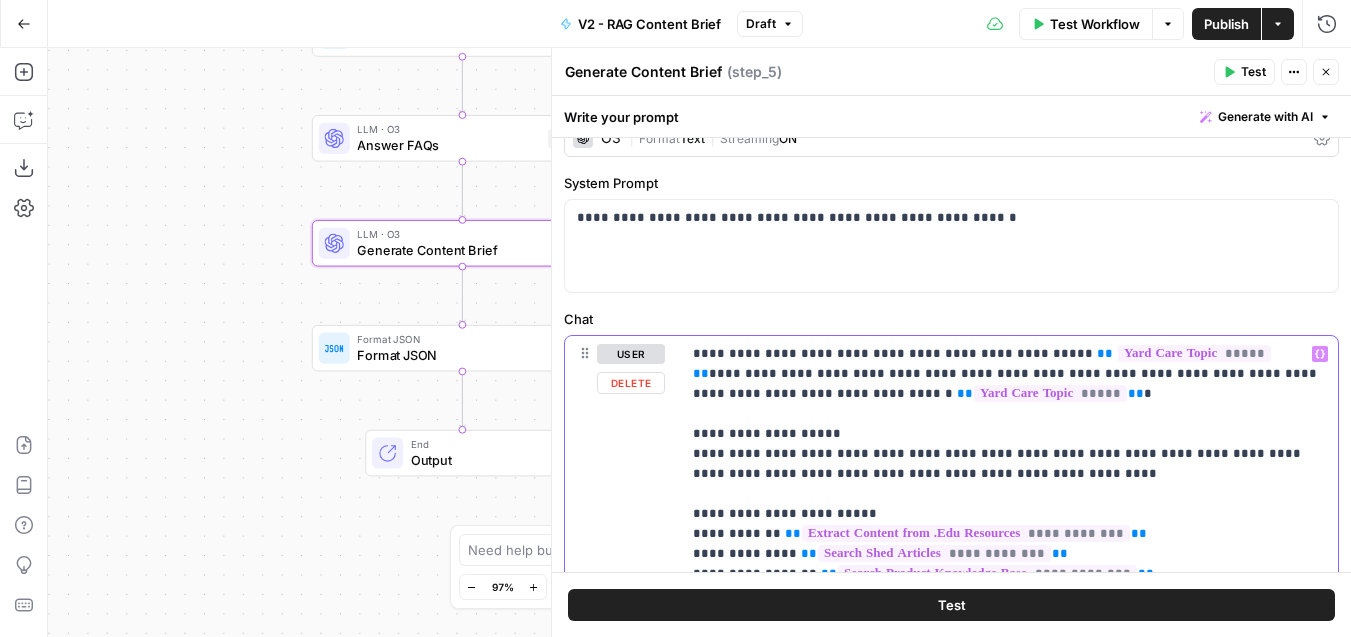 click 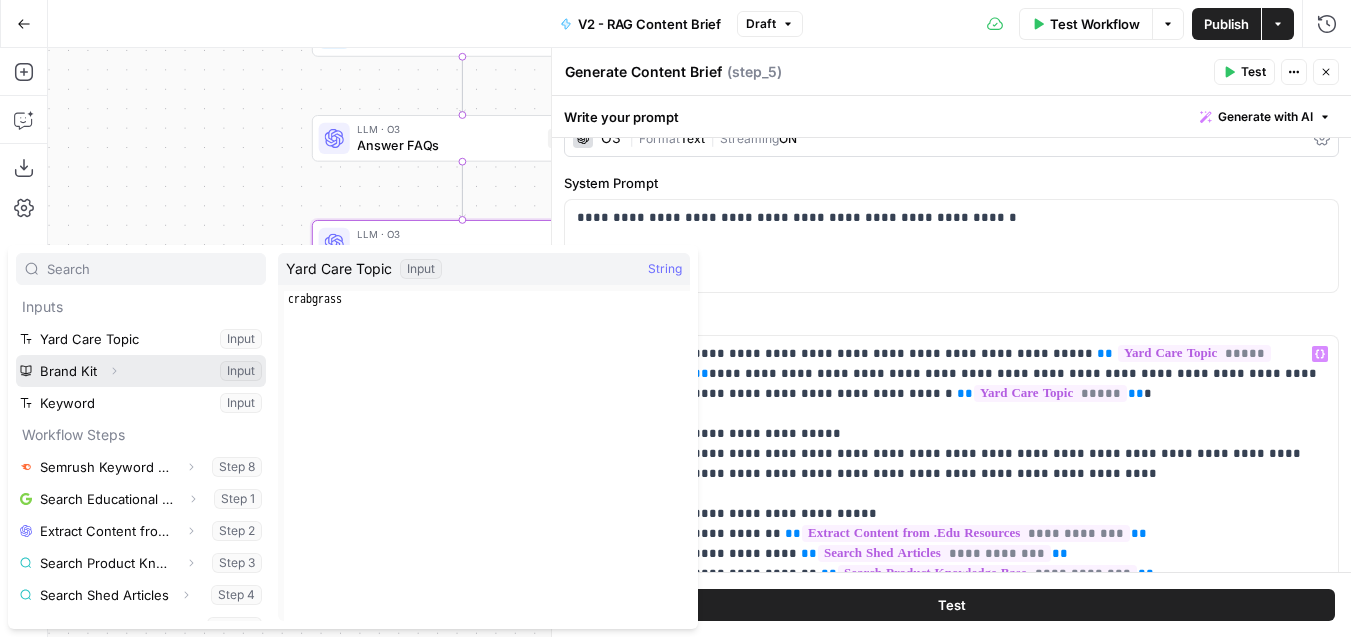 click 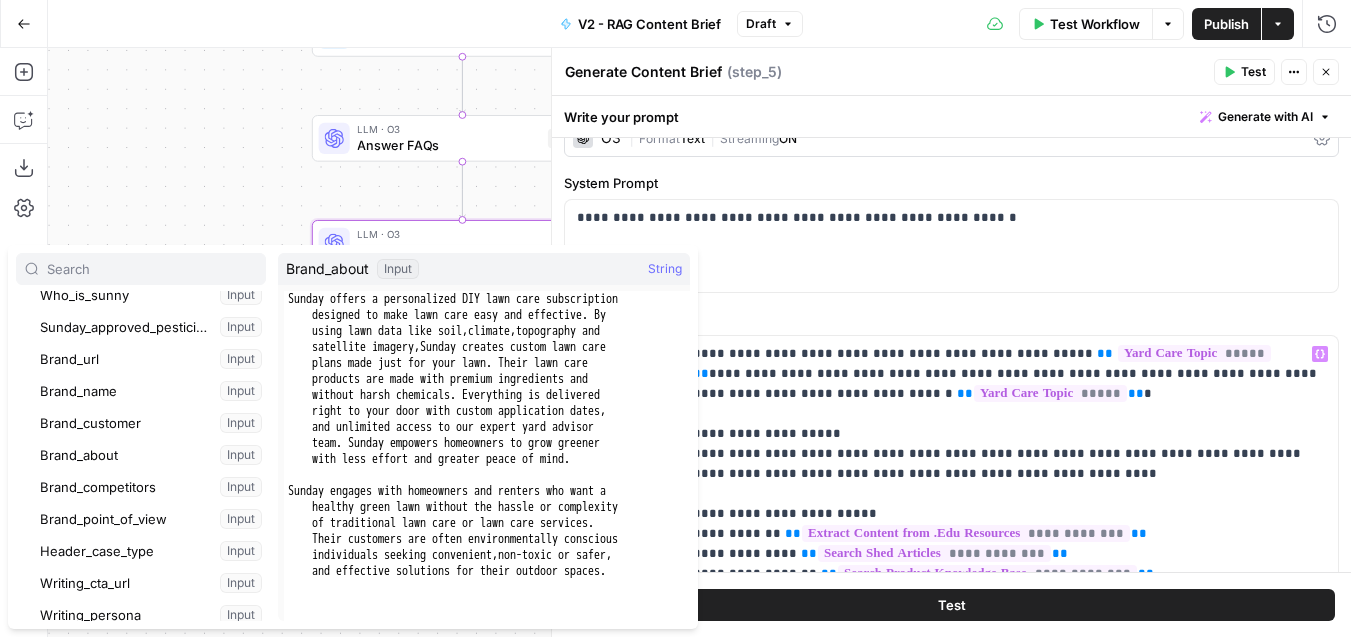 scroll, scrollTop: 291, scrollLeft: 0, axis: vertical 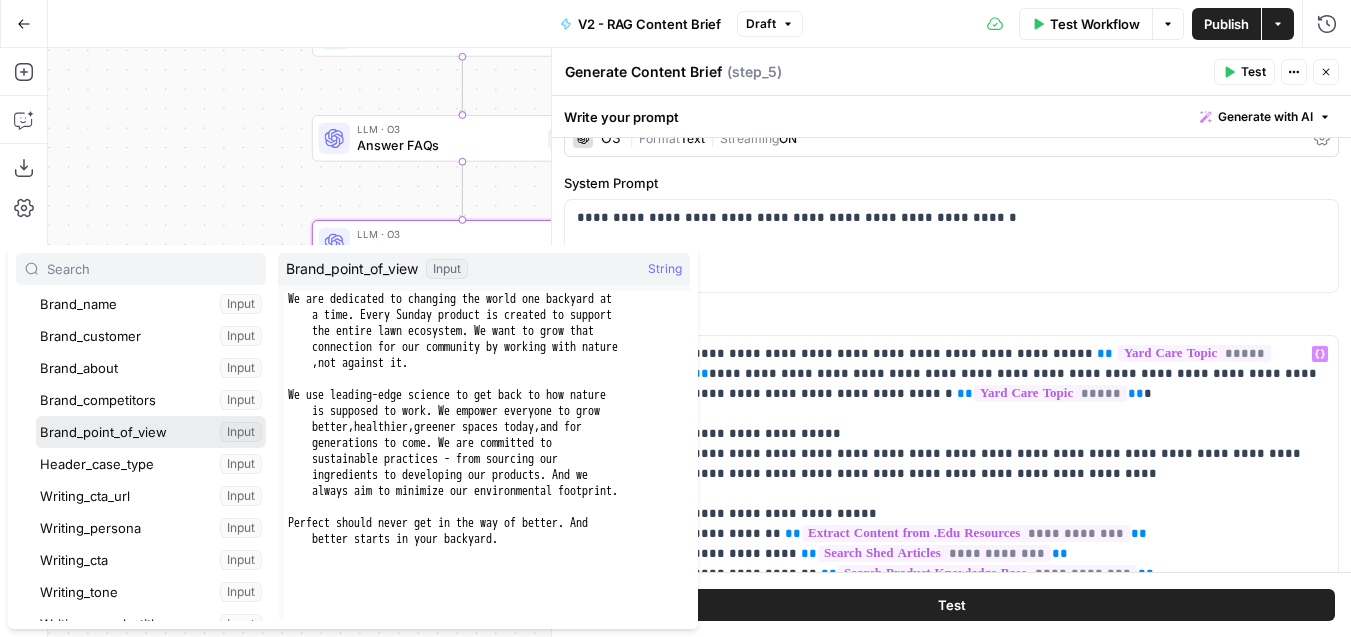 click at bounding box center [151, 432] 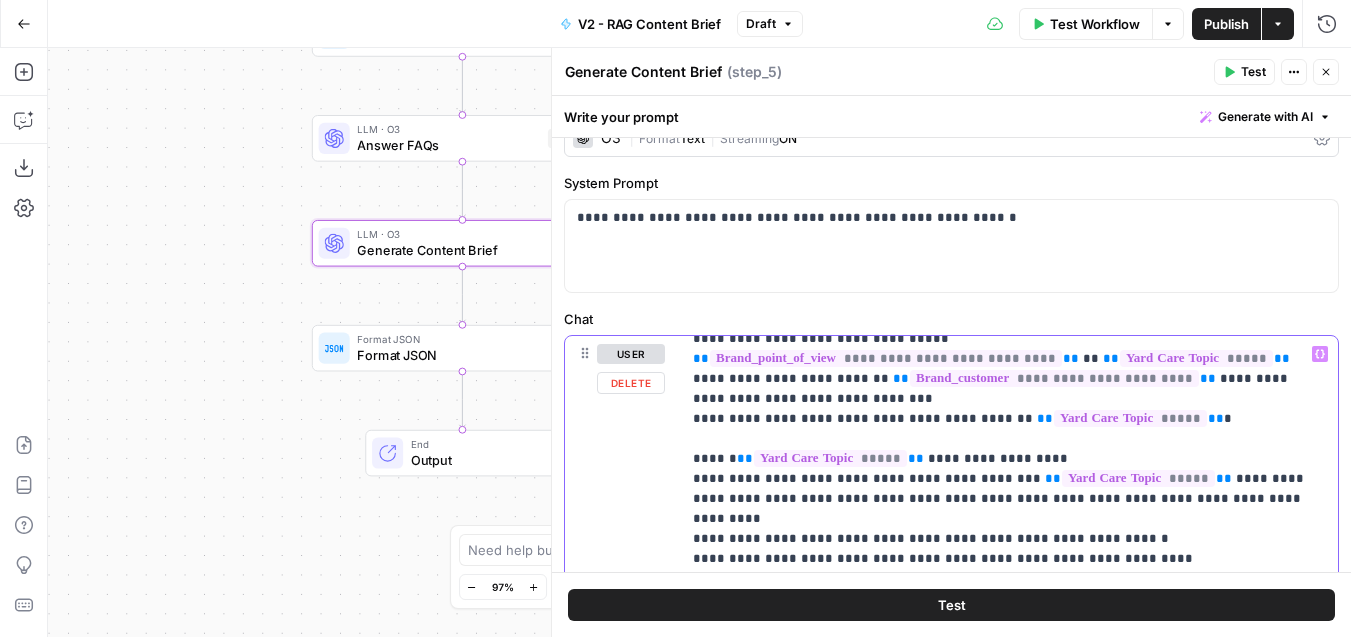 scroll, scrollTop: 479, scrollLeft: 0, axis: vertical 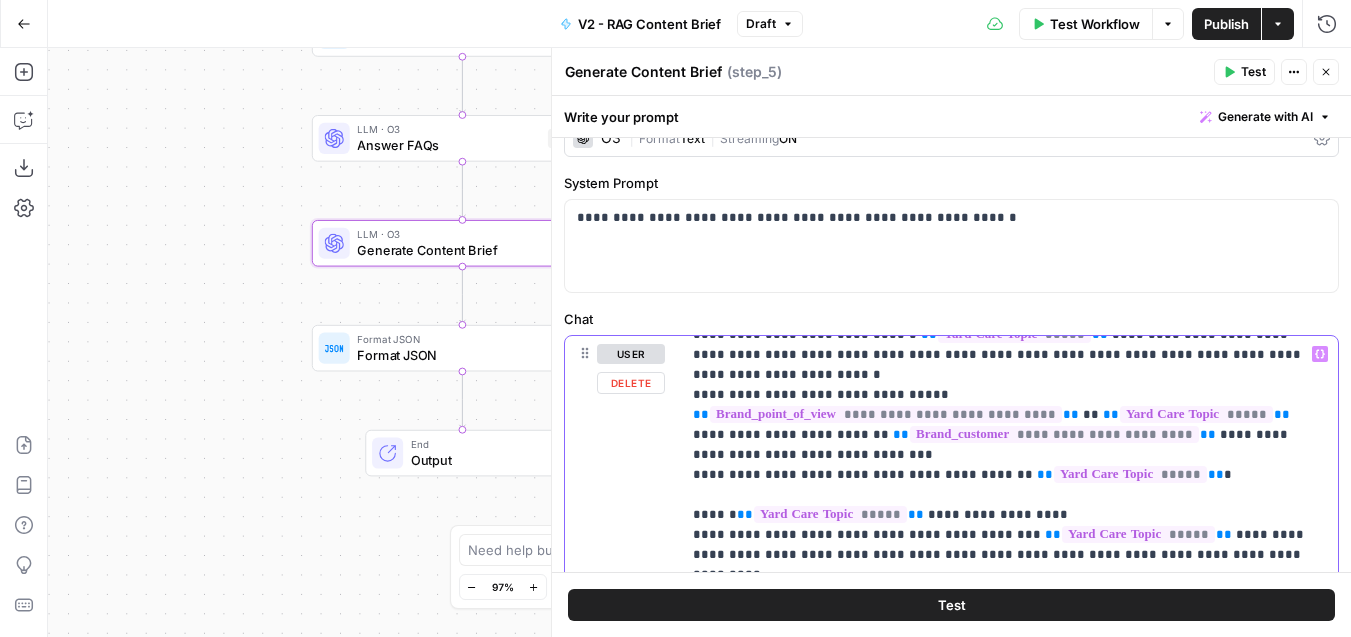 drag, startPoint x: 1289, startPoint y: 437, endPoint x: 1009, endPoint y: 440, distance: 280.01608 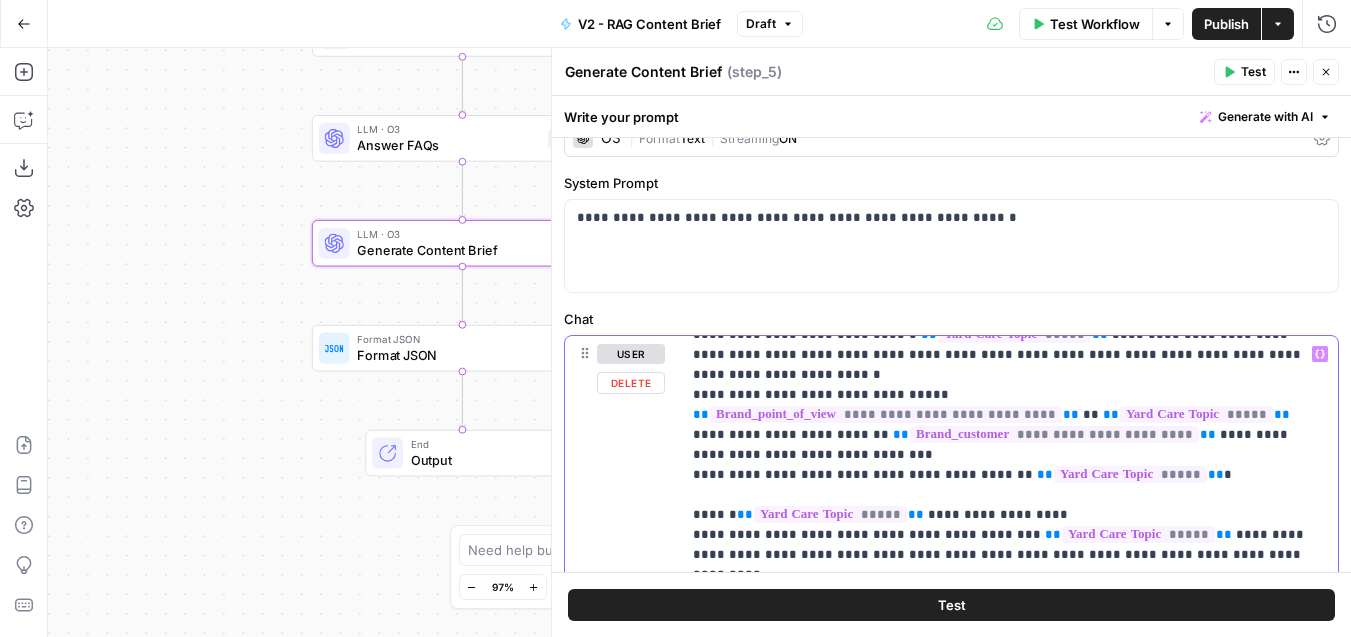 click on "**********" at bounding box center (1009, 965) 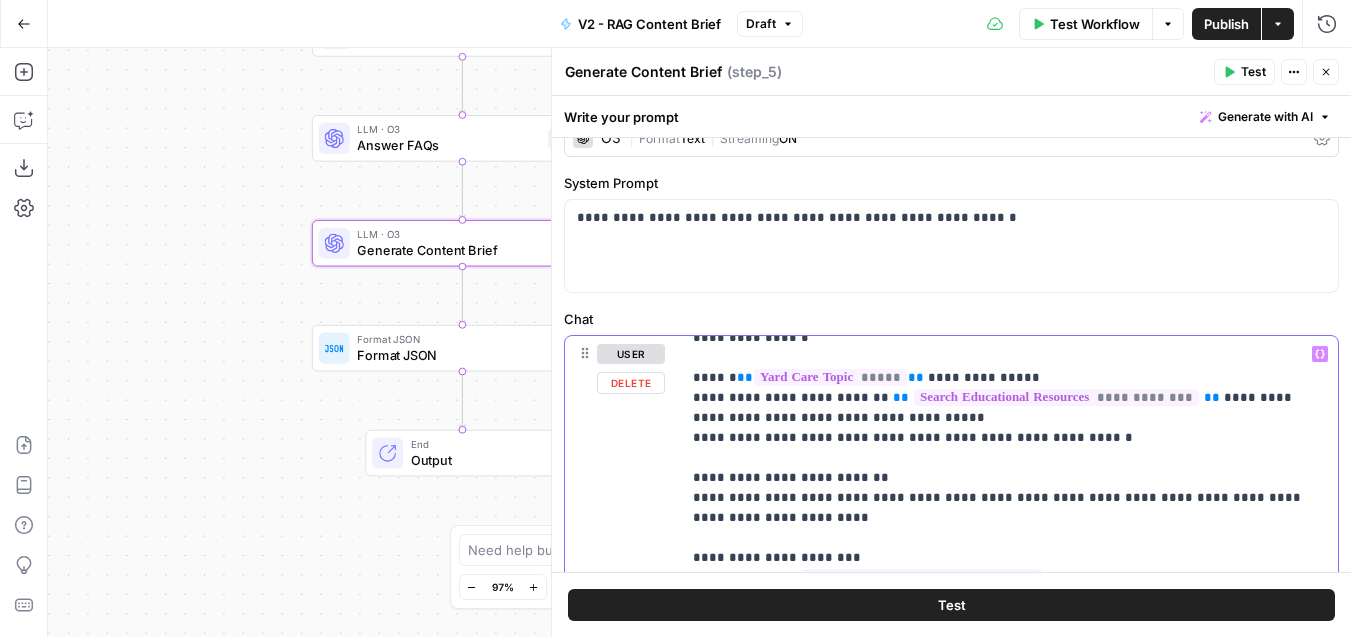 scroll, scrollTop: 1401, scrollLeft: 0, axis: vertical 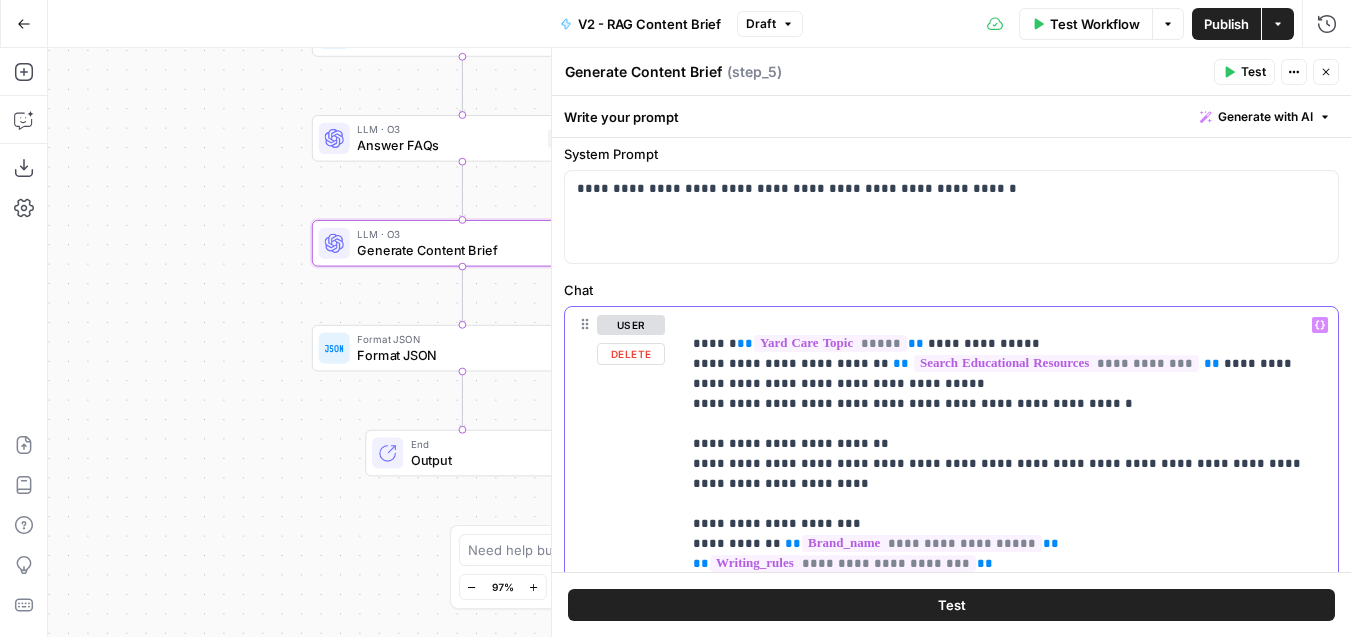 click on "**********" at bounding box center (1009, 14) 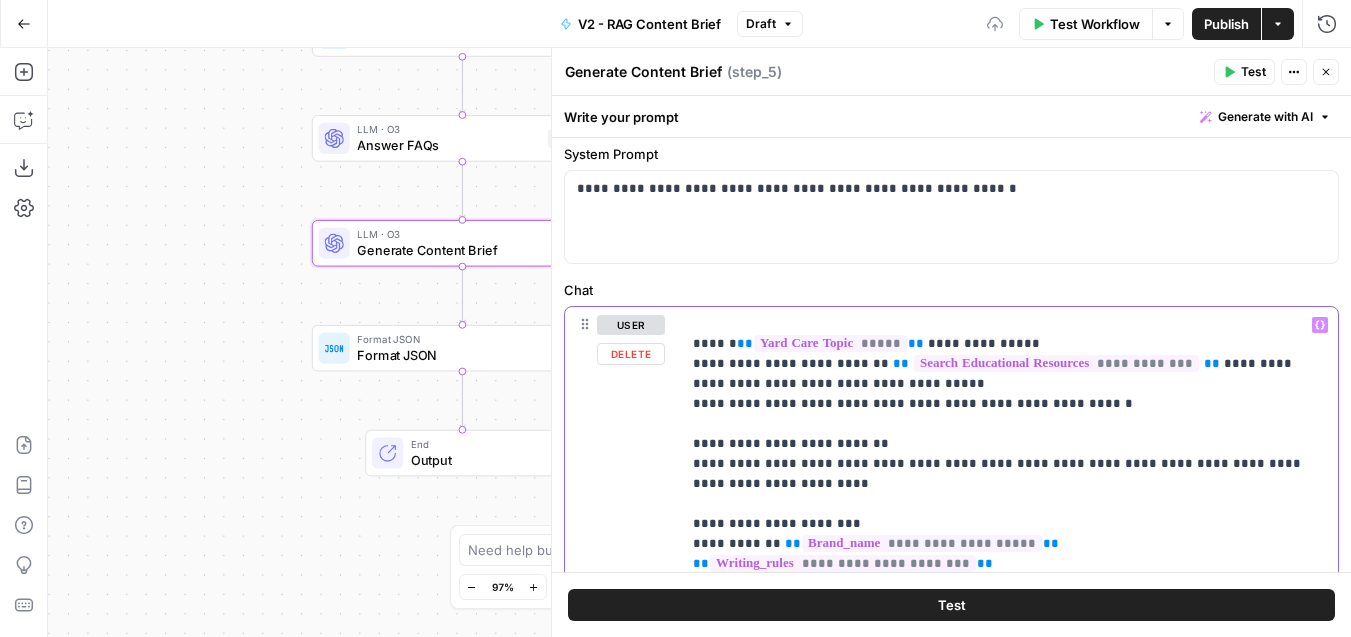 drag, startPoint x: 969, startPoint y: 505, endPoint x: 922, endPoint y: 505, distance: 47 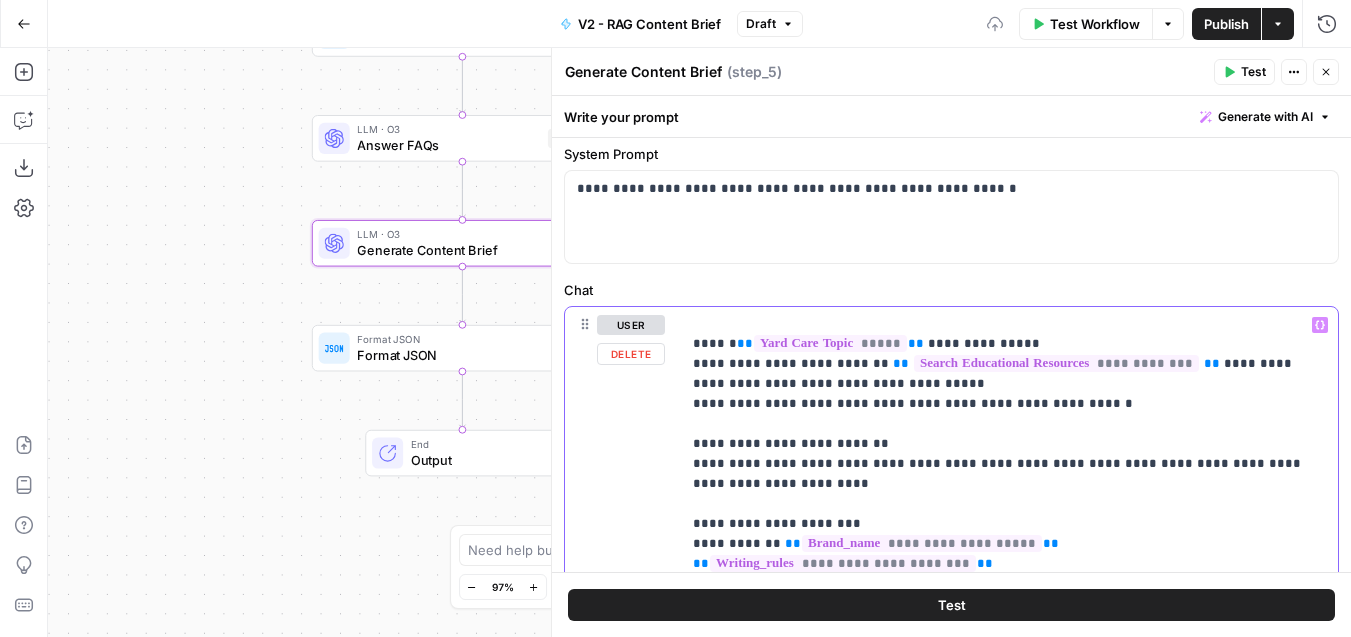 scroll, scrollTop: 152, scrollLeft: 0, axis: vertical 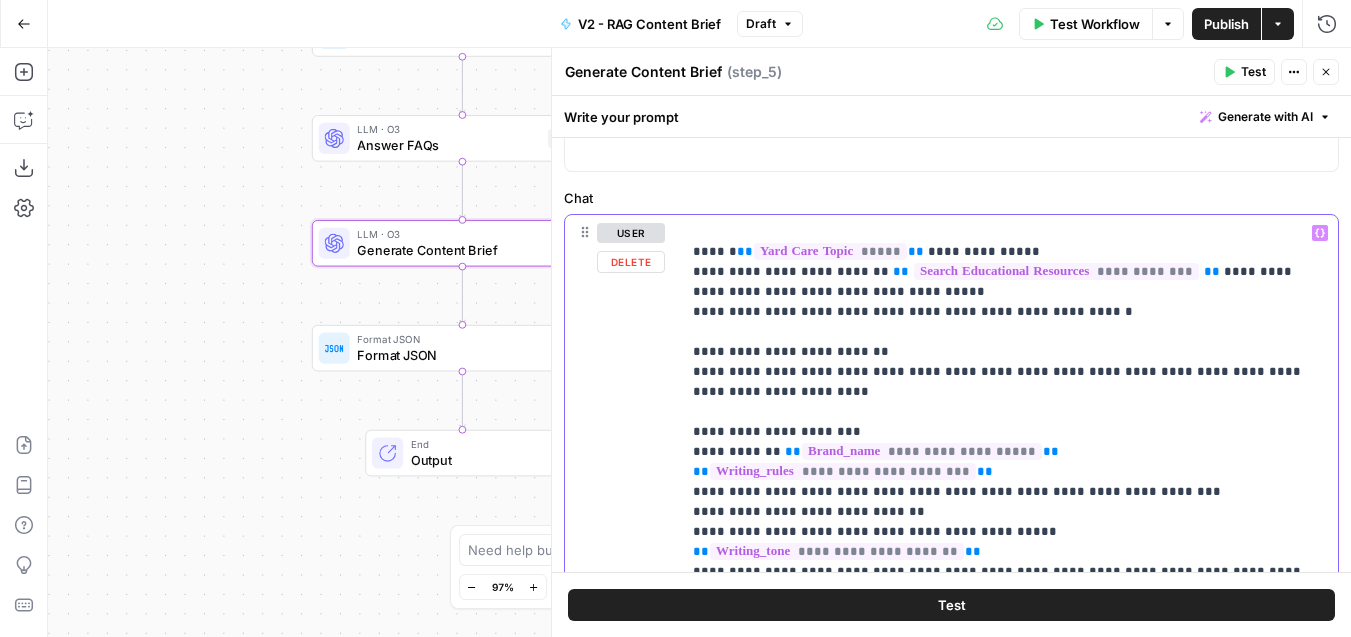 drag, startPoint x: 1155, startPoint y: 415, endPoint x: 912, endPoint y: 413, distance: 243.00822 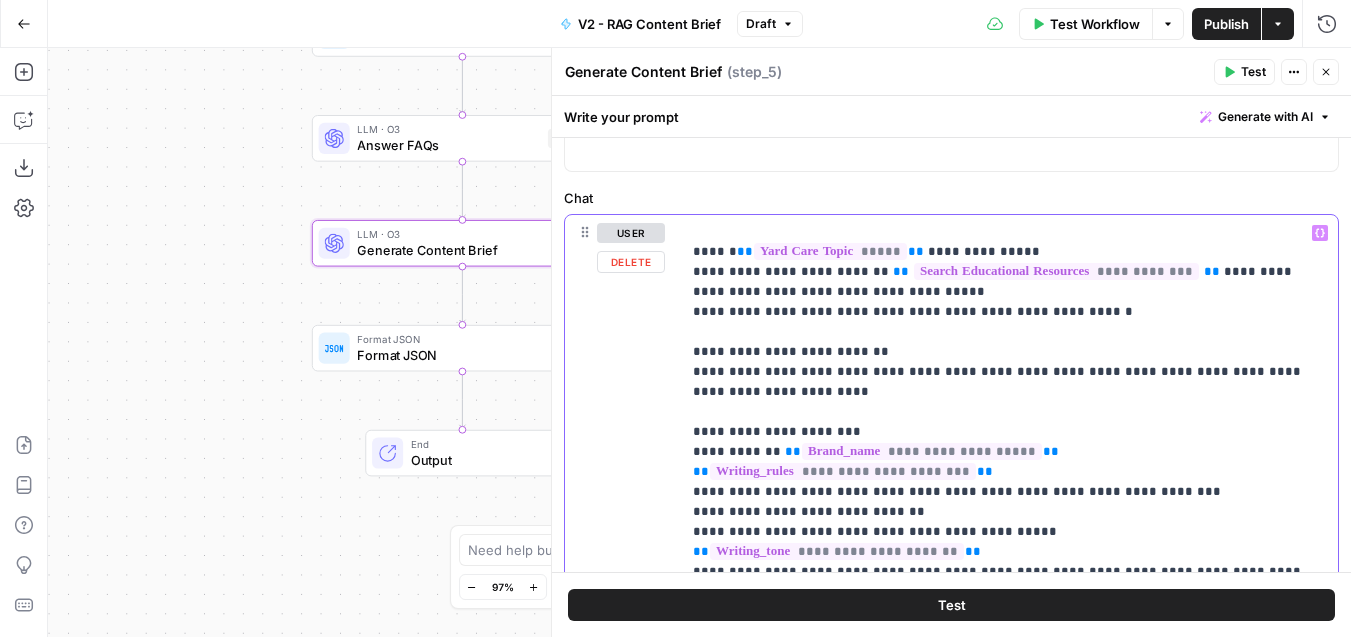 click on "**********" at bounding box center (1009, -78) 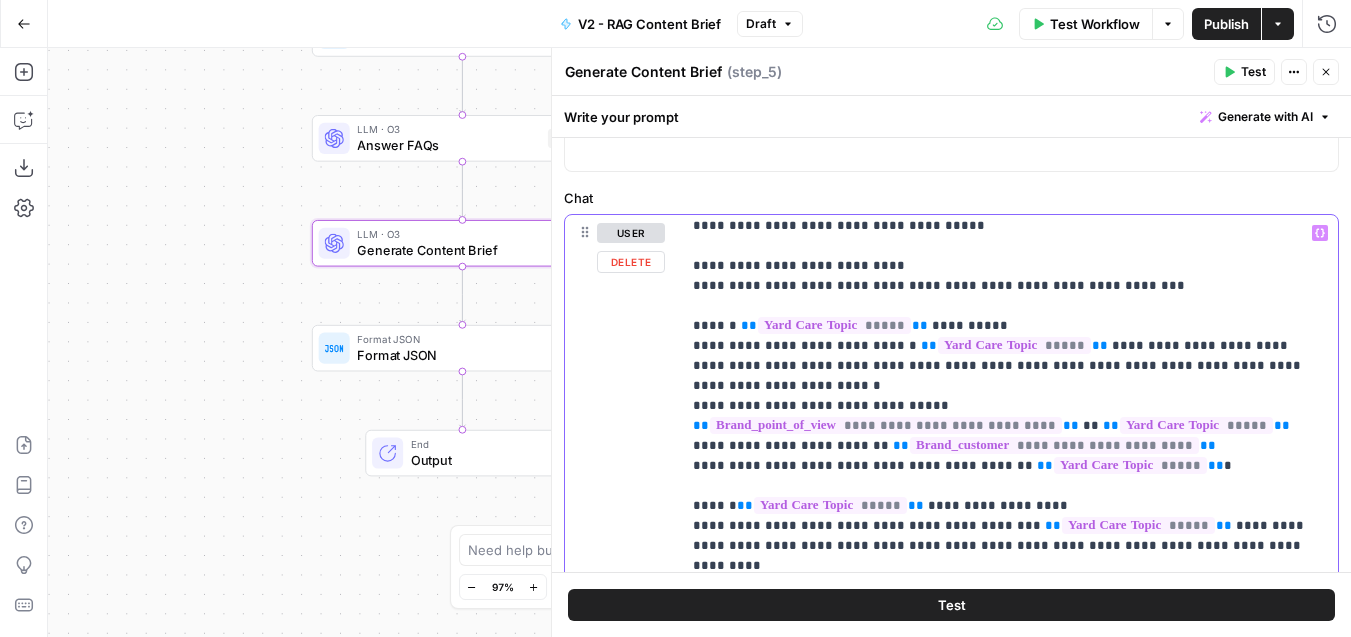 scroll, scrollTop: 336, scrollLeft: 0, axis: vertical 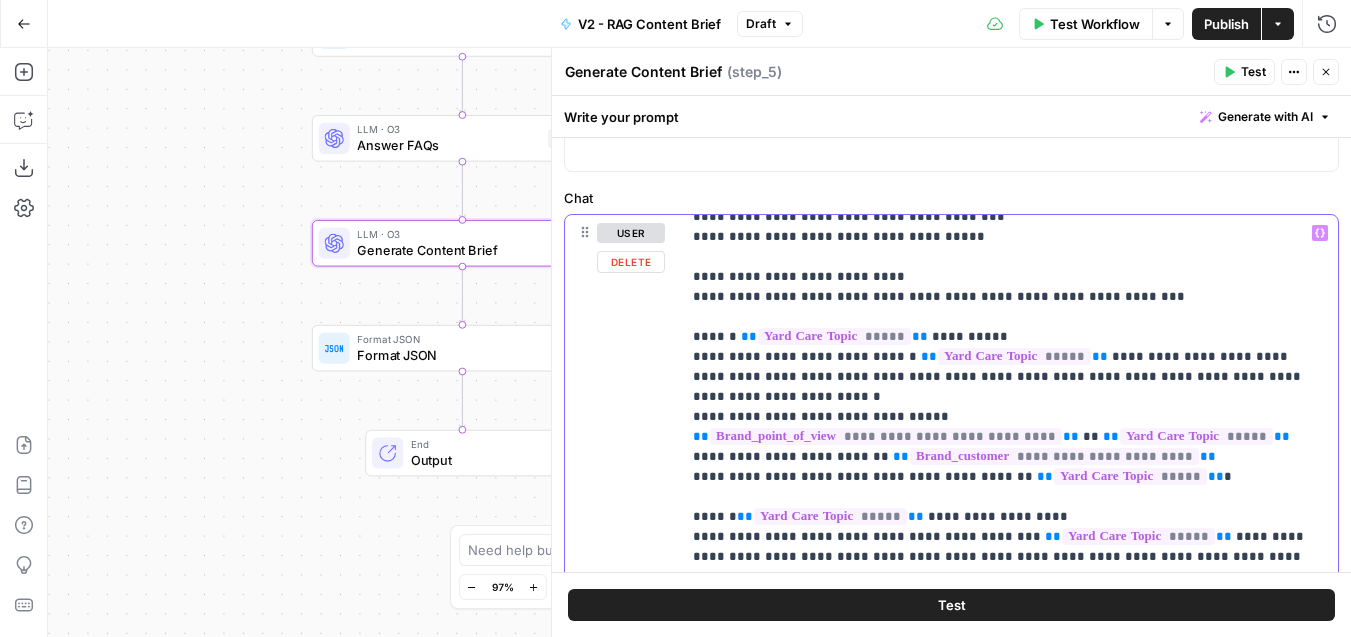 click on "**********" at bounding box center (1009, 987) 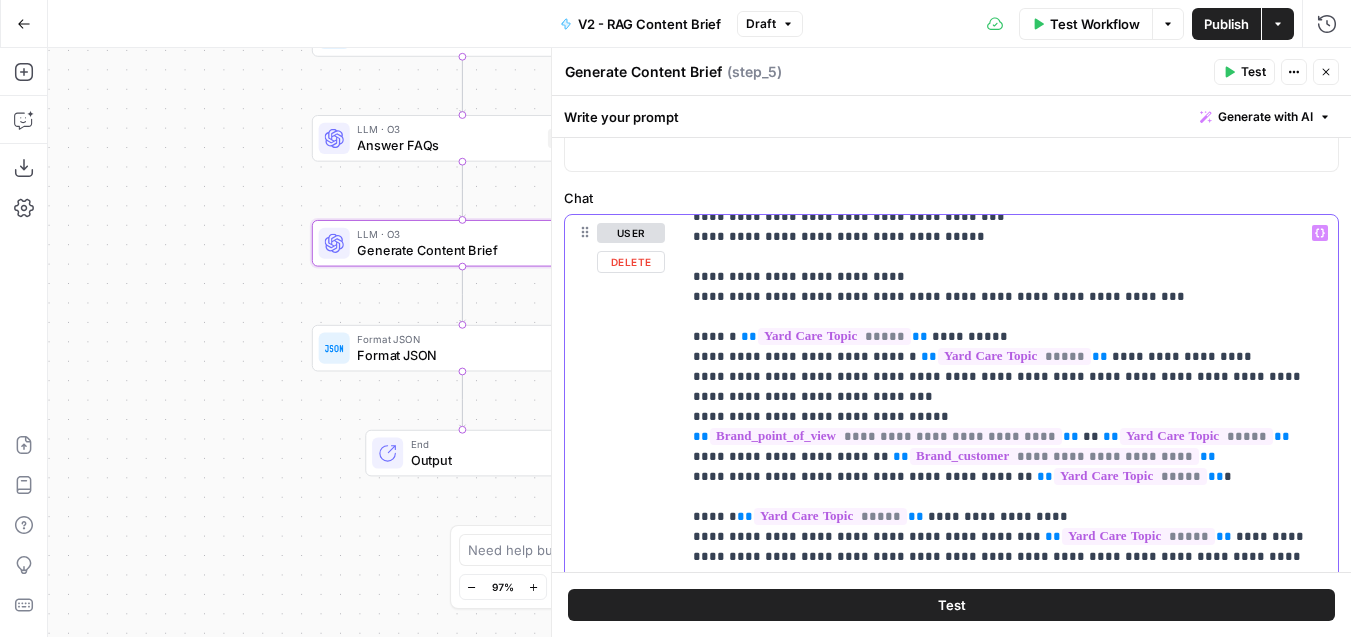 drag, startPoint x: 831, startPoint y: 393, endPoint x: 840, endPoint y: 378, distance: 17.492855 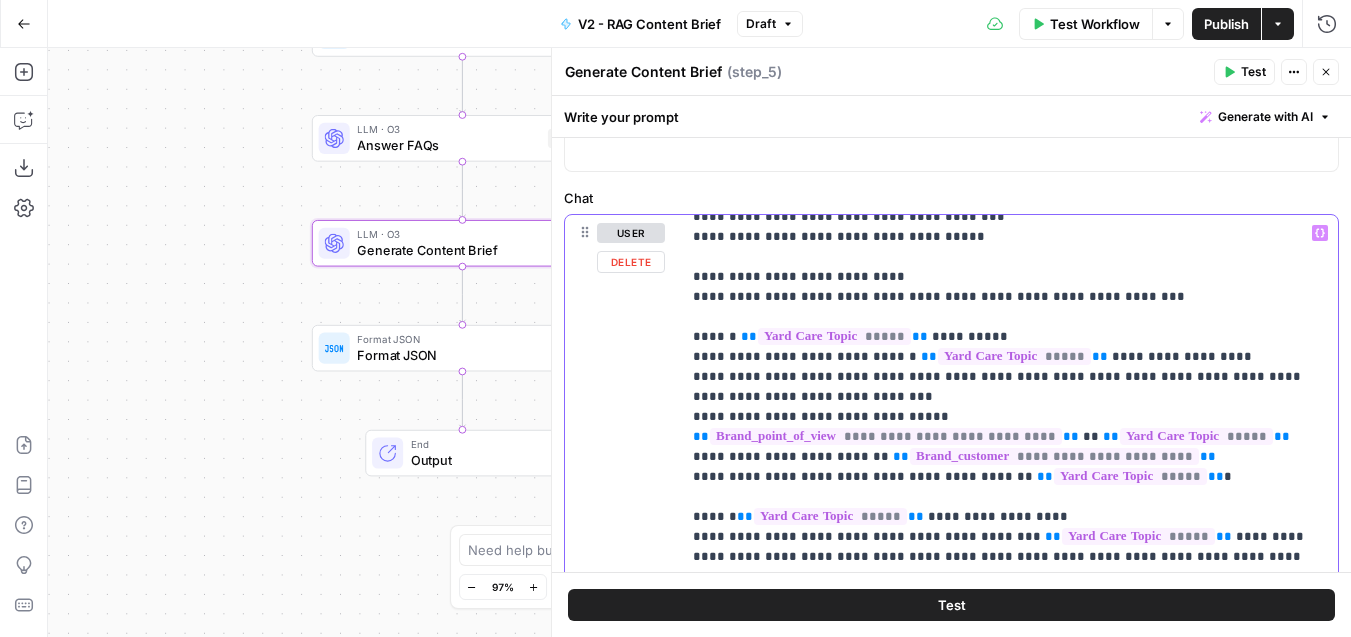 click on "**********" at bounding box center [1009, 987] 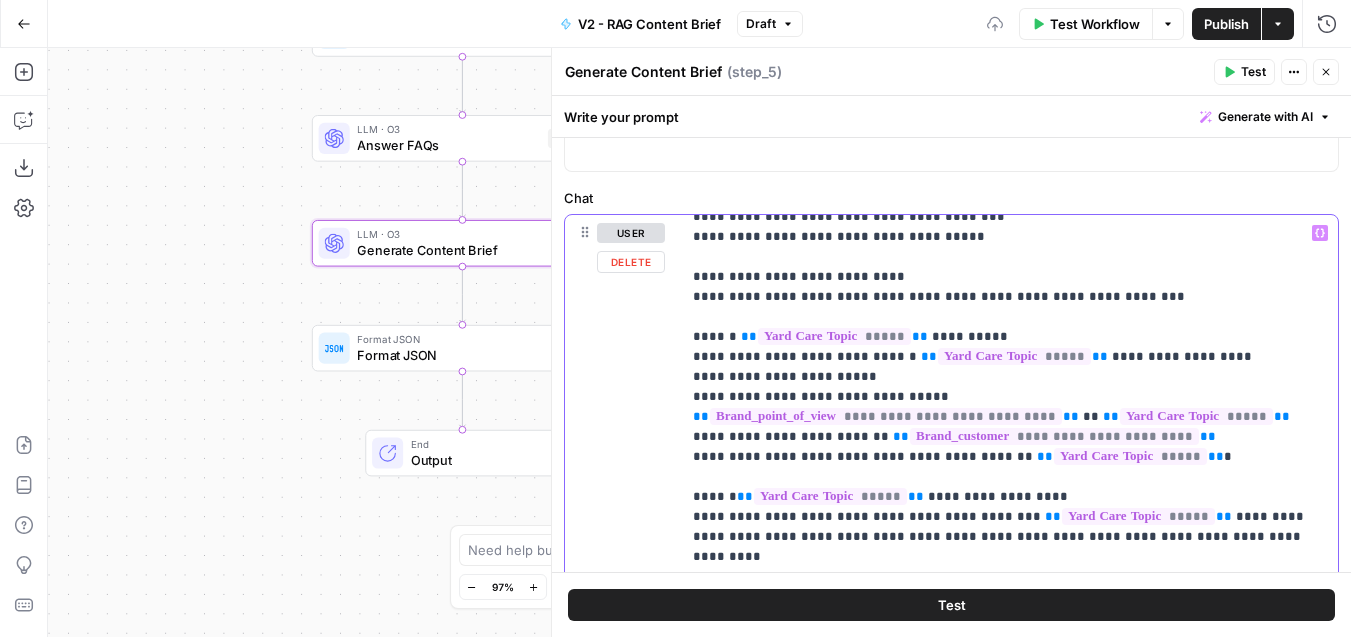 click on "**********" at bounding box center [1009, 977] 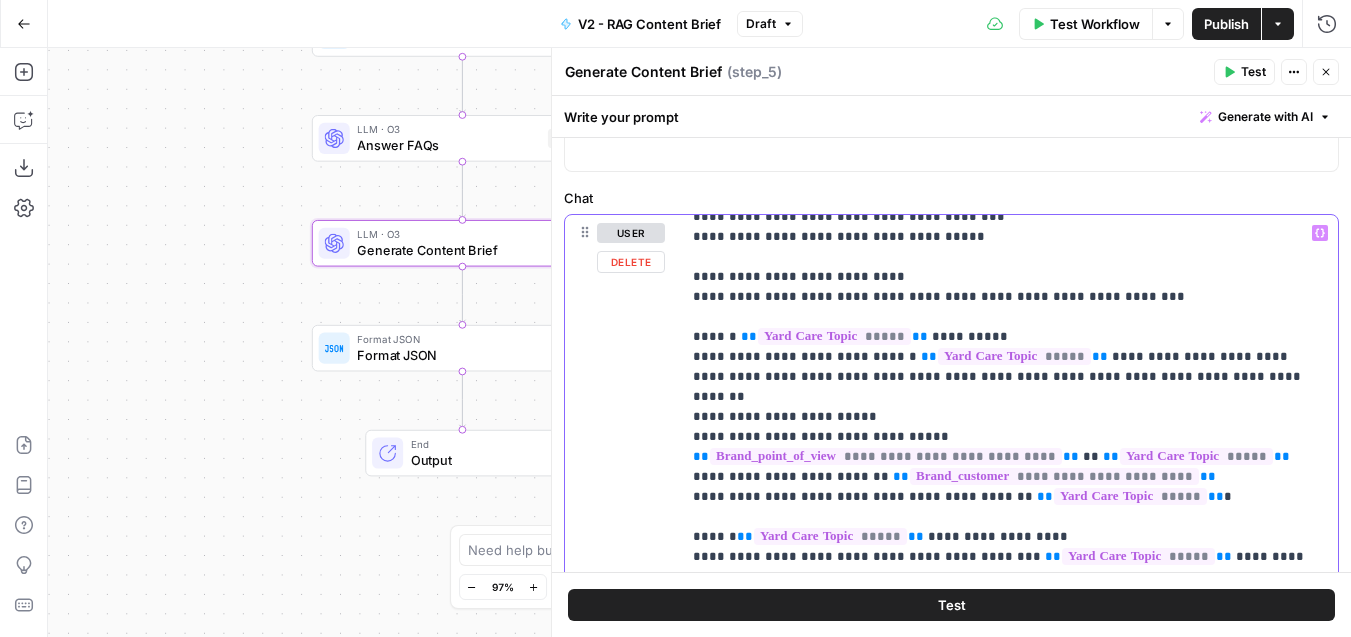 drag, startPoint x: 1271, startPoint y: 357, endPoint x: 1223, endPoint y: 357, distance: 48 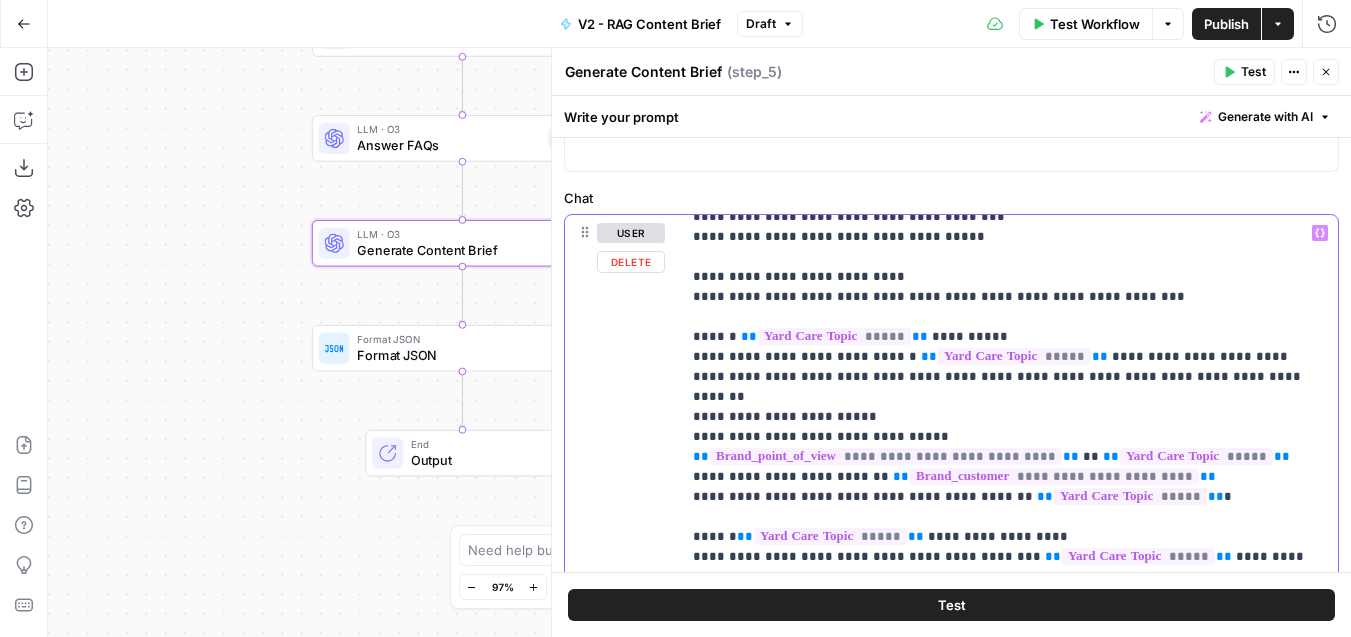 click on "**********" at bounding box center (1009, 987) 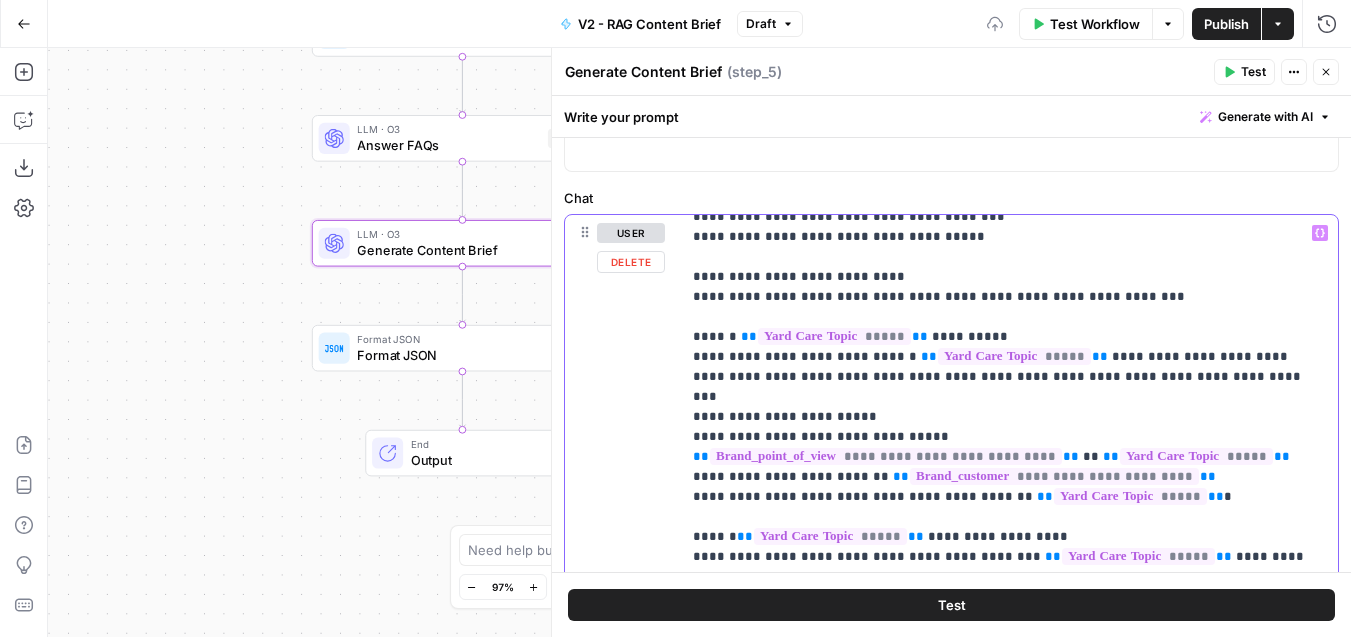 click on "**********" at bounding box center (1009, 987) 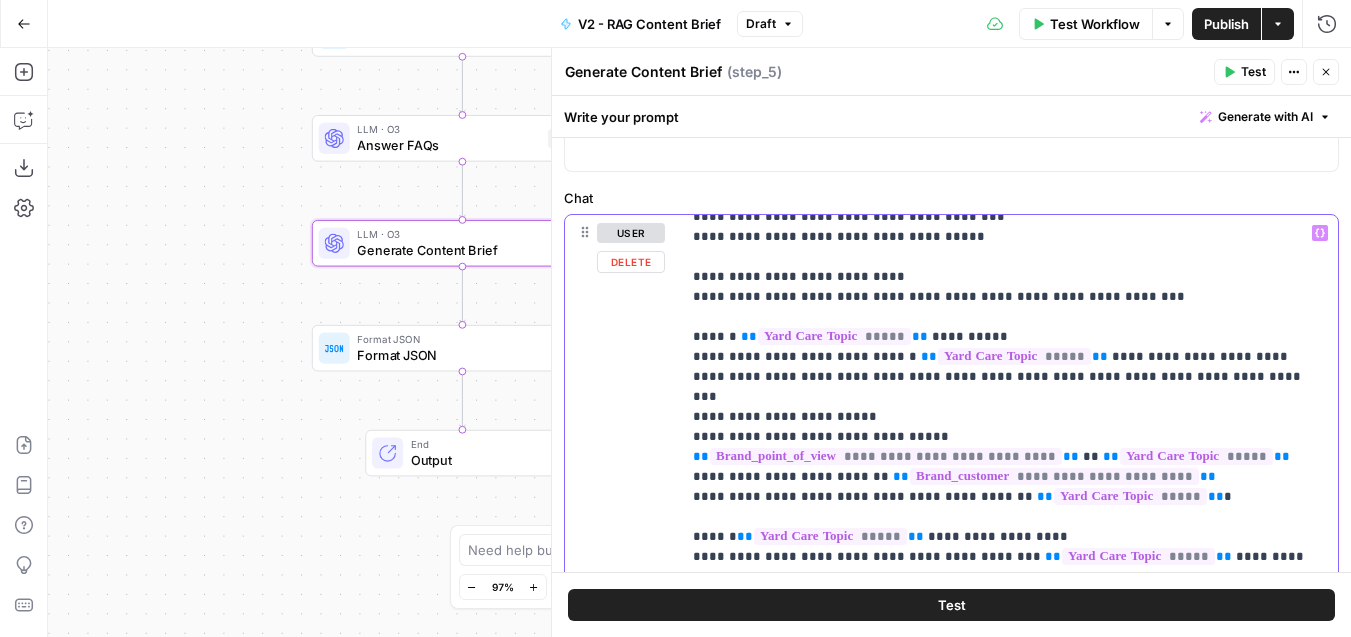 click on "**********" at bounding box center (1009, 987) 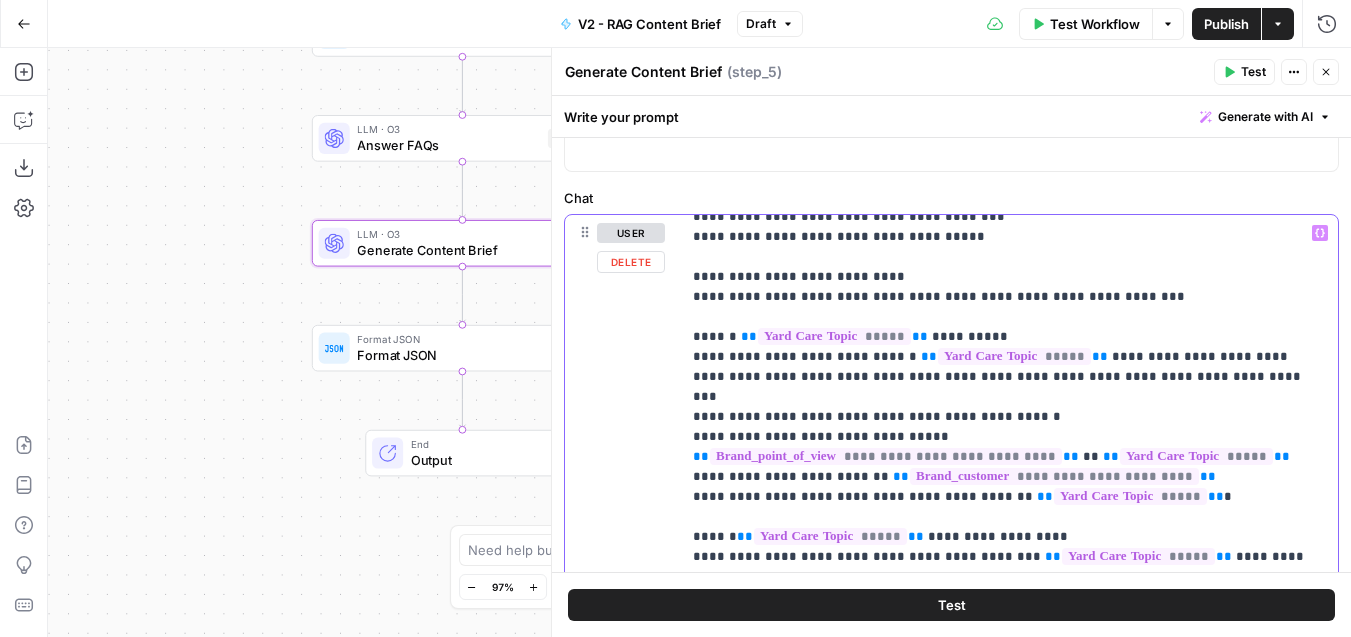 drag, startPoint x: 1068, startPoint y: 352, endPoint x: 889, endPoint y: 356, distance: 179.0447 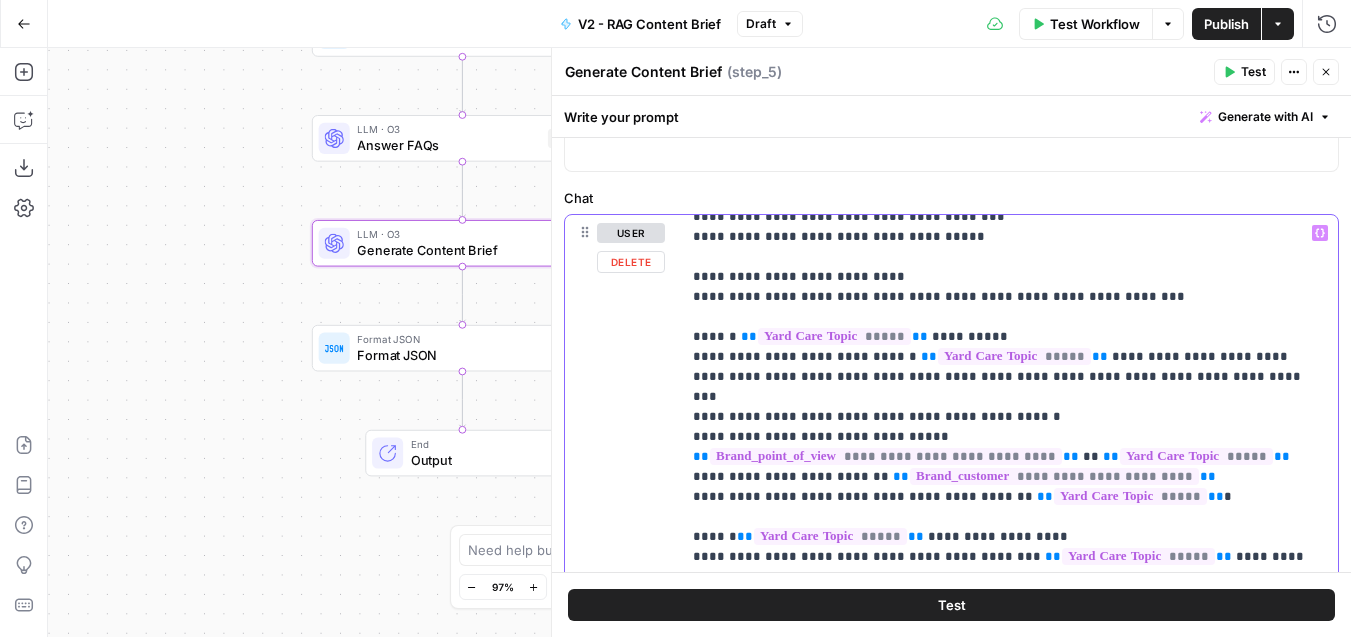 click on "**********" at bounding box center [1009, 987] 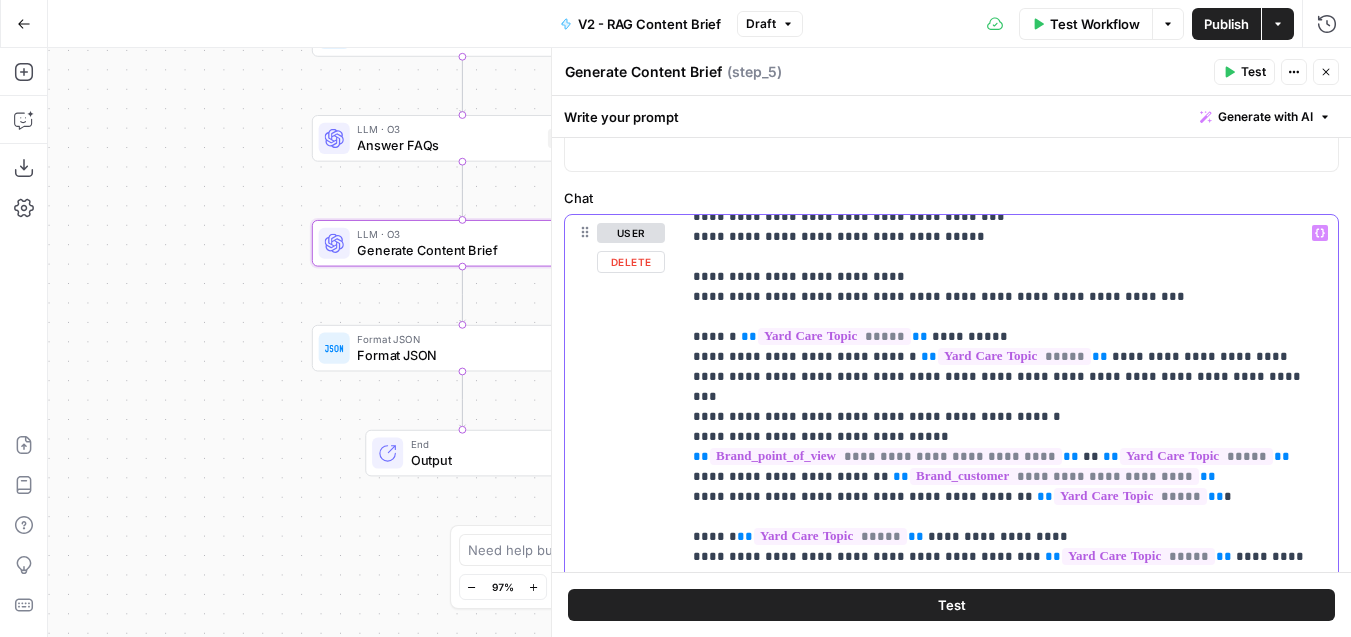 copy on "** ***** ** *" 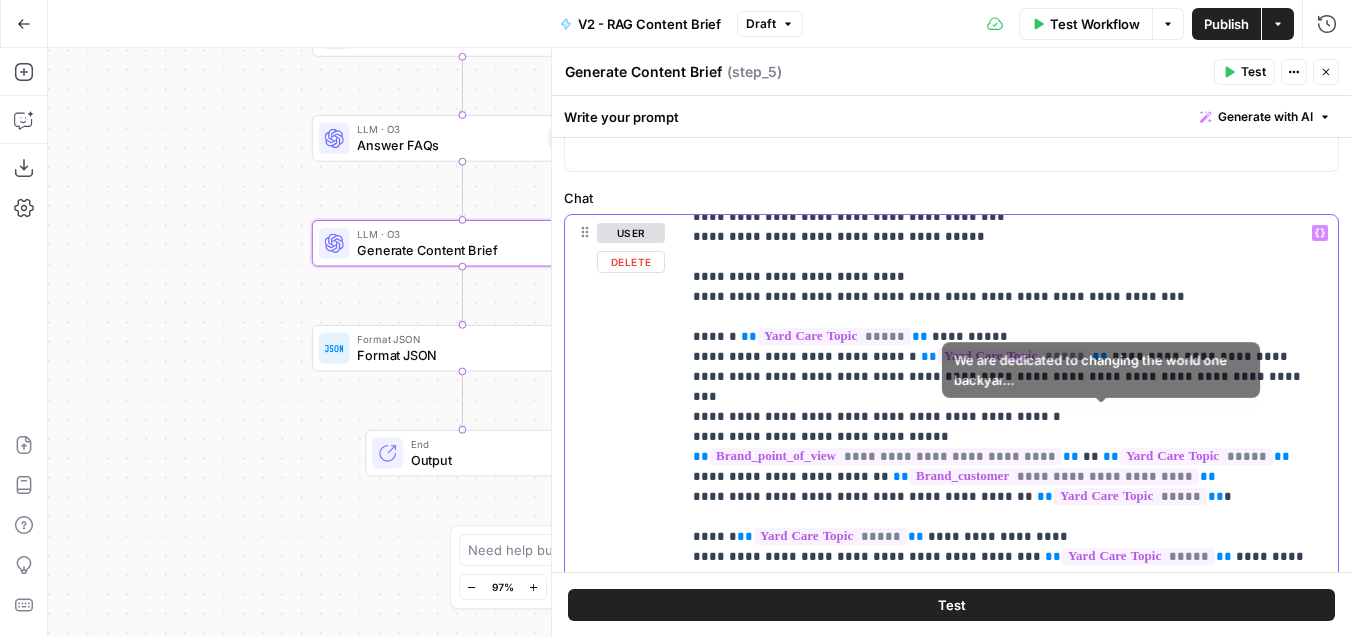 click on "**********" at bounding box center [1009, 987] 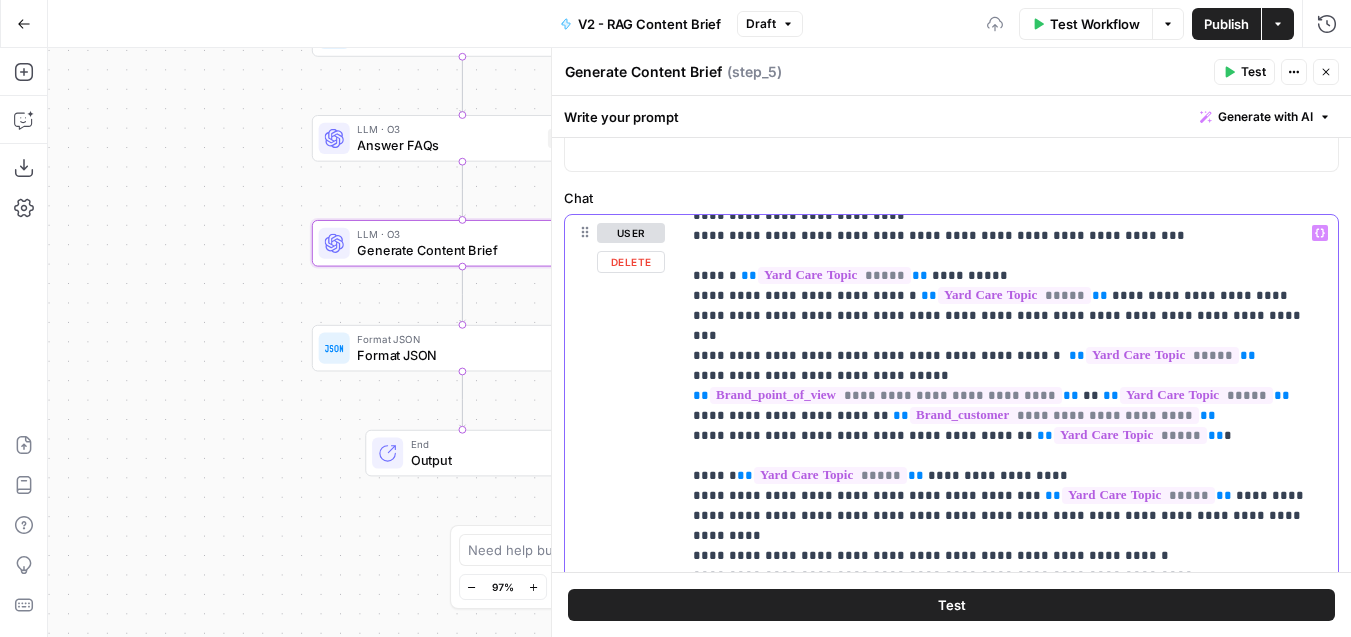 scroll, scrollTop: 449, scrollLeft: 0, axis: vertical 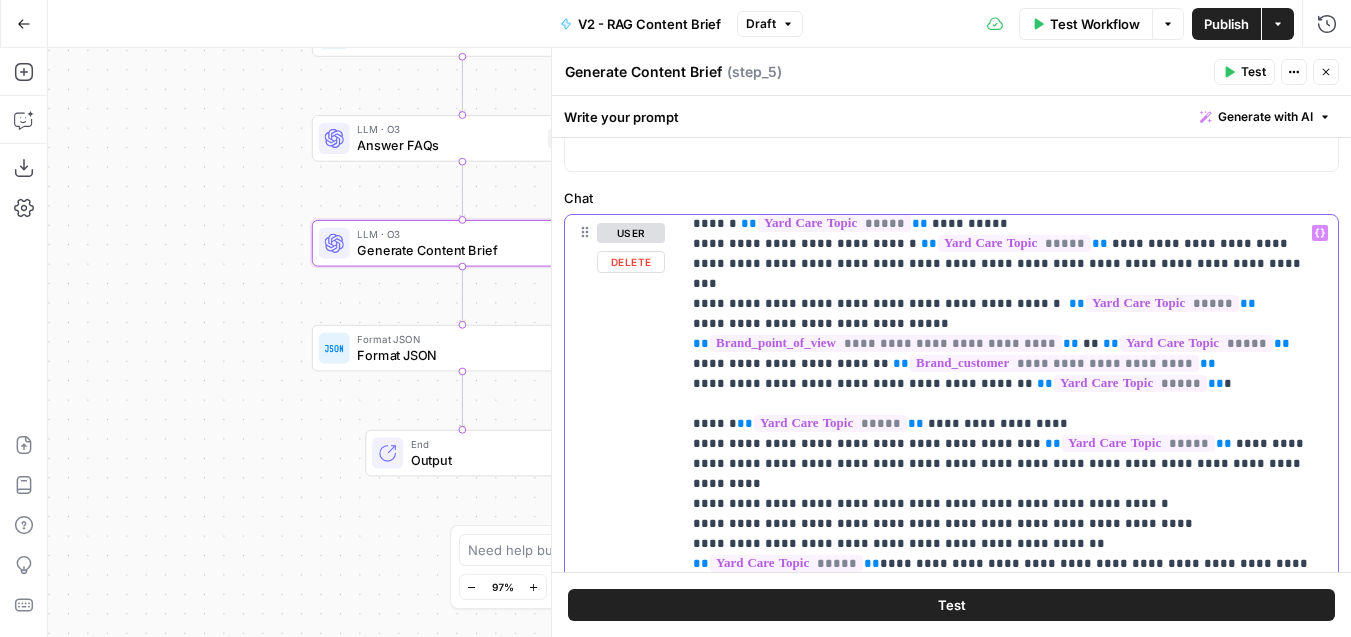 click on "**********" at bounding box center [1009, 874] 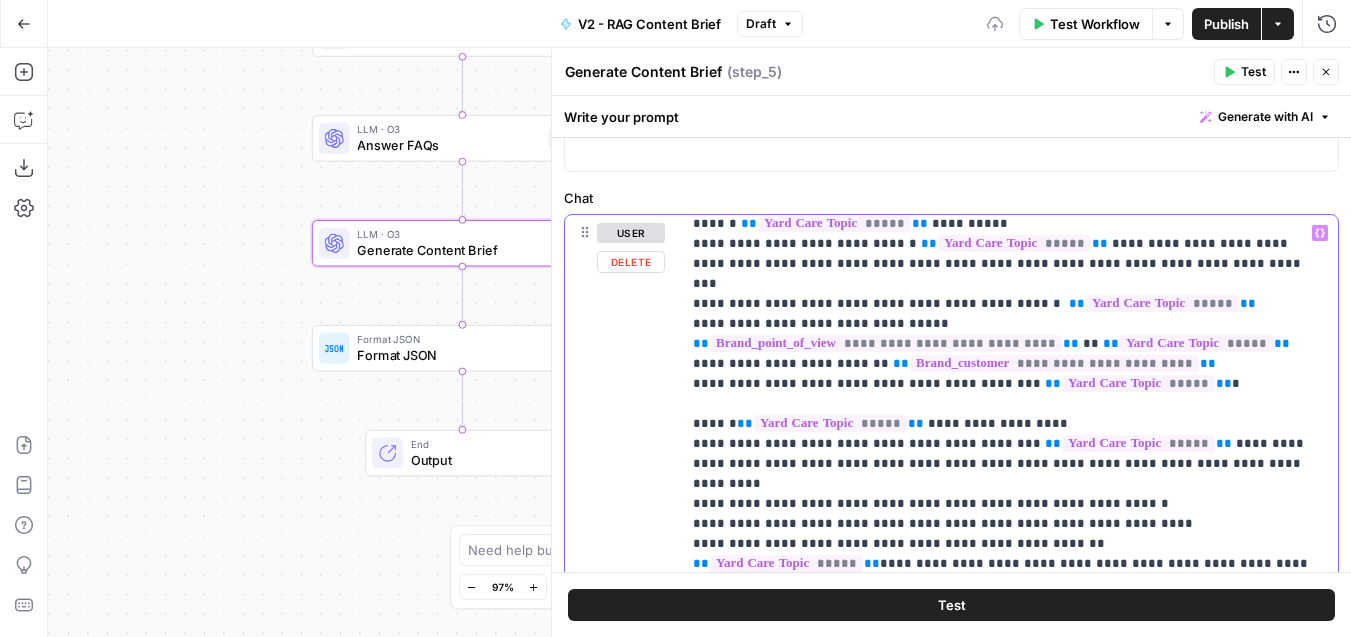 click on "**********" at bounding box center [1009, 874] 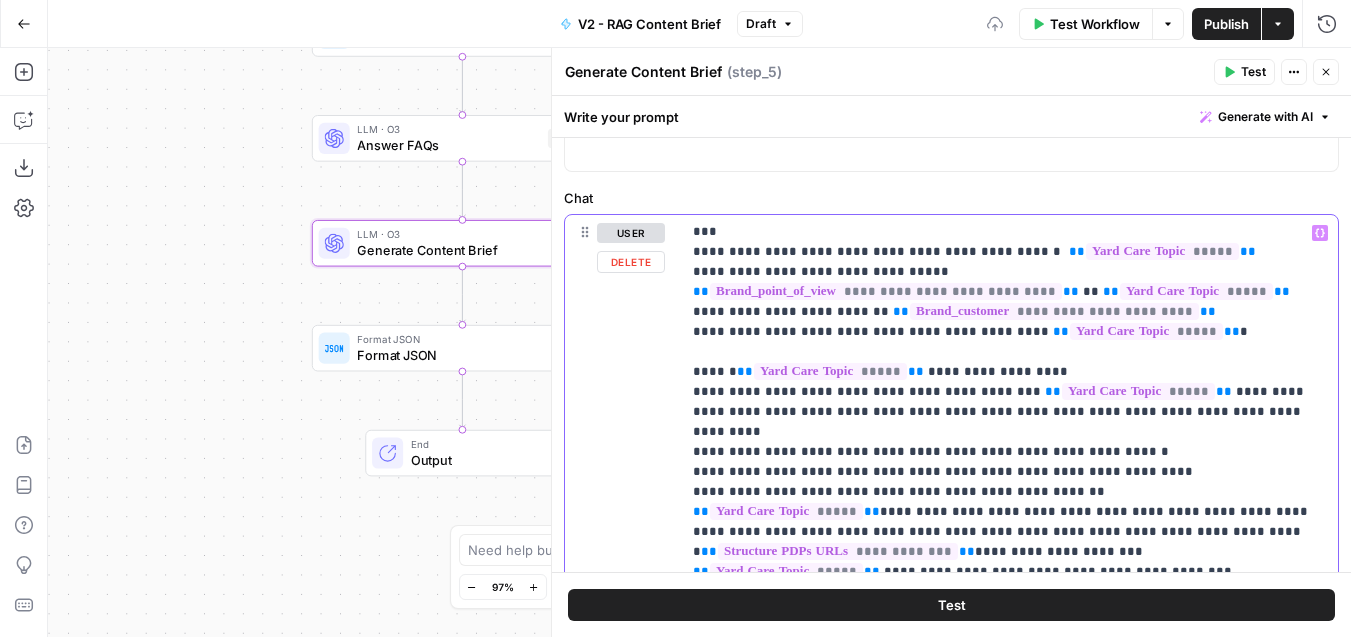 scroll, scrollTop: 551, scrollLeft: 0, axis: vertical 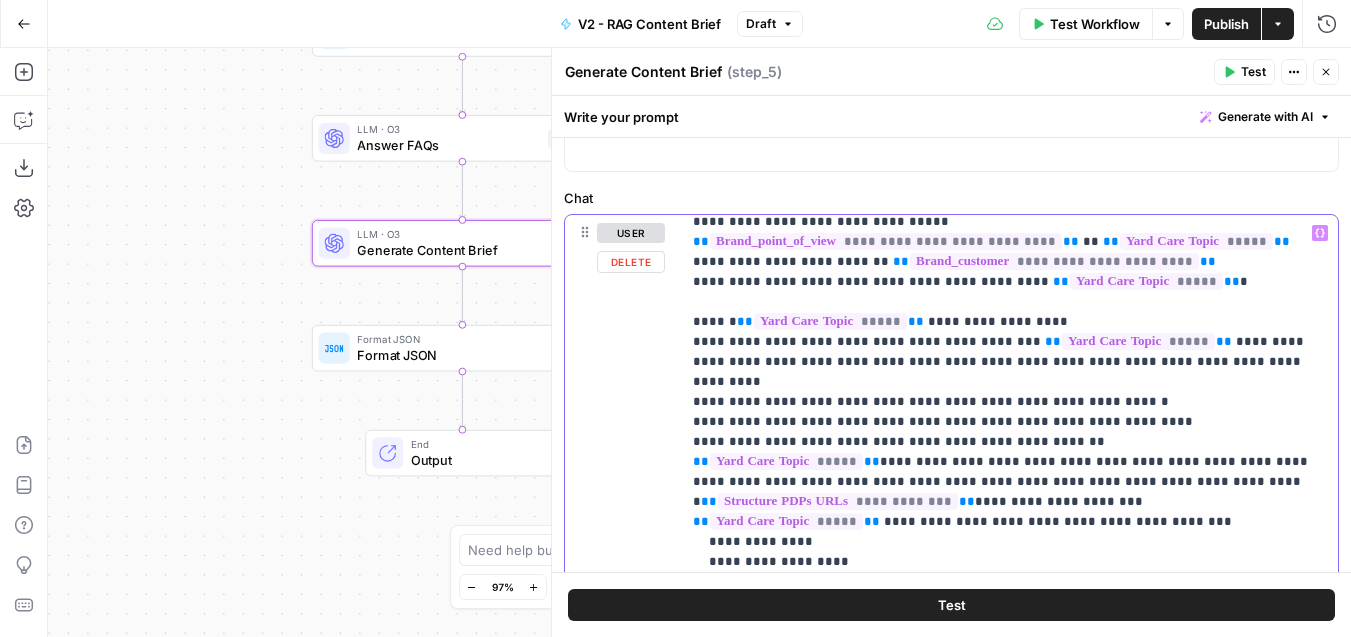 drag, startPoint x: 787, startPoint y: 345, endPoint x: 1183, endPoint y: 322, distance: 396.66736 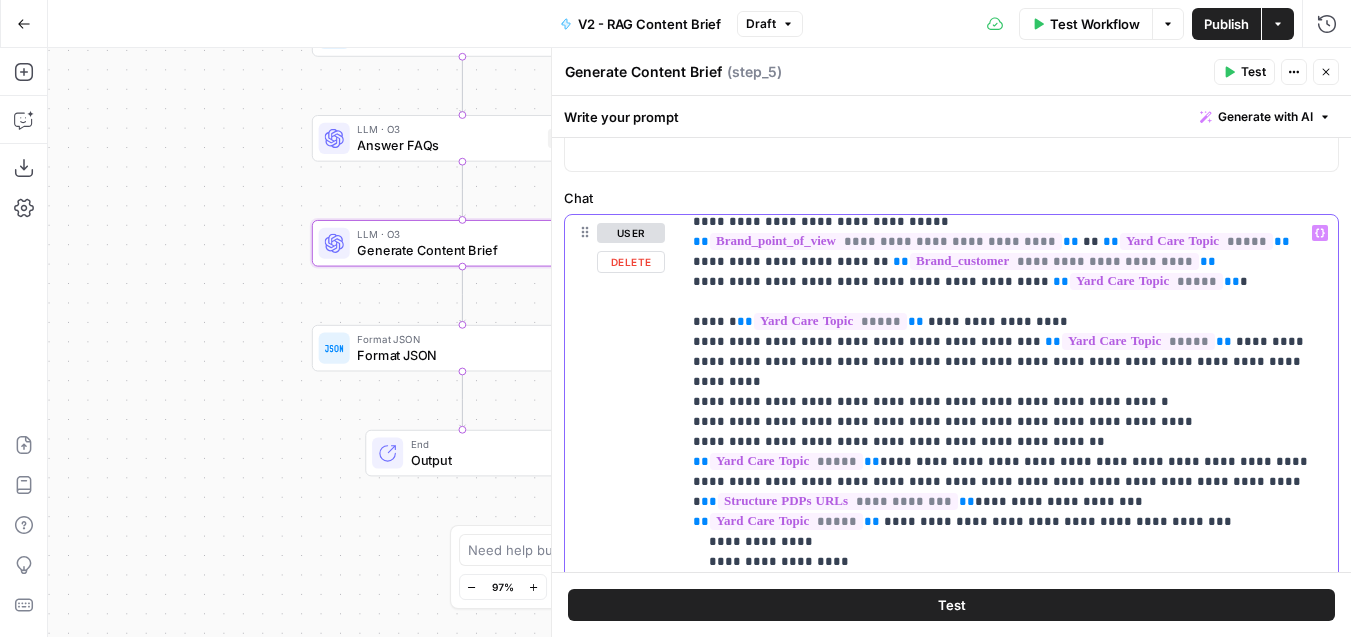 click on "**********" at bounding box center (1009, 772) 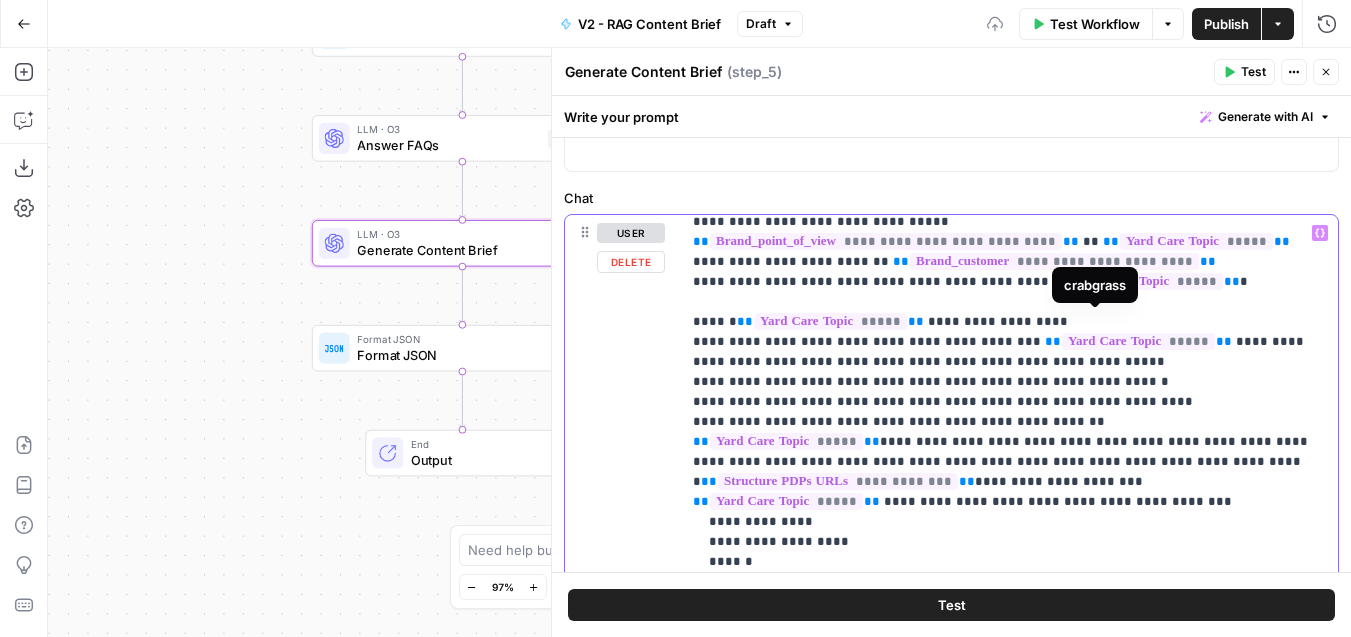 click on "**********" at bounding box center [1009, 772] 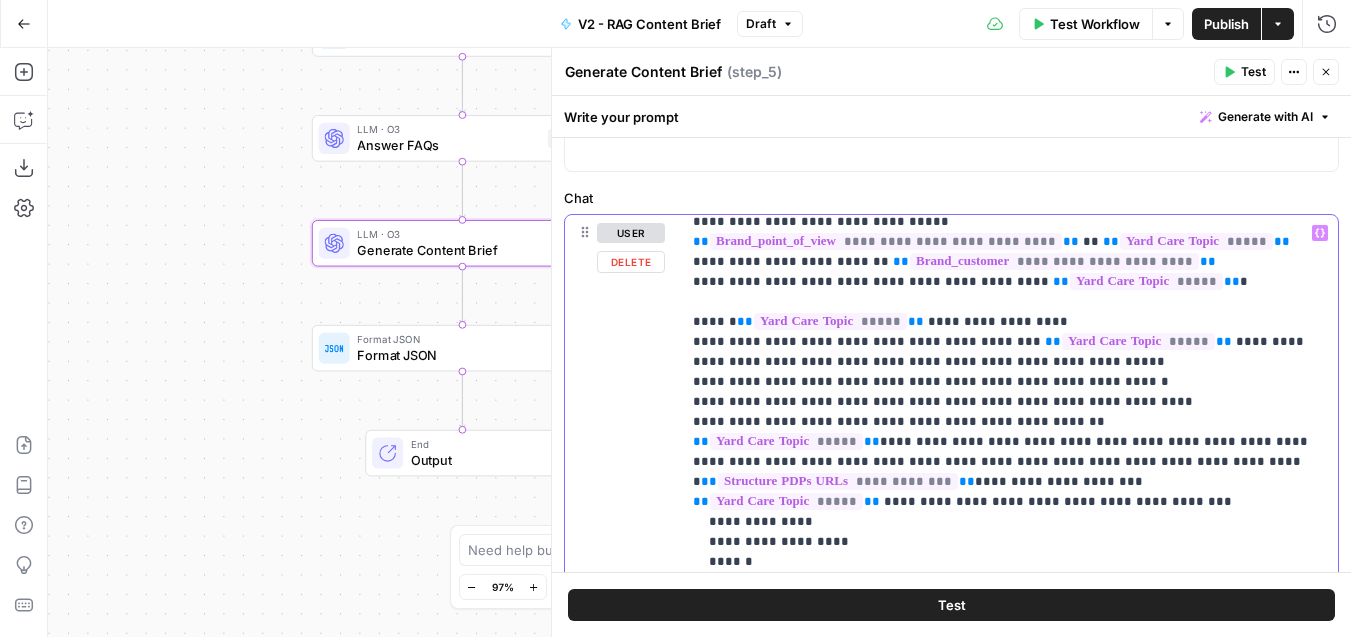 drag, startPoint x: 1058, startPoint y: 337, endPoint x: 763, endPoint y: 344, distance: 295.08304 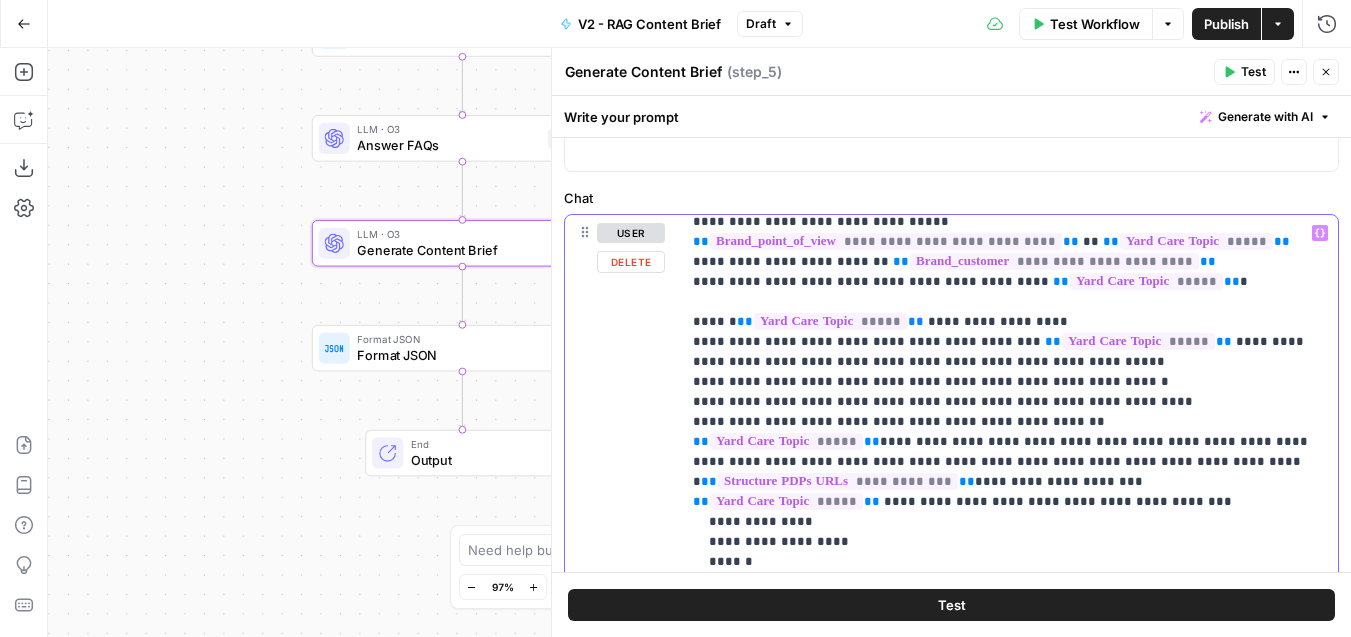 click on "**********" at bounding box center [1009, 772] 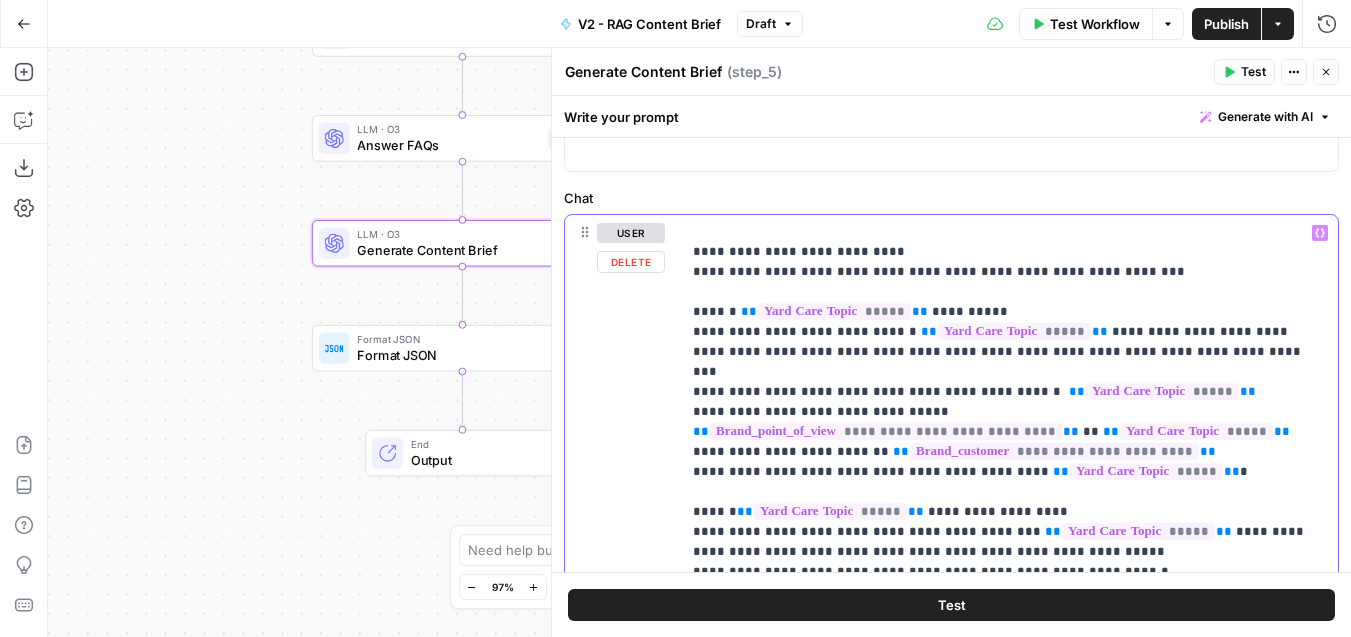 scroll, scrollTop: 362, scrollLeft: 0, axis: vertical 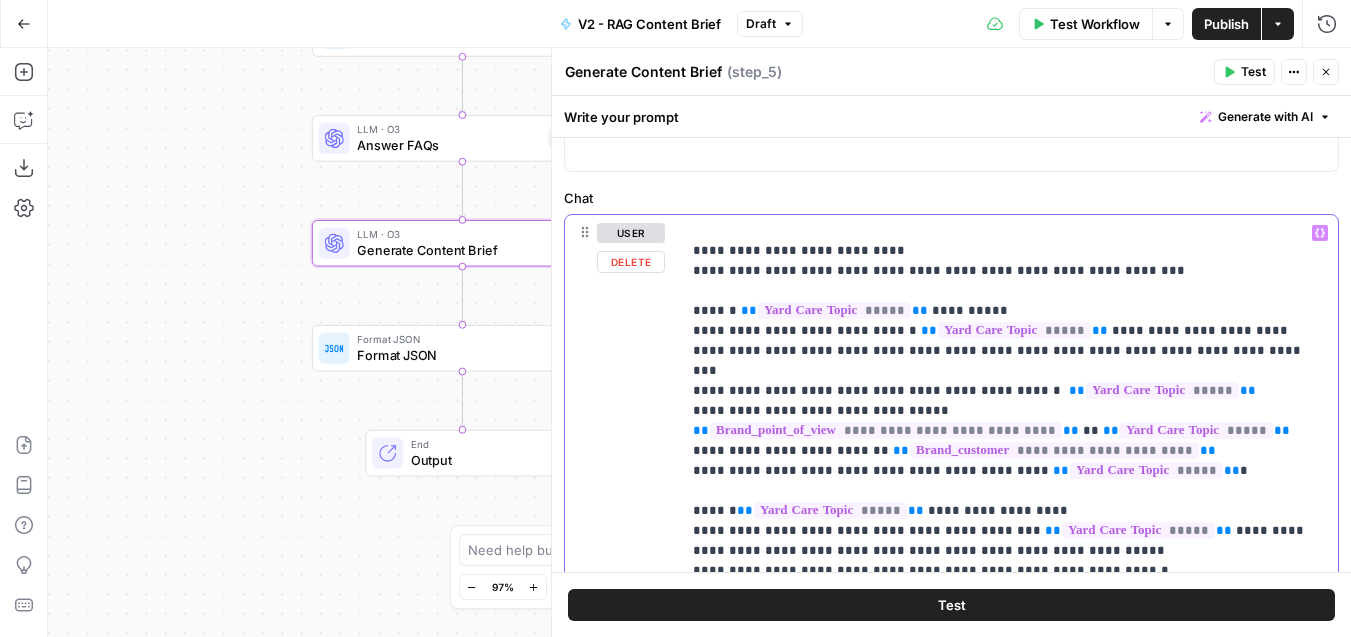 drag, startPoint x: 1207, startPoint y: 350, endPoint x: 984, endPoint y: 356, distance: 223.0807 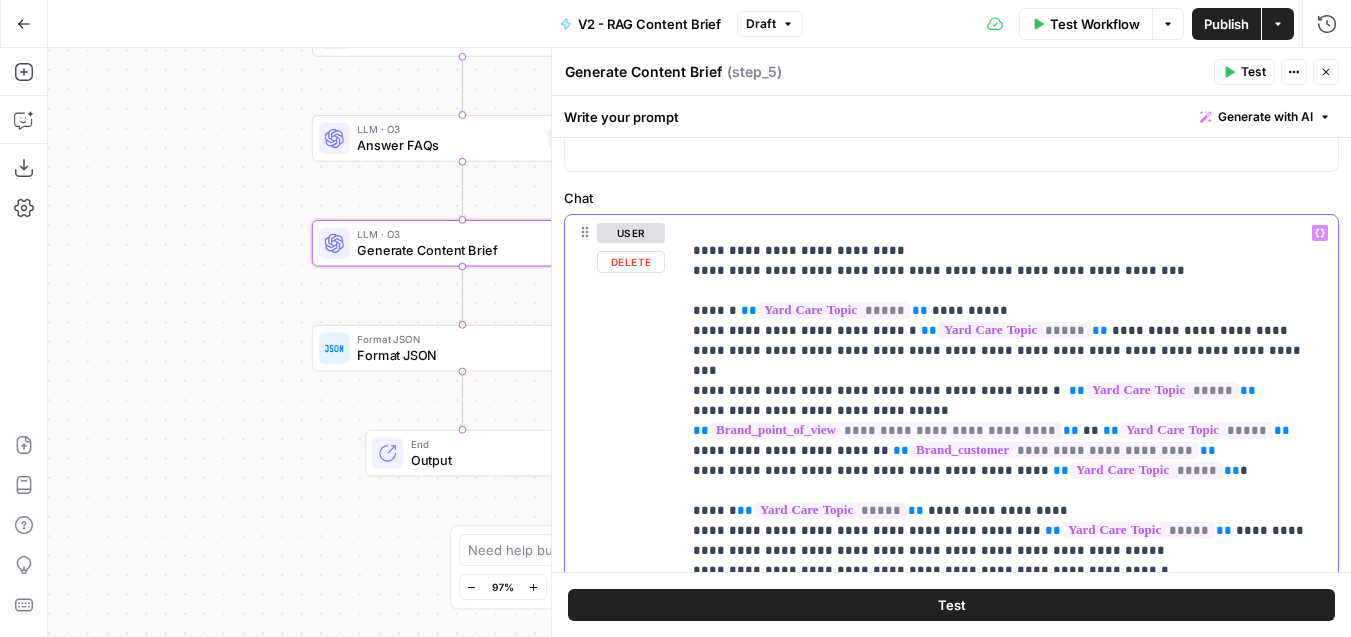click on "**********" at bounding box center (1009, 961) 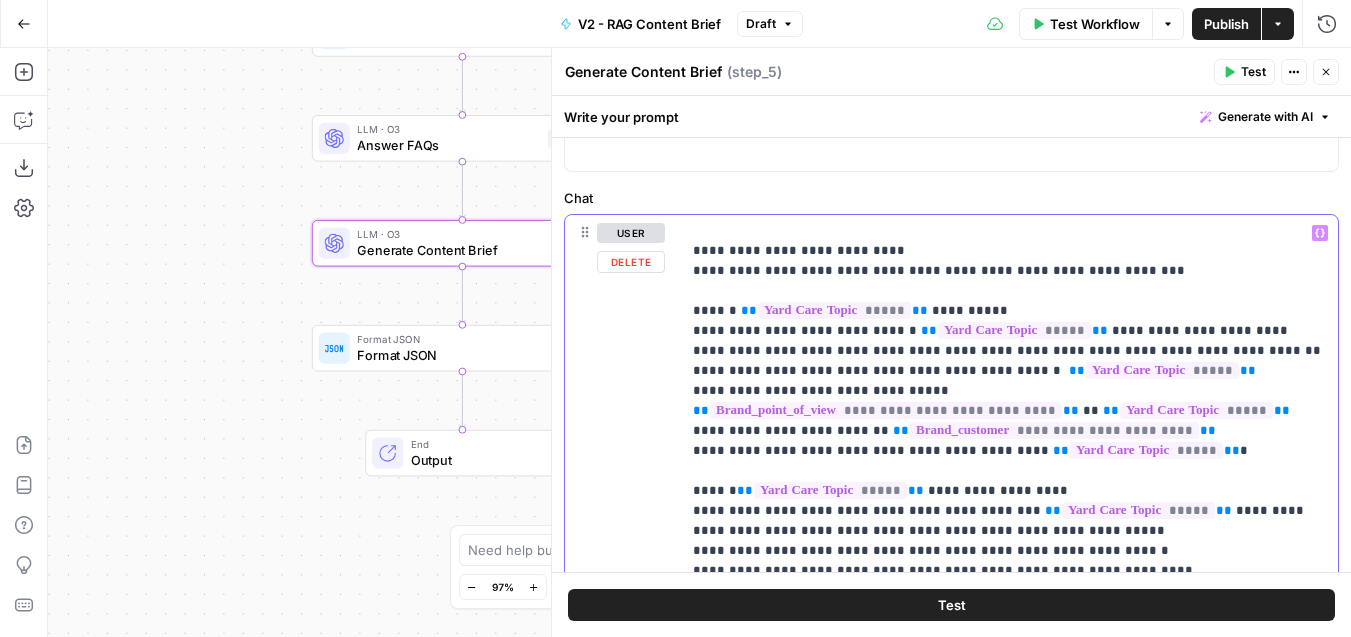 click on "**********" at bounding box center [1009, 961] 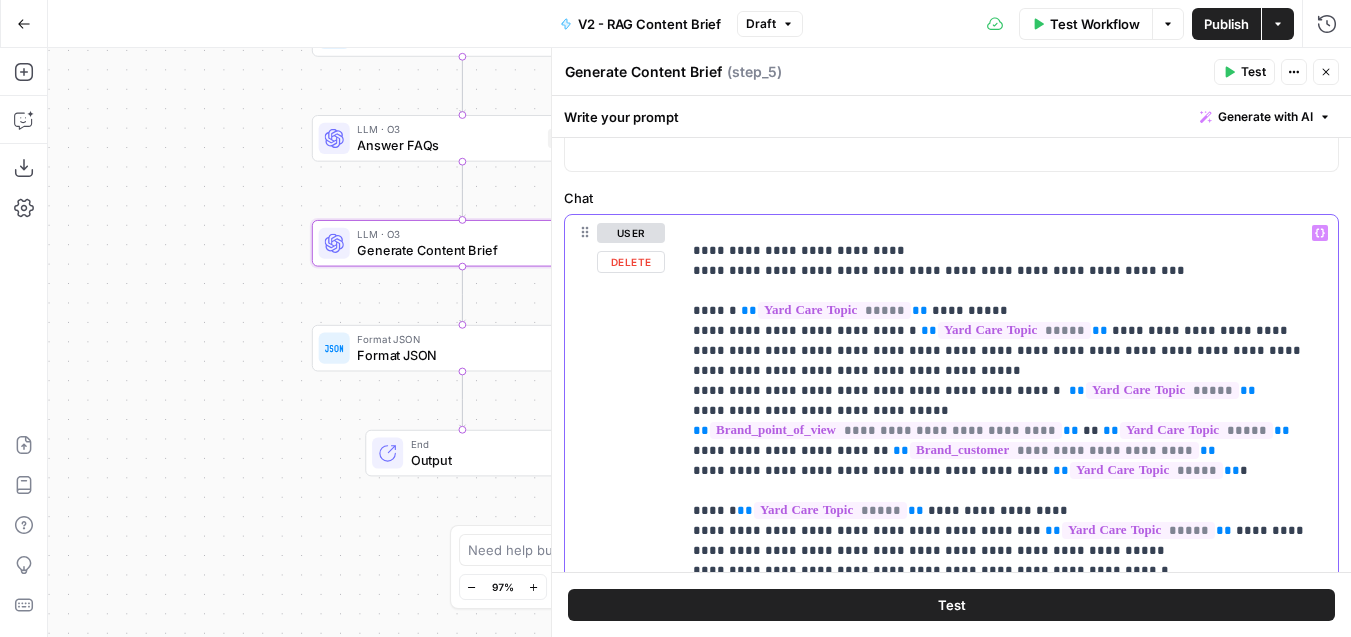 scroll, scrollTop: 427, scrollLeft: 0, axis: vertical 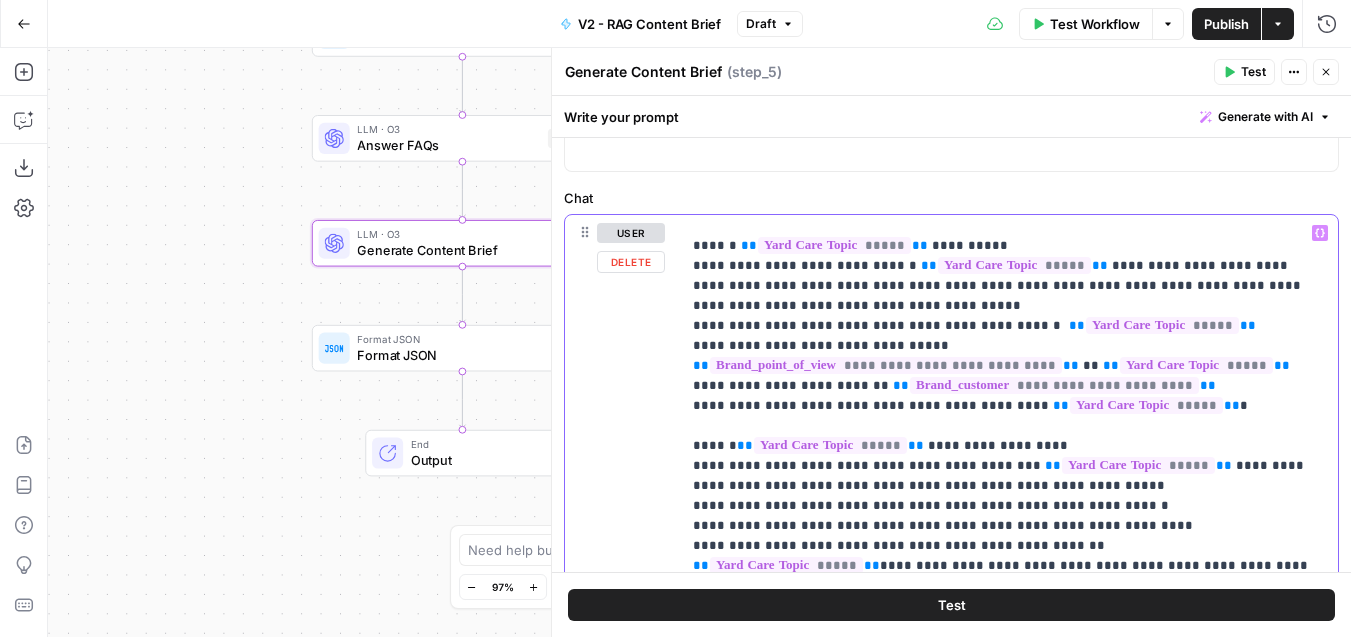 drag, startPoint x: 936, startPoint y: 286, endPoint x: 772, endPoint y: 286, distance: 164 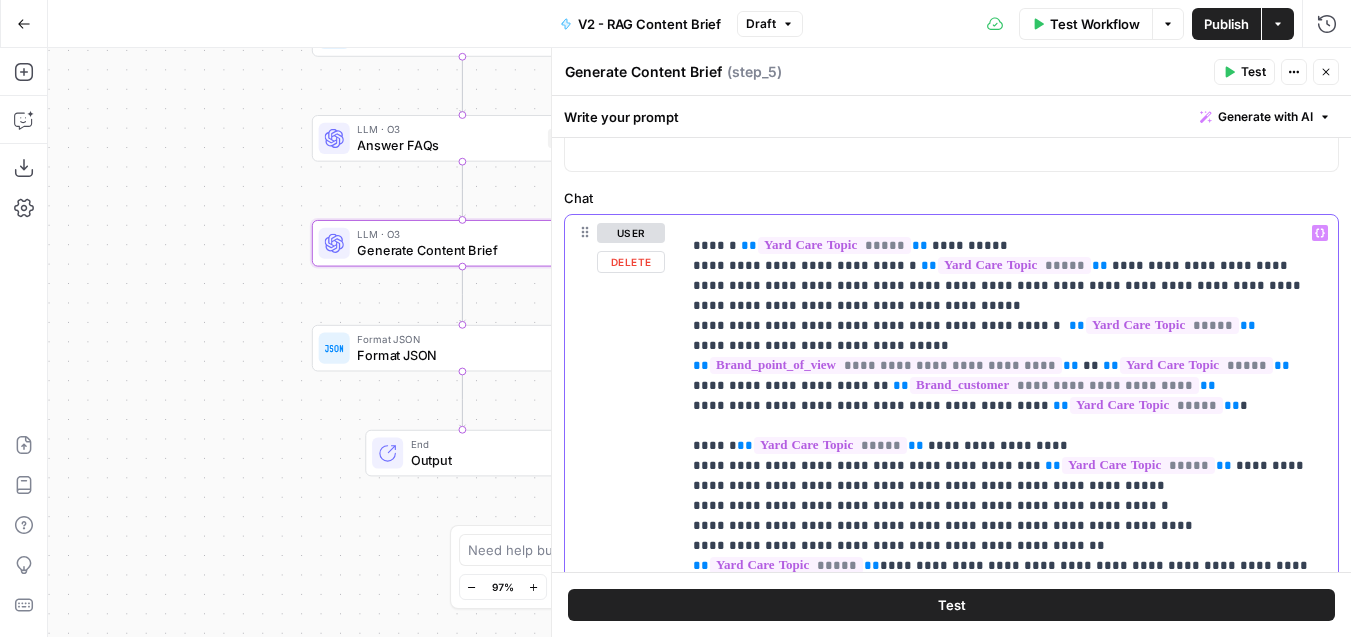 click on "**********" at bounding box center (1009, 906) 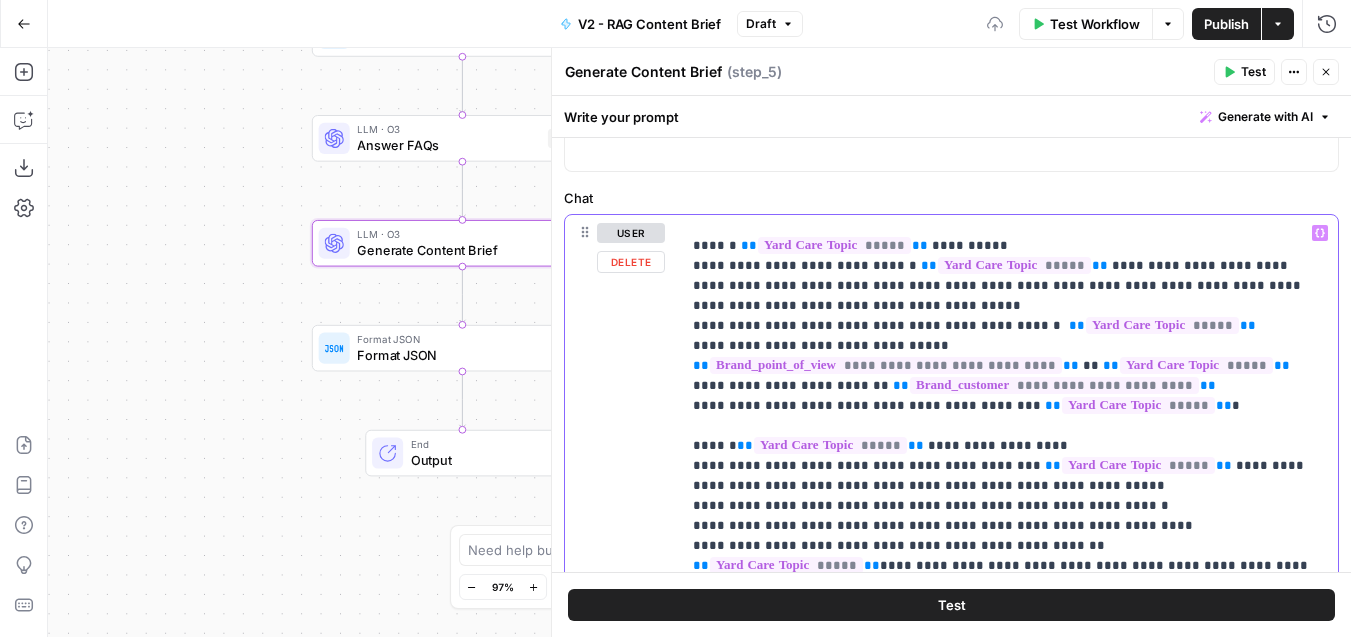 click on "**********" at bounding box center [1009, 906] 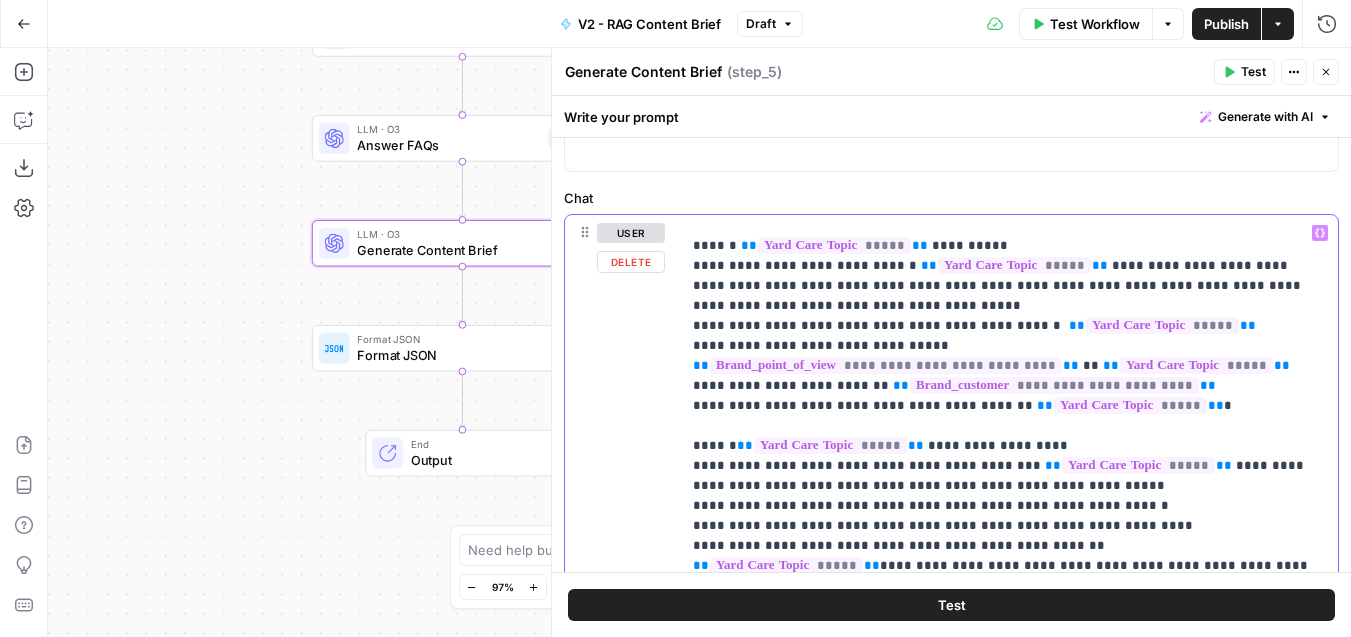 drag, startPoint x: 967, startPoint y: 404, endPoint x: 859, endPoint y: 411, distance: 108.226616 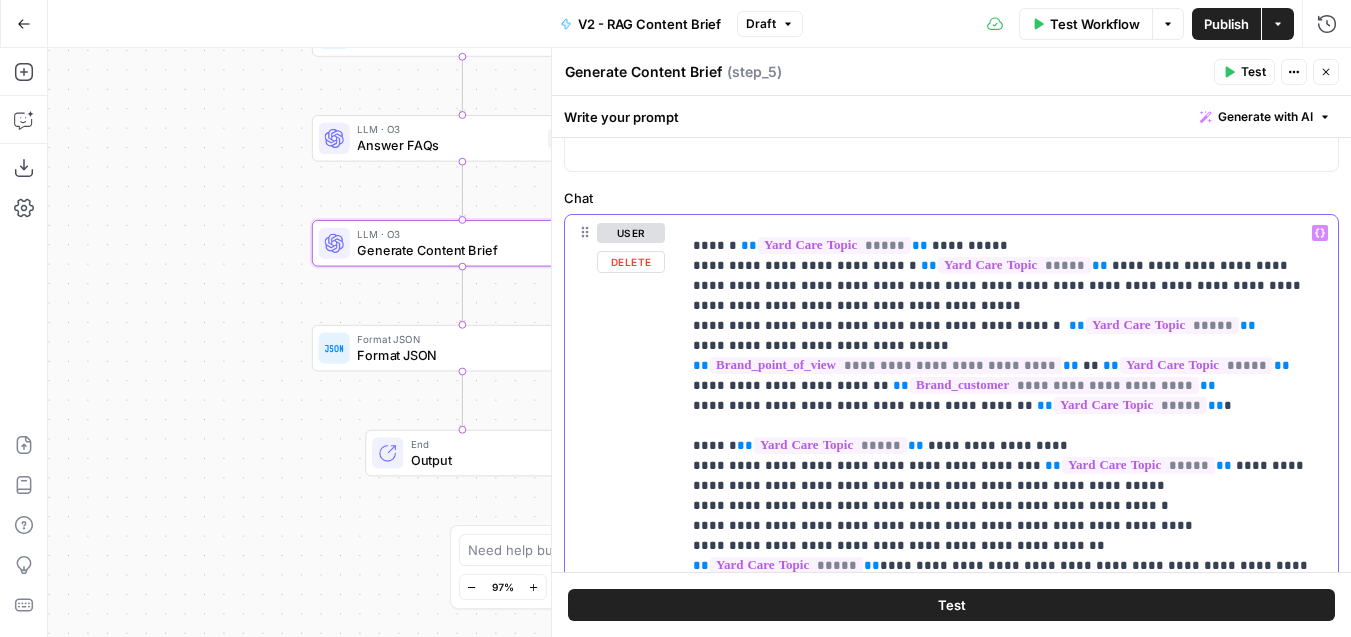 click on "**********" at bounding box center (1009, 906) 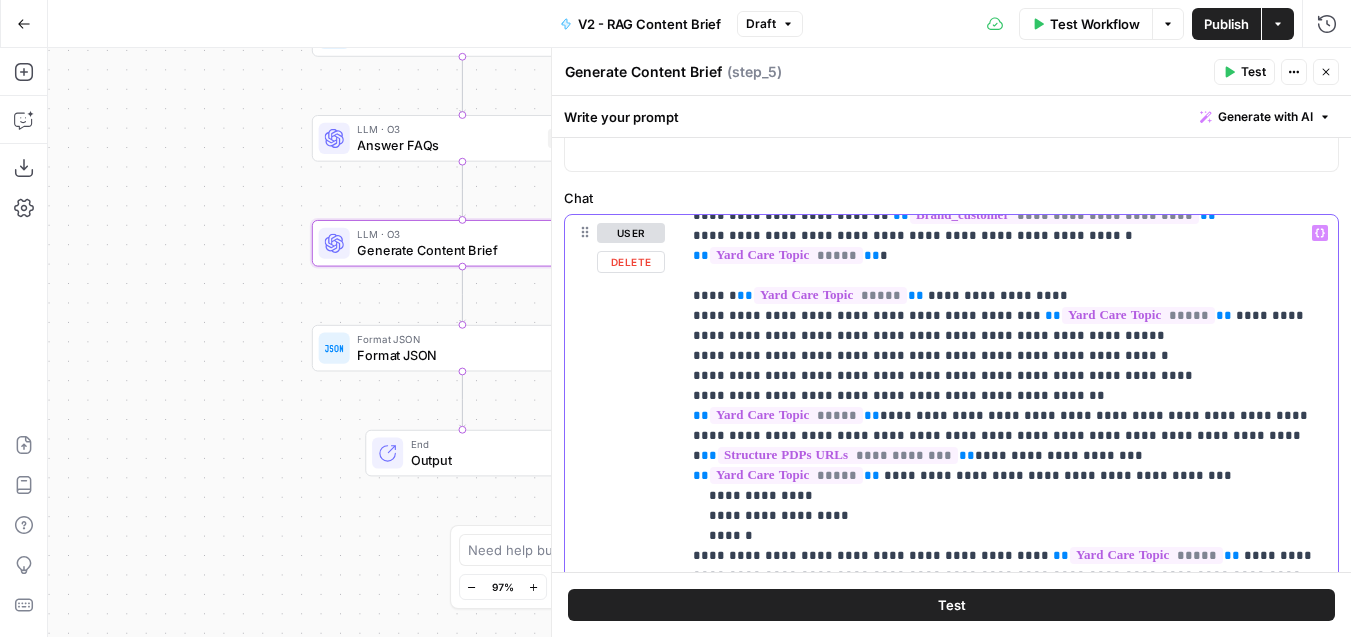 scroll, scrollTop: 596, scrollLeft: 0, axis: vertical 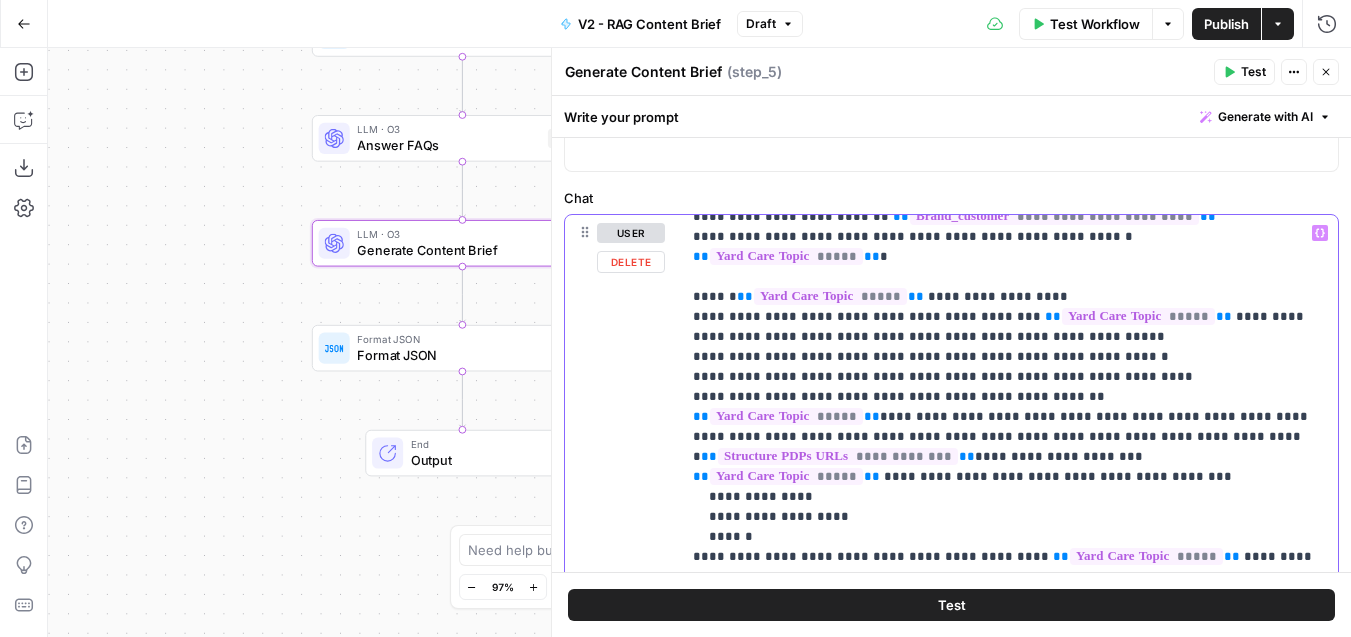click on "**********" at bounding box center (1009, 737) 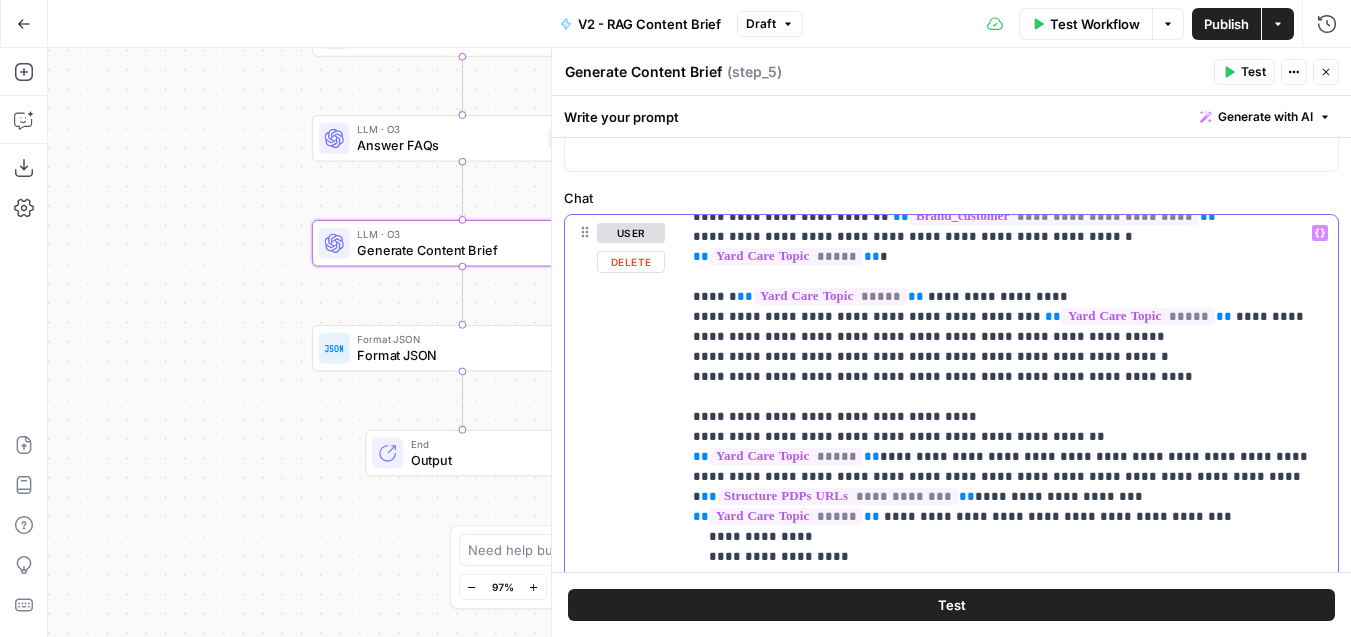drag, startPoint x: 958, startPoint y: 399, endPoint x: 823, endPoint y: 399, distance: 135 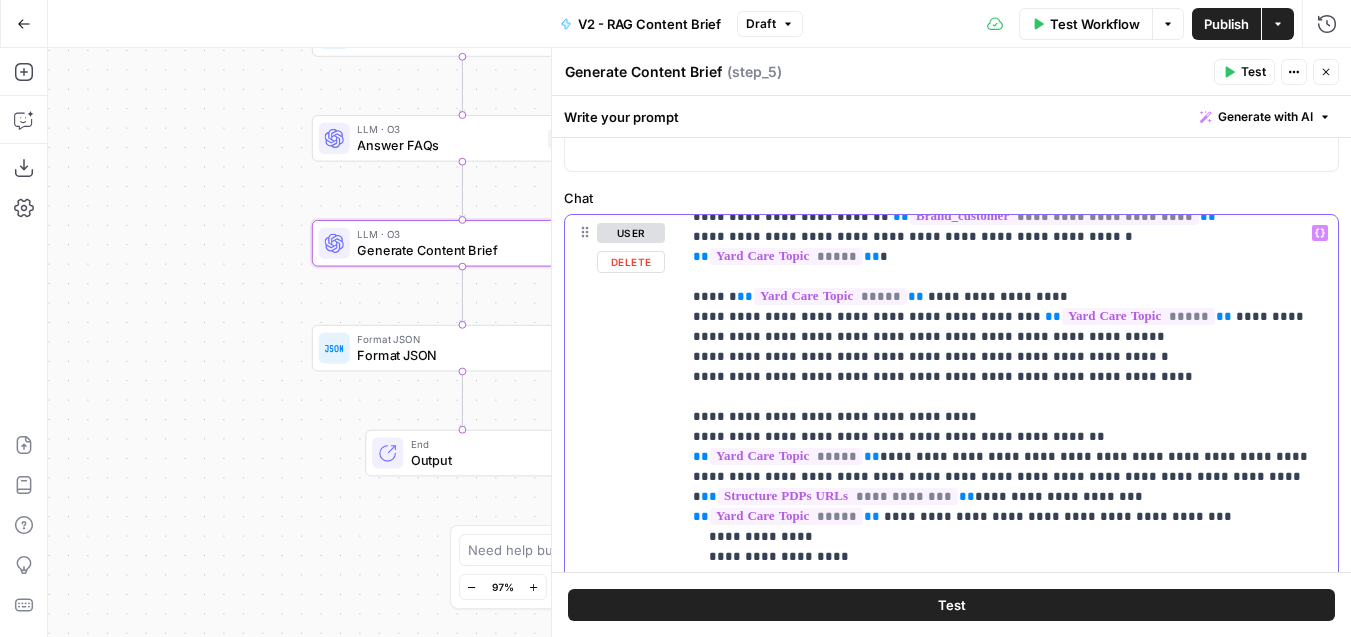 click on "**********" at bounding box center [1009, 757] 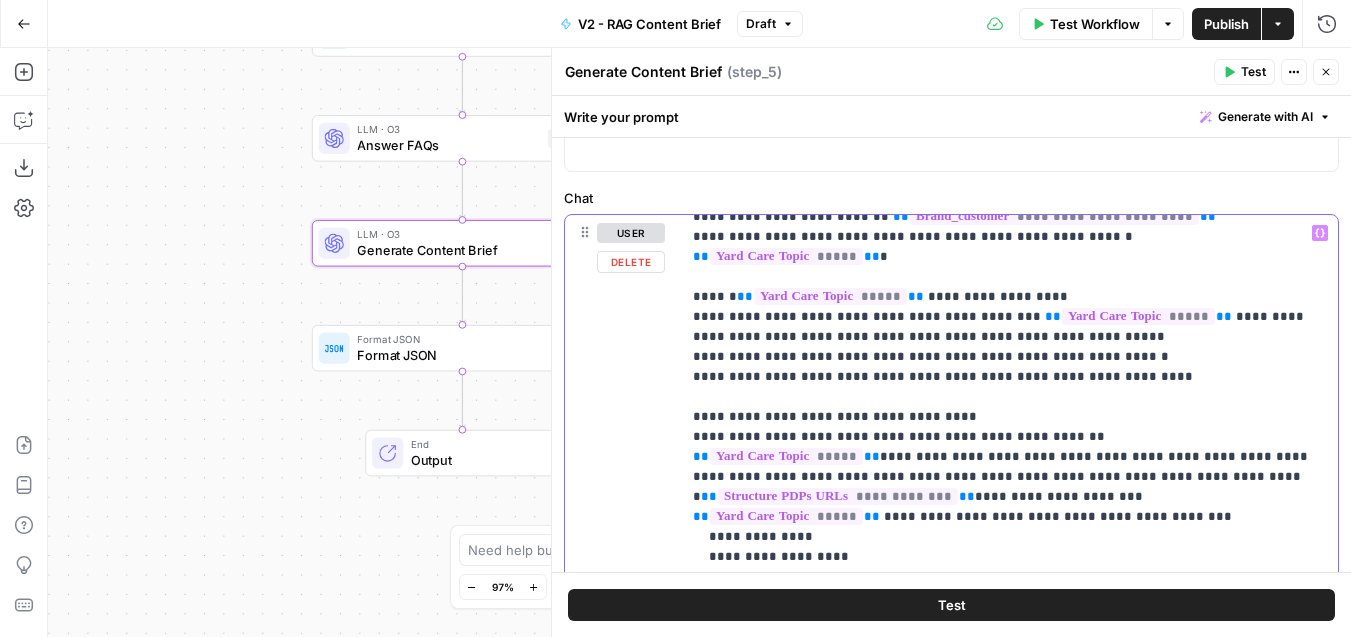 scroll, scrollTop: 708, scrollLeft: 0, axis: vertical 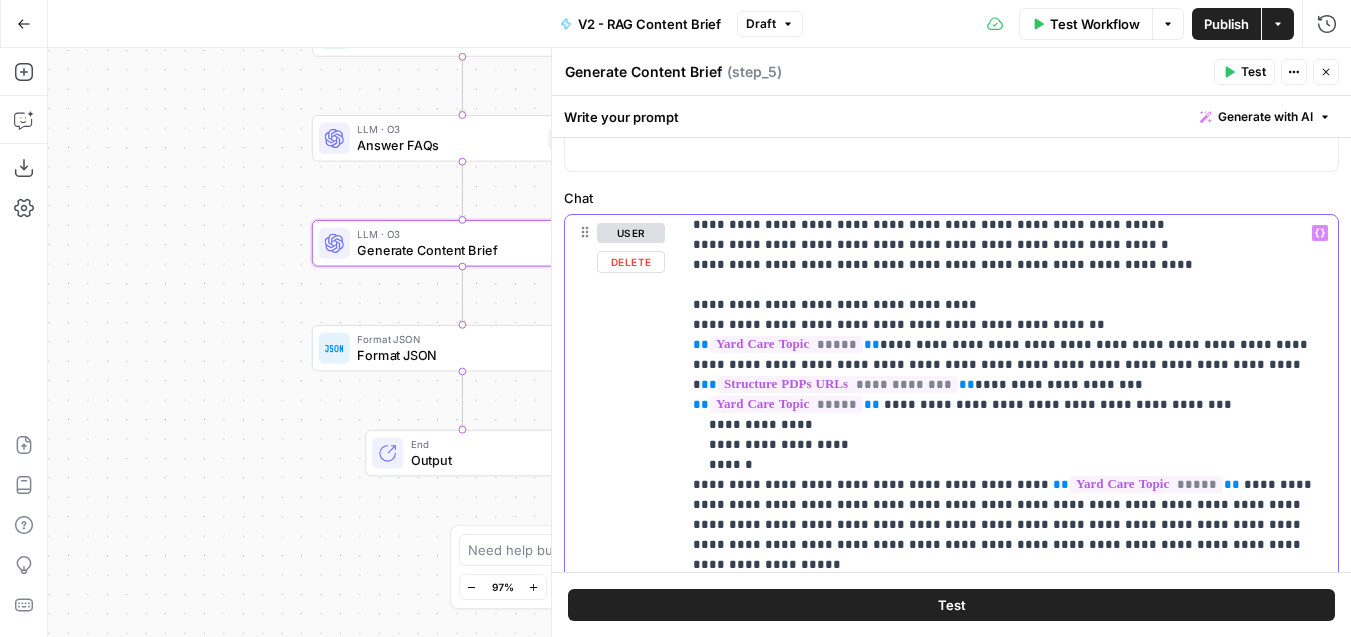 click on "**********" at bounding box center (1009, 645) 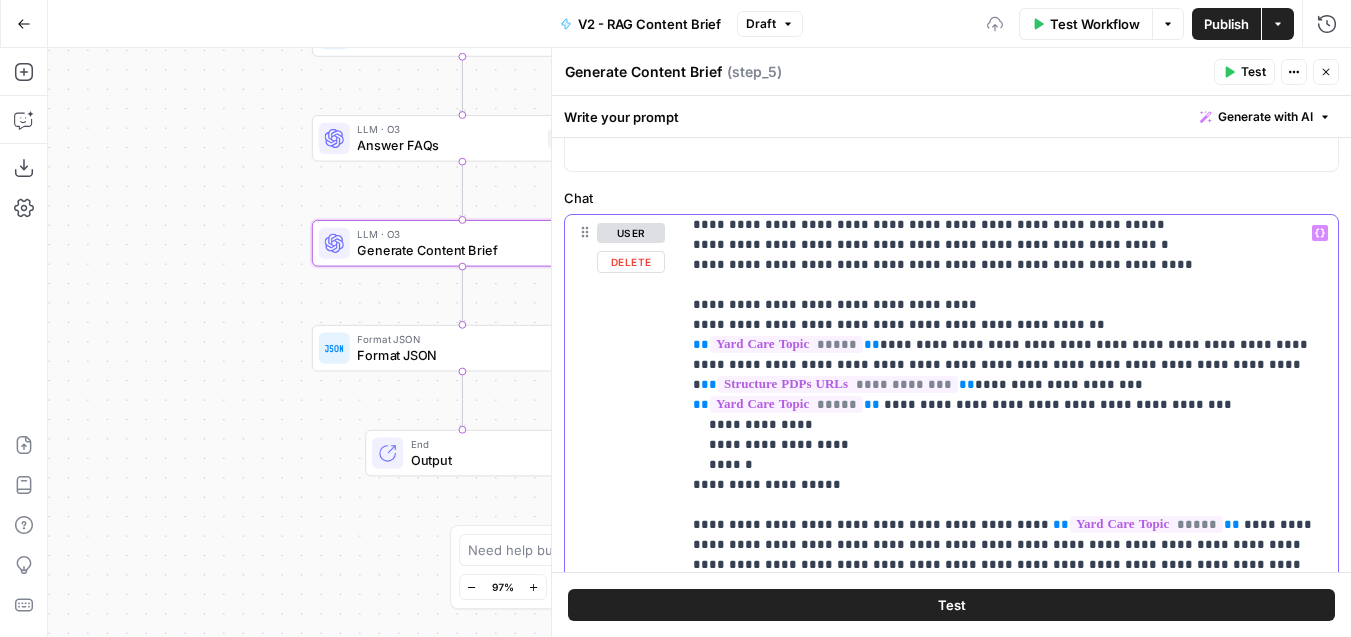 click on "**********" at bounding box center [1009, 665] 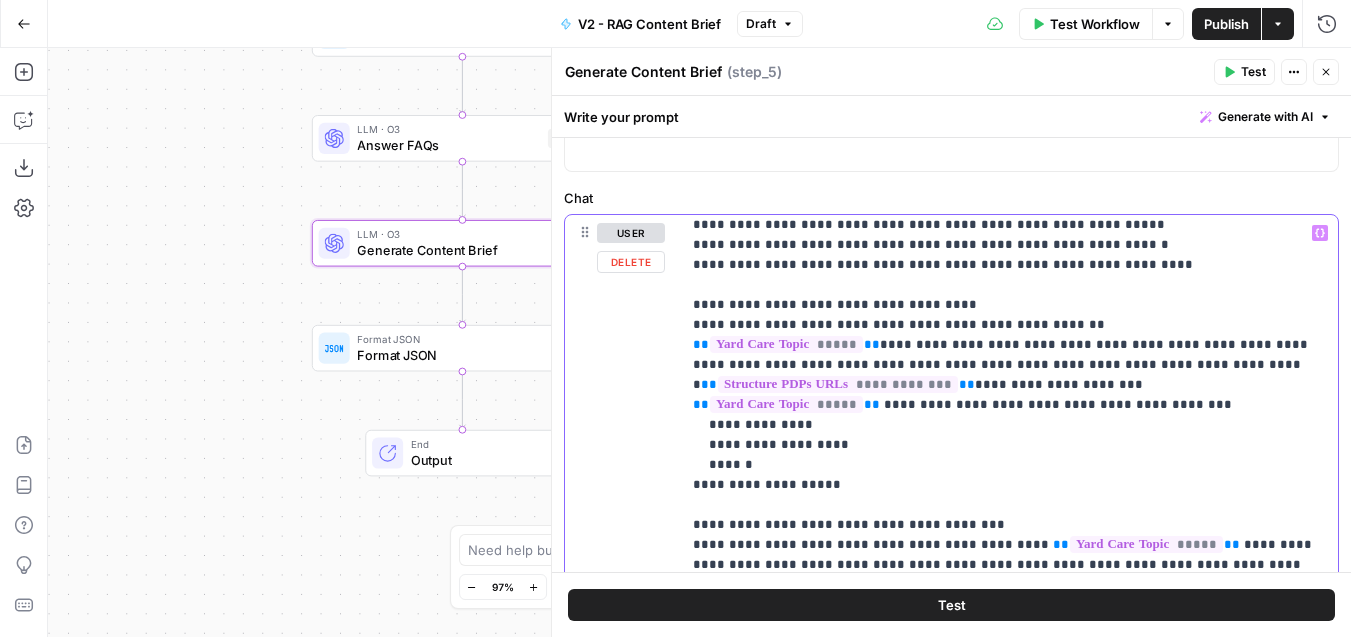 drag, startPoint x: 987, startPoint y: 489, endPoint x: 829, endPoint y: 493, distance: 158.05063 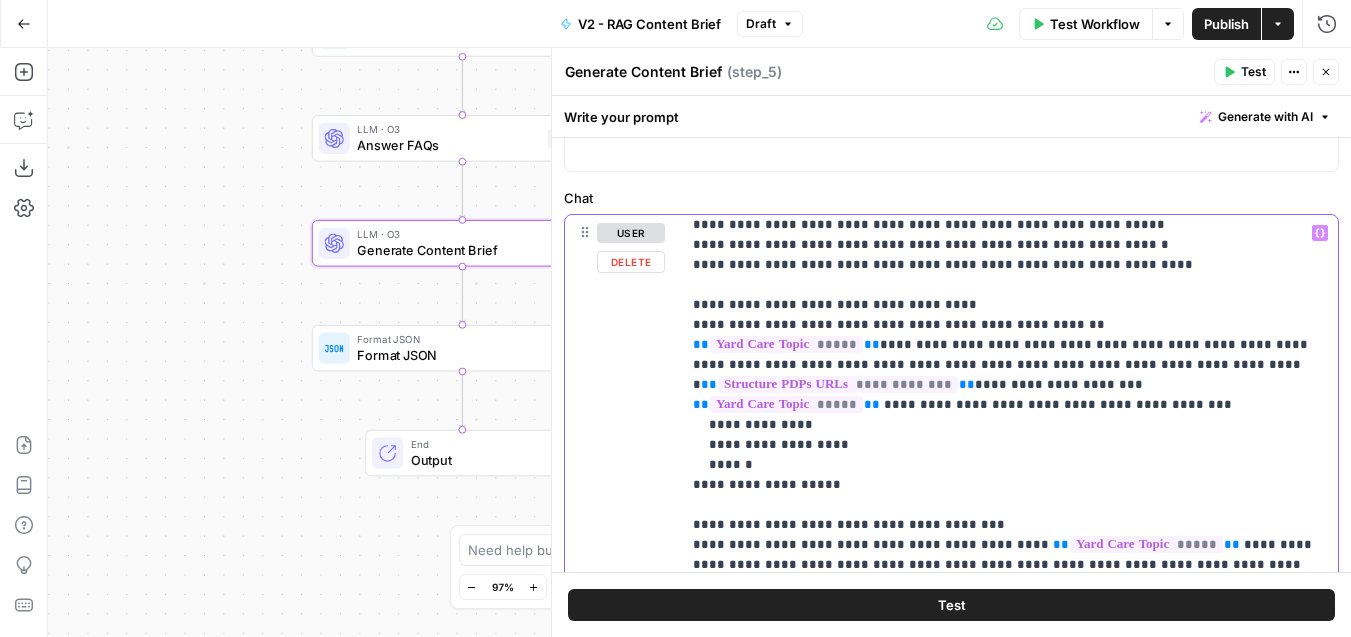 click on "**********" at bounding box center [1009, 675] 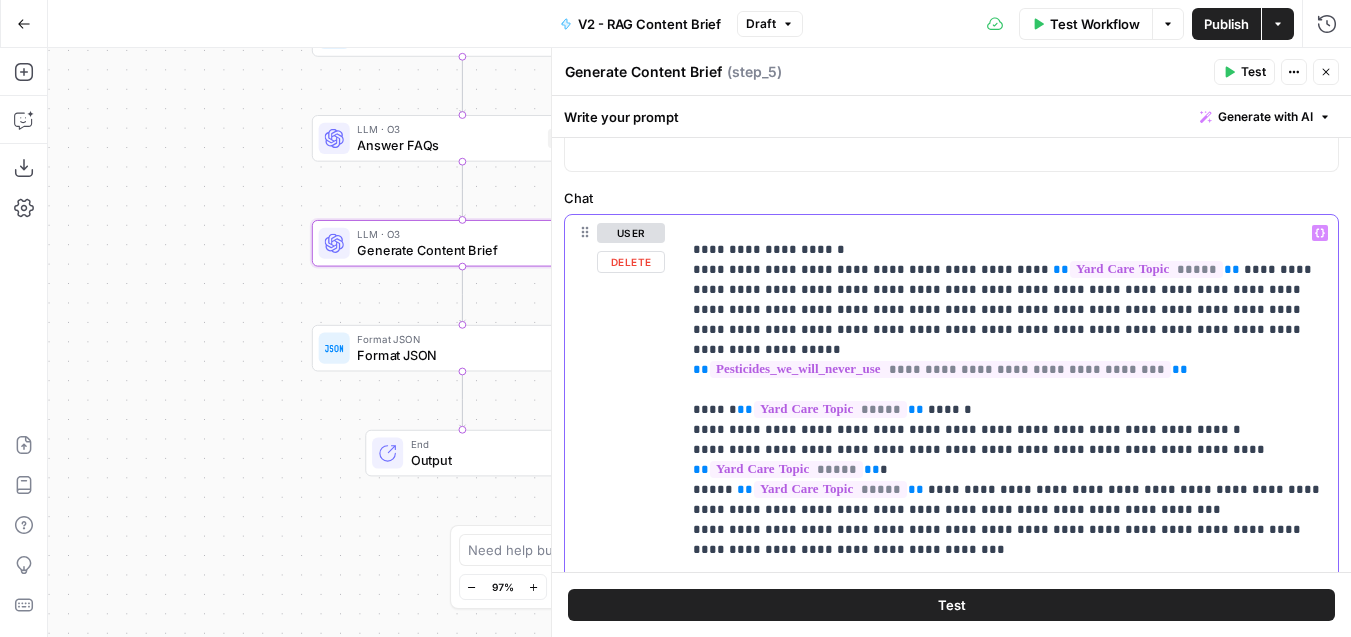 scroll, scrollTop: 979, scrollLeft: 0, axis: vertical 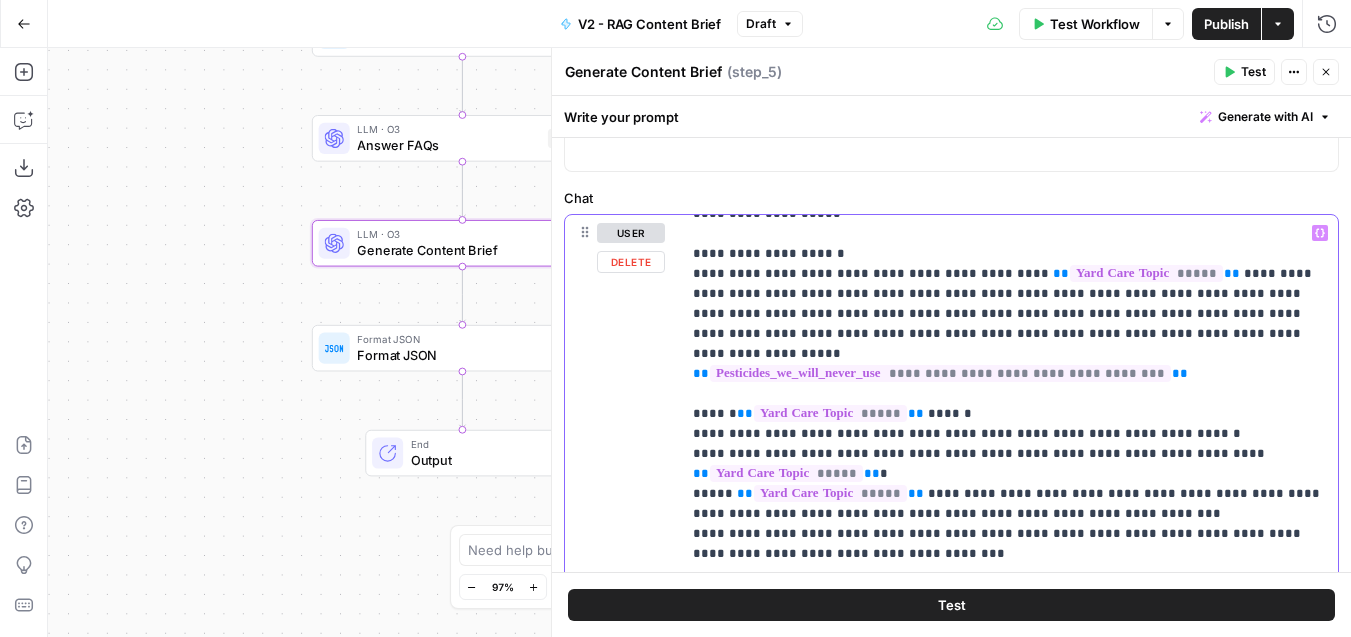 click on "**********" at bounding box center [1009, 404] 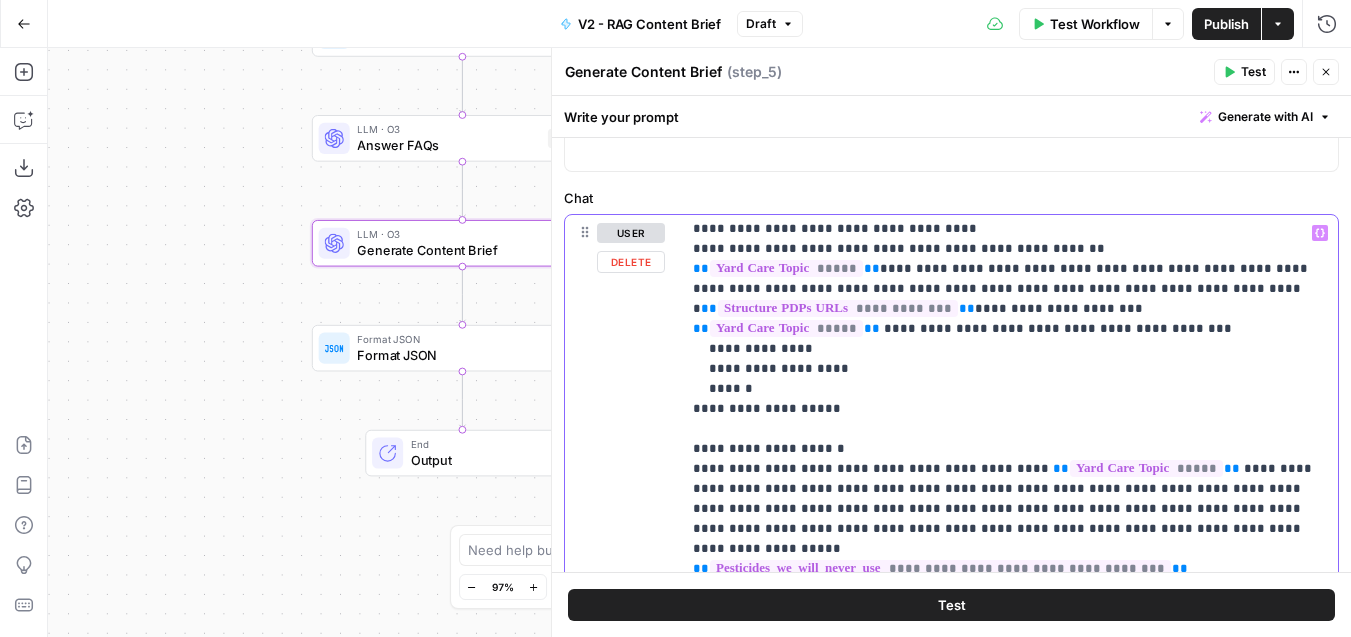 scroll, scrollTop: 732, scrollLeft: 0, axis: vertical 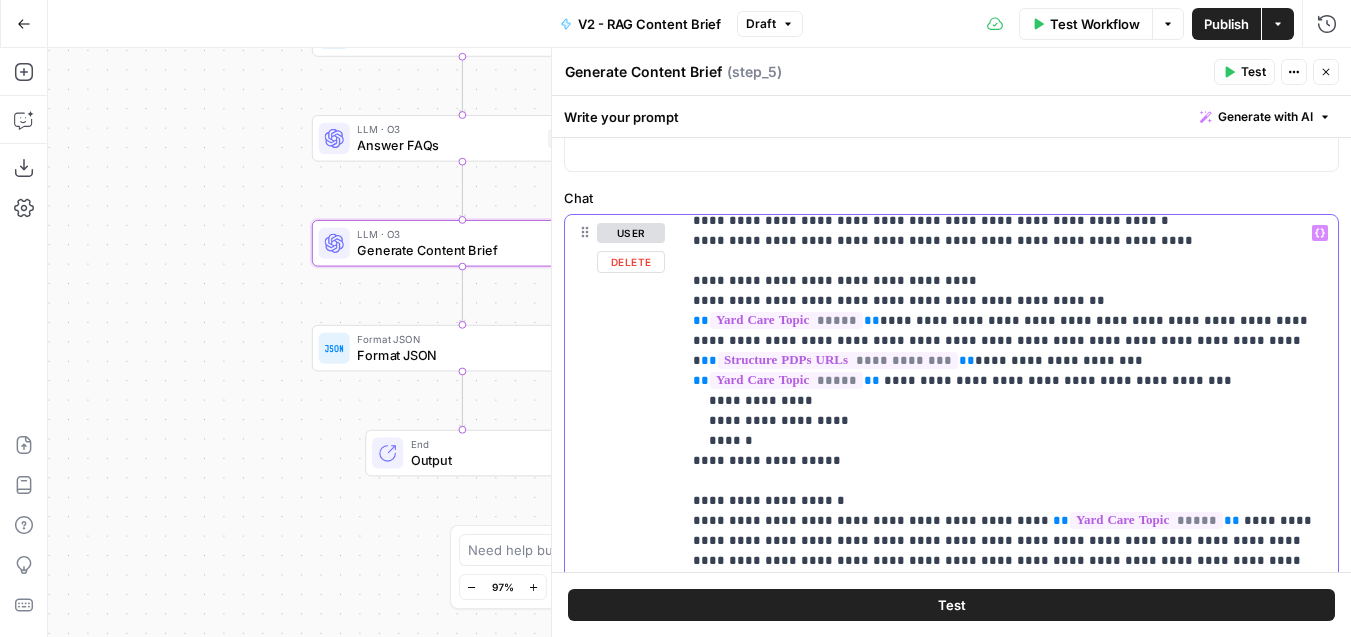 click on "**********" at bounding box center [1009, 661] 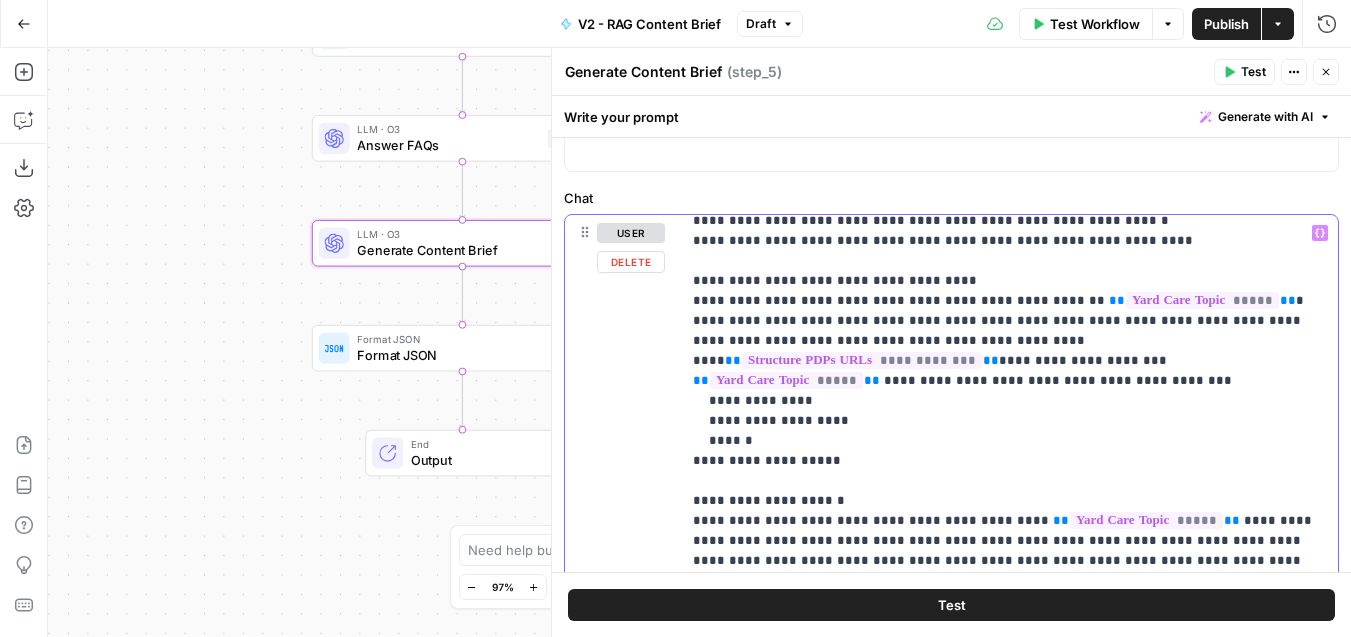 click on "**" at bounding box center [733, 360] 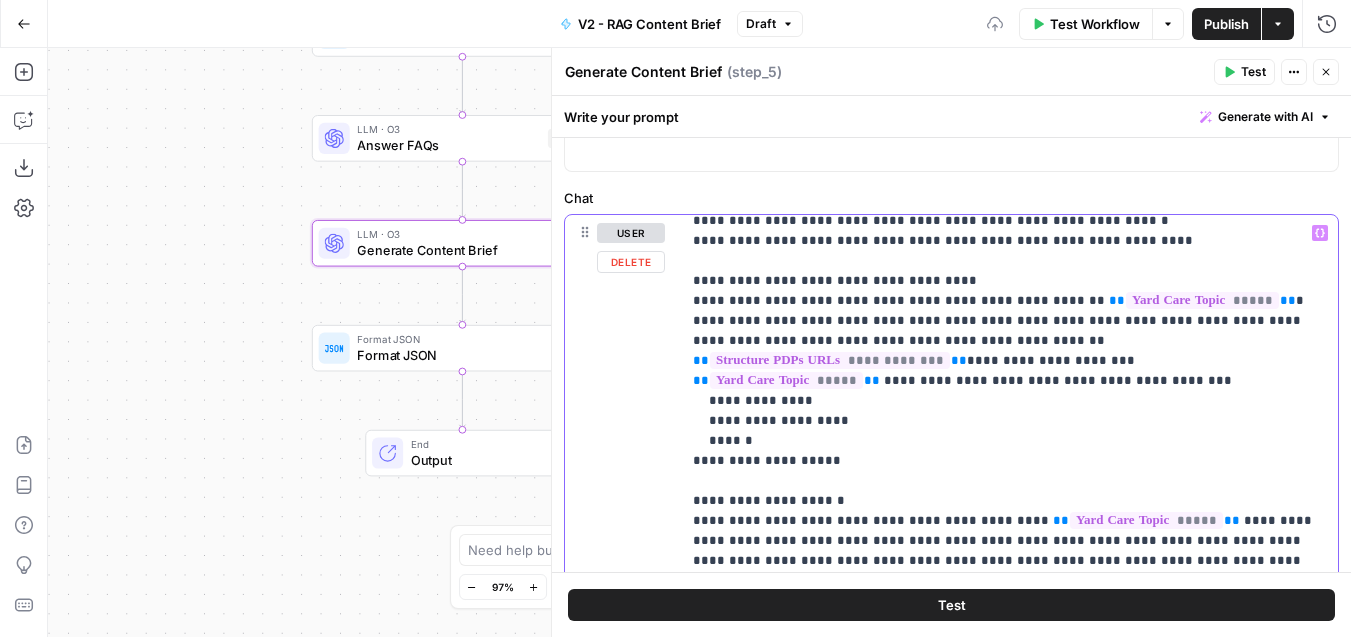 click on "**********" at bounding box center [1009, 661] 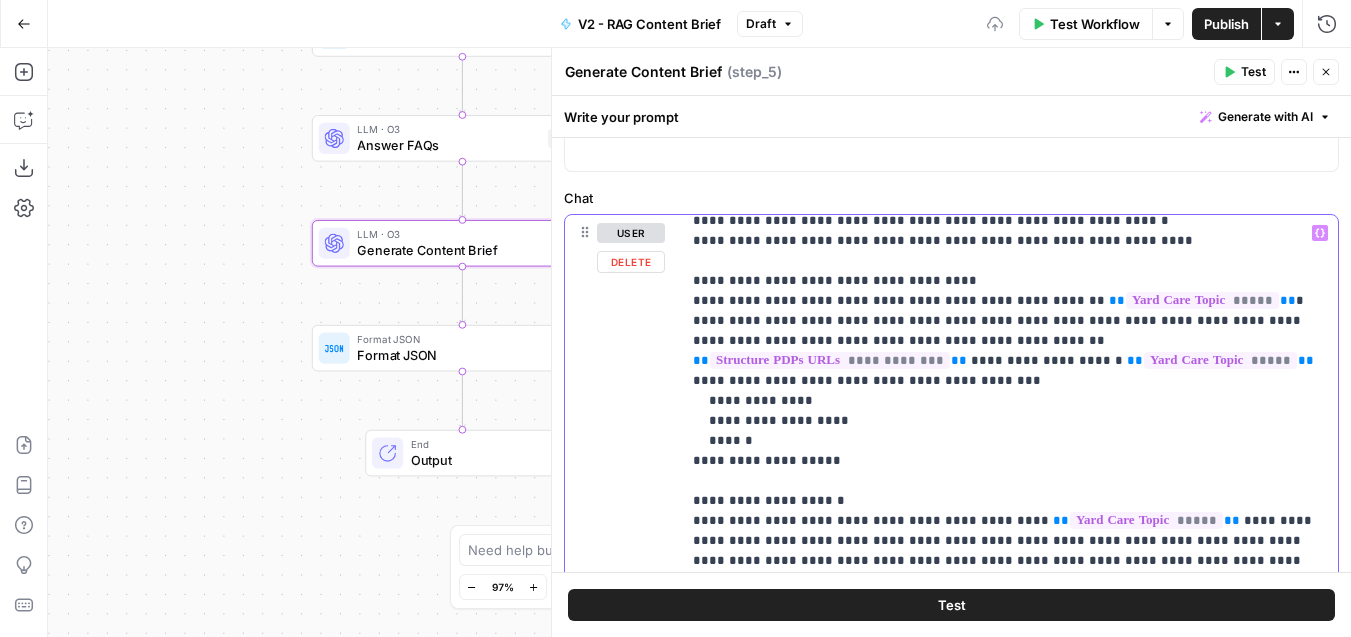 click on "**********" at bounding box center (1009, 661) 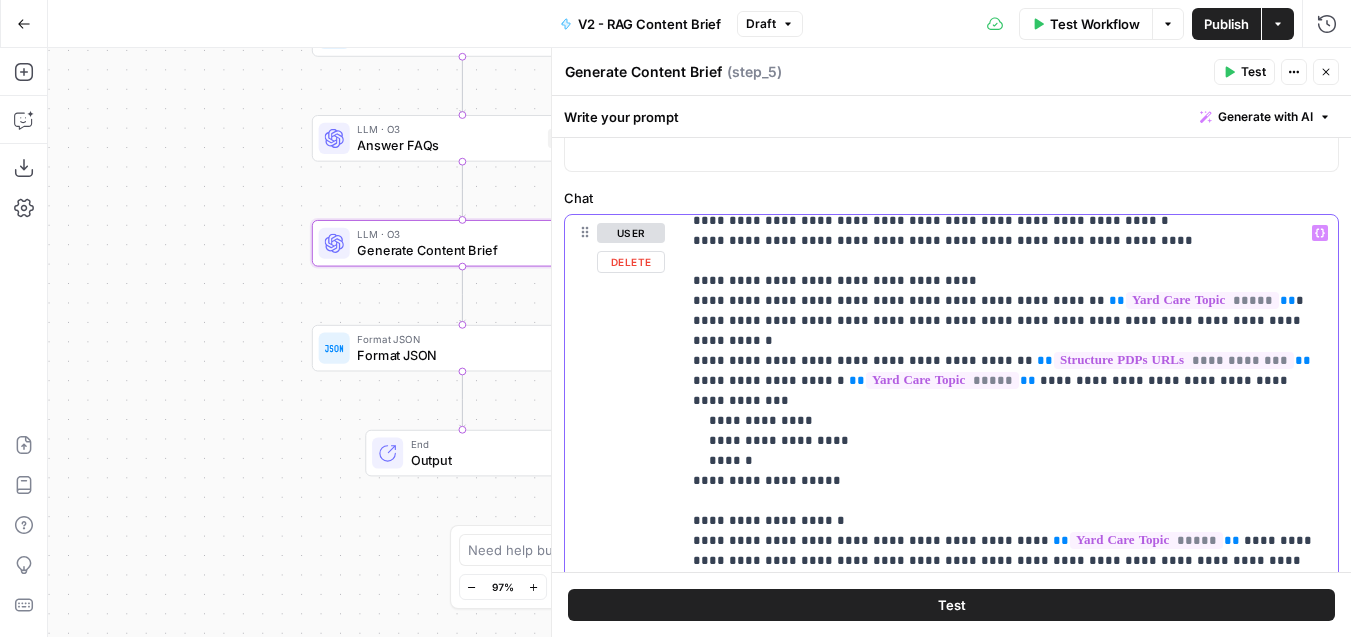 click on "**********" at bounding box center (1009, 622) 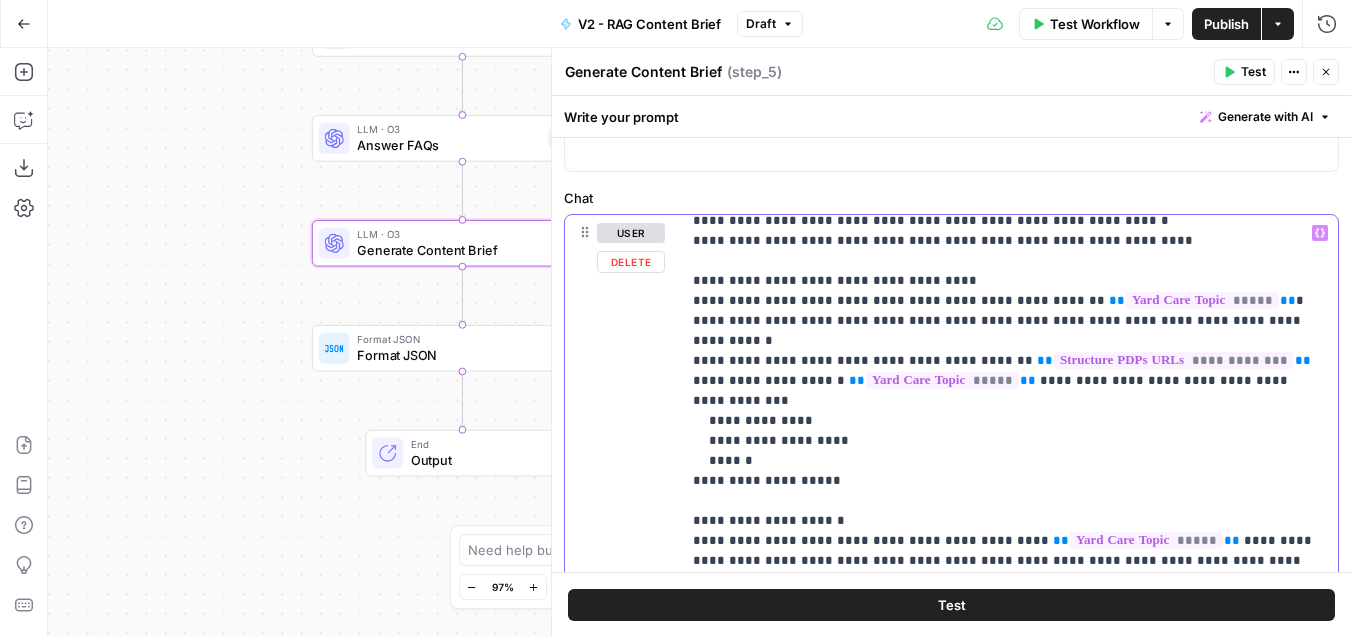 drag, startPoint x: 688, startPoint y: 303, endPoint x: 1286, endPoint y: 299, distance: 598.01337 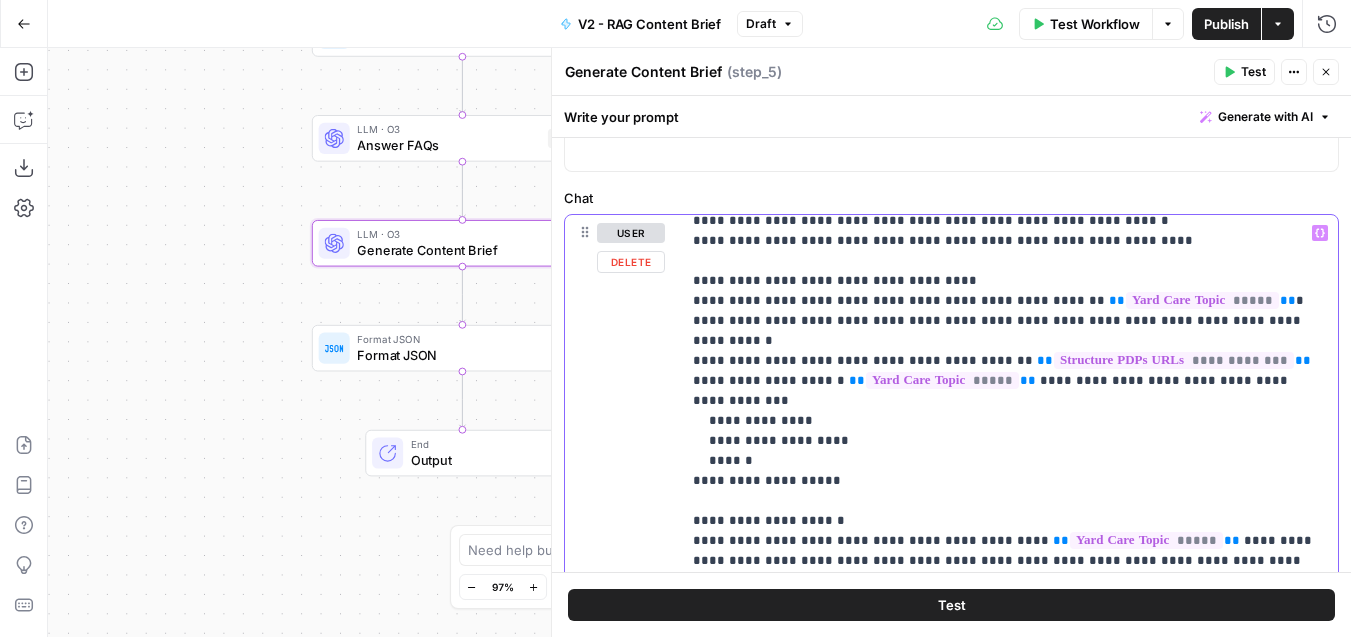 click on "**********" at bounding box center [1009, 622] 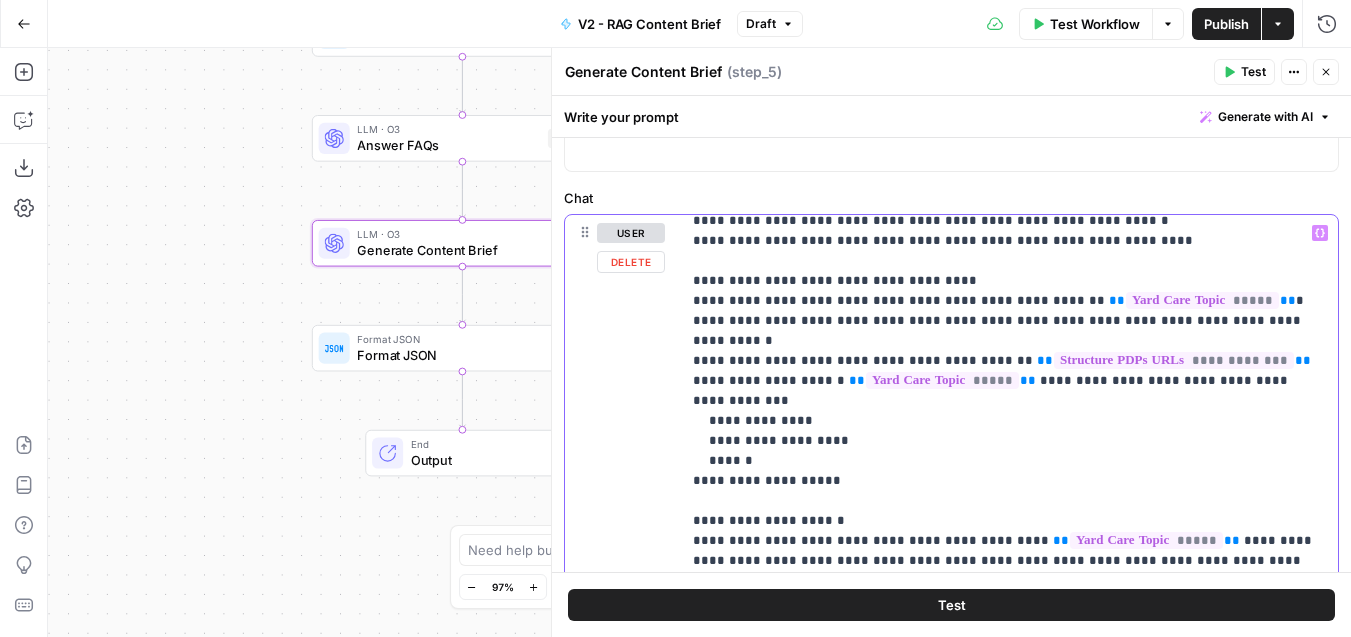 copy on "*" 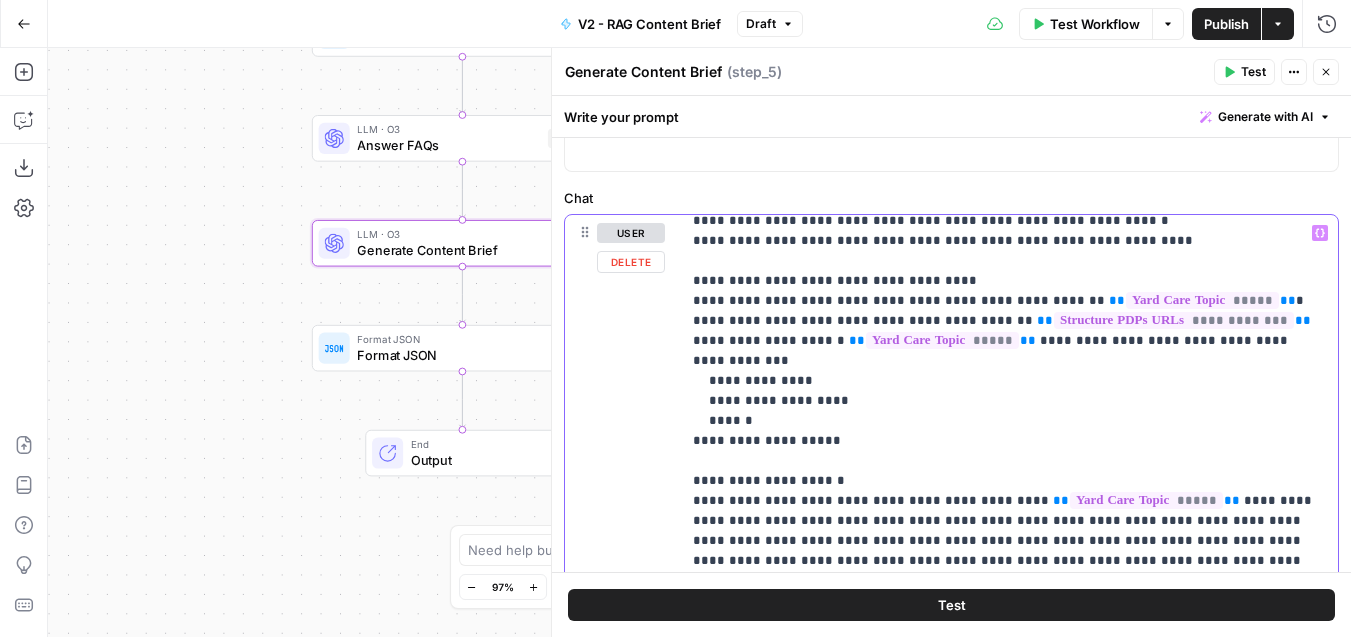 click on "**********" at bounding box center [1009, 651] 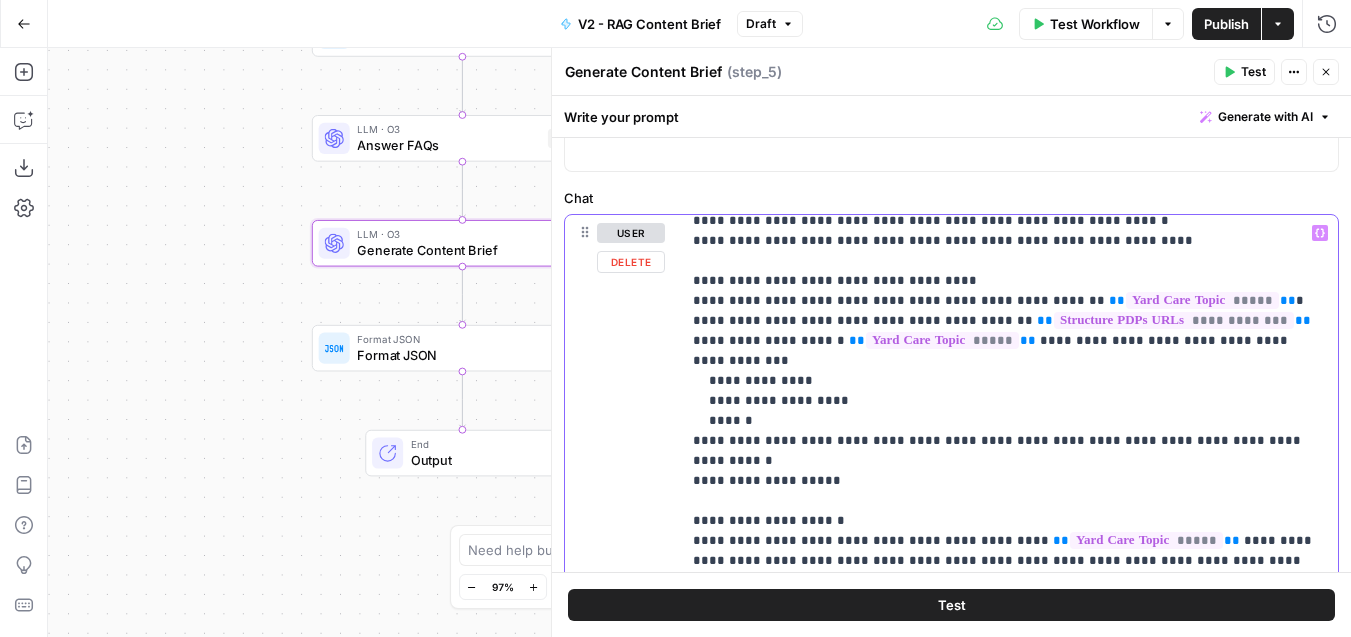 drag, startPoint x: 786, startPoint y: 297, endPoint x: 655, endPoint y: 298, distance: 131.00381 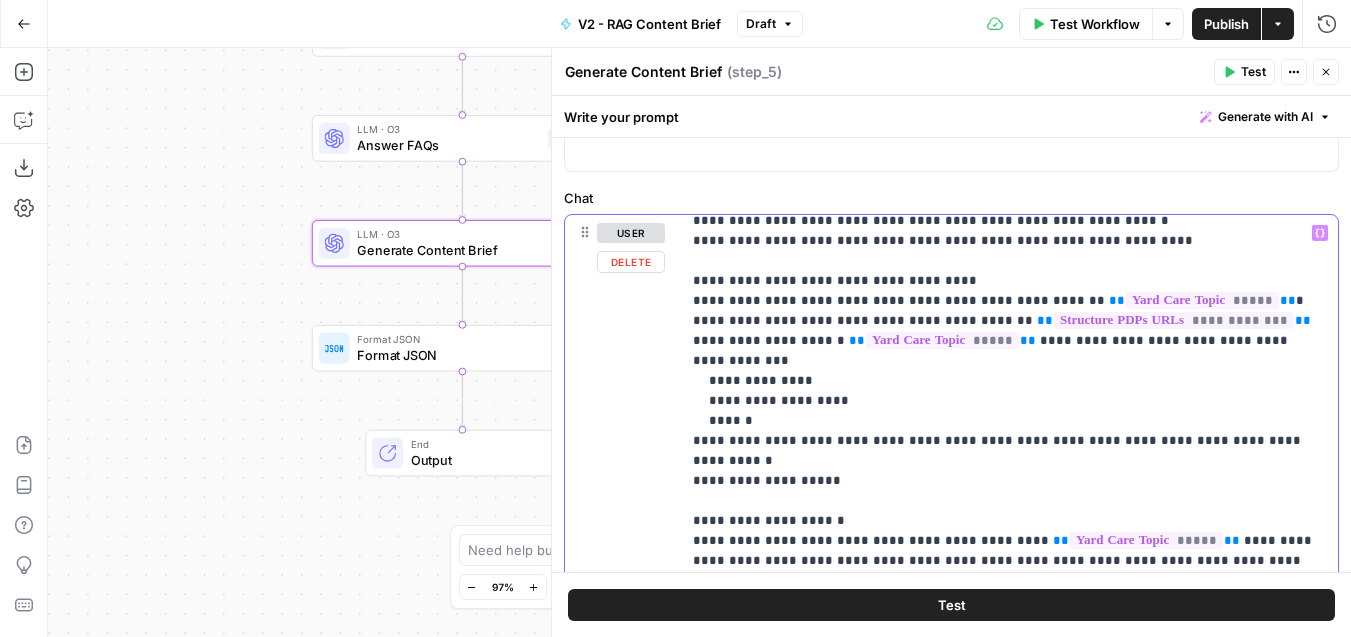 copy on "**********" 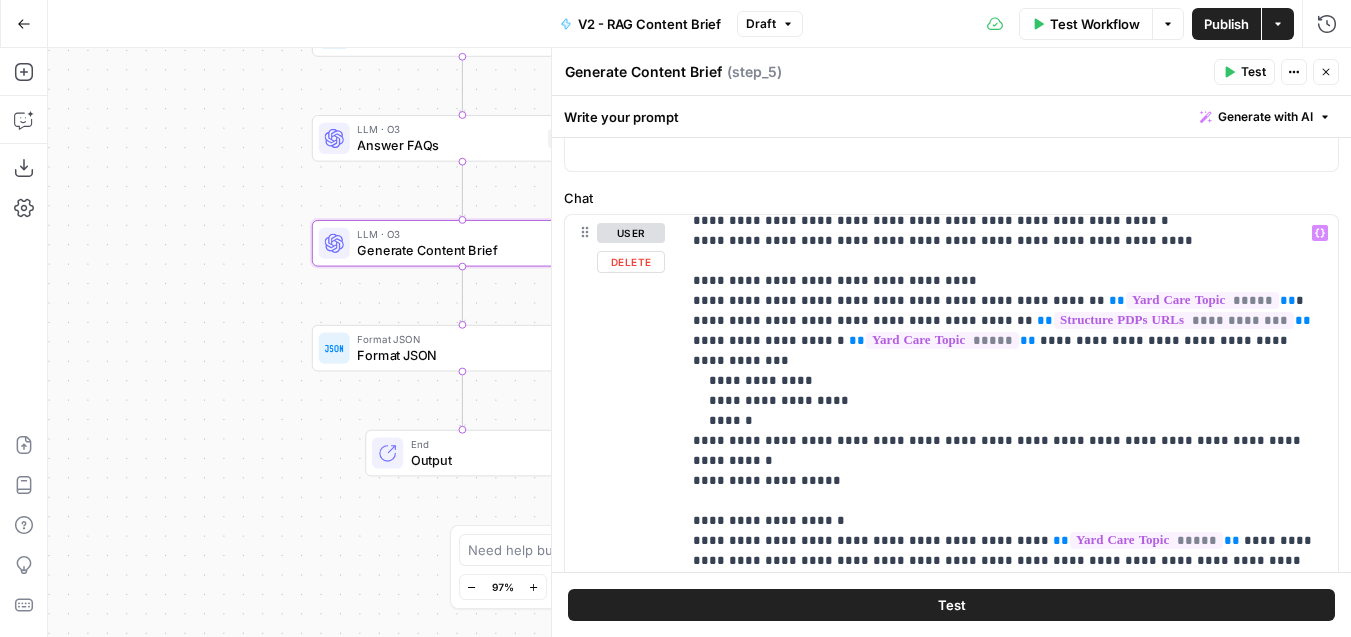 click on "**********" at bounding box center (951, 645) 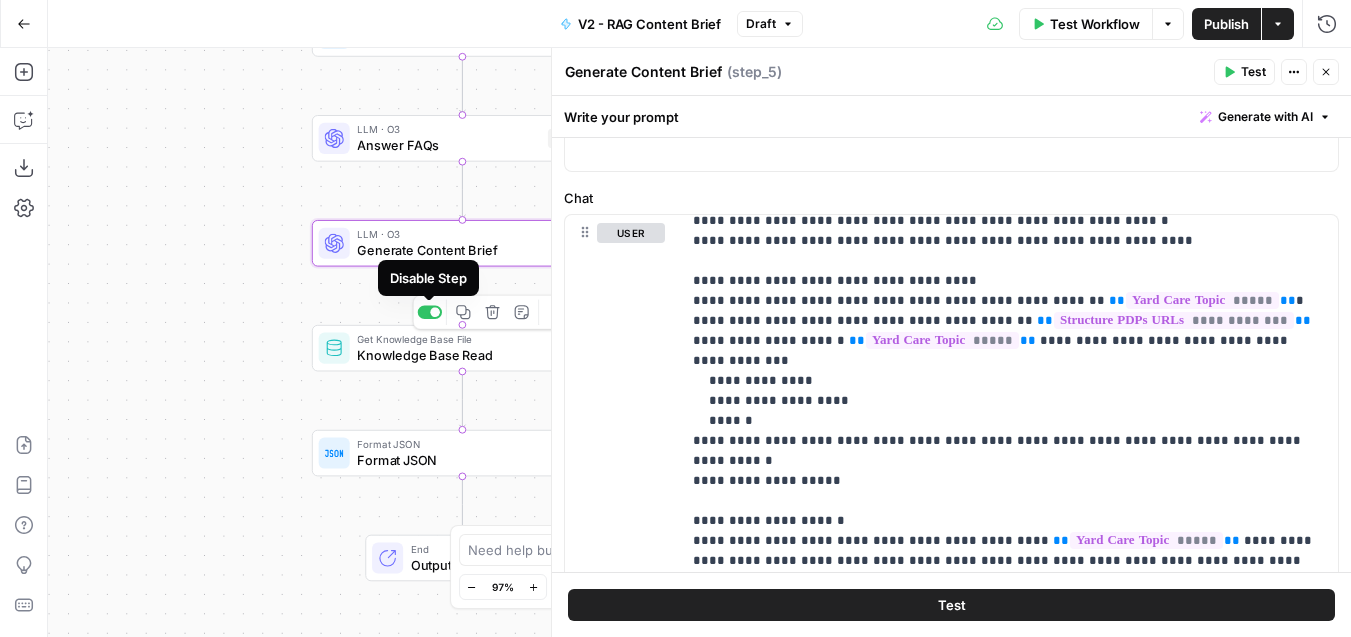 click 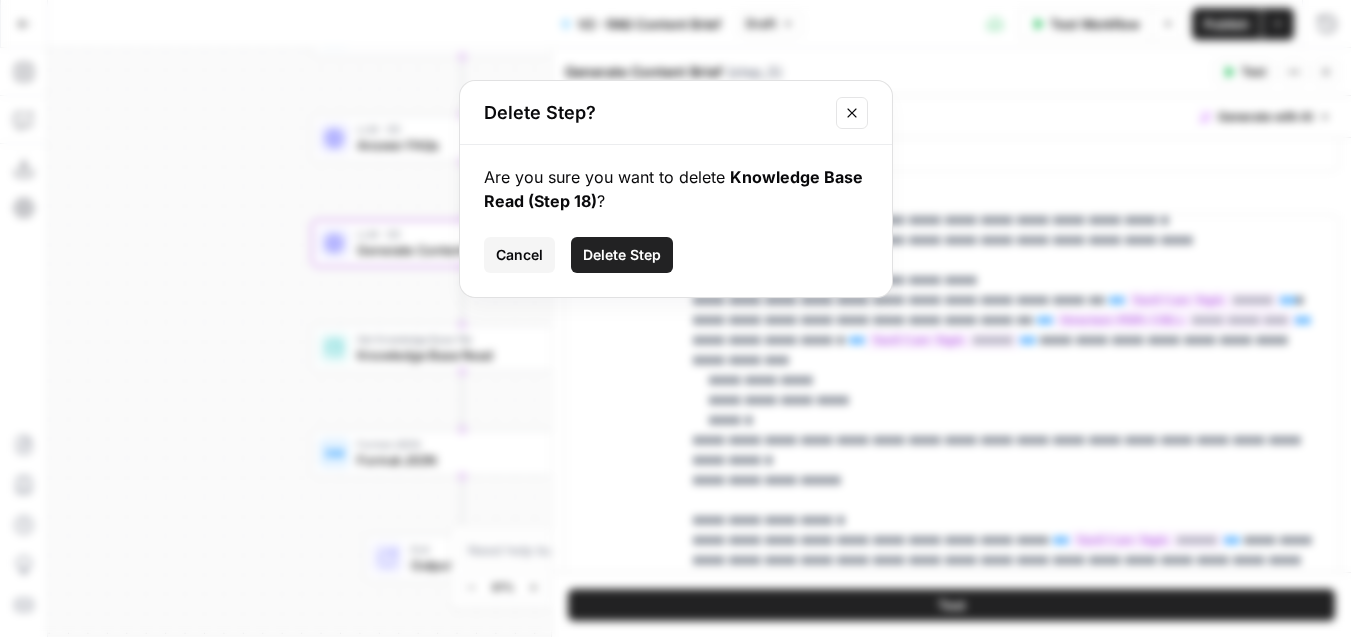 click on "Delete Step" at bounding box center [622, 255] 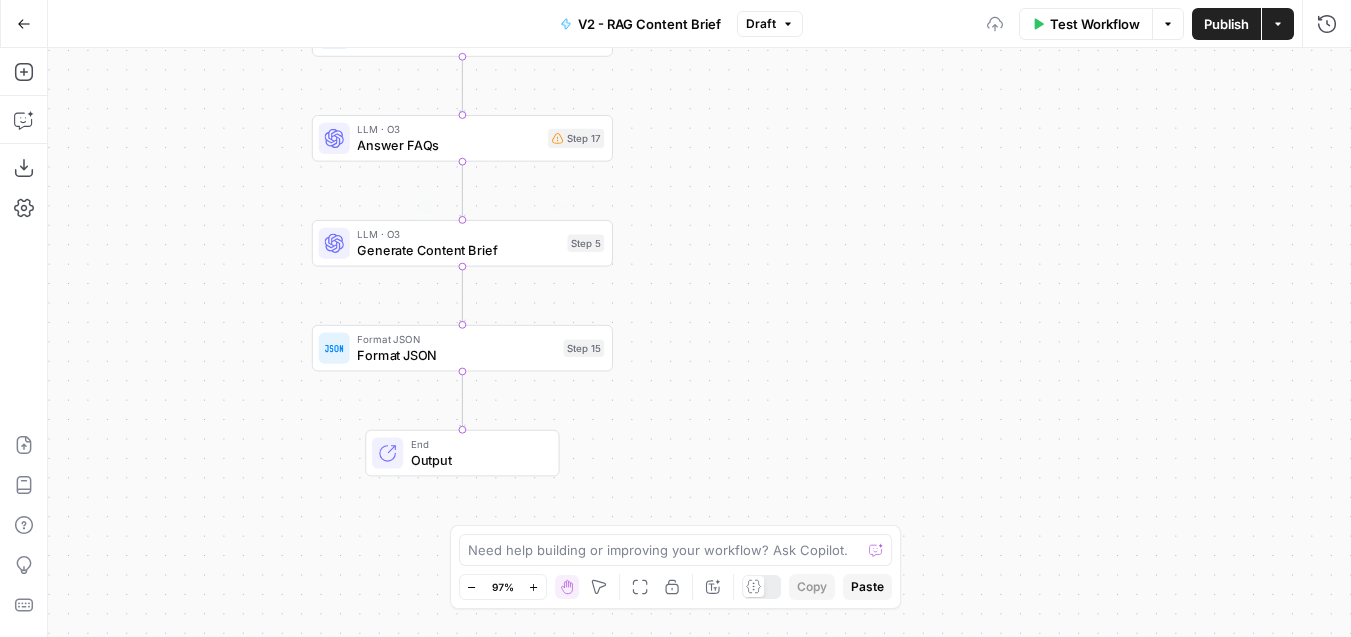 click on "Generate Content Brief" at bounding box center (458, 249) 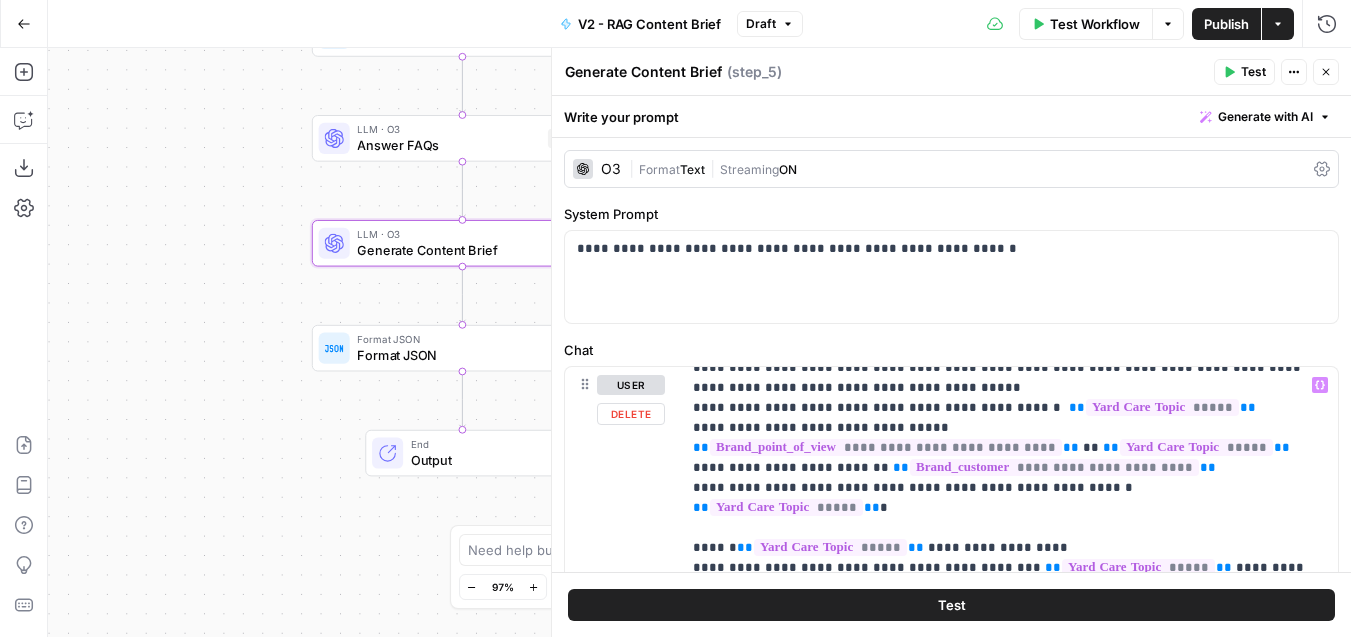 scroll, scrollTop: 541, scrollLeft: 0, axis: vertical 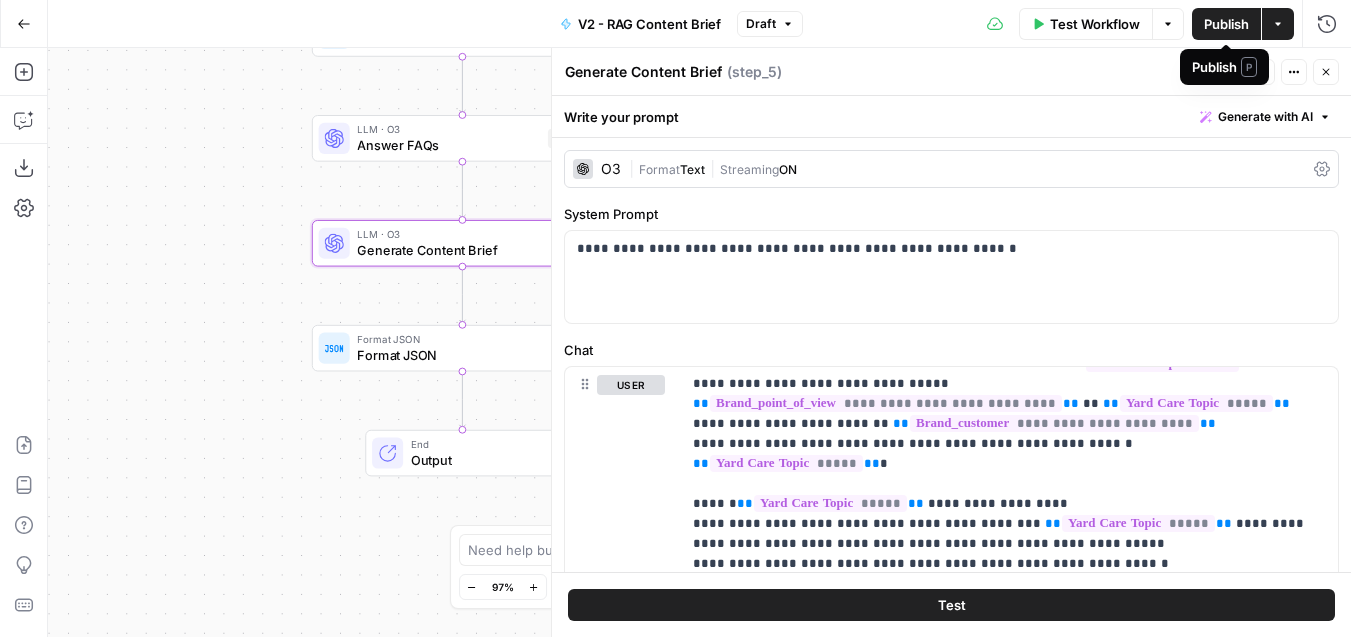 click on "Publish" at bounding box center [1226, 24] 